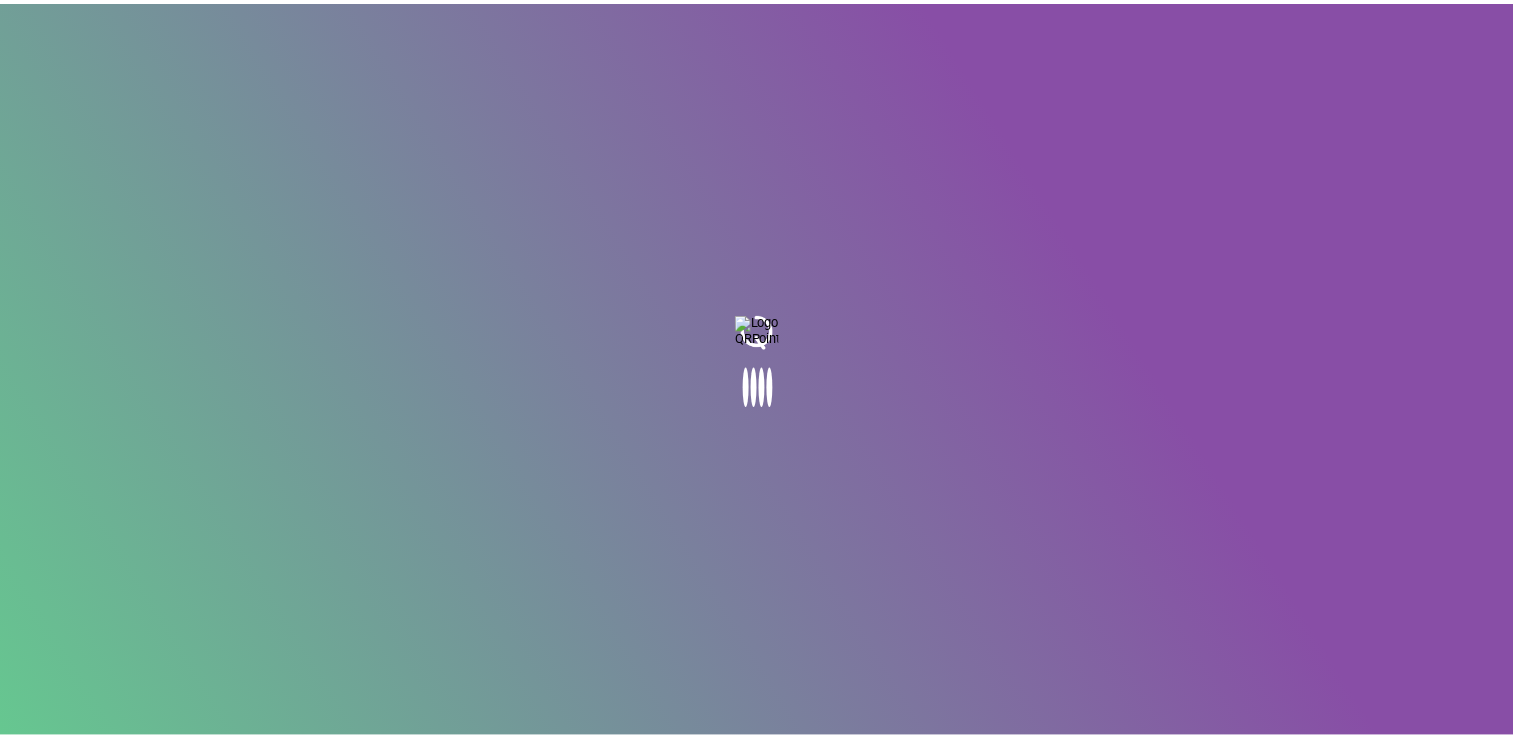 scroll, scrollTop: 0, scrollLeft: 0, axis: both 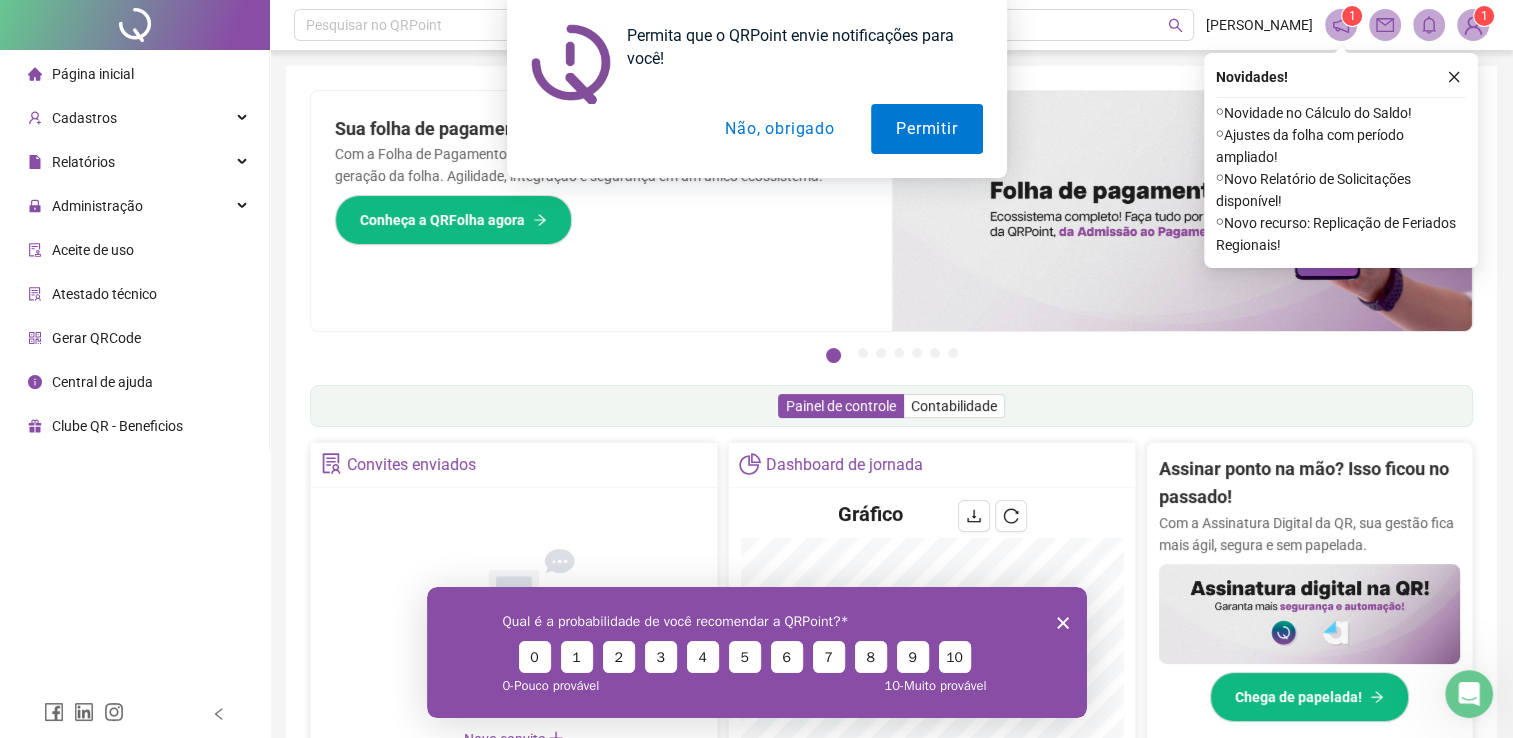 click on "Permita que o QRPoint envie notificações para você! Permitir Não, obrigado" at bounding box center (756, 89) 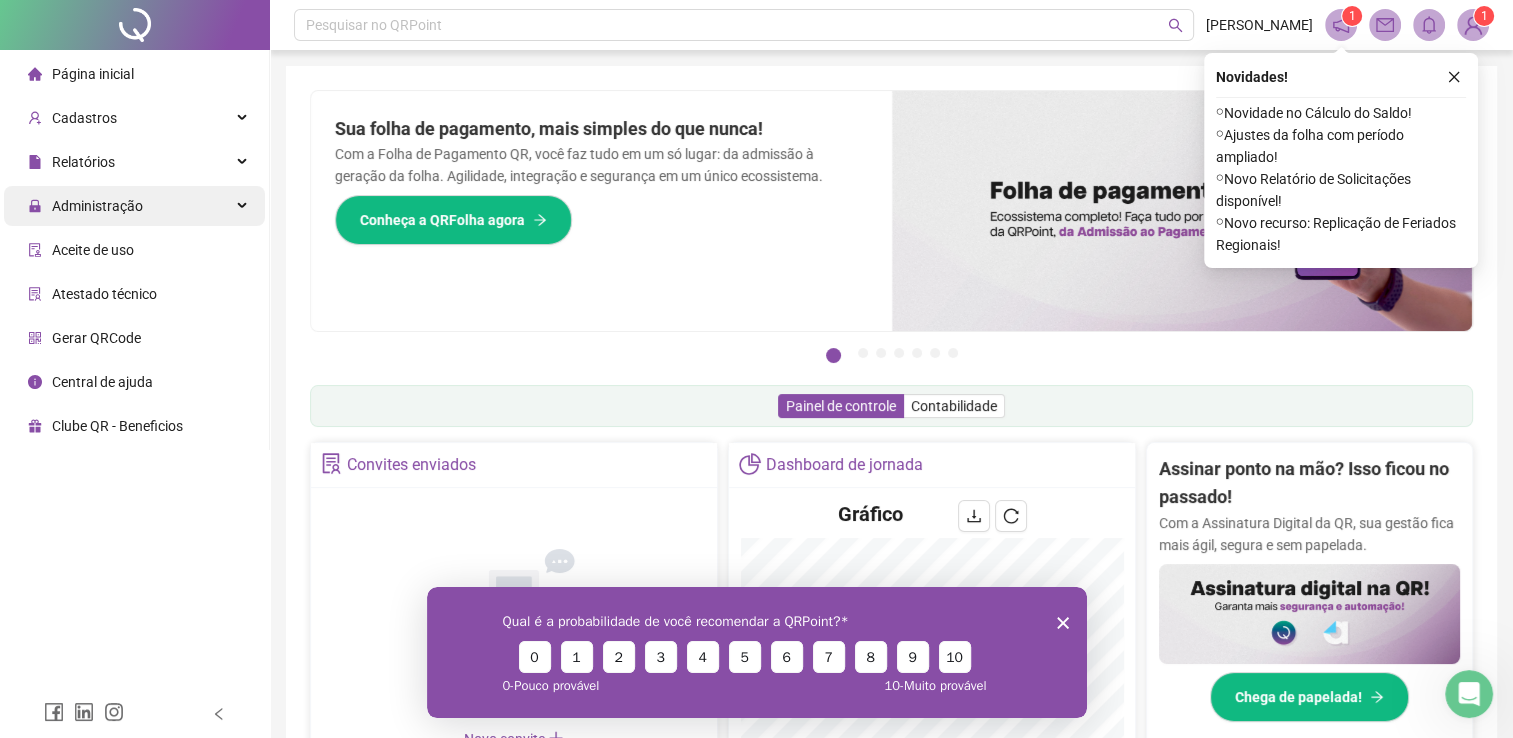 click on "Administração" at bounding box center (97, 206) 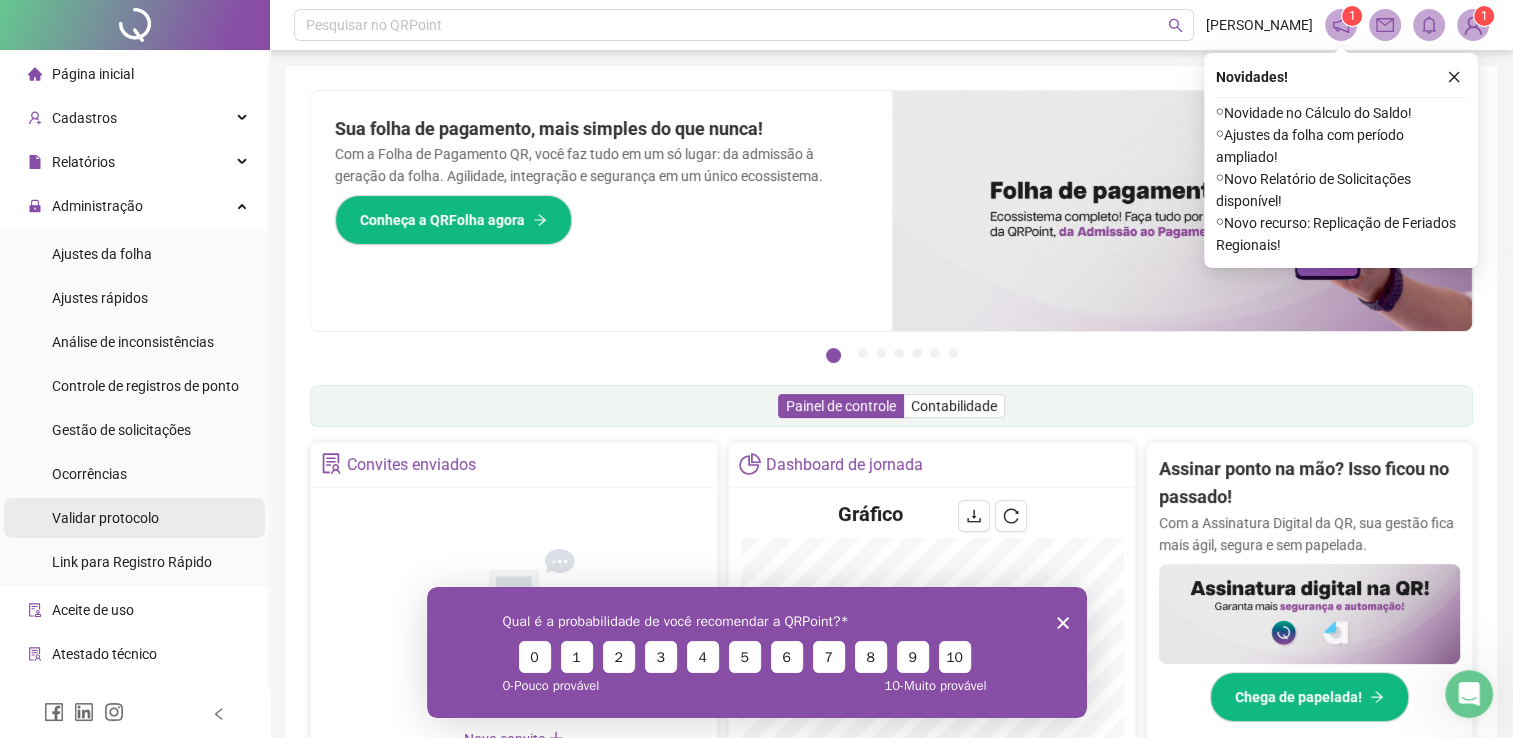 scroll, scrollTop: 72, scrollLeft: 0, axis: vertical 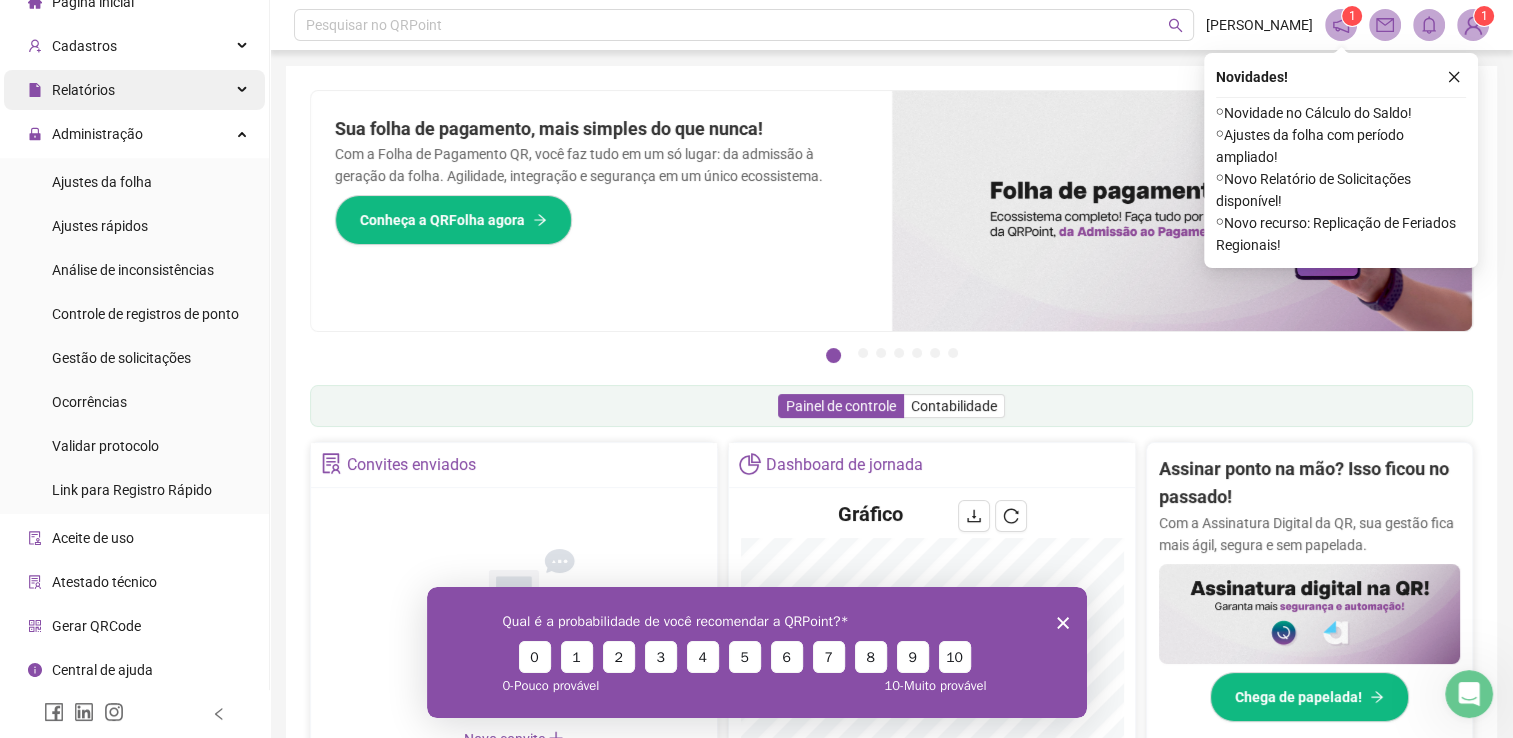 click on "Relatórios" at bounding box center (134, 90) 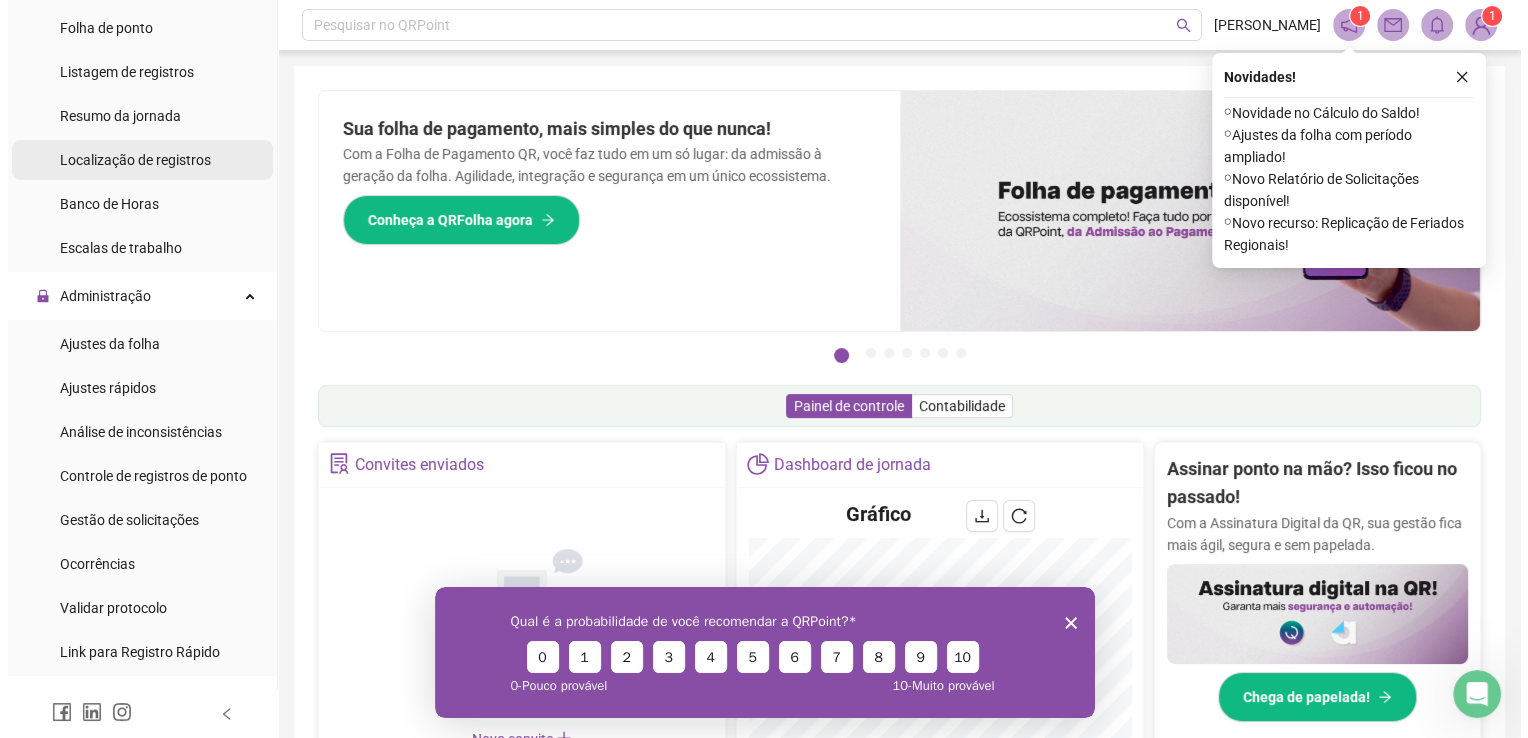 scroll, scrollTop: 272, scrollLeft: 0, axis: vertical 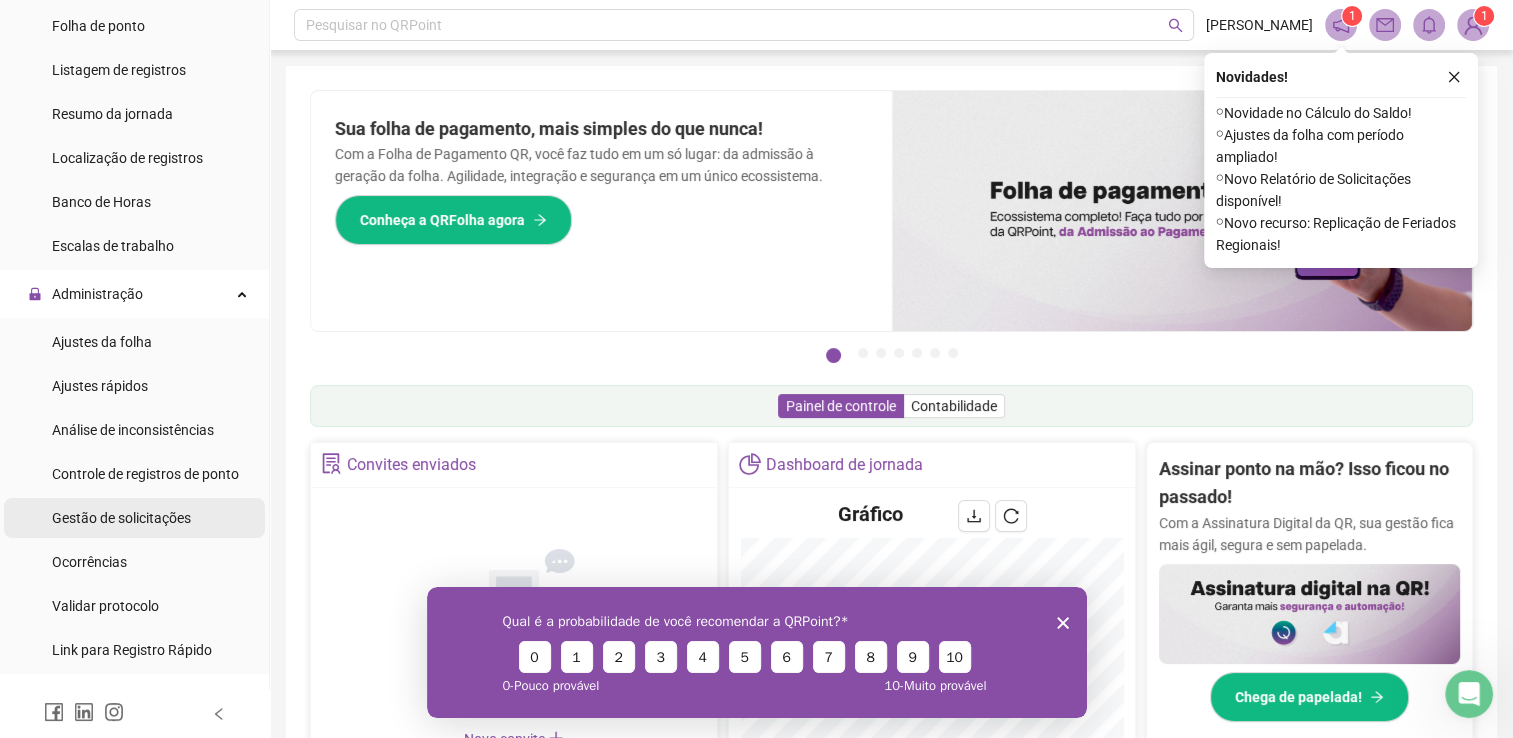 click on "Gestão de solicitações" at bounding box center (121, 518) 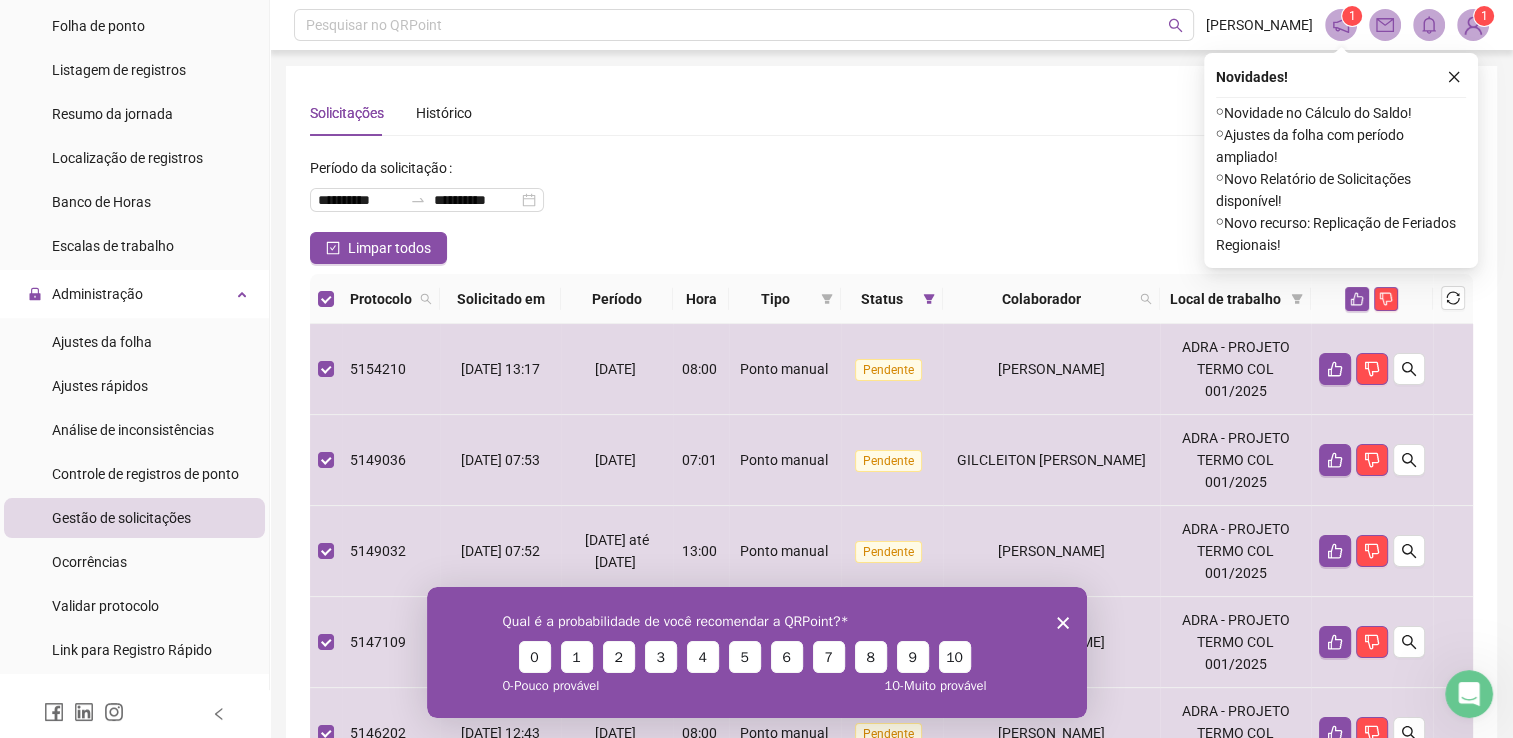 click 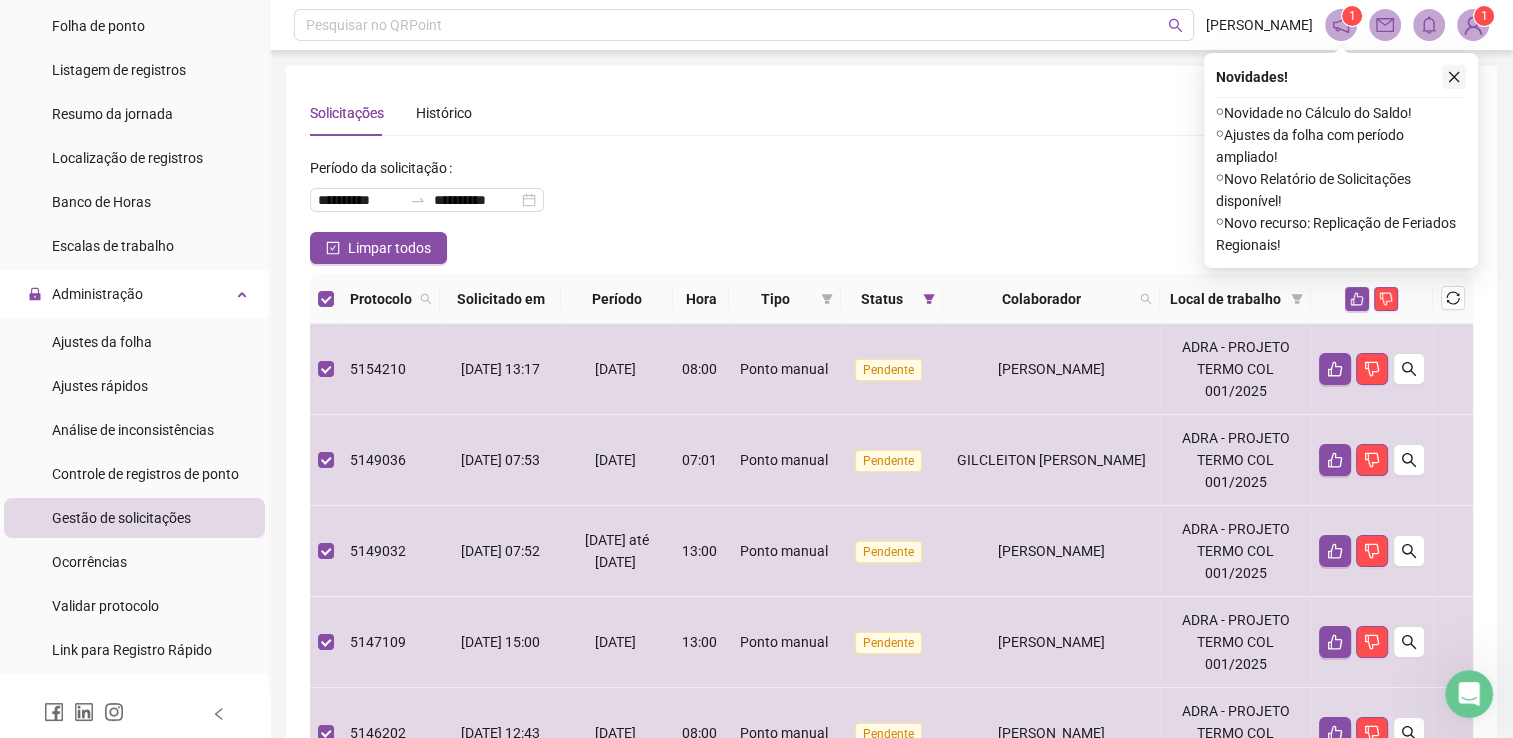 click 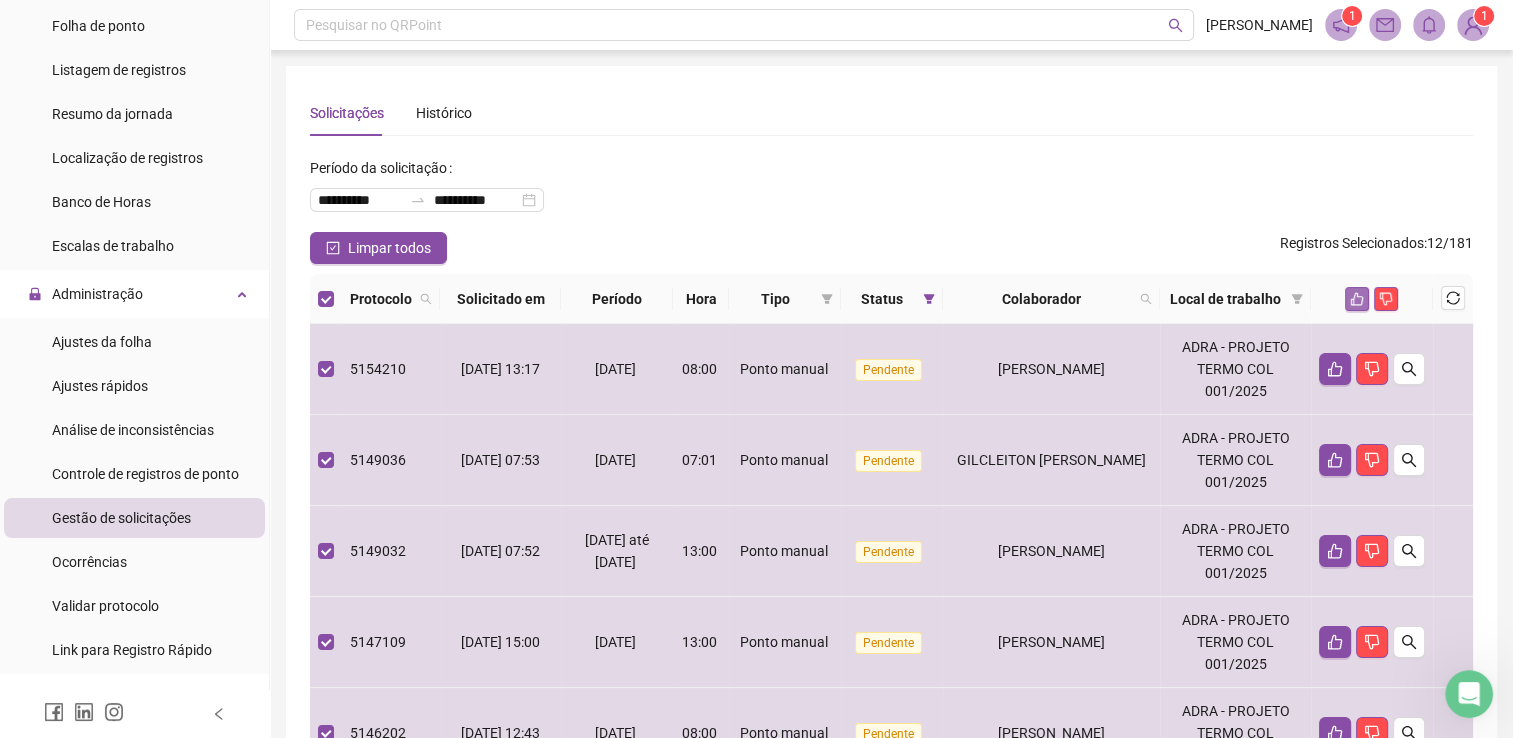 click 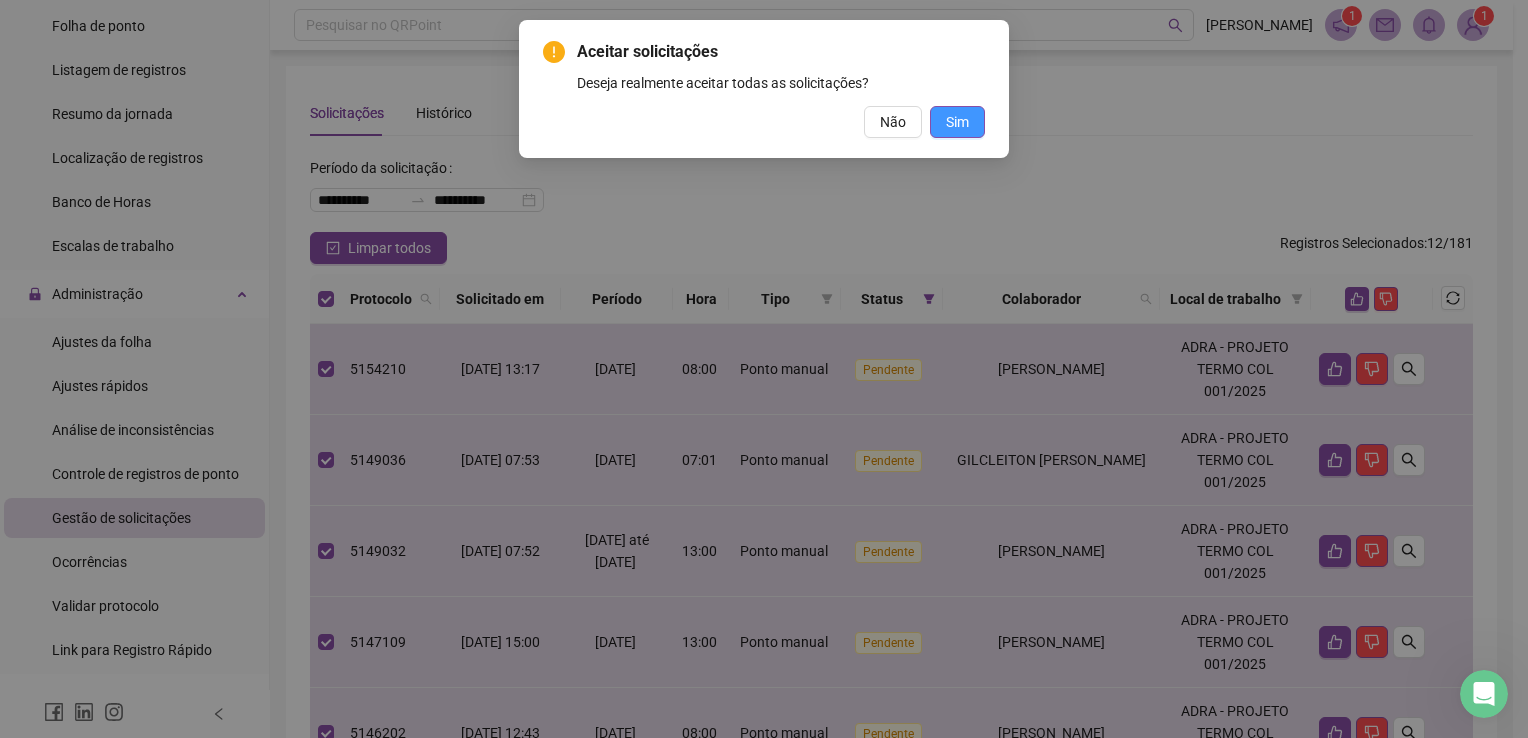 click on "Sim" at bounding box center [957, 122] 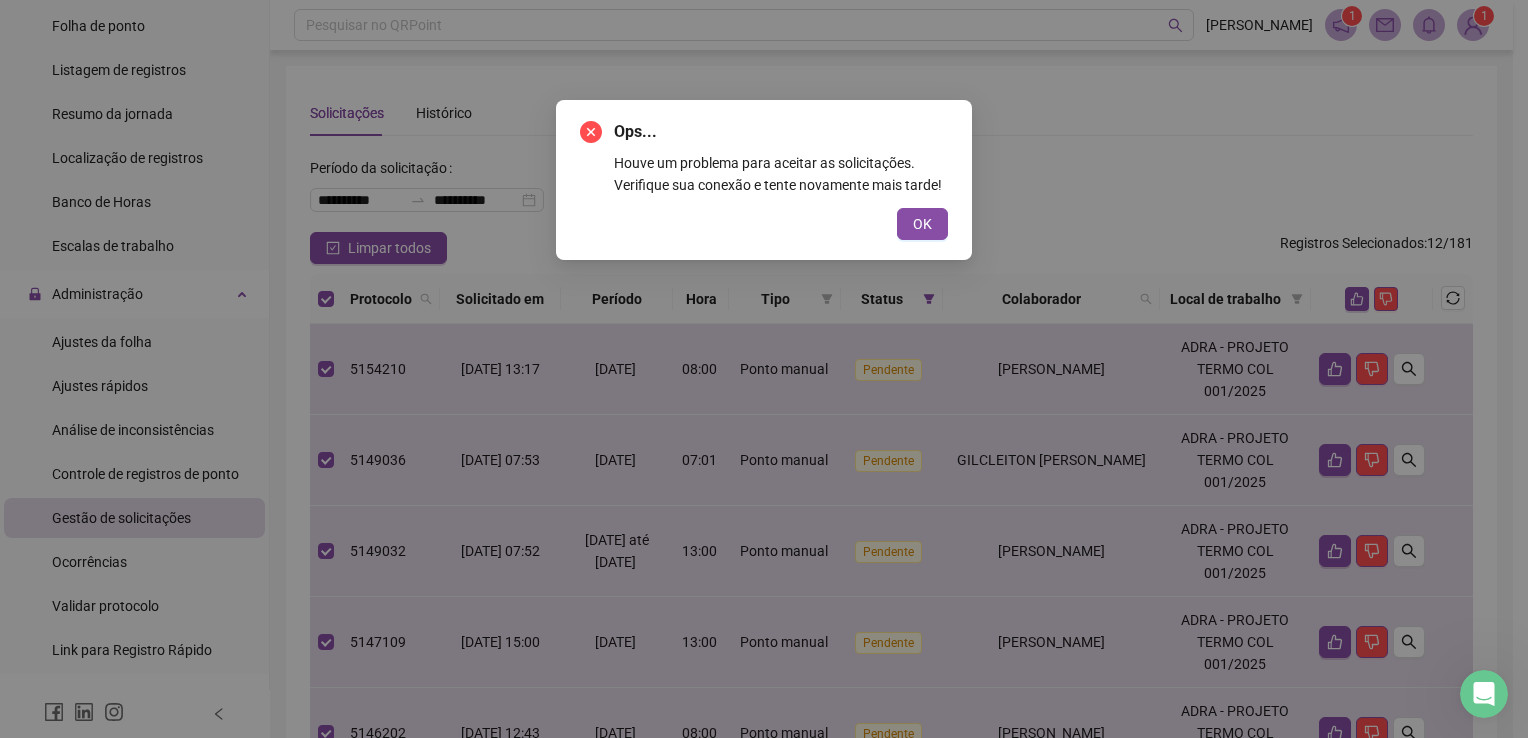 click on "OK" at bounding box center [922, 224] 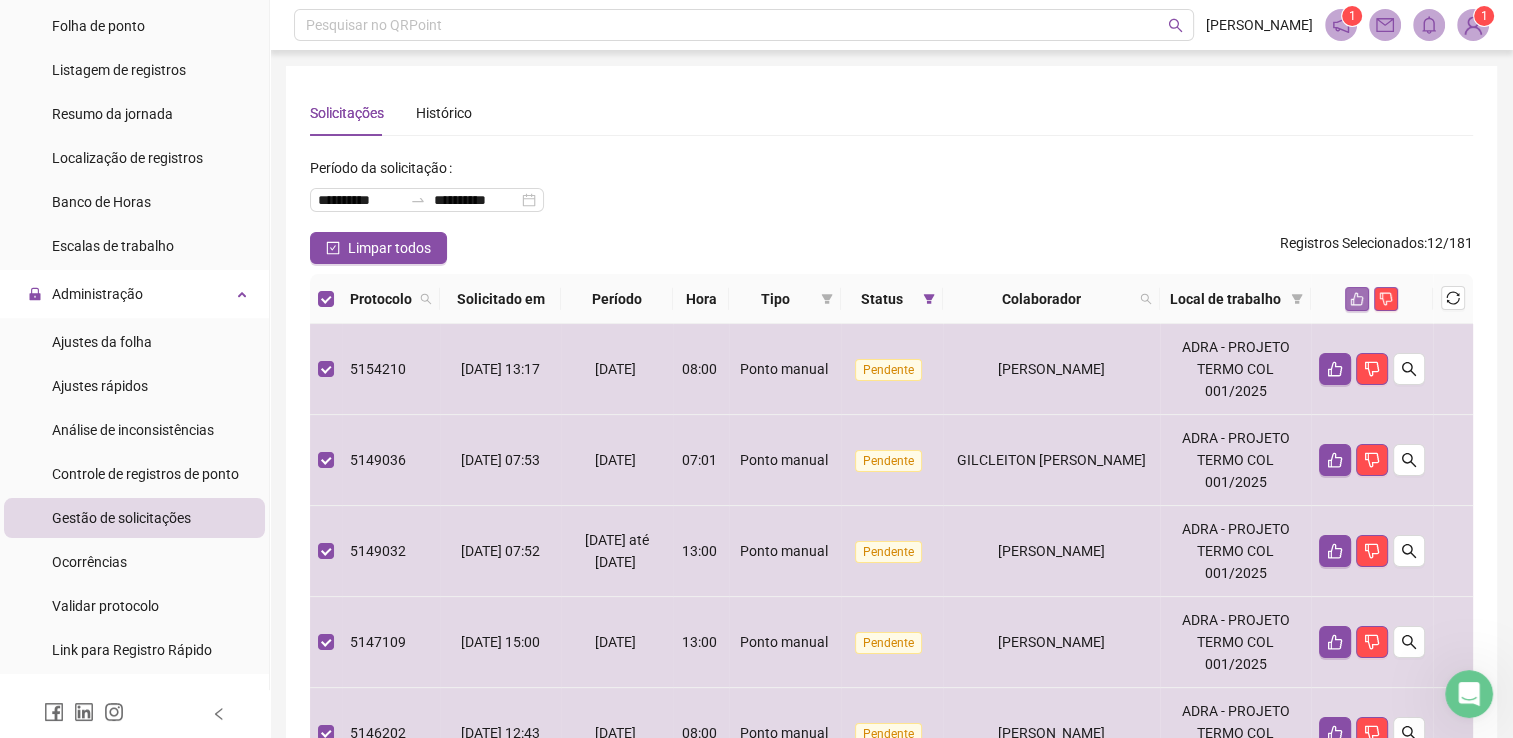 click 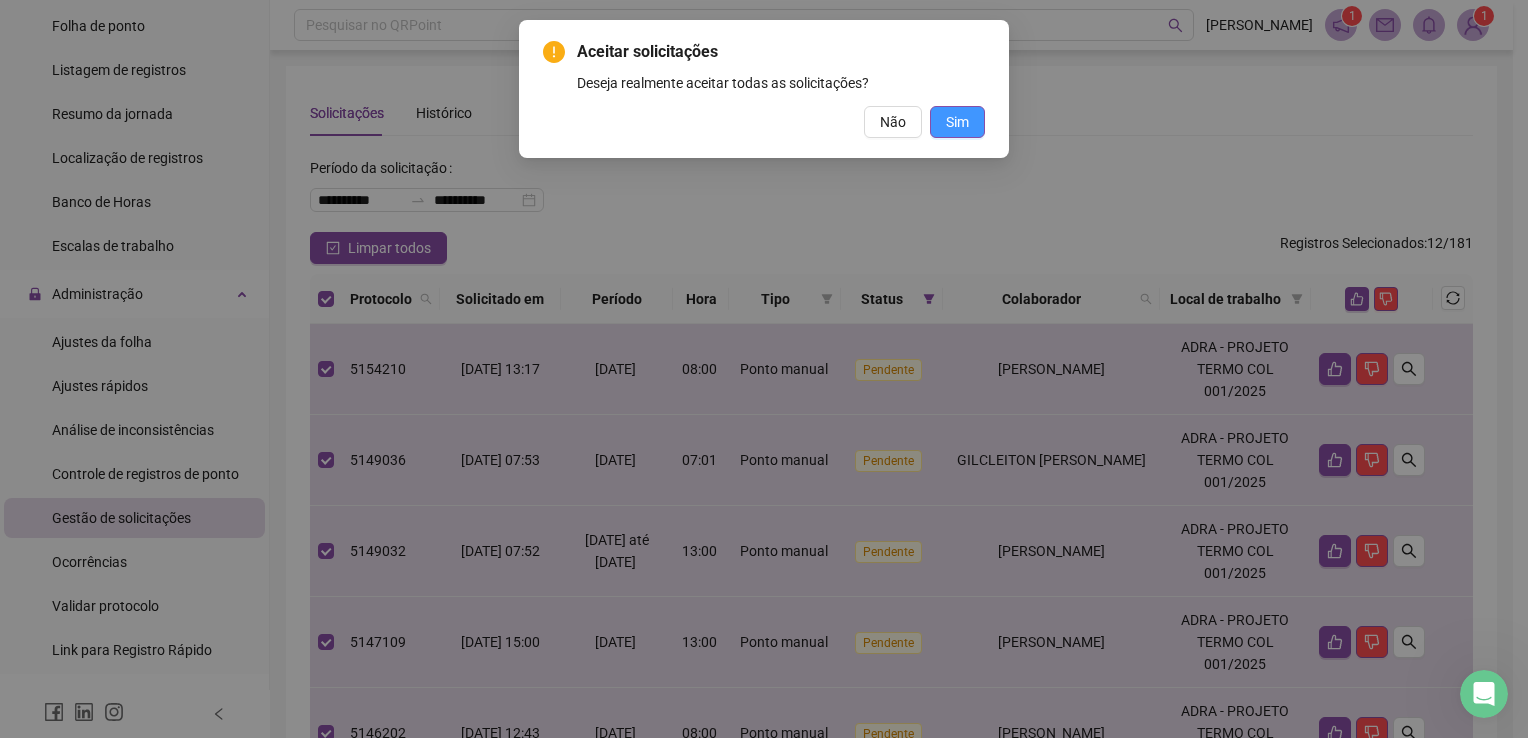 click on "Sim" at bounding box center (957, 122) 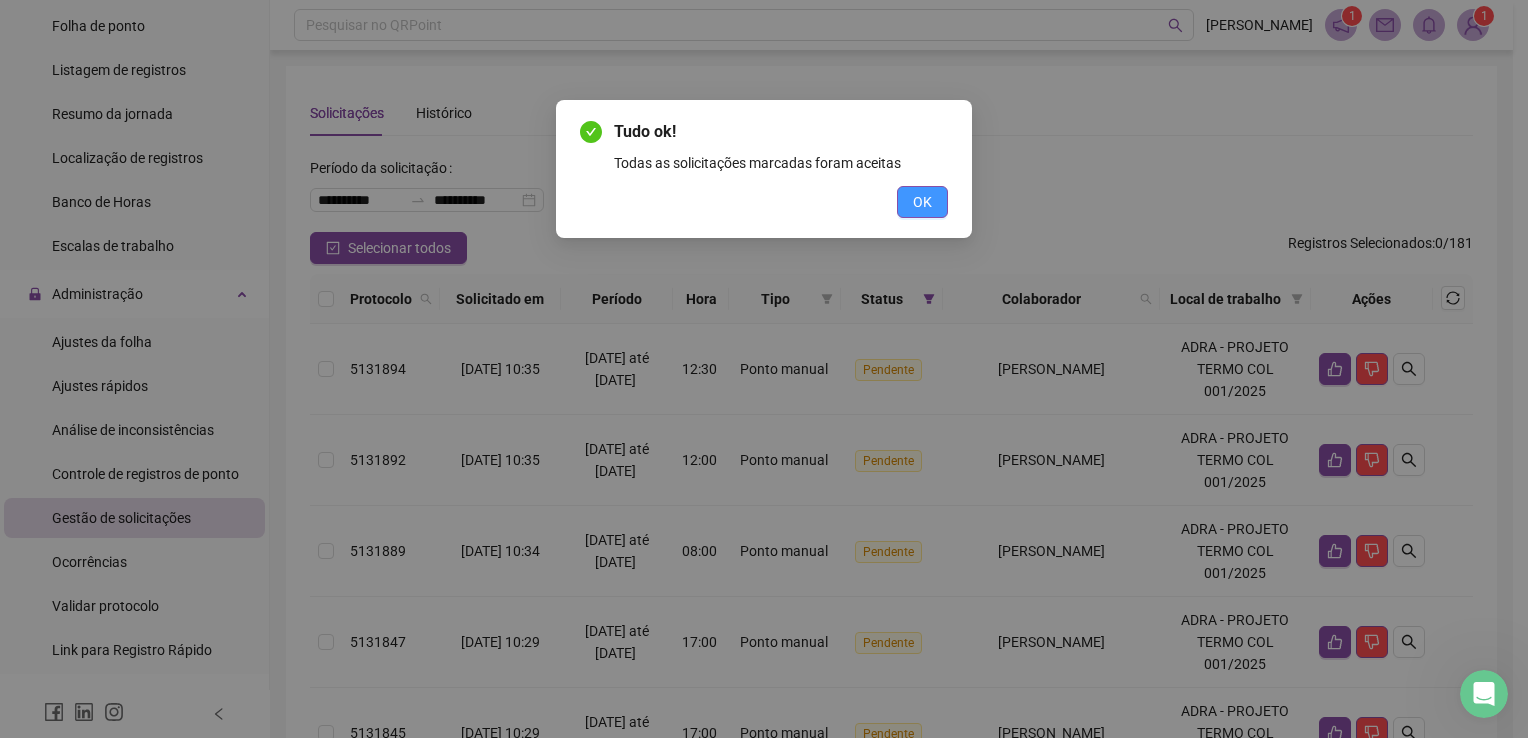 click on "OK" at bounding box center [922, 202] 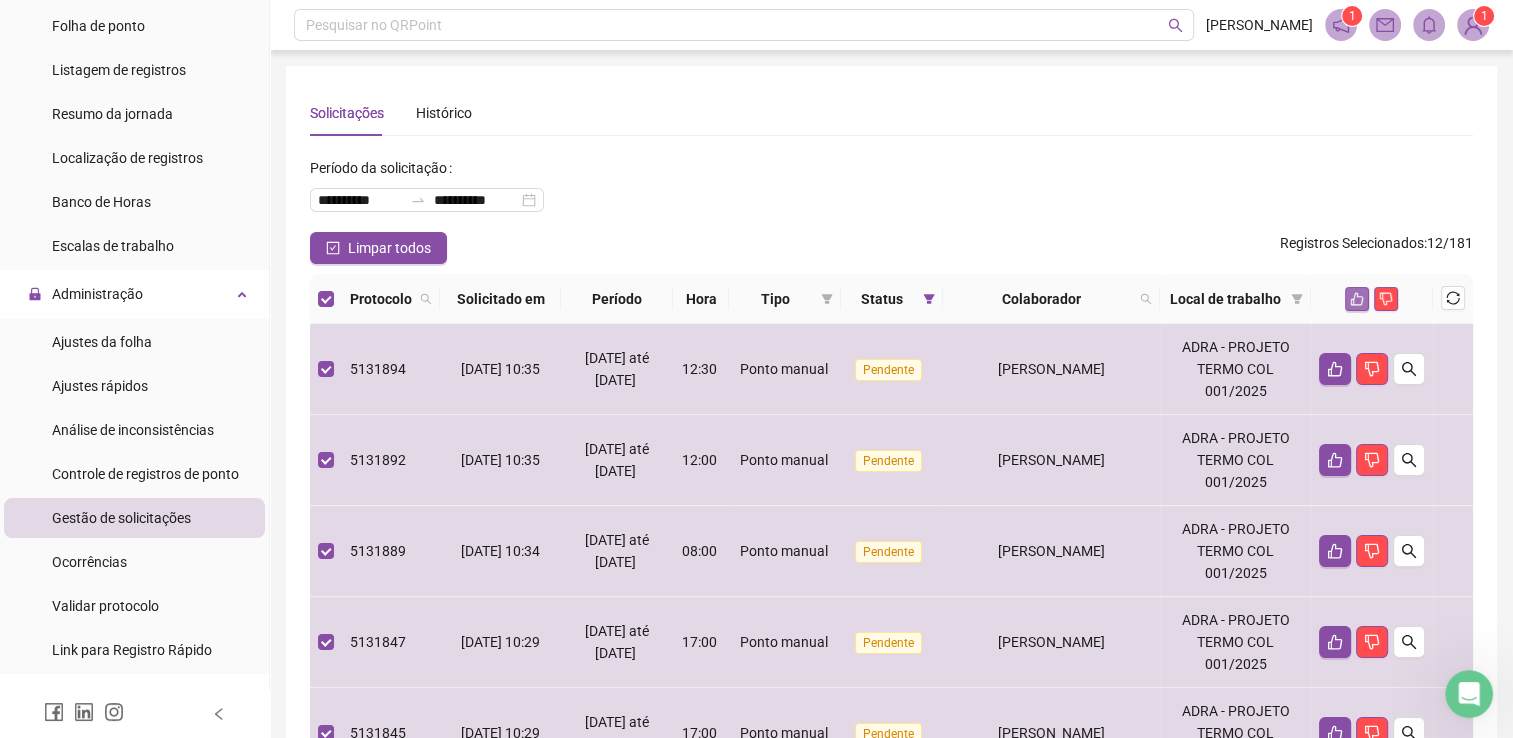click 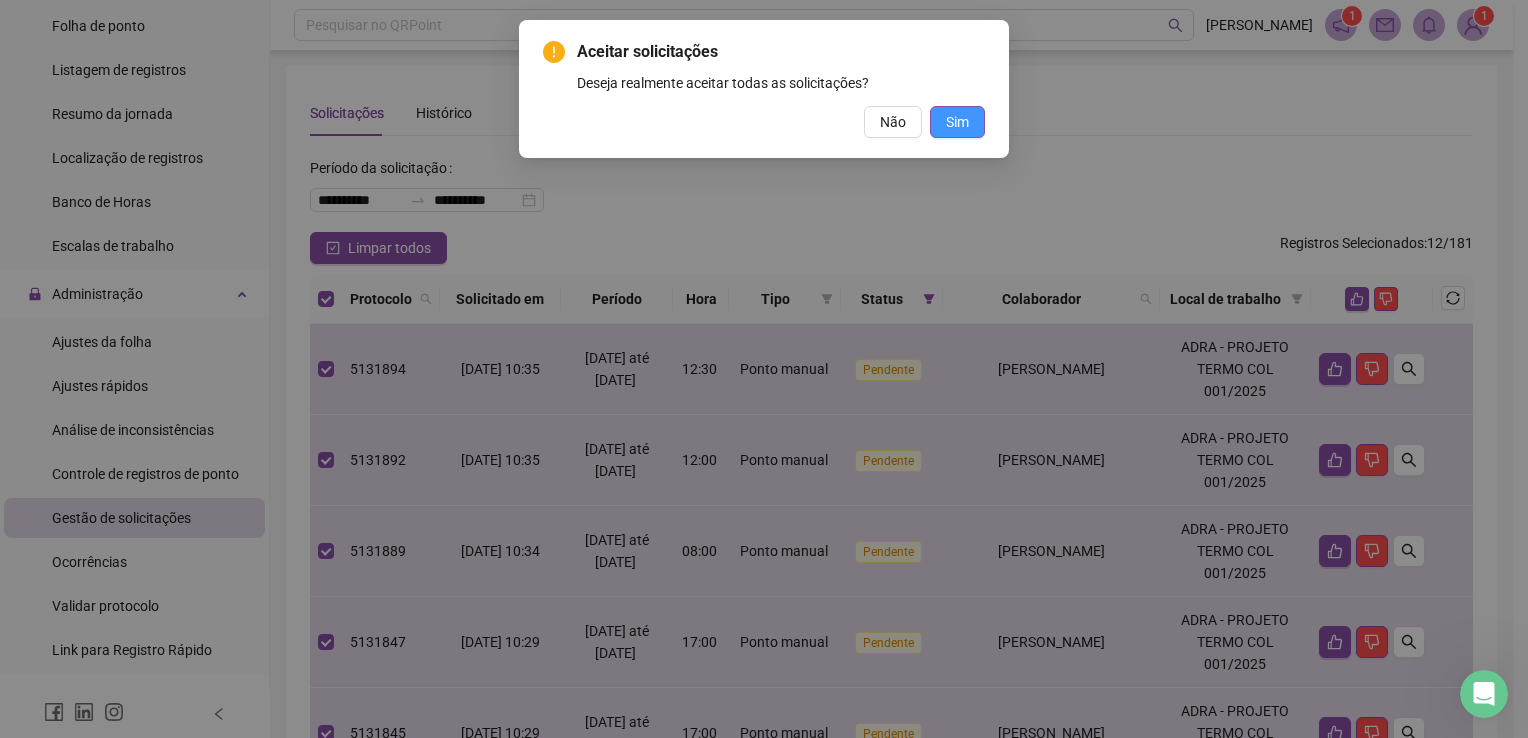 click on "Sim" at bounding box center (957, 122) 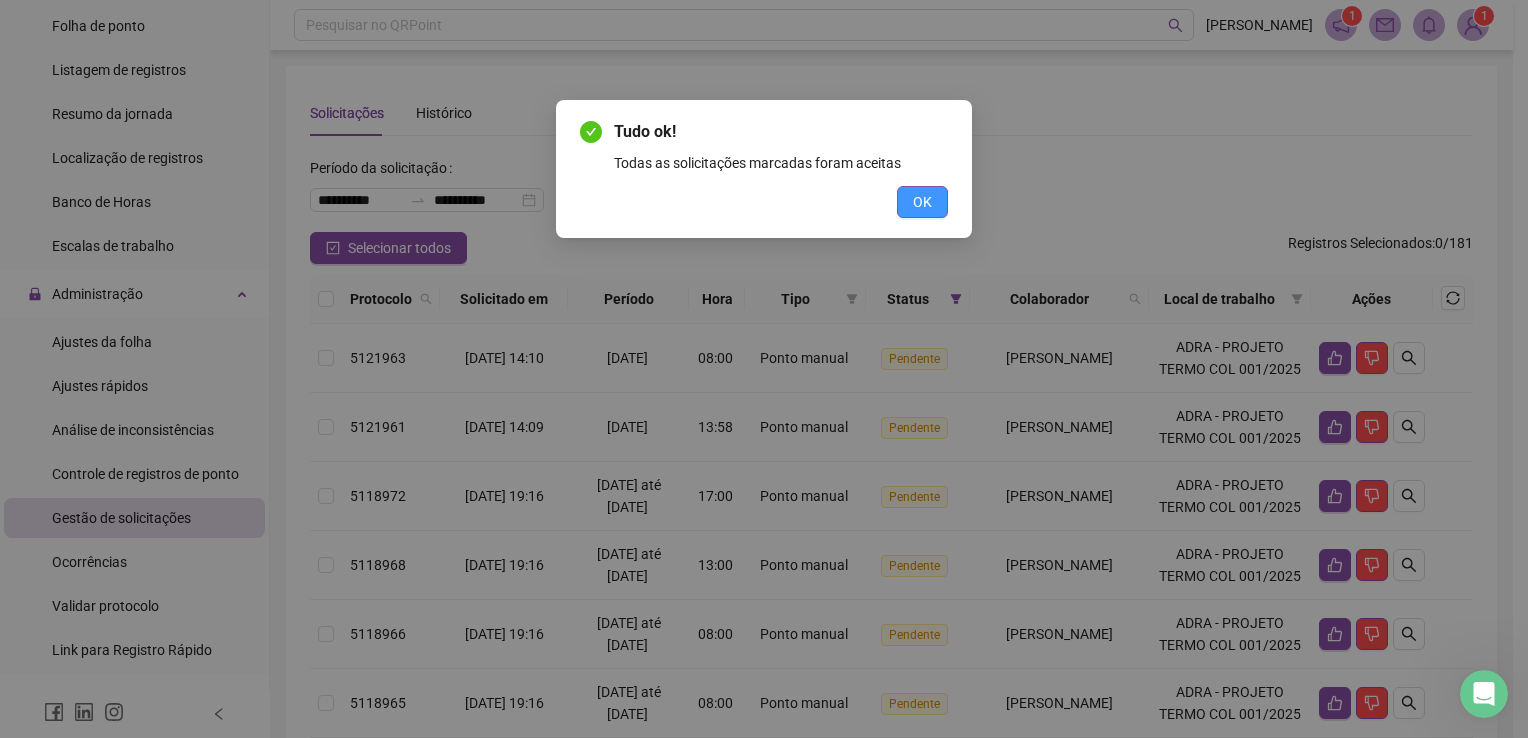 click on "OK" at bounding box center (922, 202) 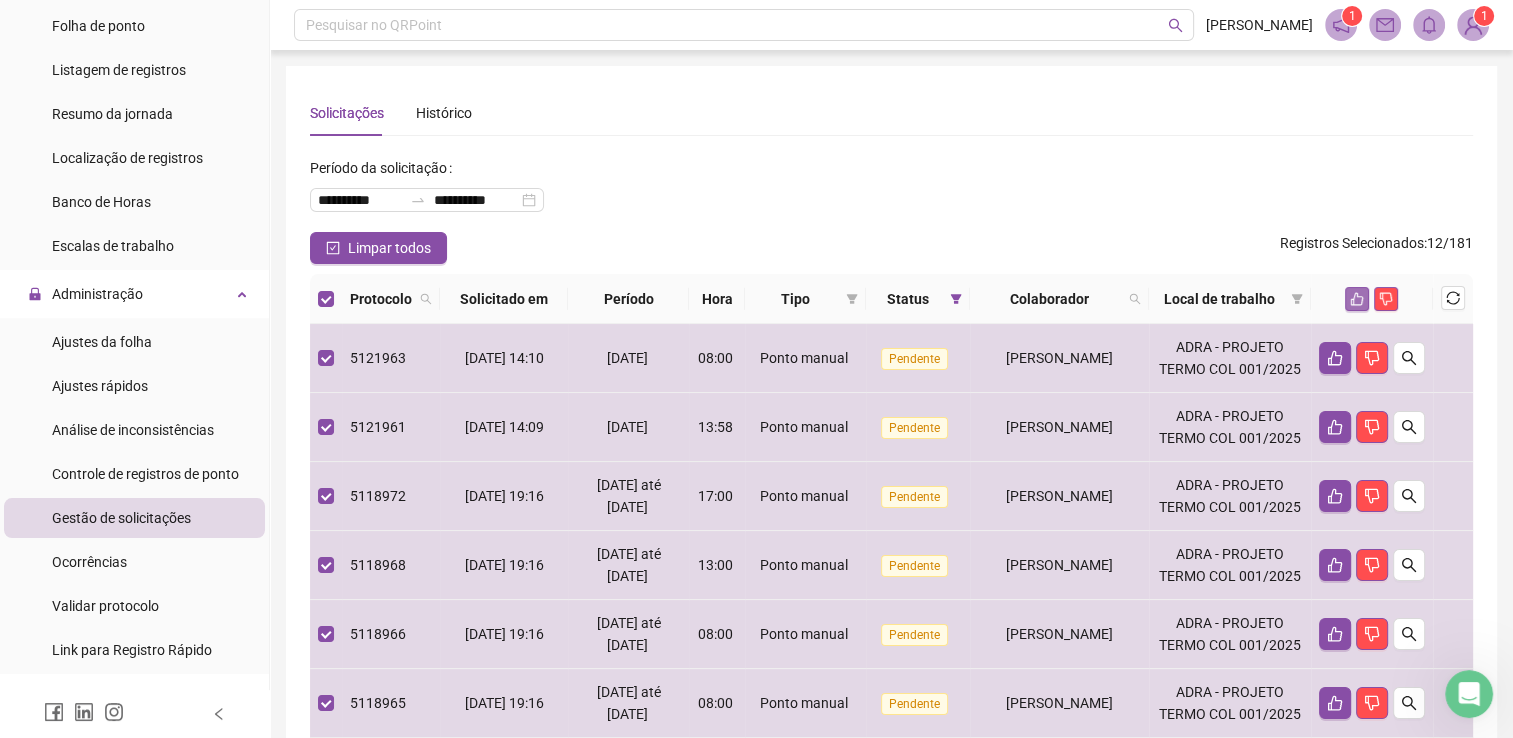click 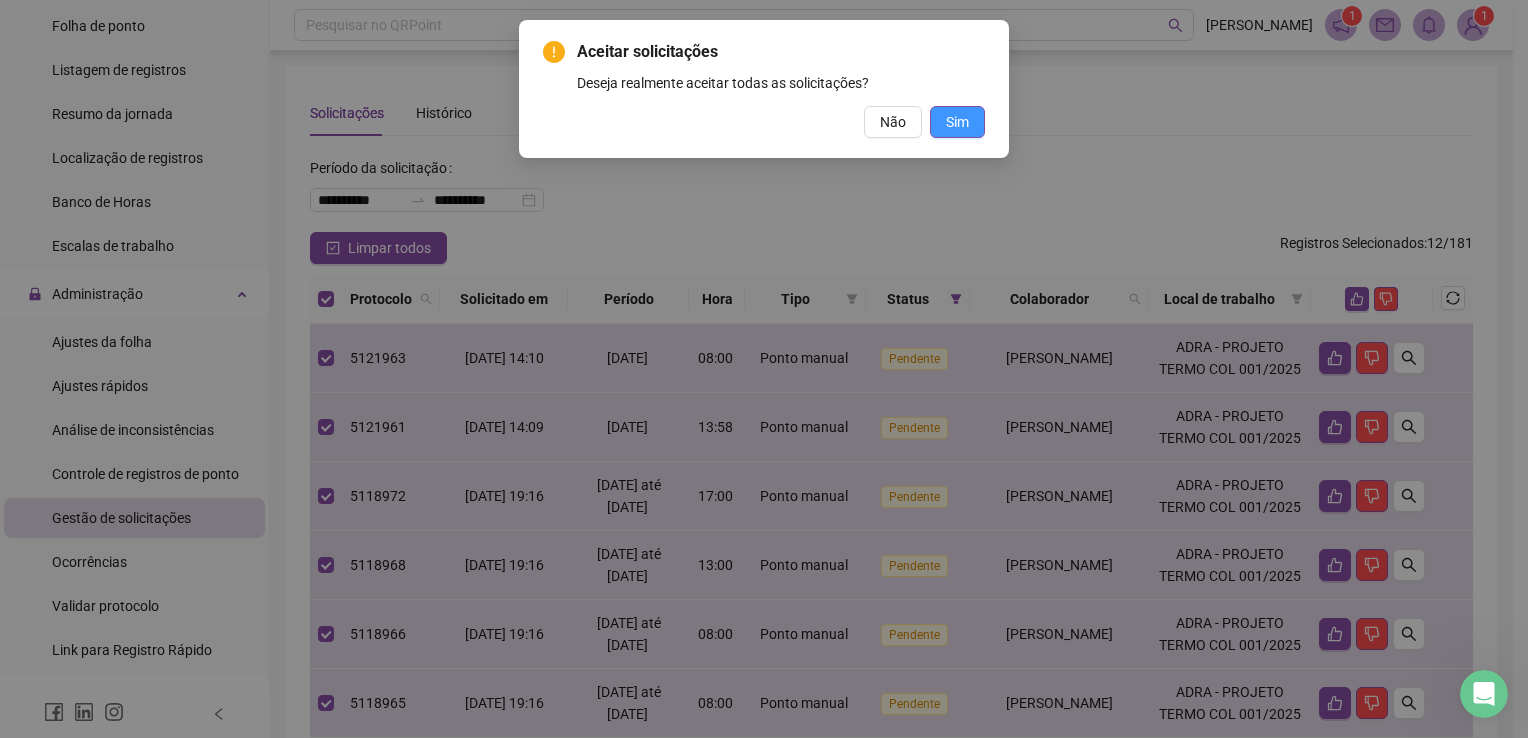 click on "Sim" at bounding box center (957, 122) 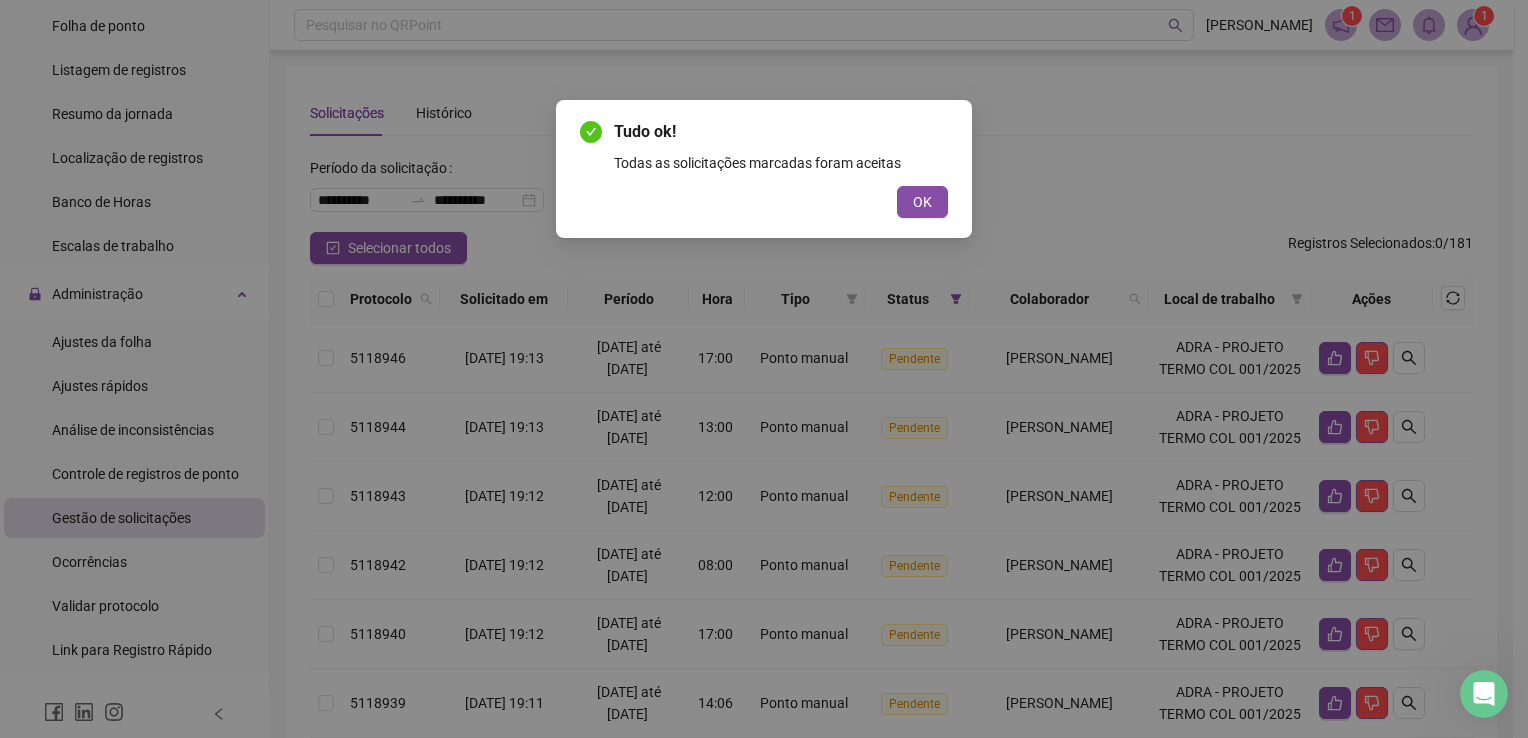click on "Tudo ok! Todas as solicitações marcadas foram aceitas OK" at bounding box center (764, 169) 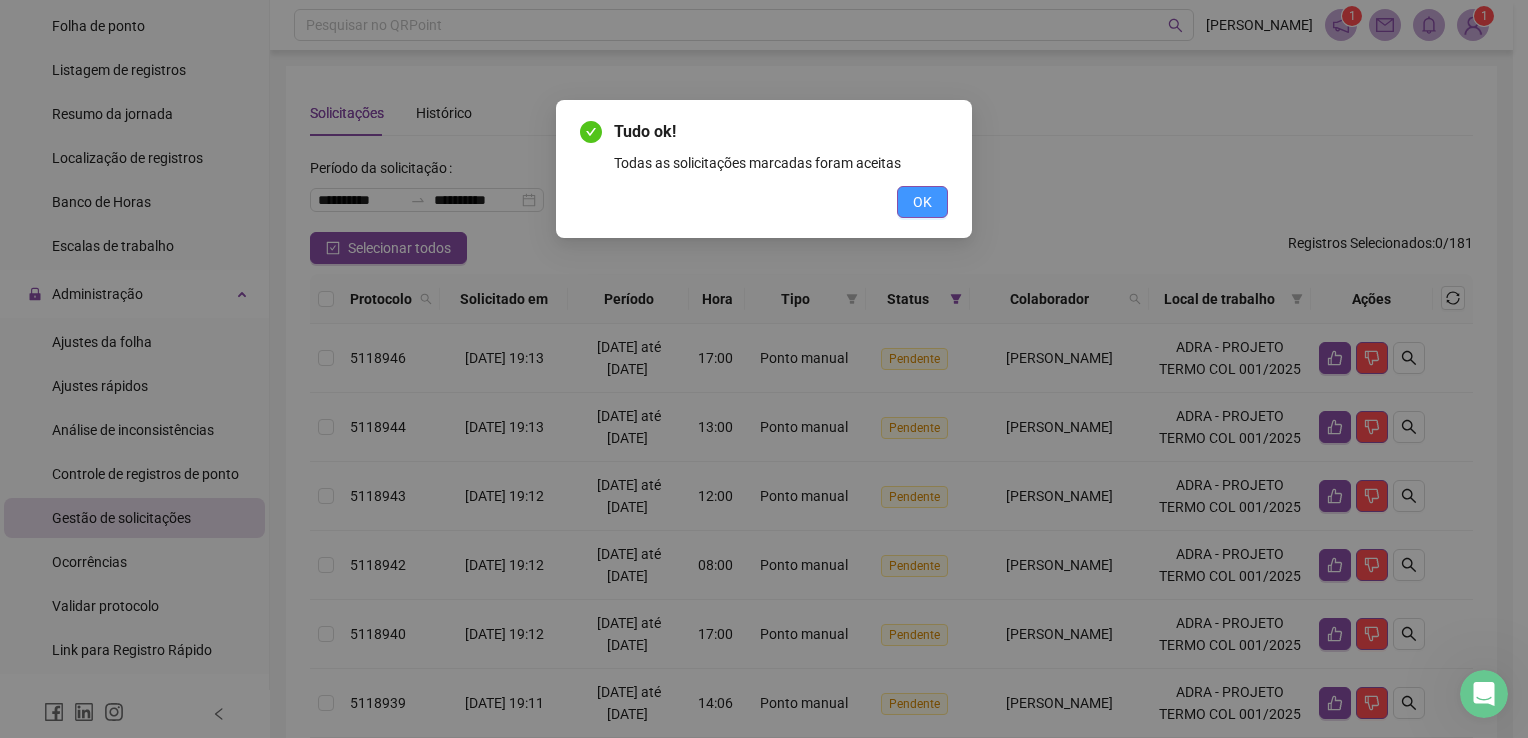 click on "OK" at bounding box center (922, 202) 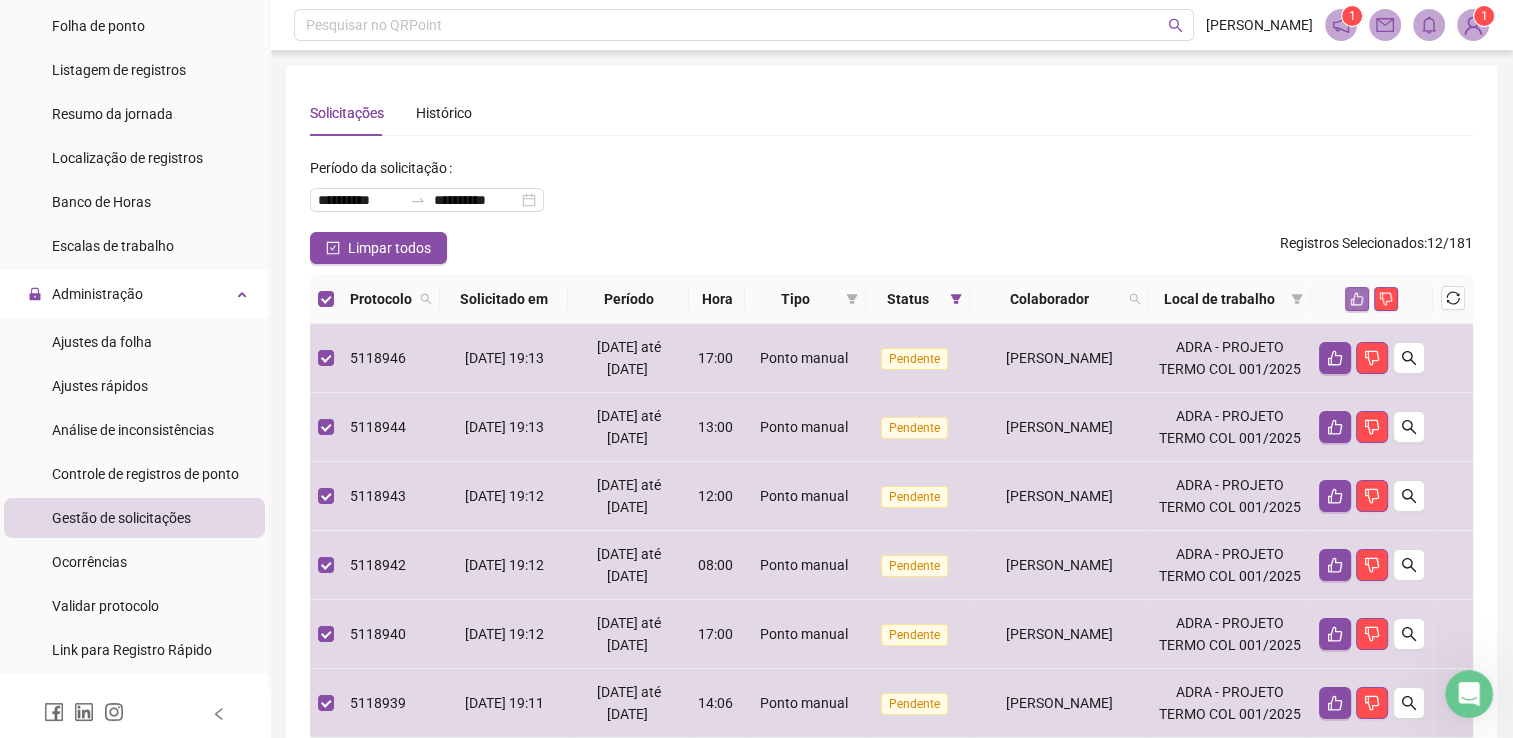 click 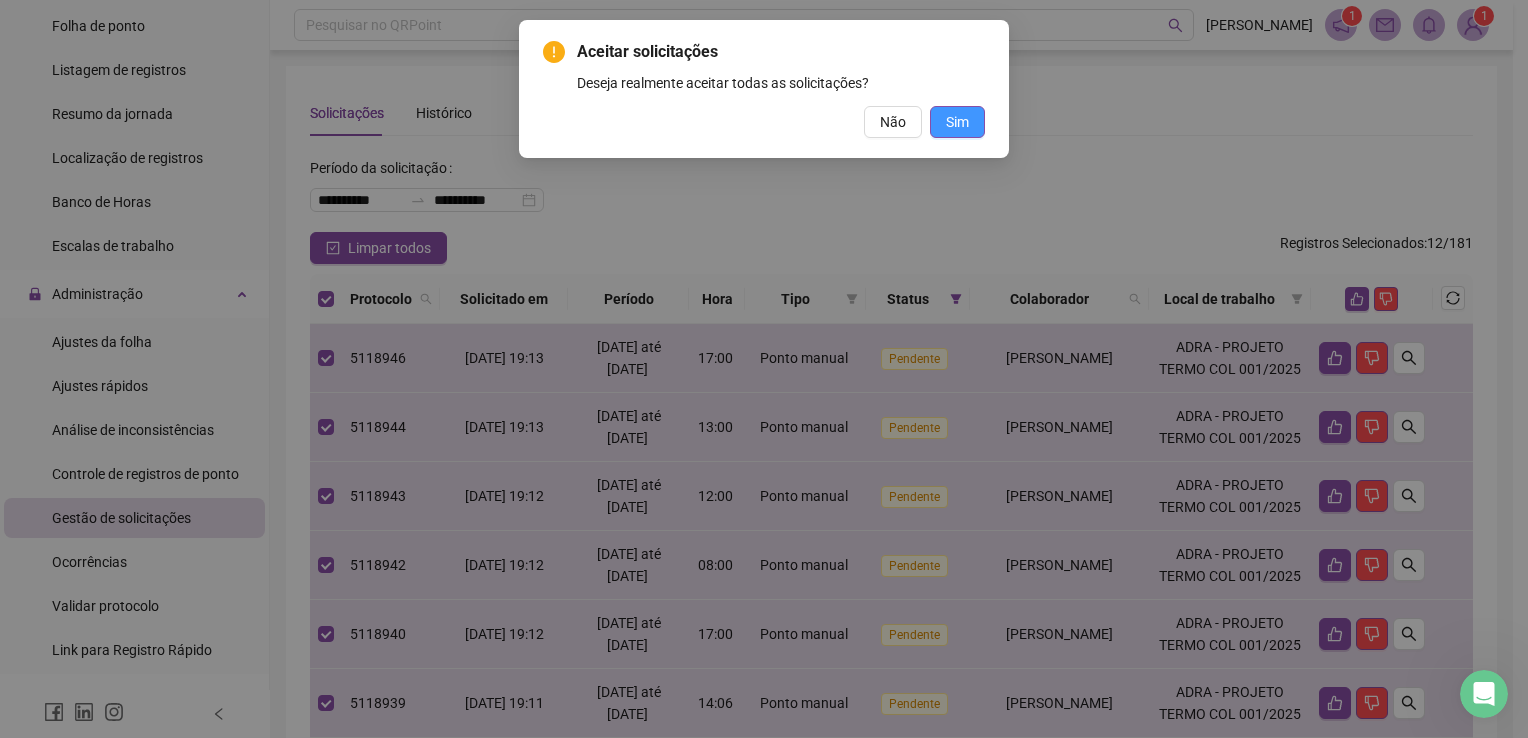 click on "Sim" at bounding box center [957, 122] 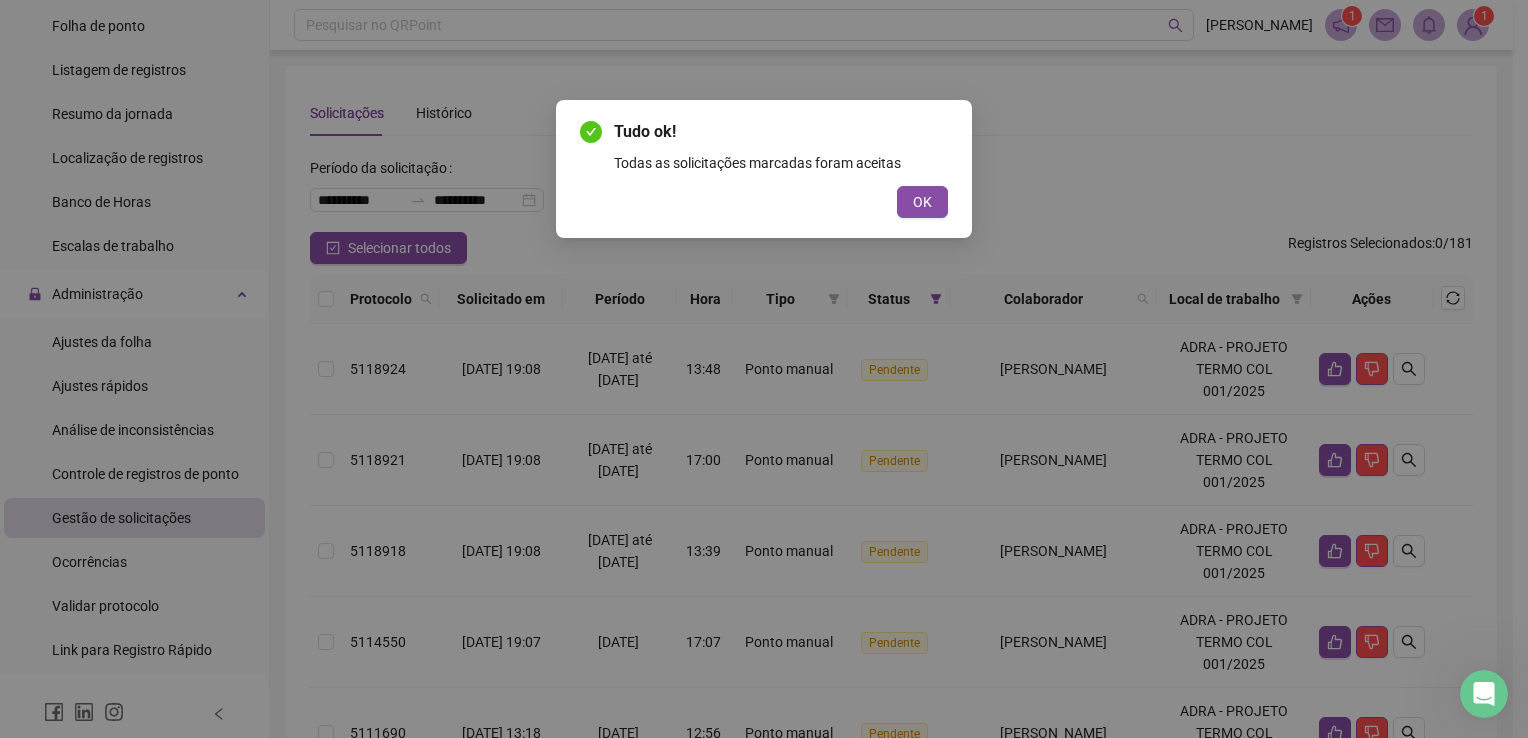 click on "OK" at bounding box center (922, 202) 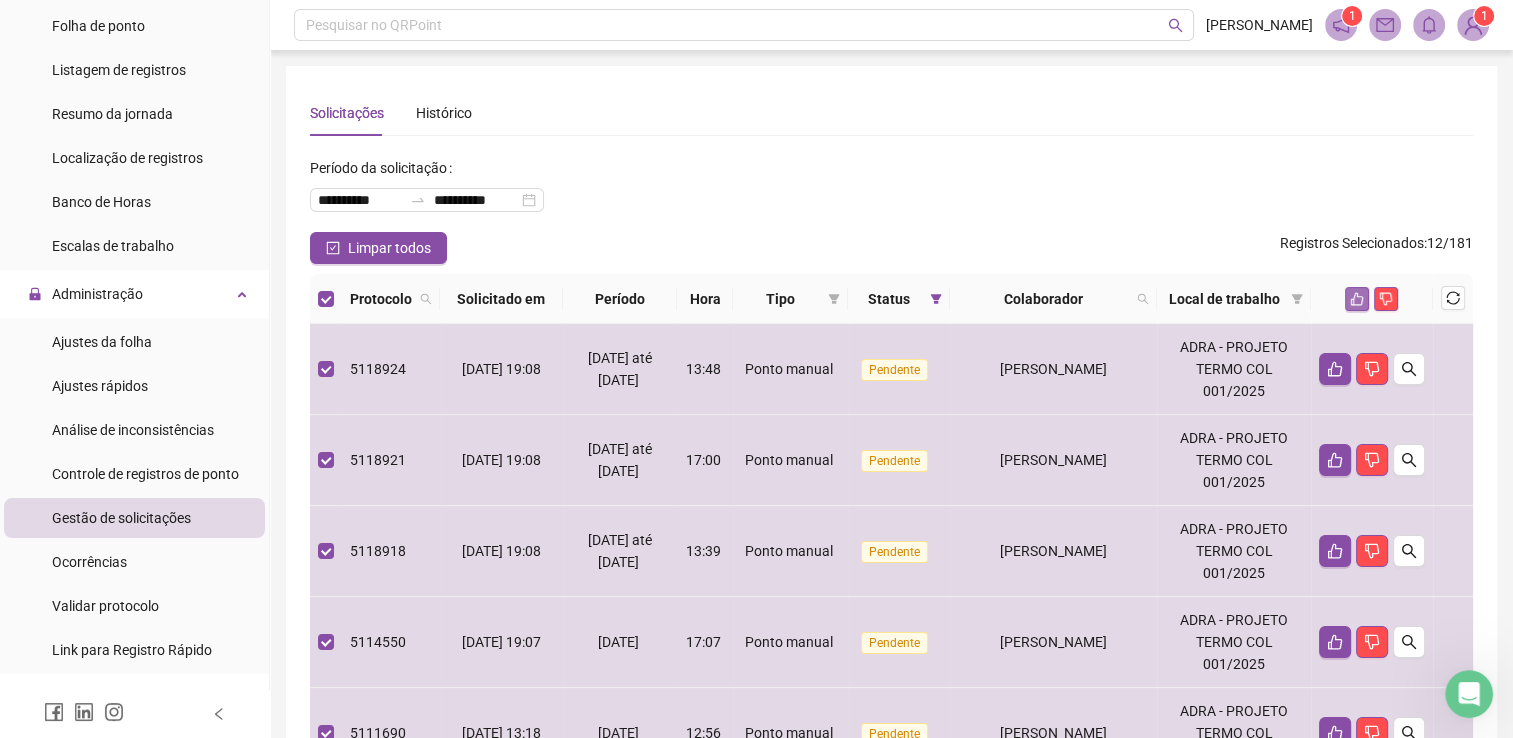 click 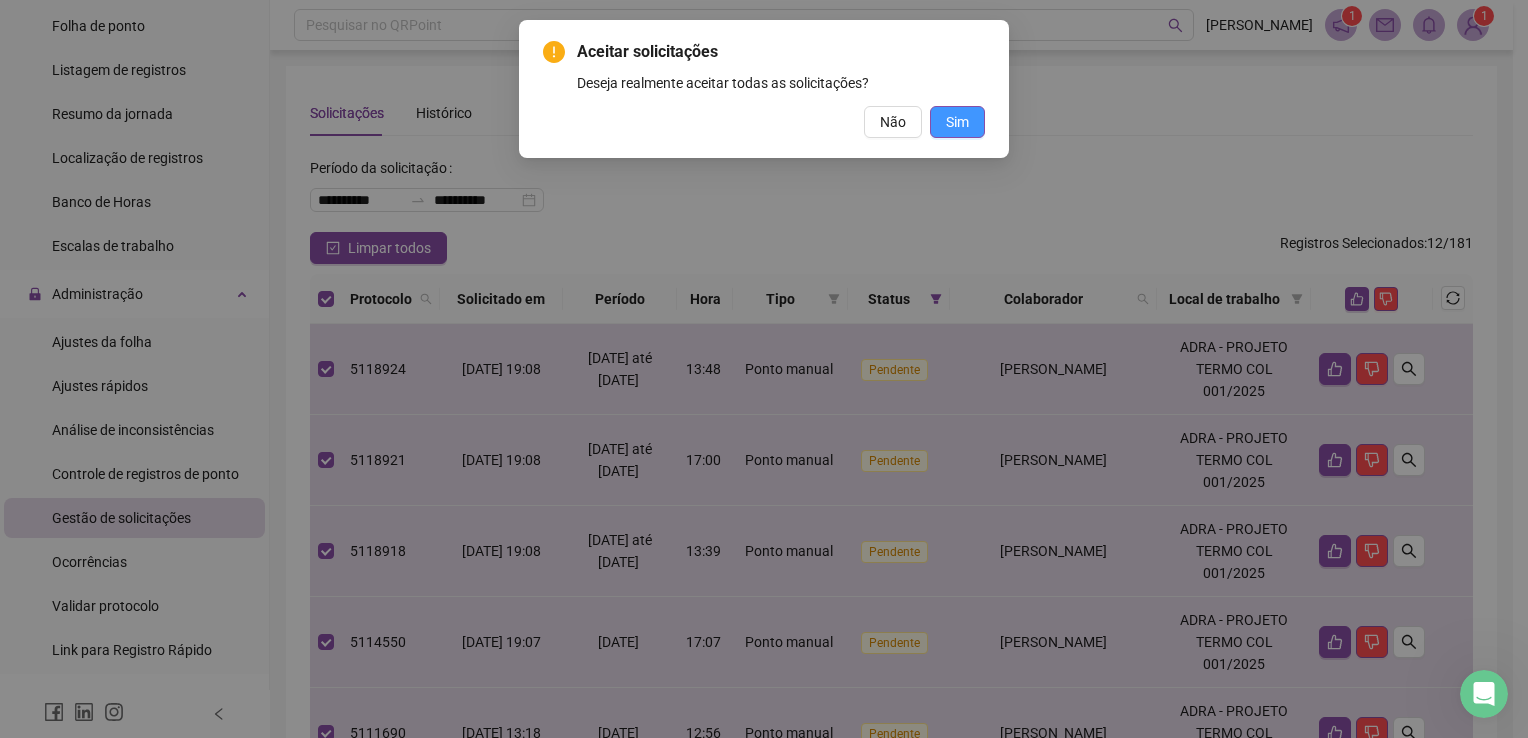 click on "Sim" at bounding box center [957, 122] 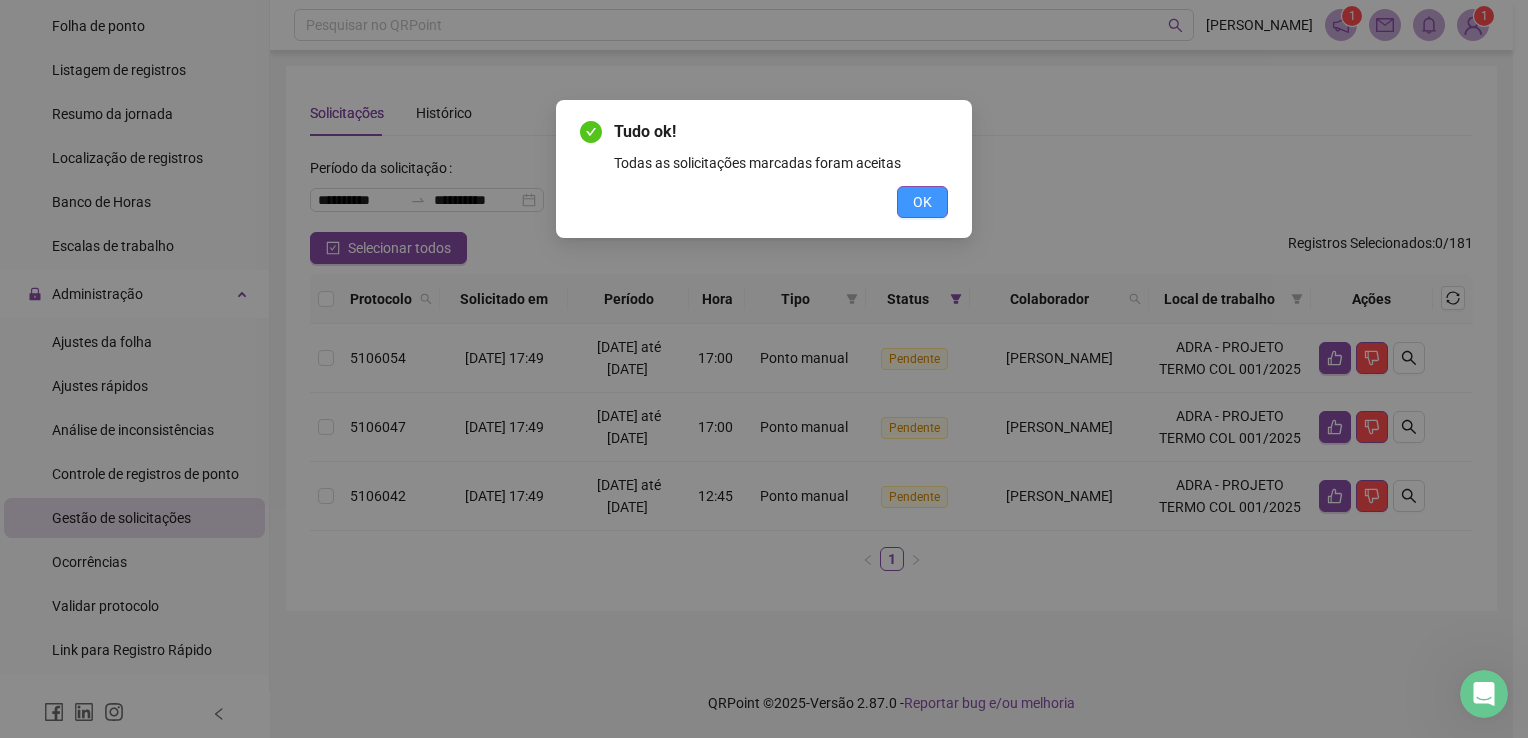 click on "OK" at bounding box center (922, 202) 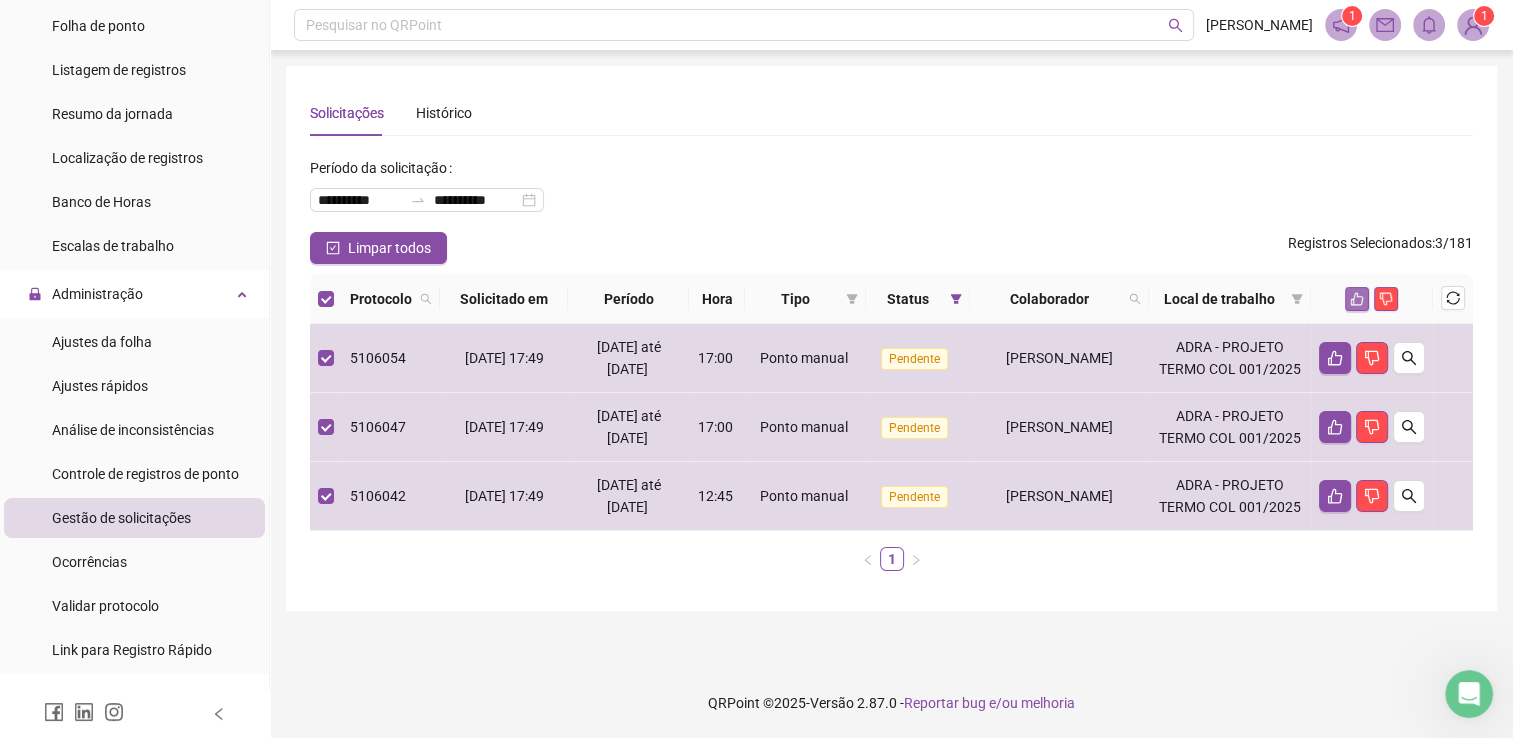 click 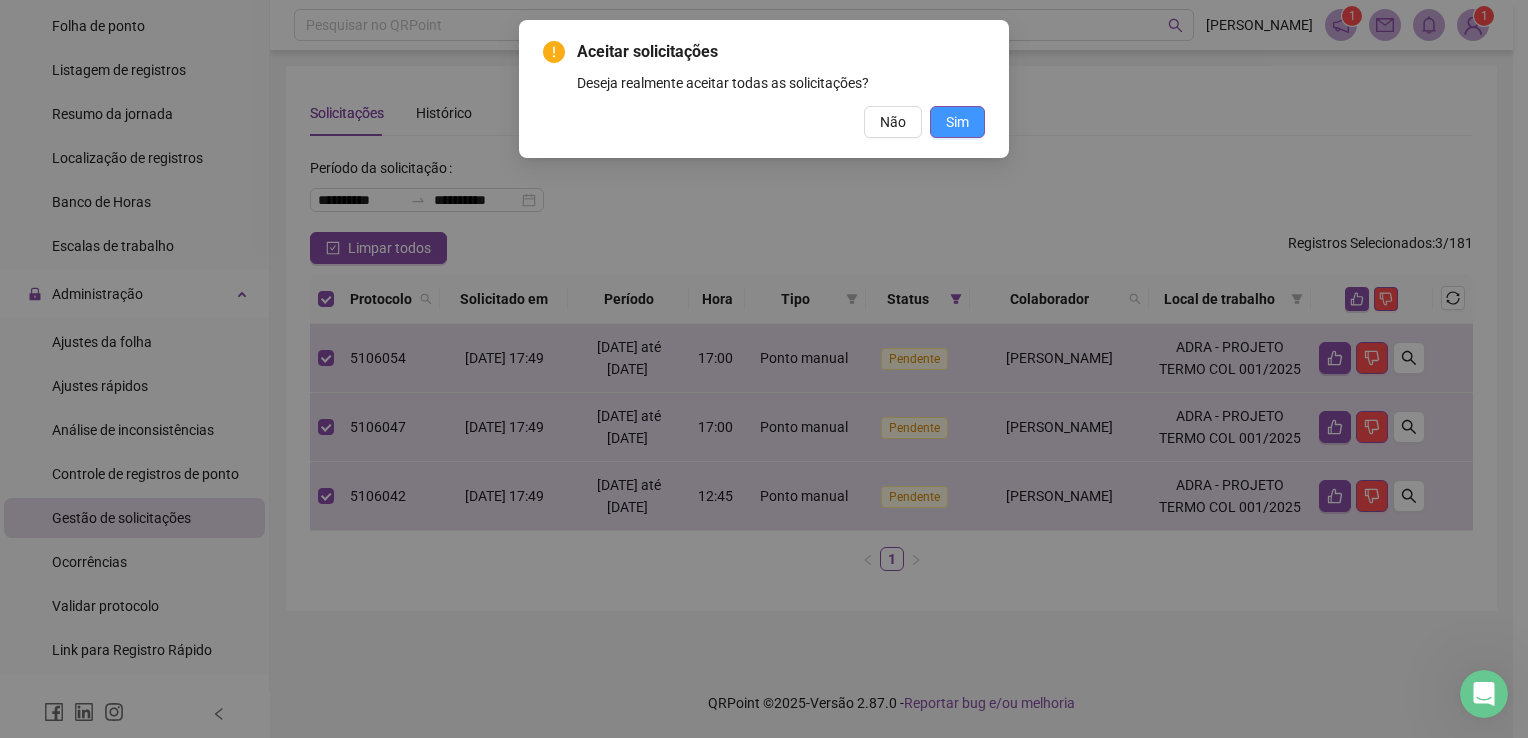 click on "Sim" at bounding box center [957, 122] 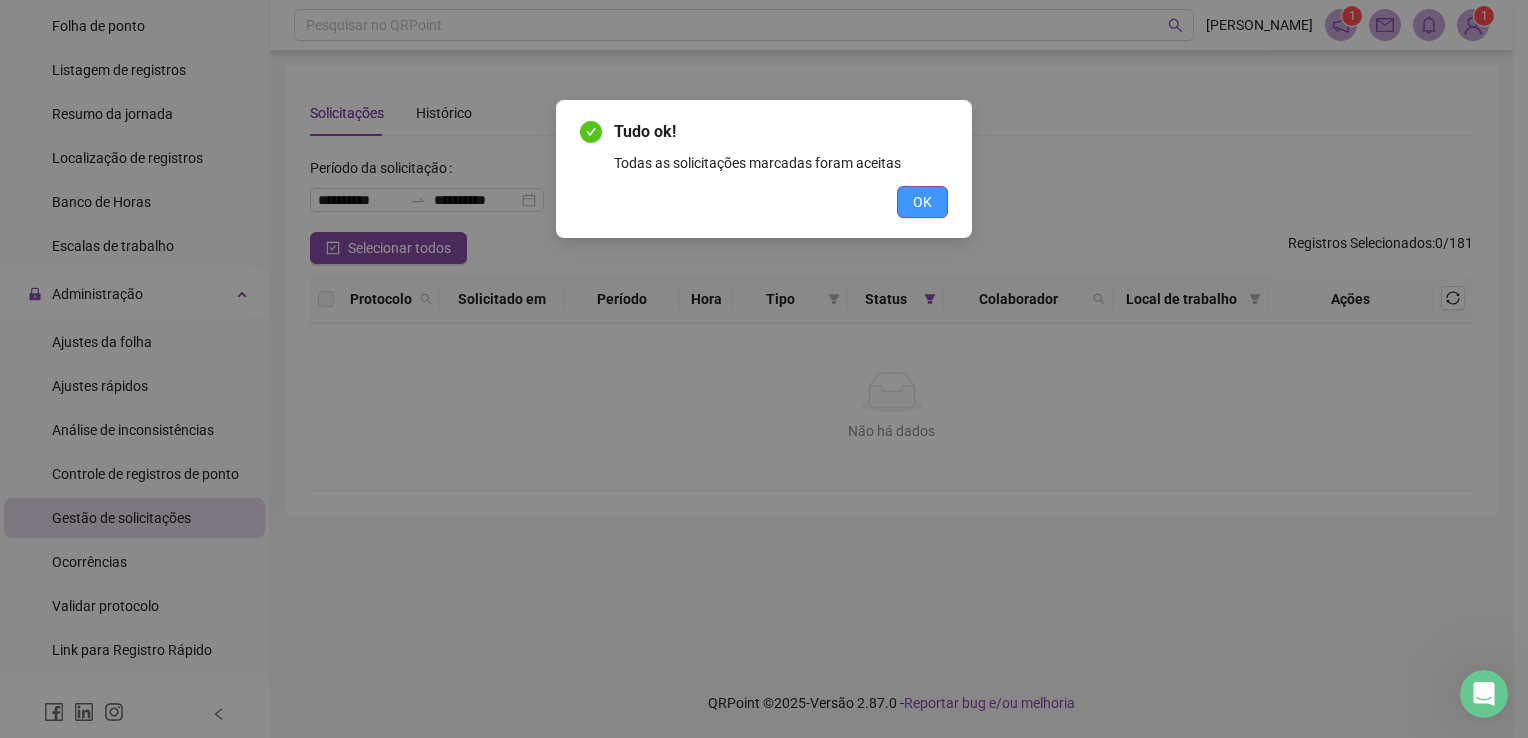 click on "OK" at bounding box center [922, 202] 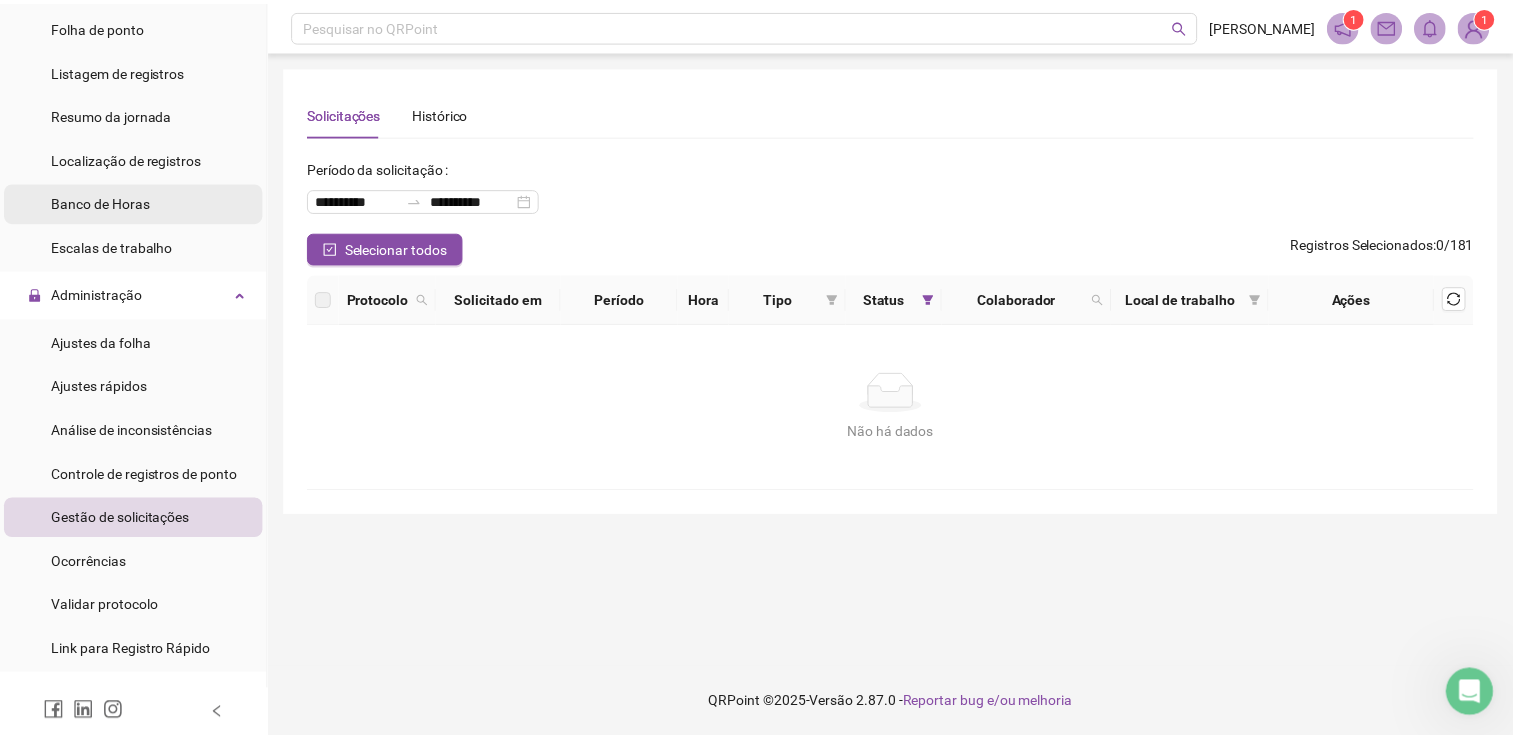 scroll, scrollTop: 172, scrollLeft: 0, axis: vertical 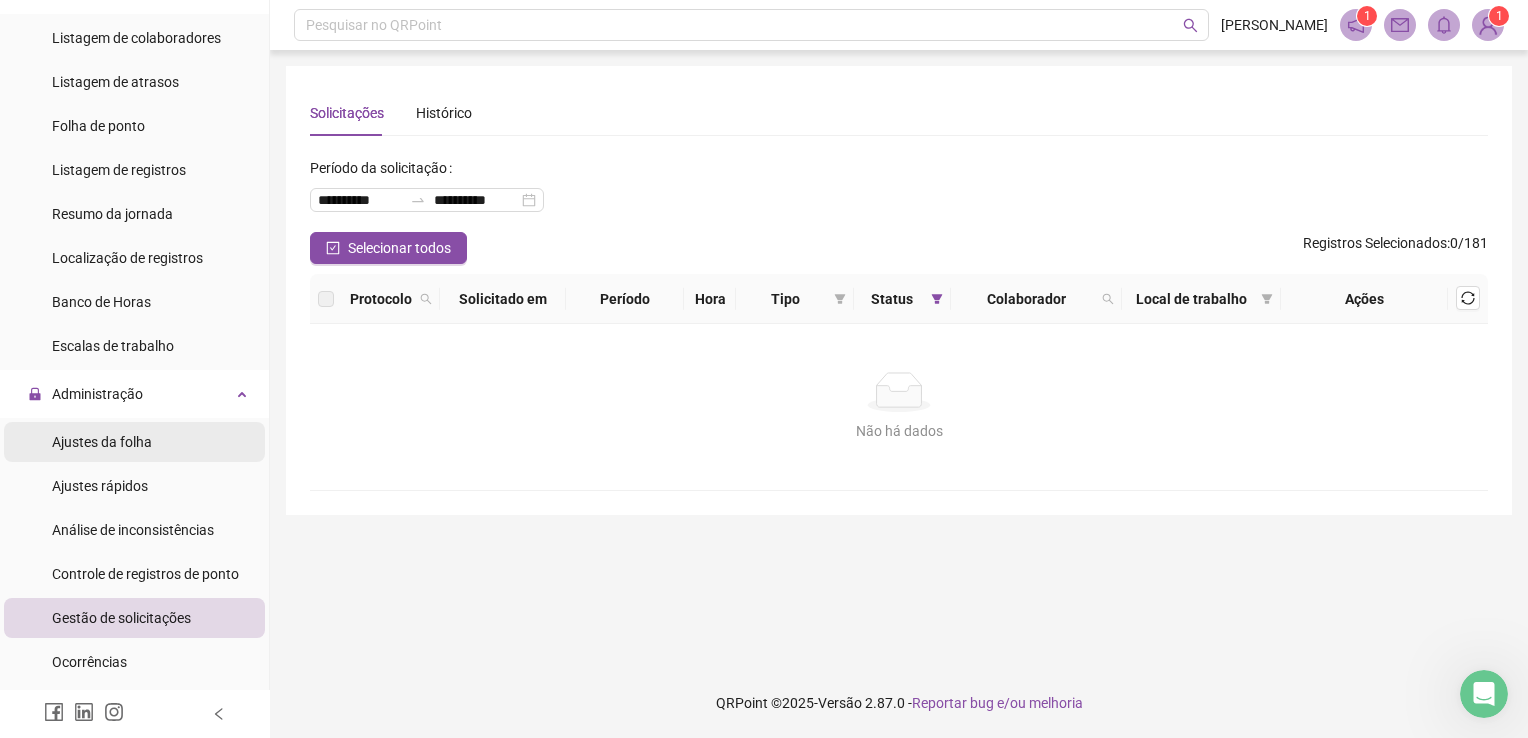 click on "Ajustes da folha" at bounding box center [102, 442] 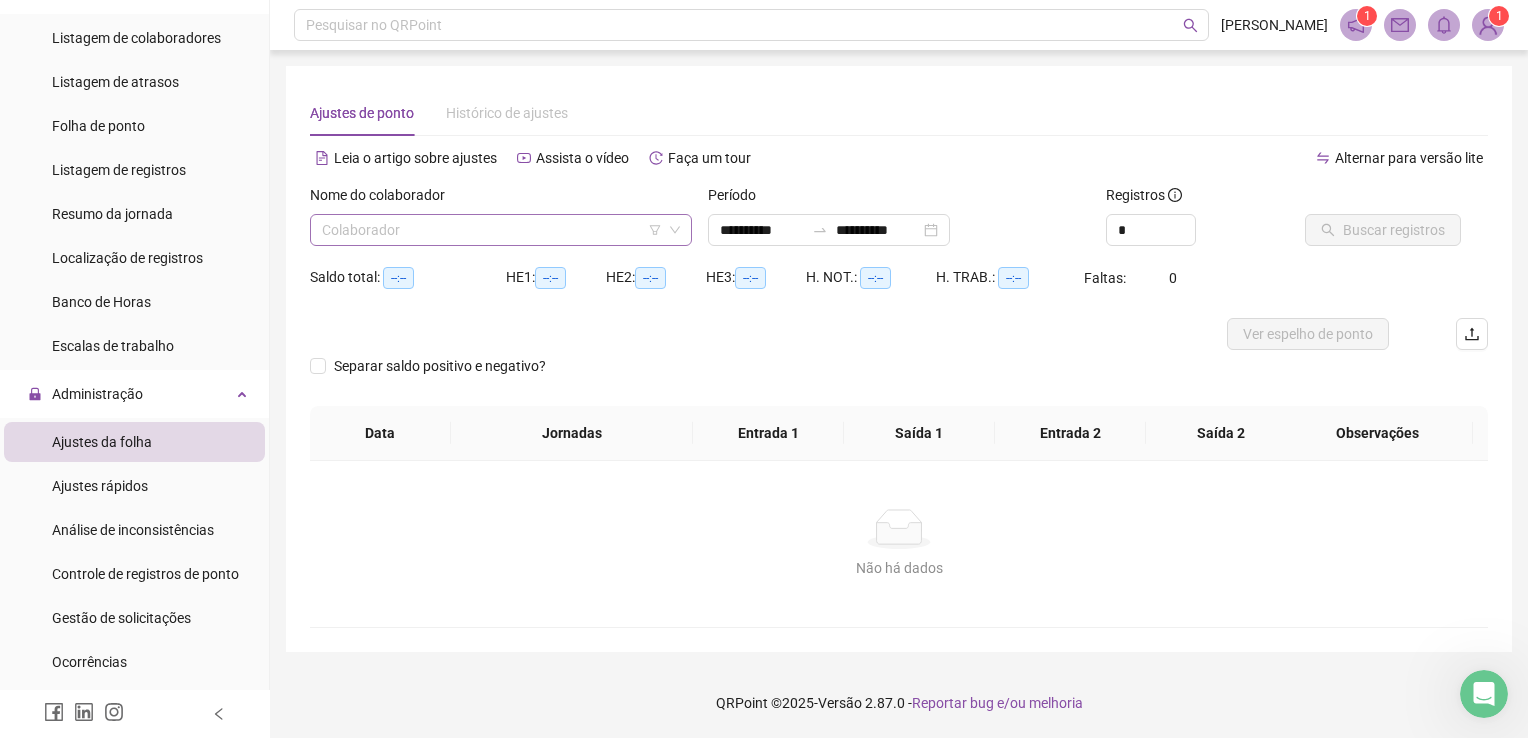 click at bounding box center (495, 230) 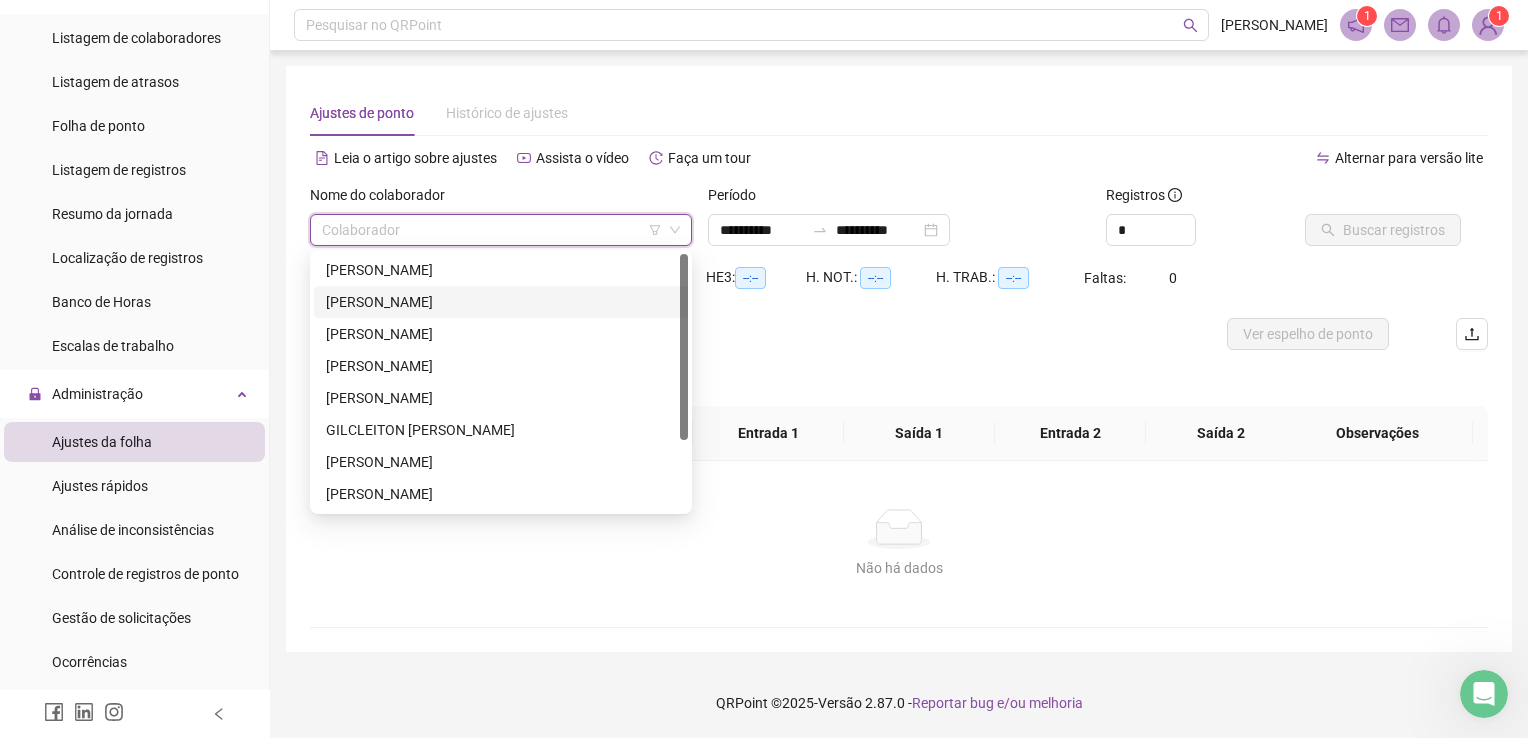click on "[PERSON_NAME]" at bounding box center (501, 302) 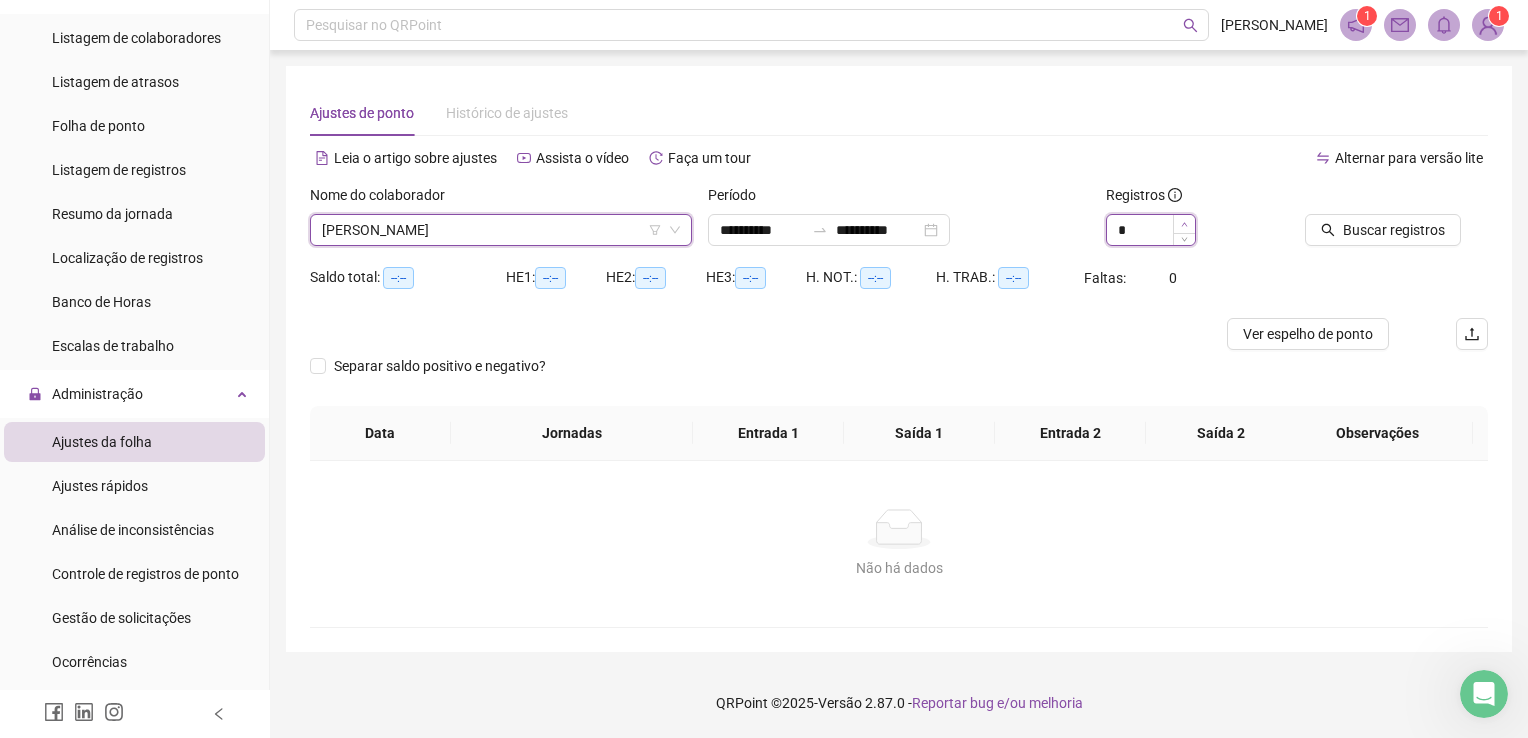 type on "*" 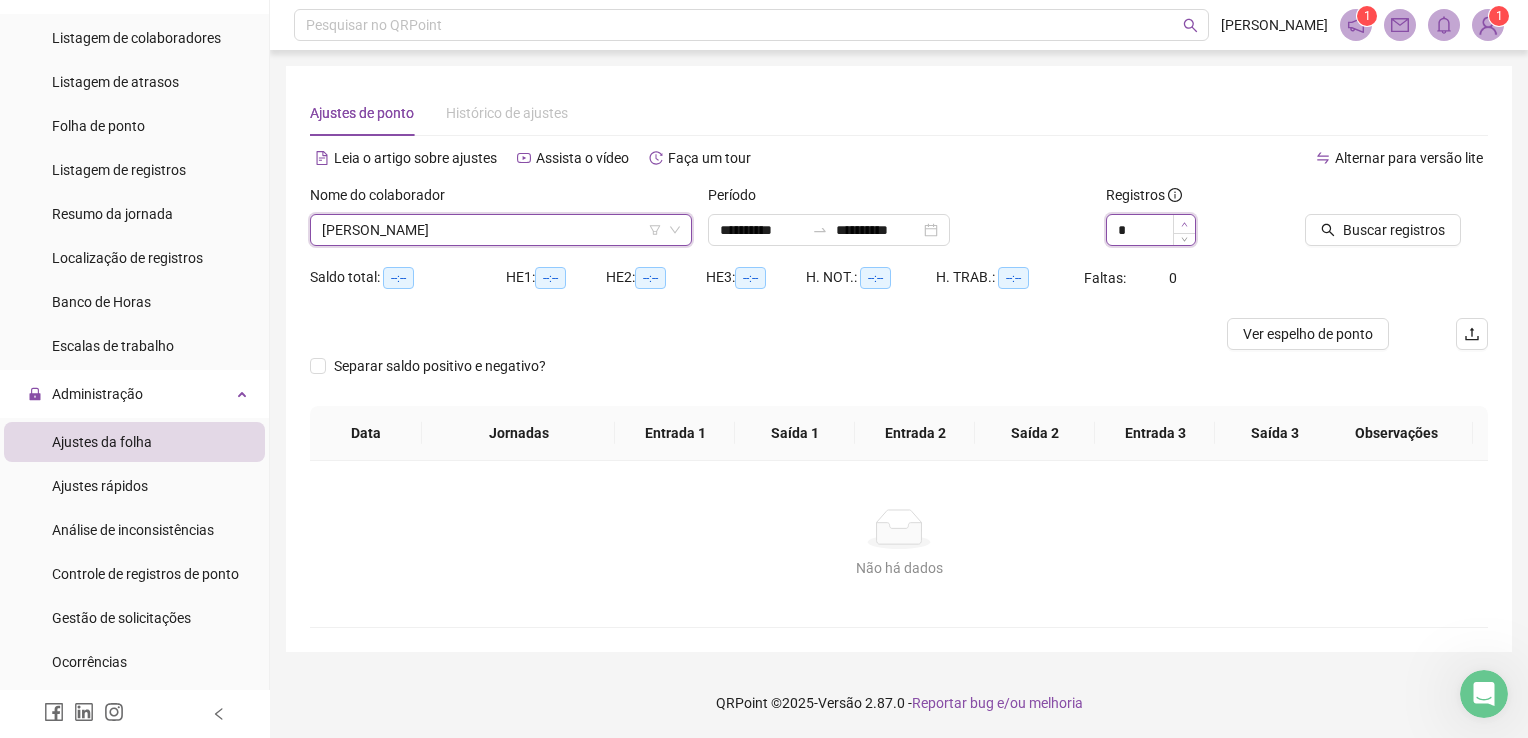 click 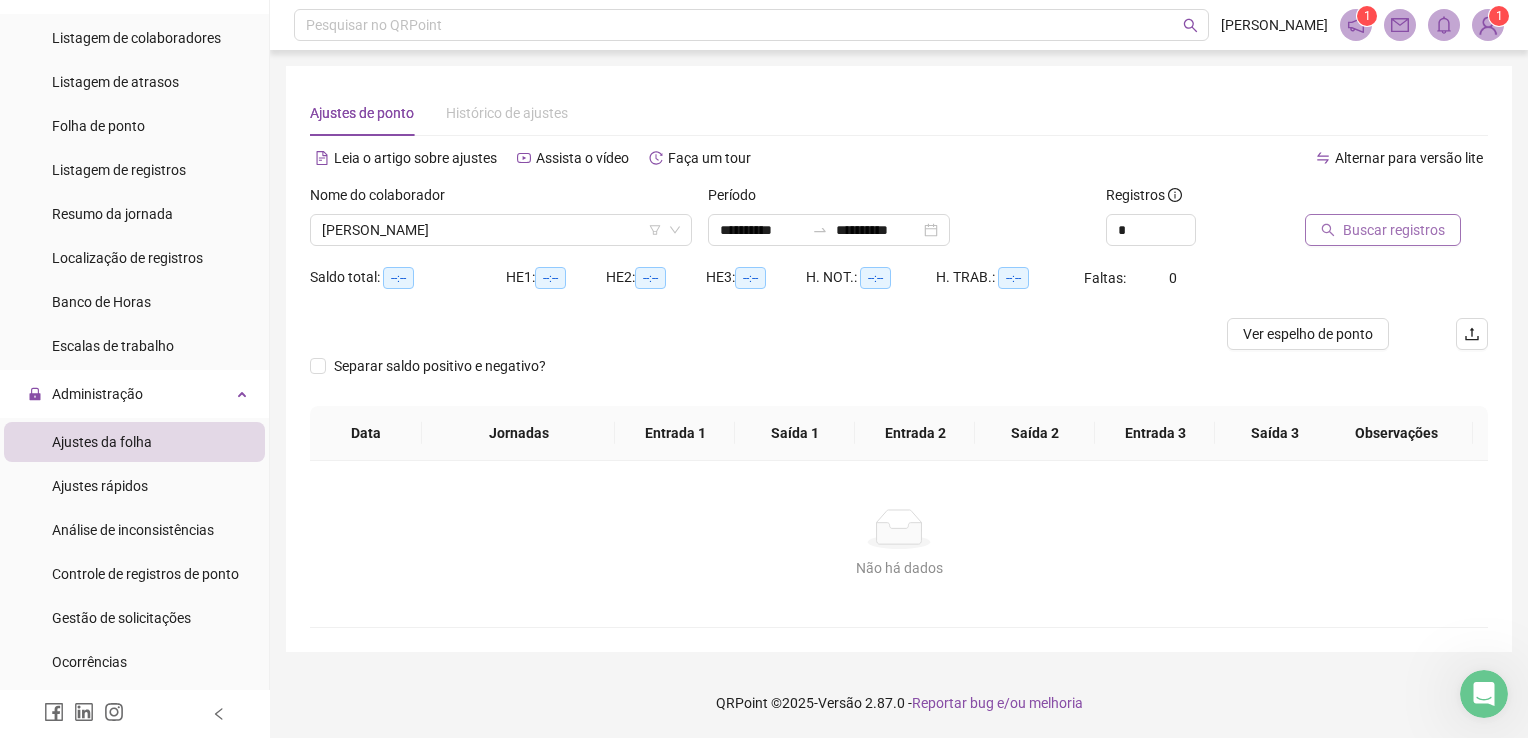 click on "Buscar registros" at bounding box center [1394, 230] 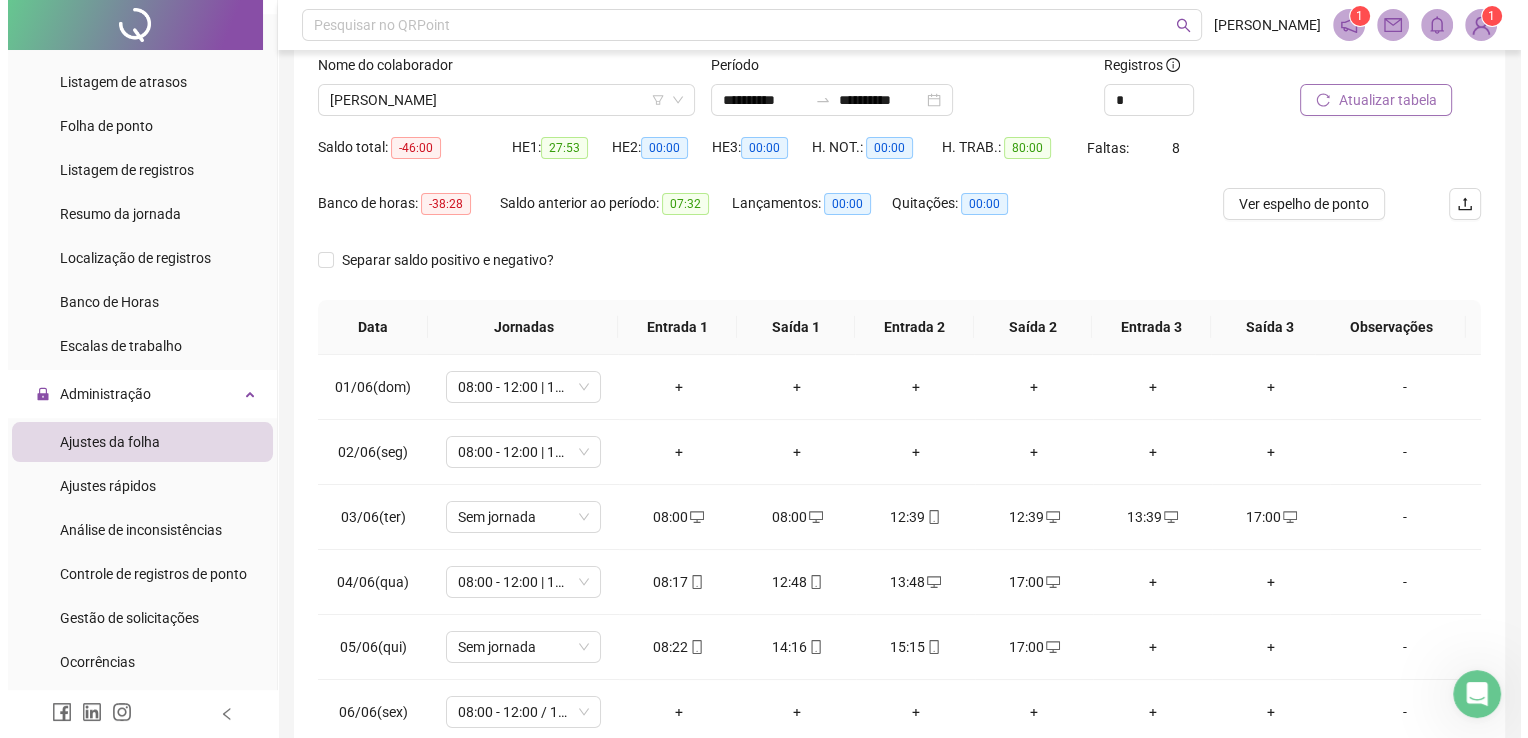scroll, scrollTop: 200, scrollLeft: 0, axis: vertical 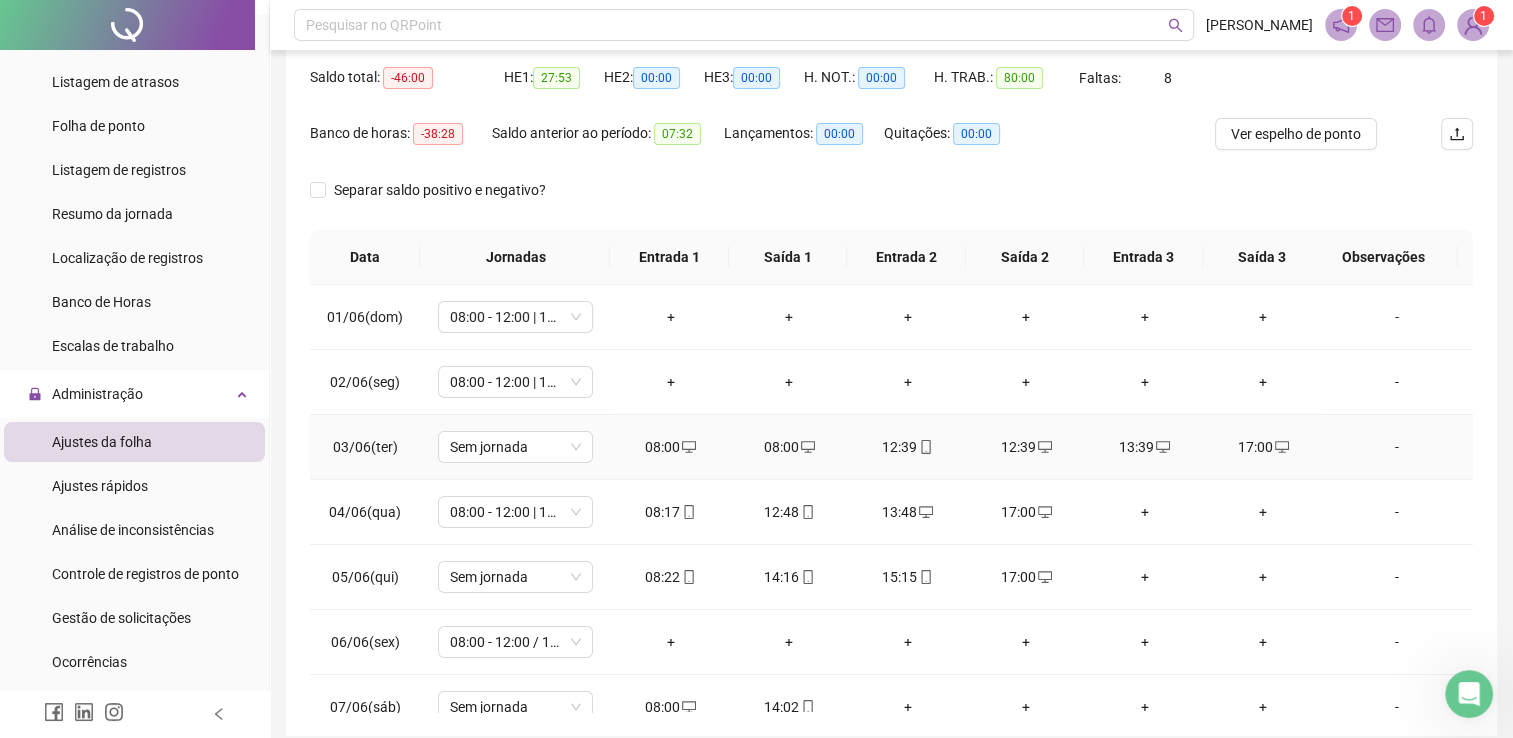 click 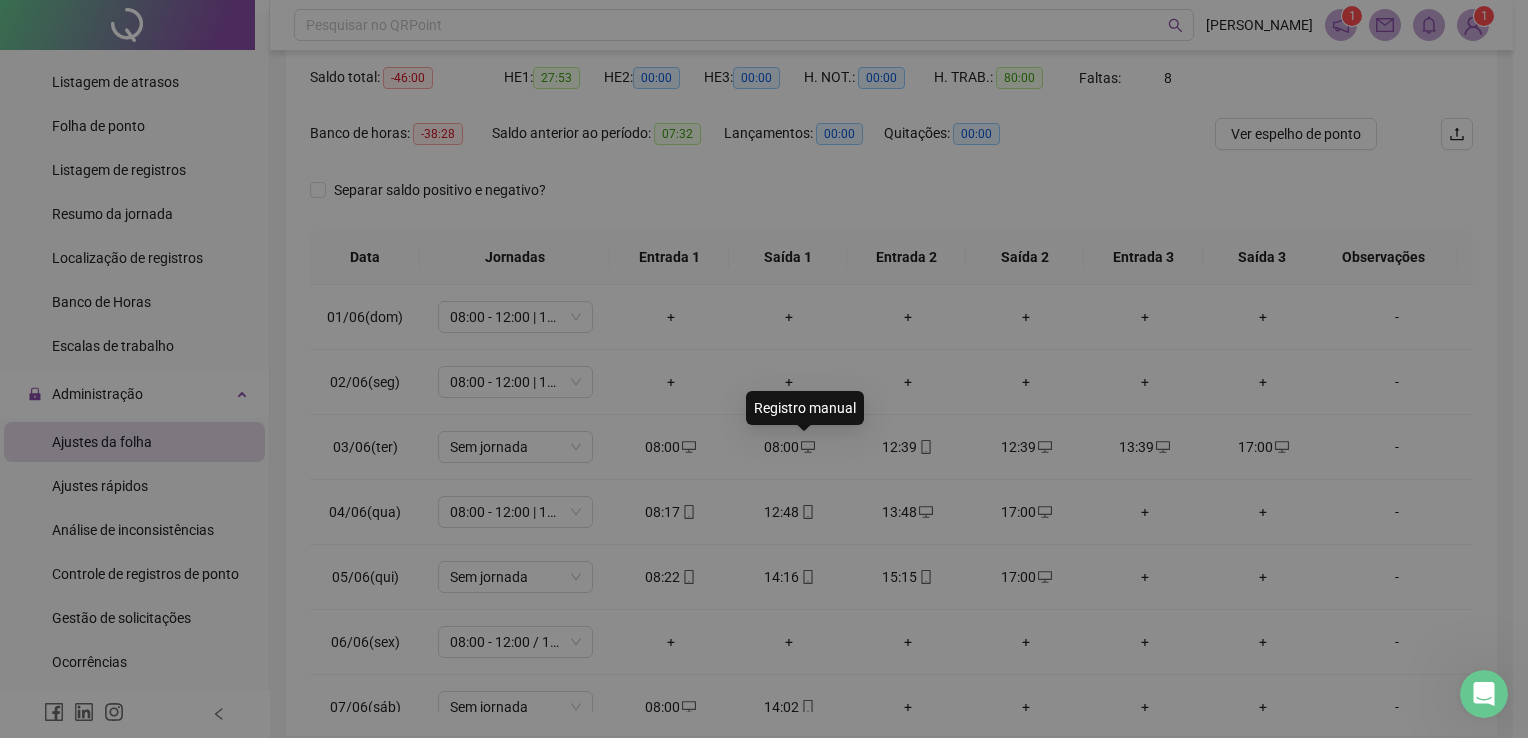 type on "**********" 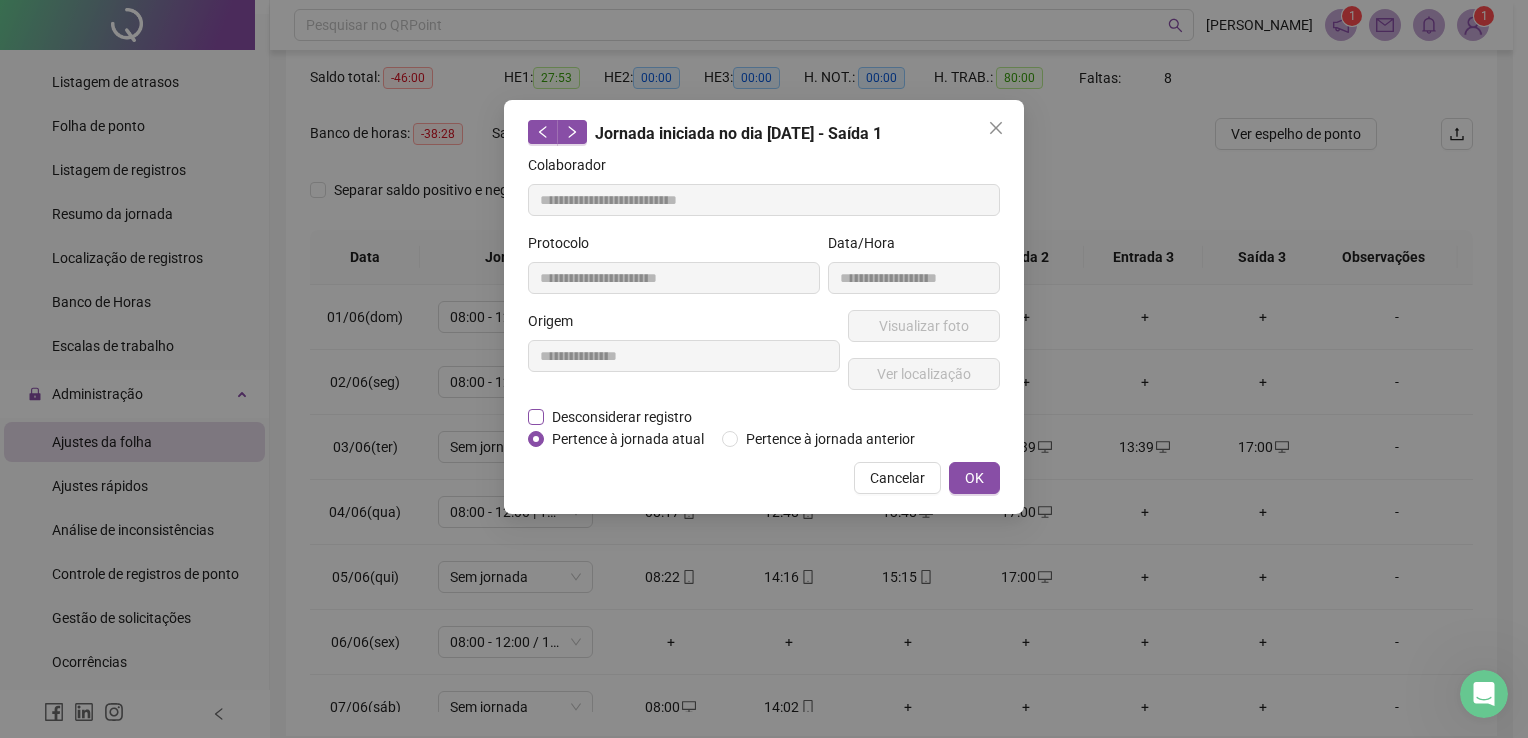 click on "Desconsiderar registro" at bounding box center [622, 417] 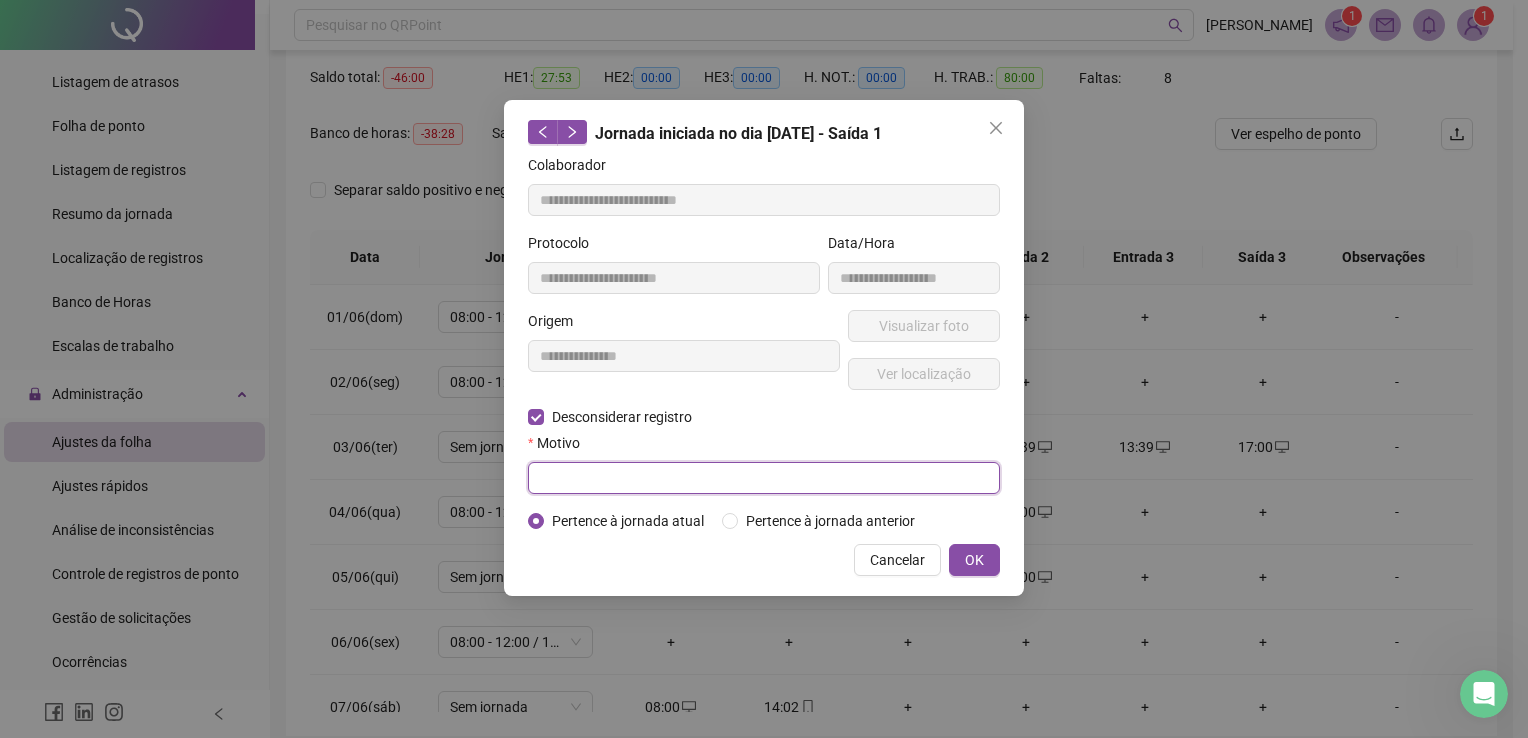 click at bounding box center (764, 478) 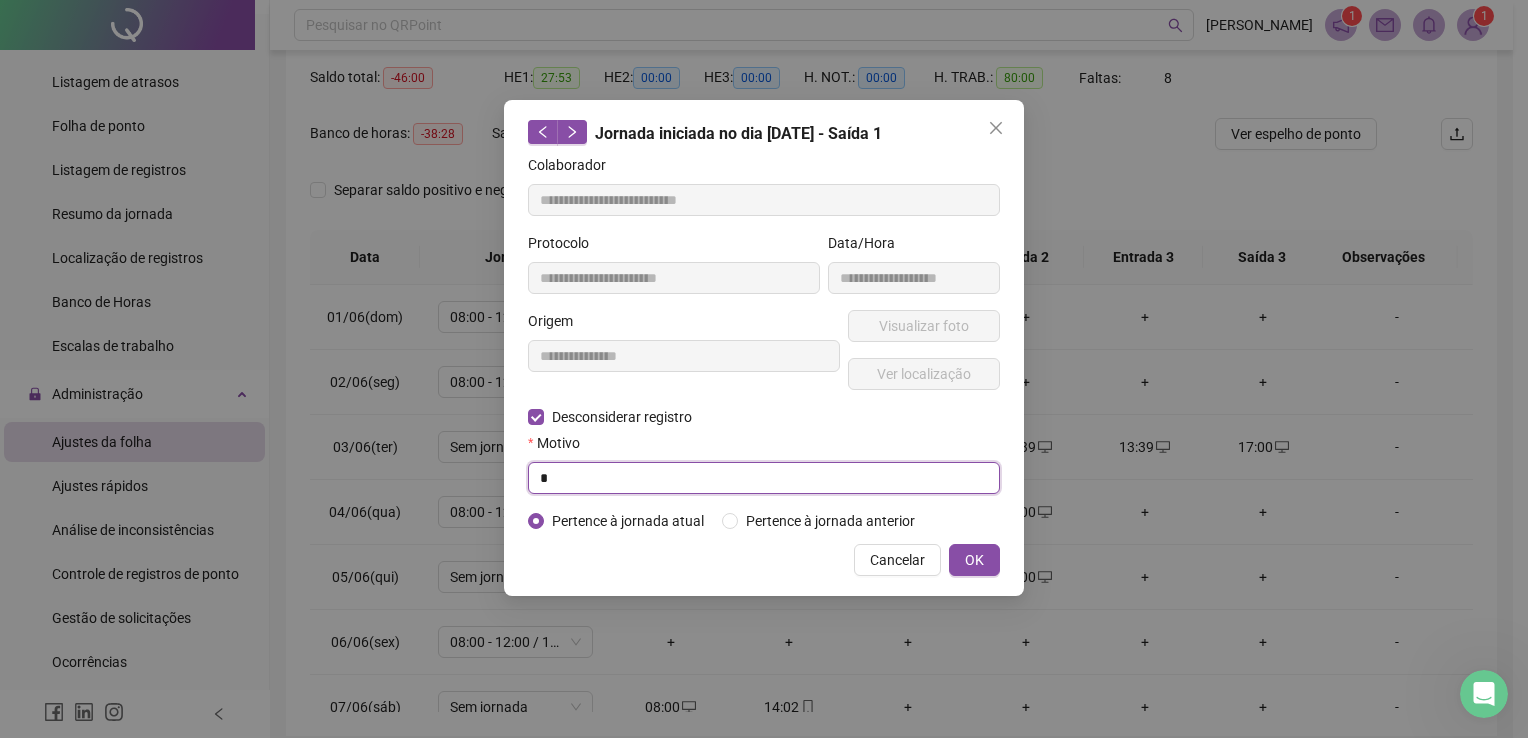 click on "*" at bounding box center [764, 478] 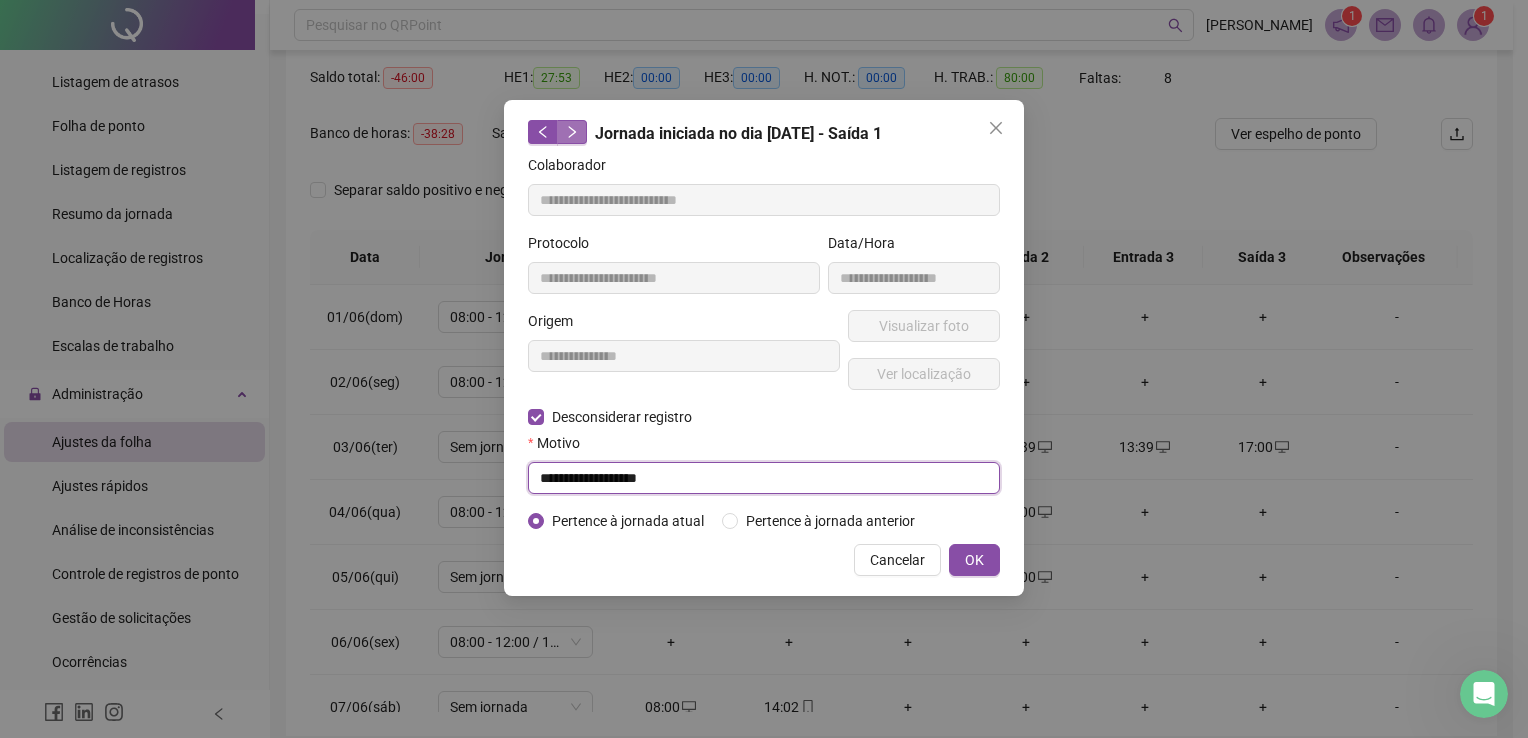 drag, startPoint x: 684, startPoint y: 467, endPoint x: 574, endPoint y: 130, distance: 354.49823 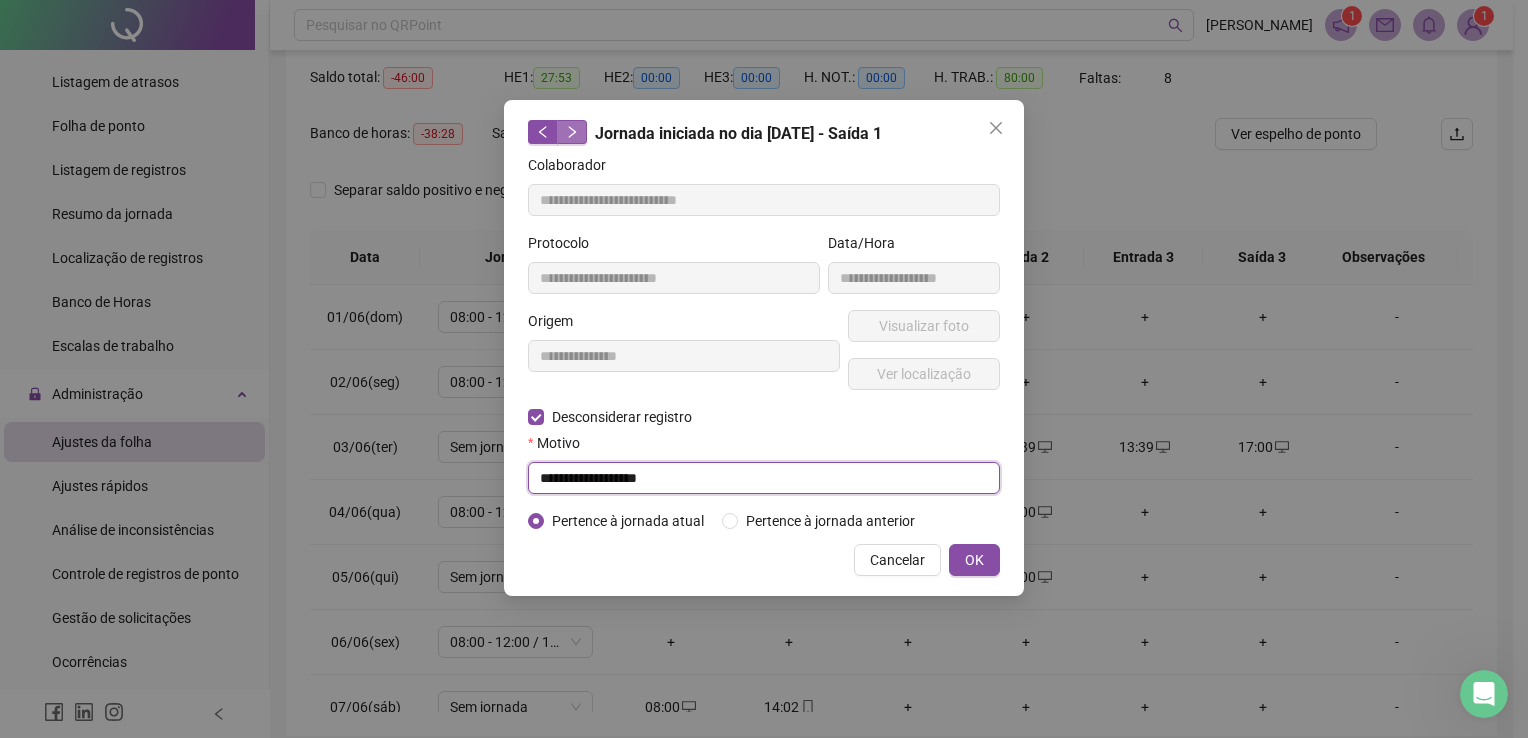 click on "**********" at bounding box center (764, 348) 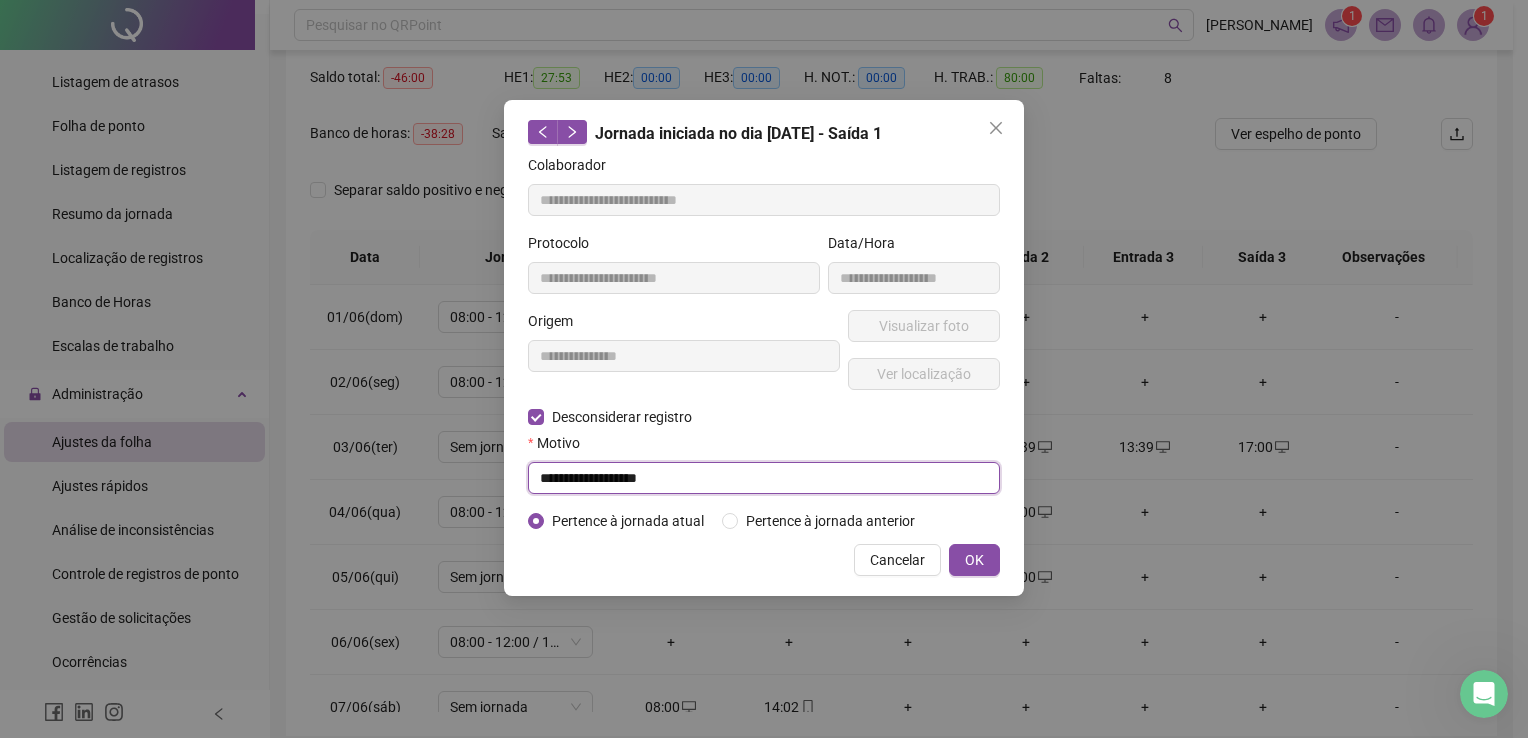 click on "**********" at bounding box center [764, 478] 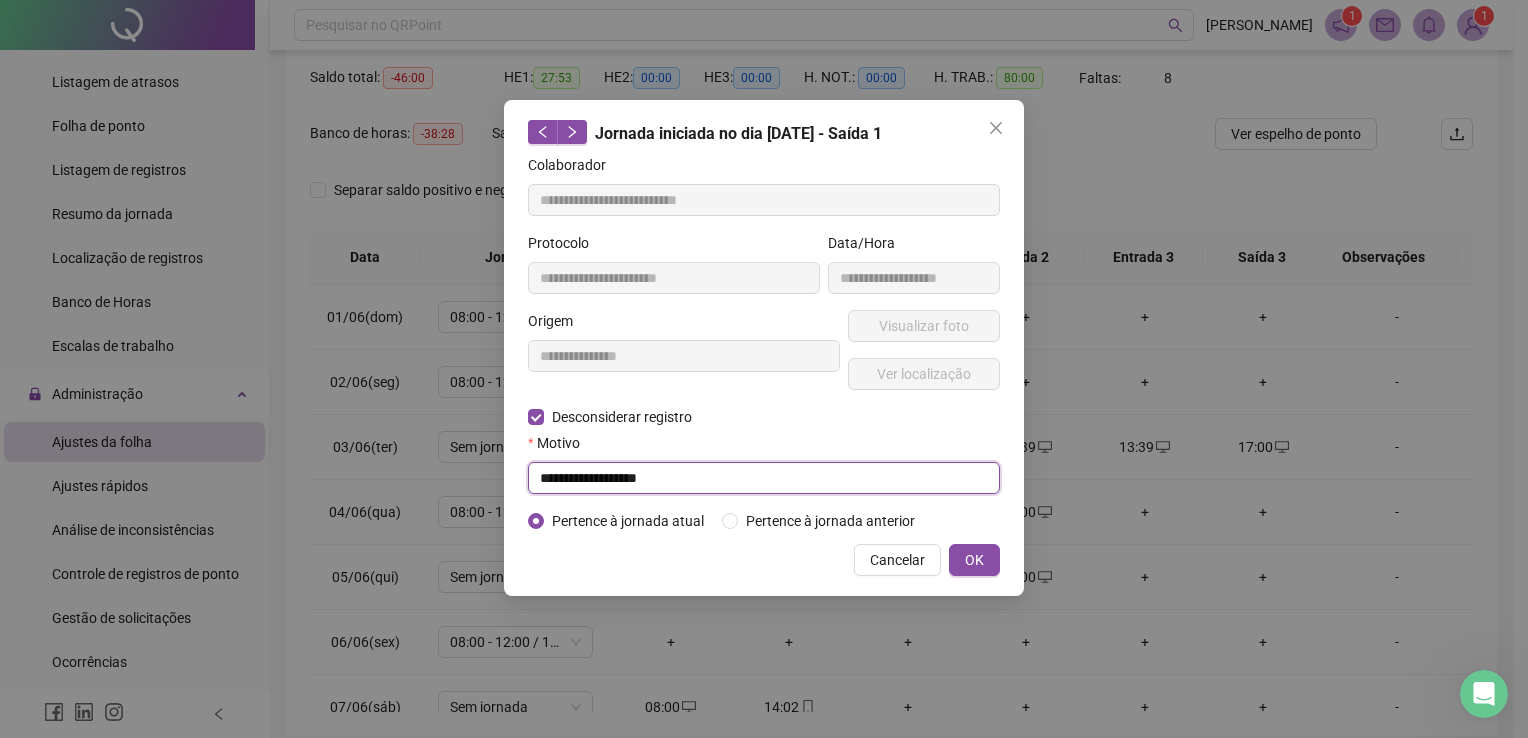 drag, startPoint x: 680, startPoint y: 478, endPoint x: 491, endPoint y: 460, distance: 189.85521 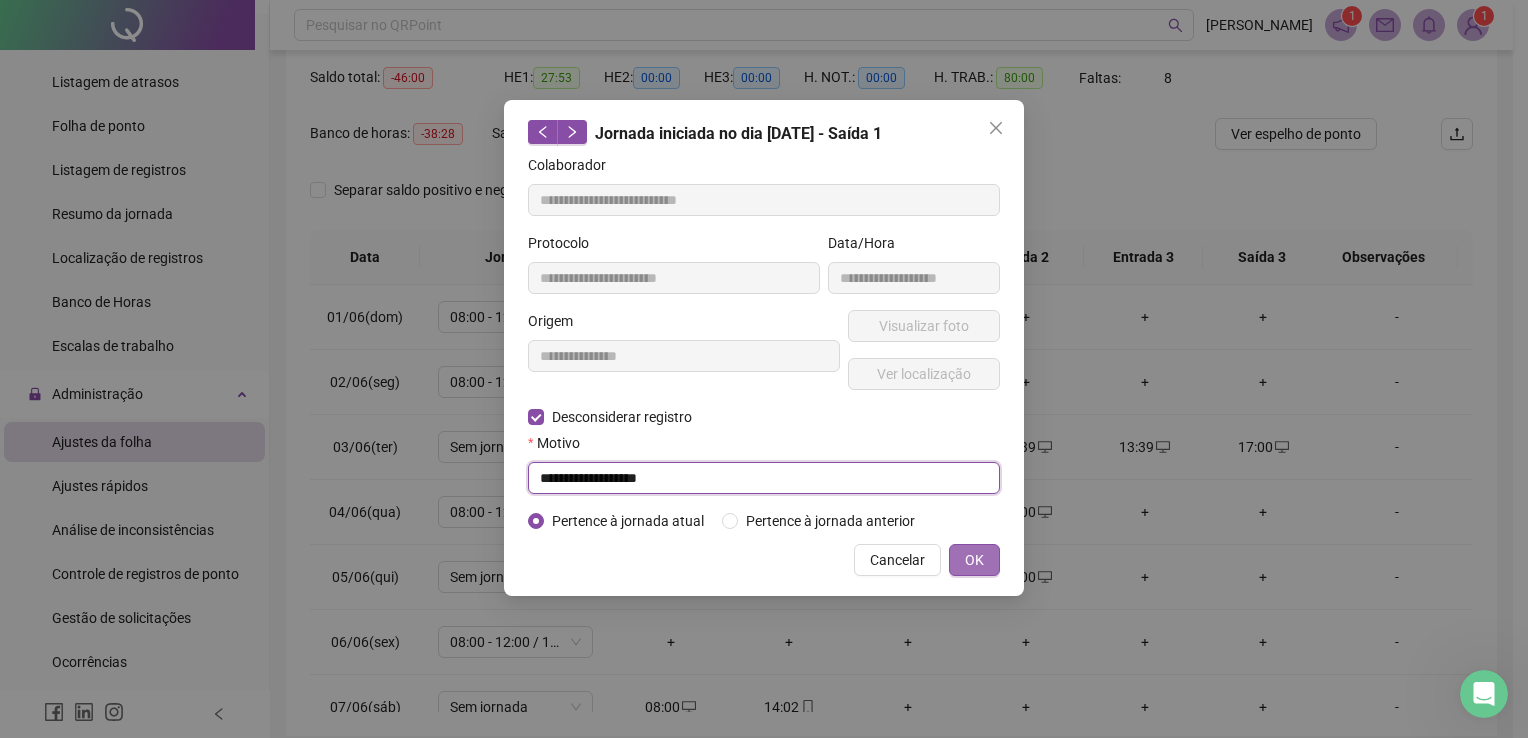 type on "**********" 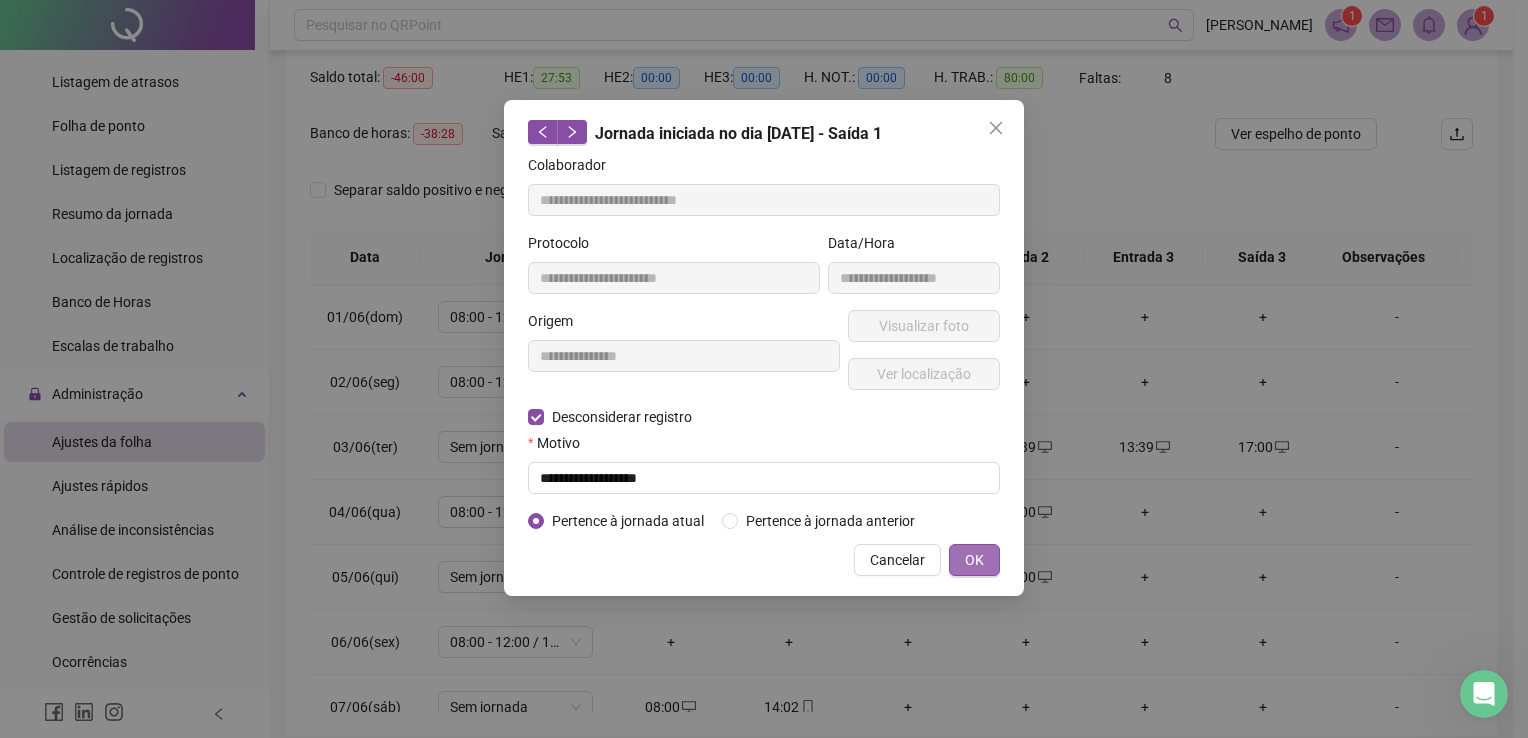 click on "OK" at bounding box center (974, 560) 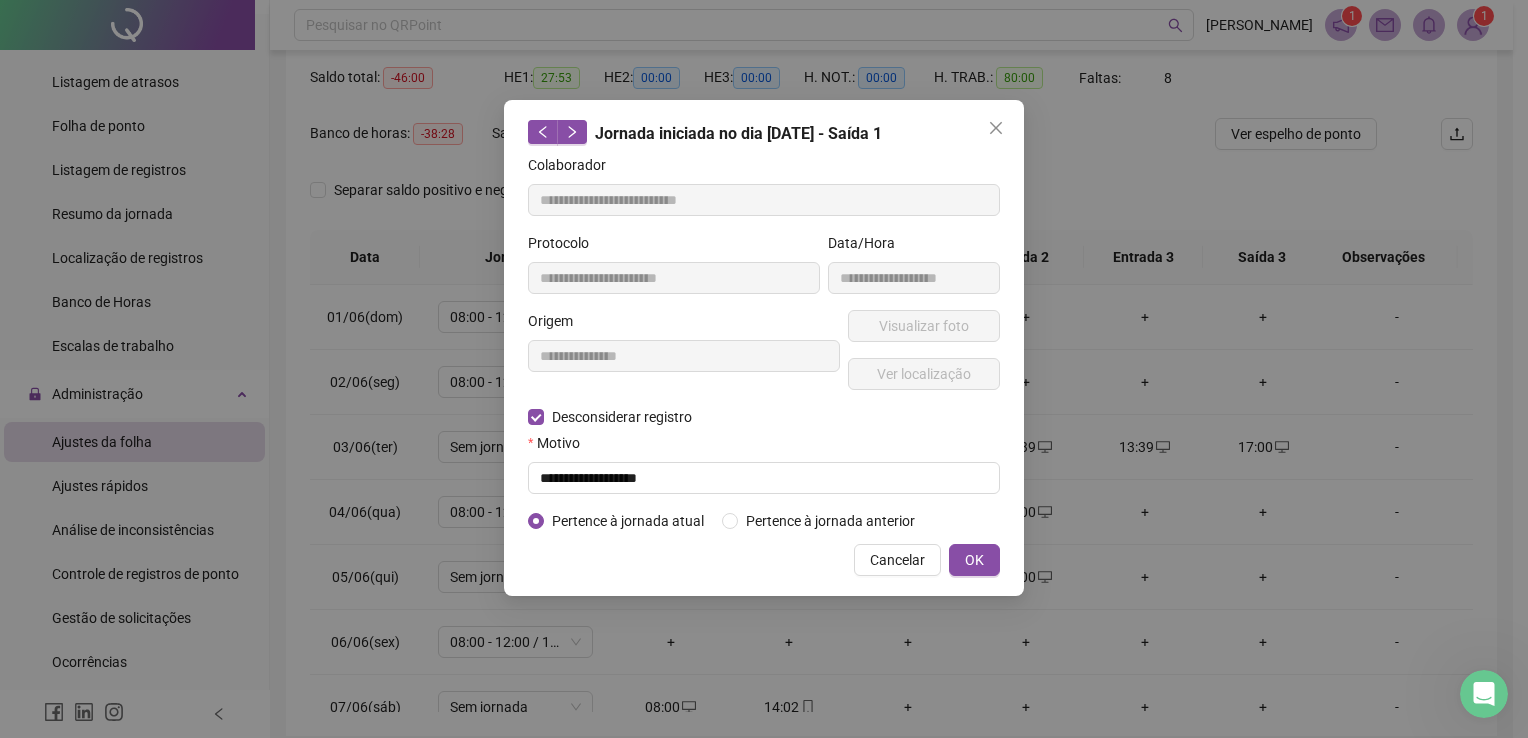 click on "**********" at bounding box center [764, 369] 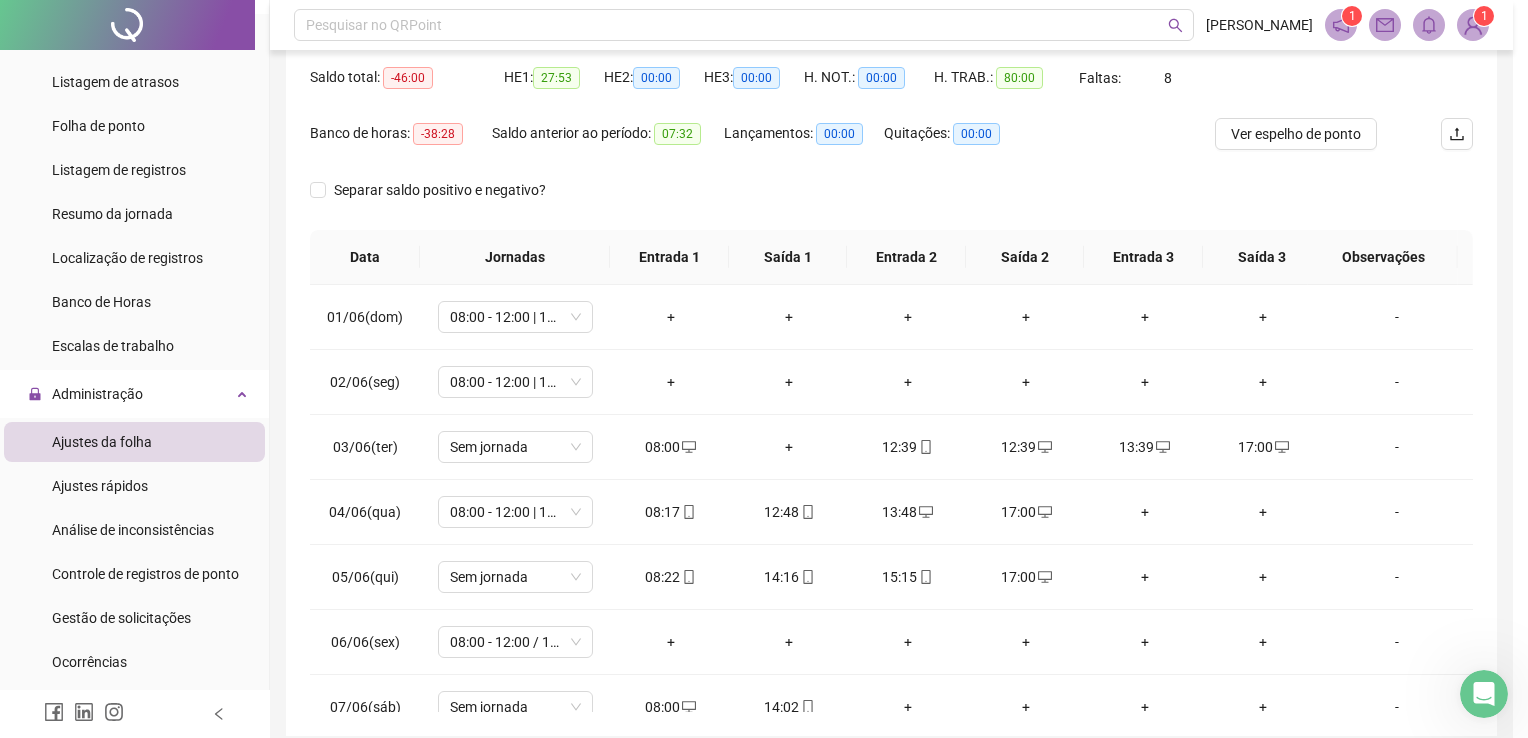 click on "**********" at bounding box center (764, 369) 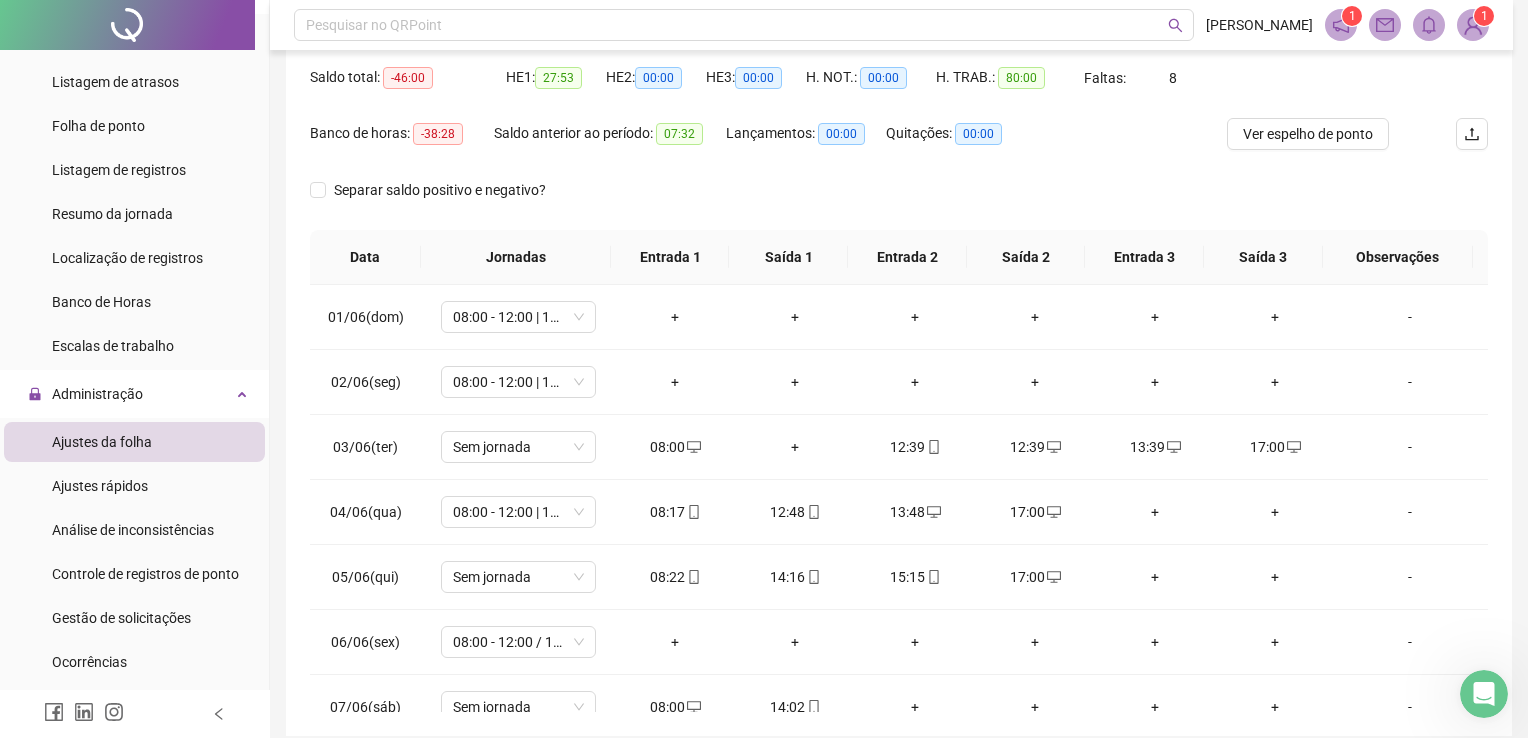 click 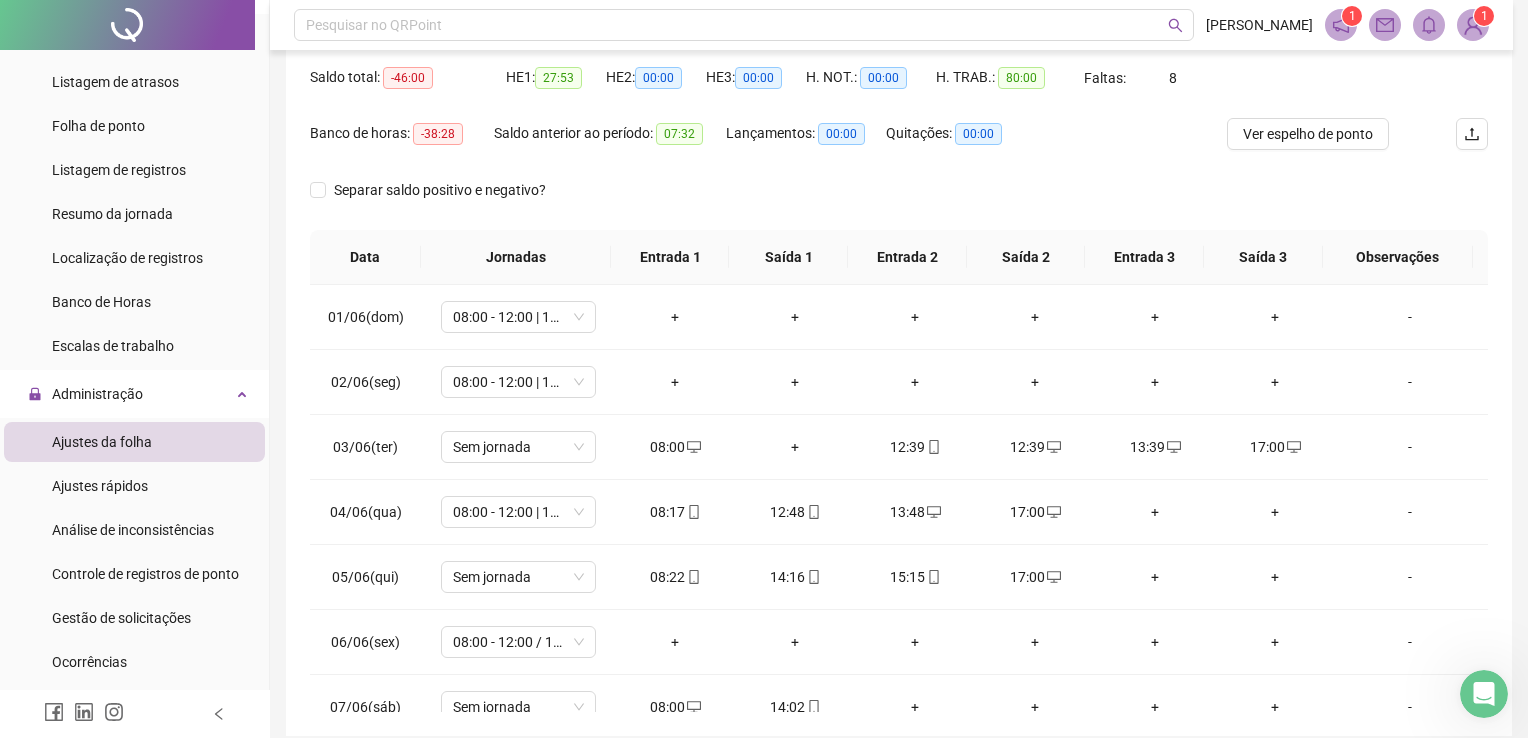 click on "12:39" at bounding box center (1035, 447) 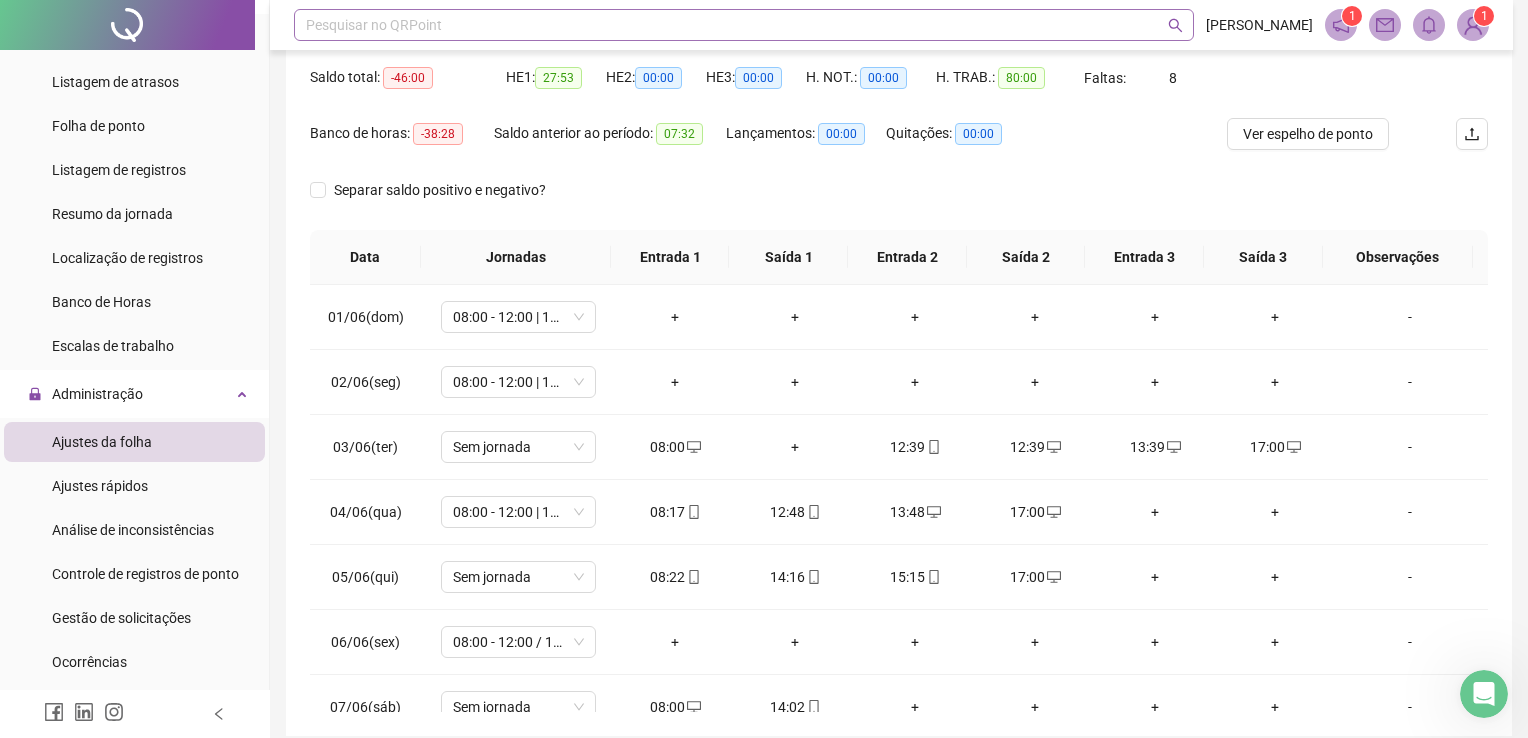 click 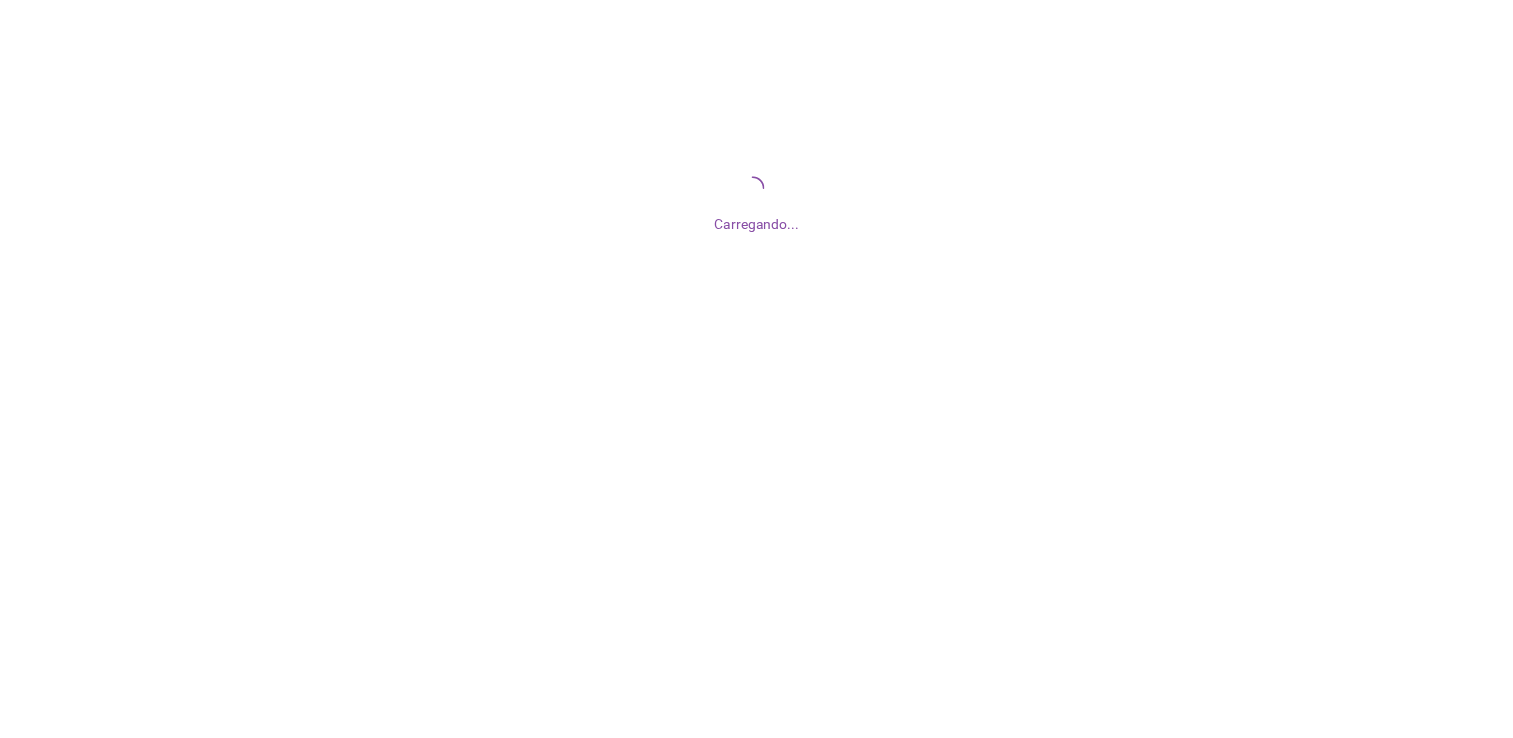 scroll, scrollTop: 0, scrollLeft: 0, axis: both 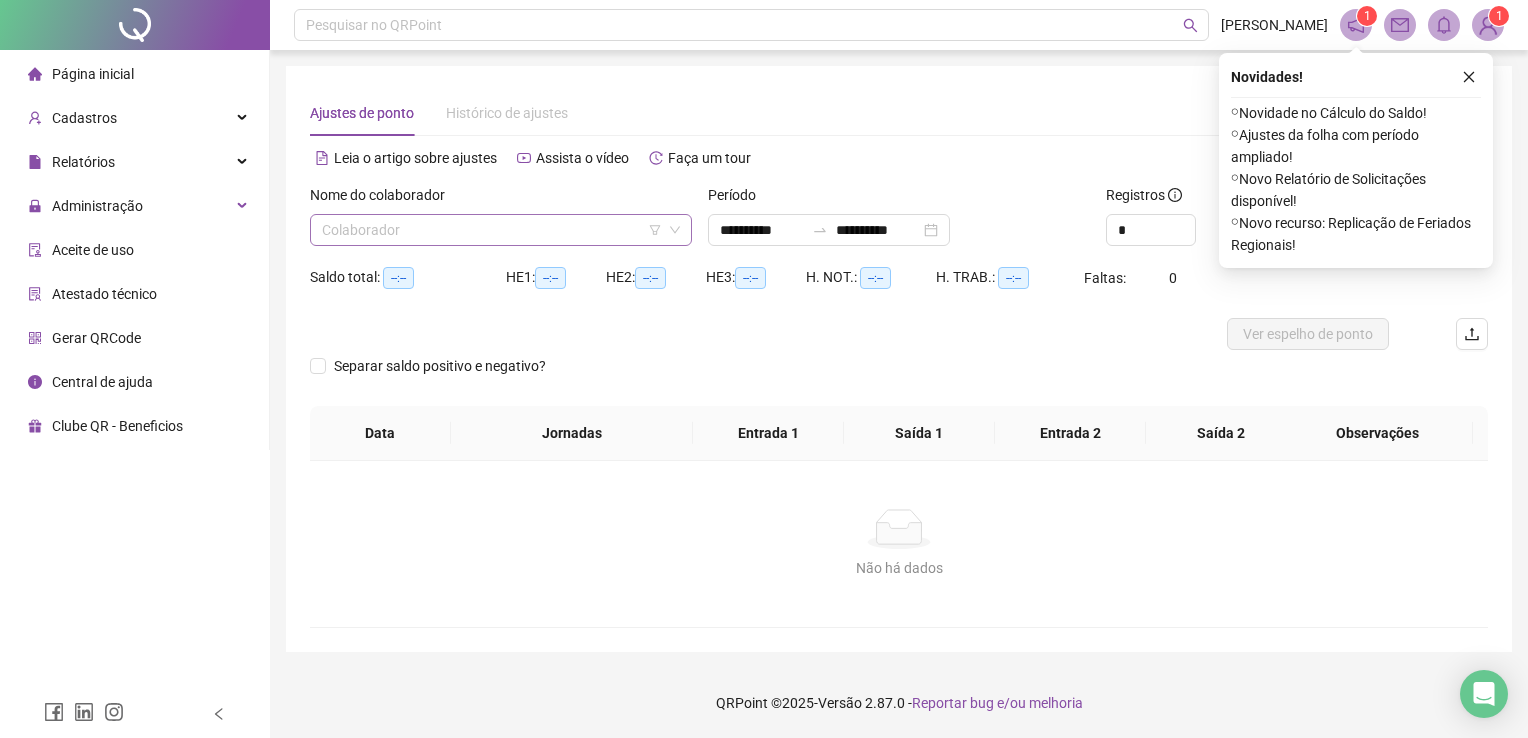 click at bounding box center (495, 230) 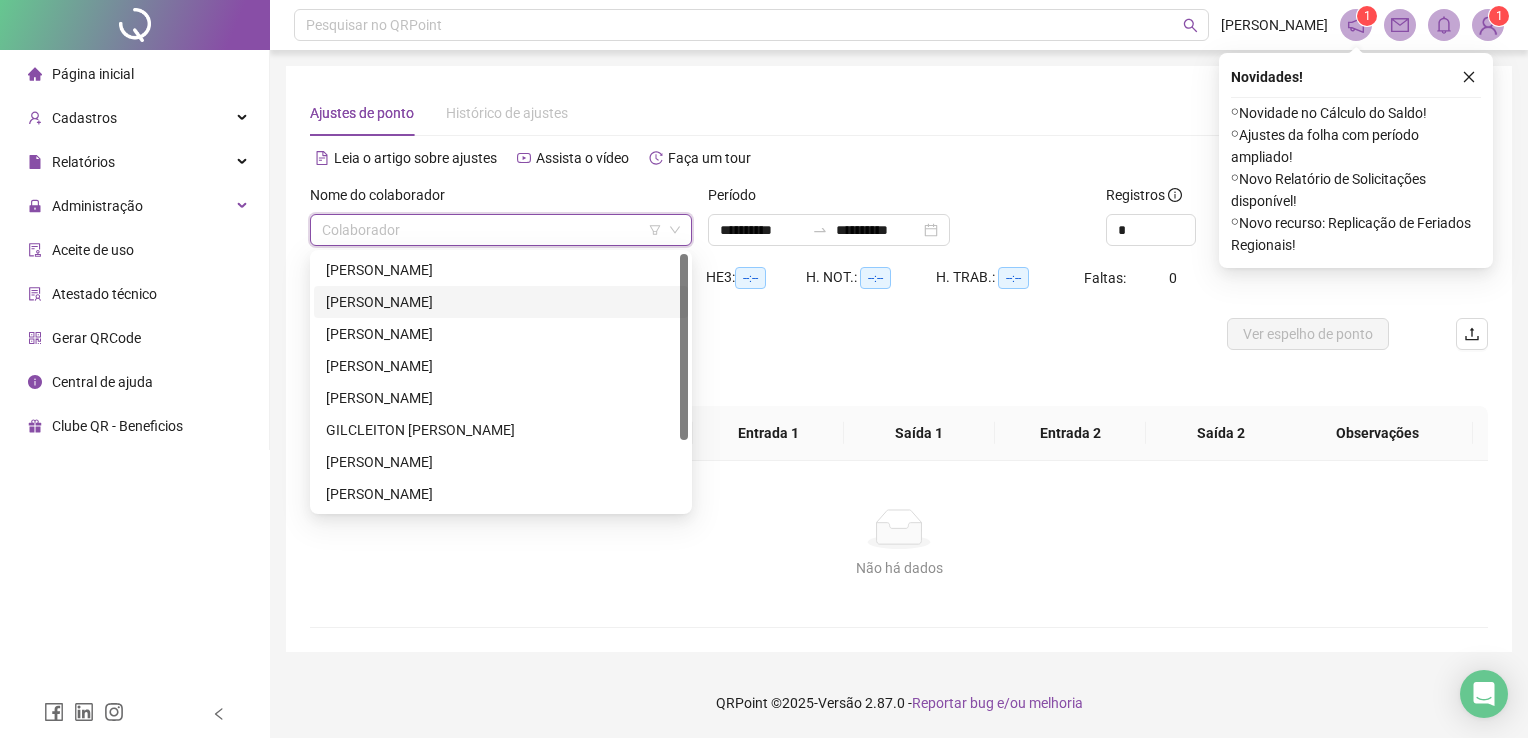click on "[PERSON_NAME]" at bounding box center (501, 302) 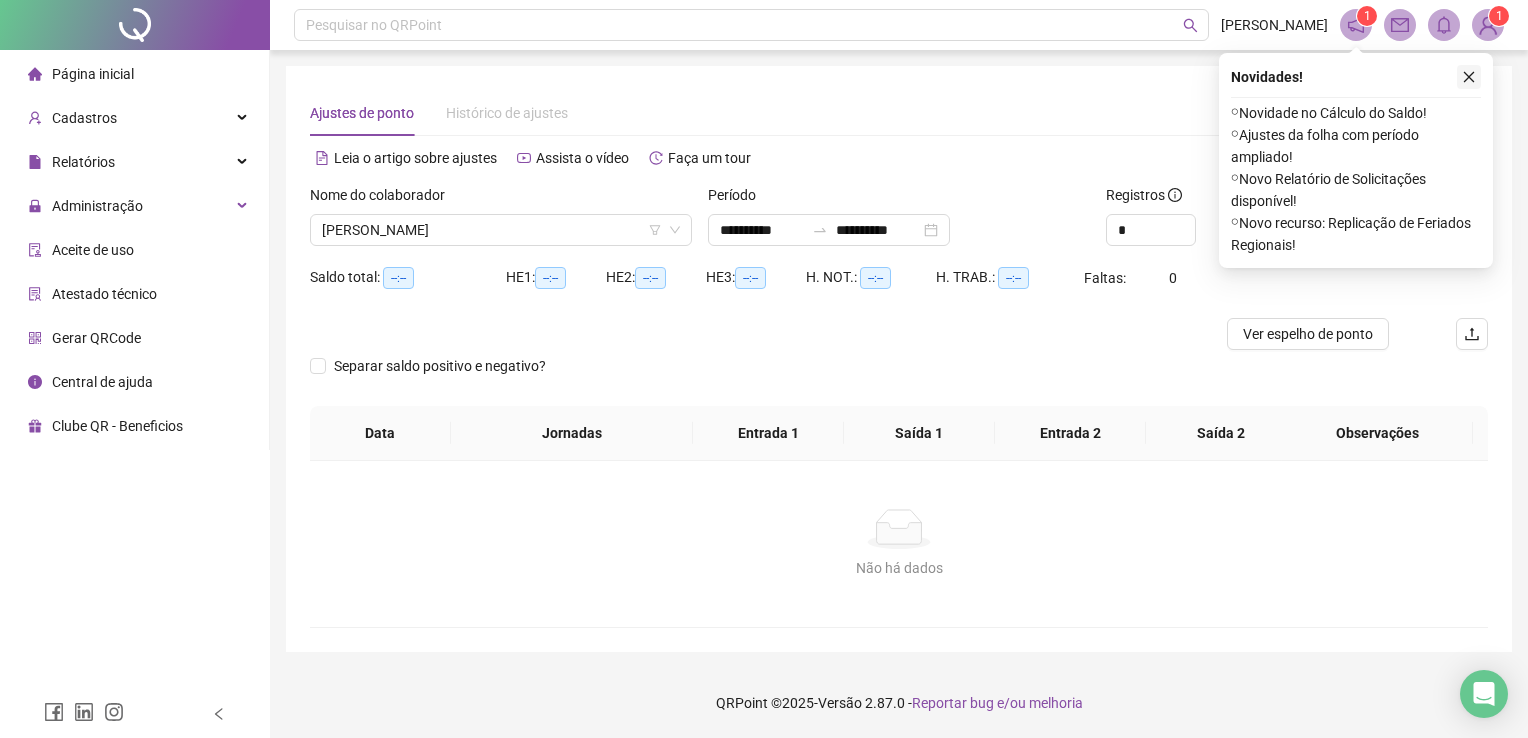 click 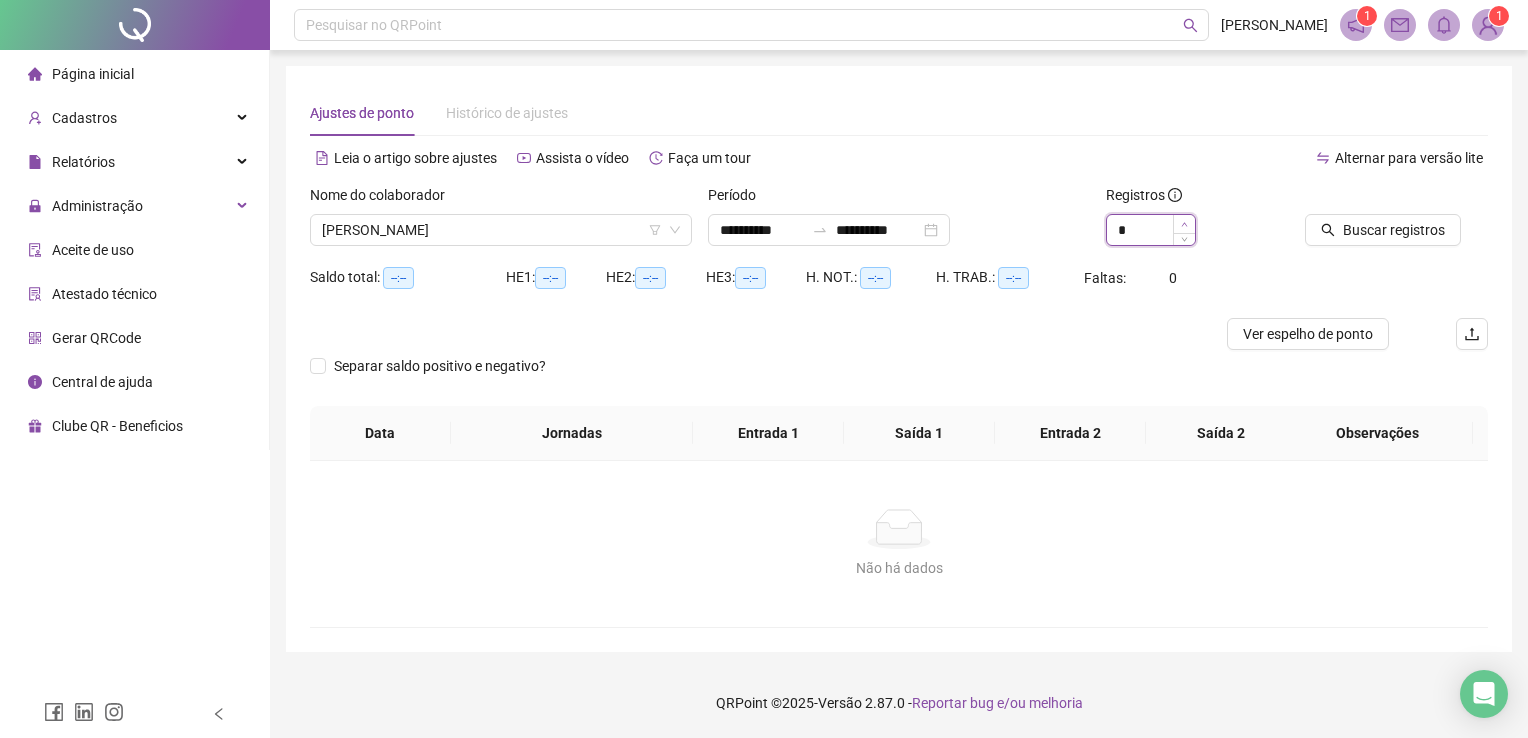 type on "*" 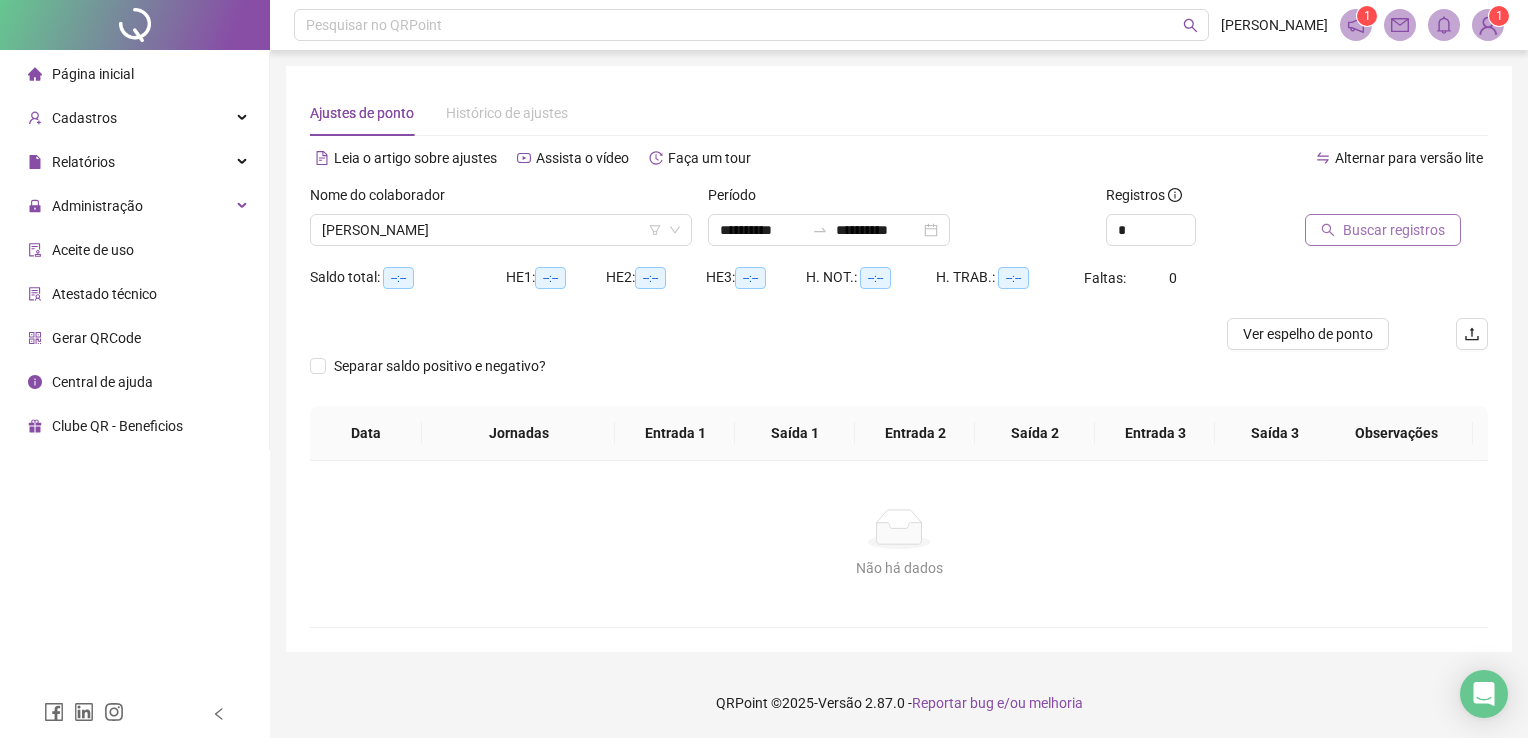 click on "Buscar registros" at bounding box center [1394, 230] 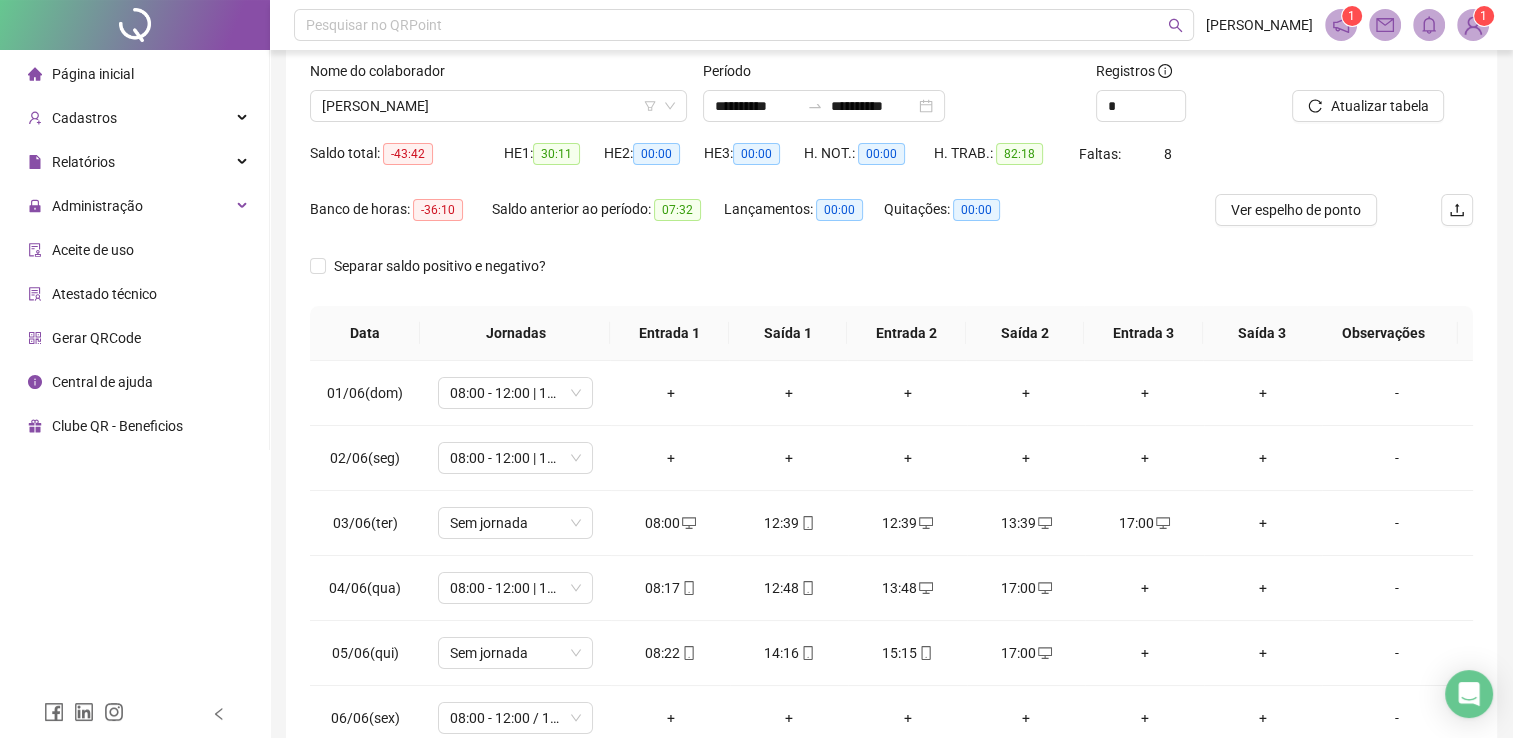 scroll, scrollTop: 200, scrollLeft: 0, axis: vertical 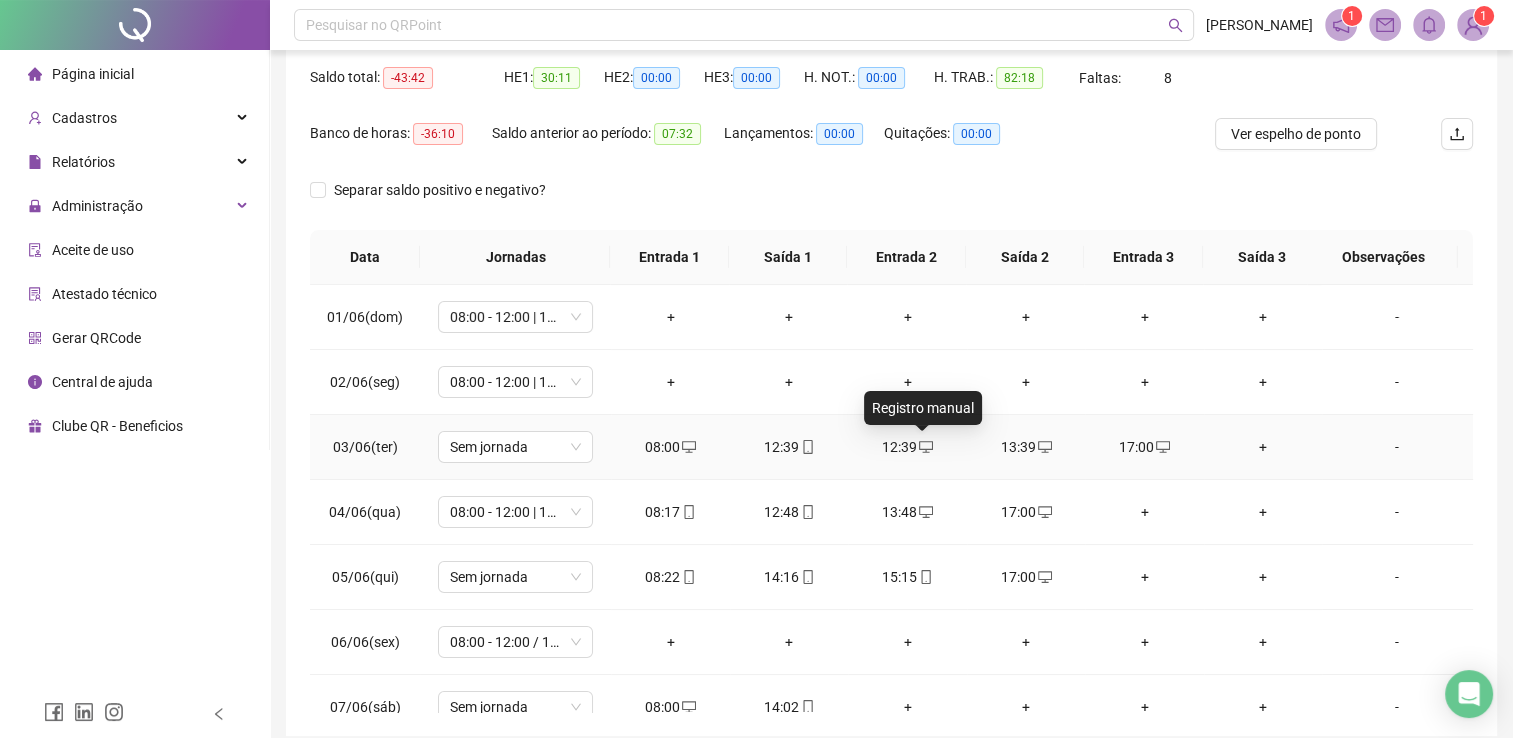 click 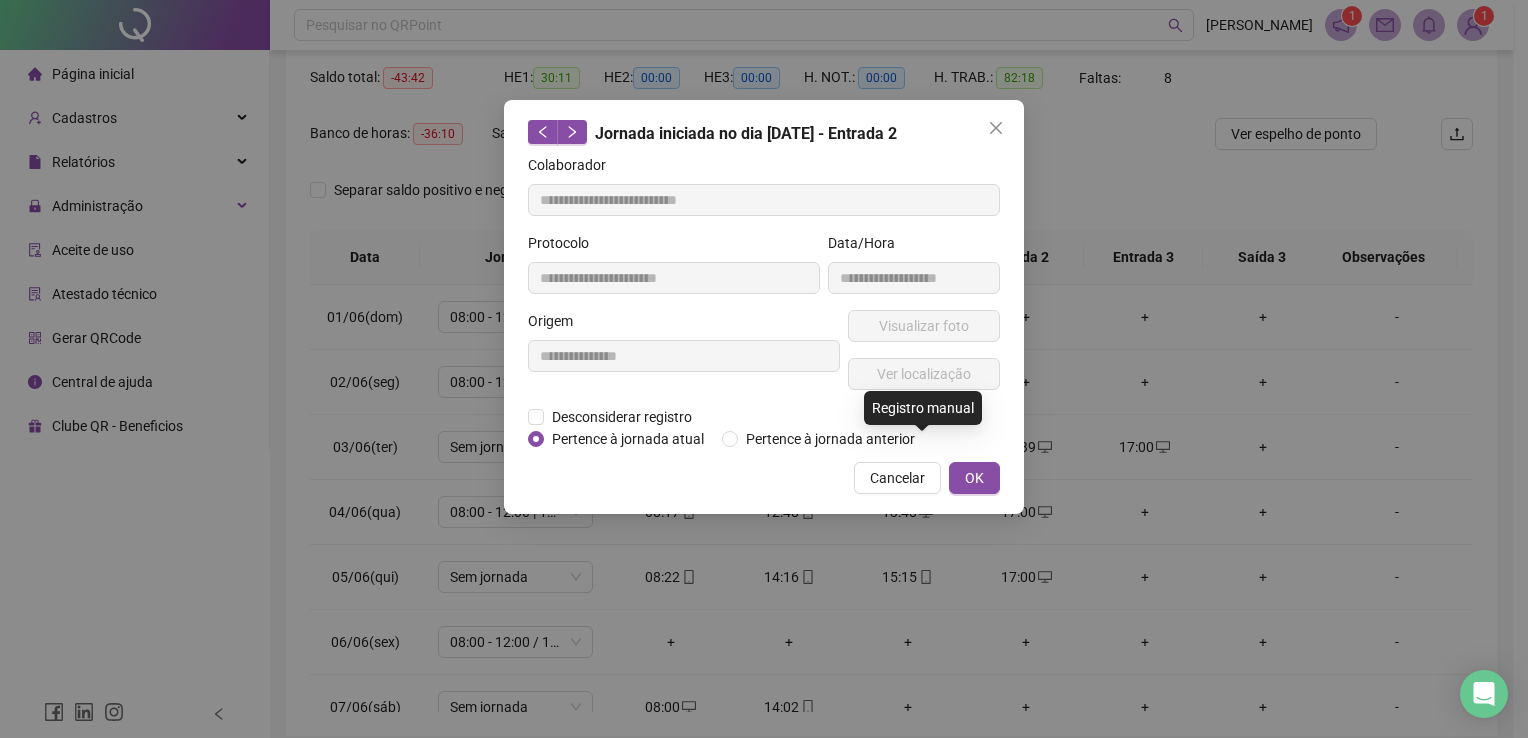 type on "**********" 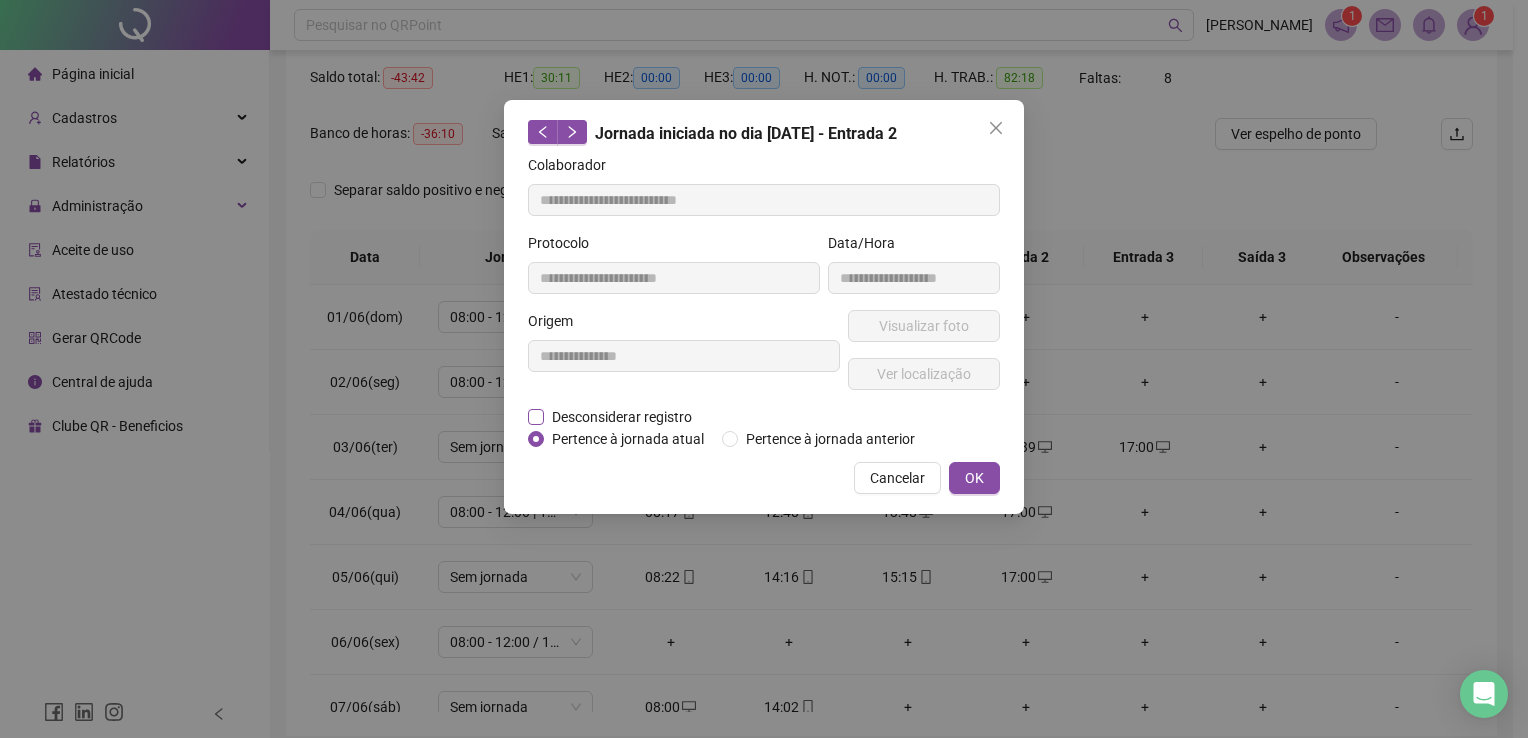 click on "Desconsiderar registro" at bounding box center [622, 417] 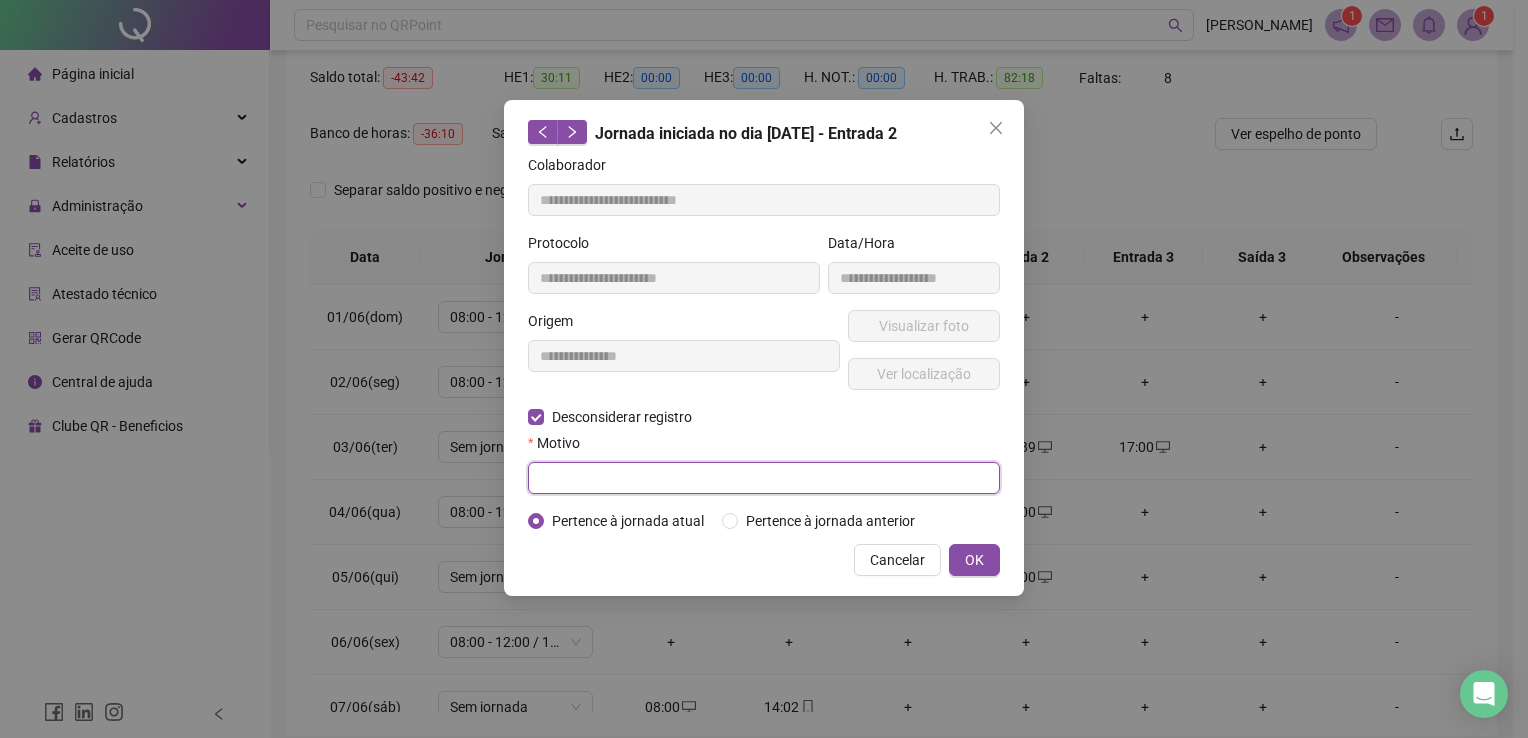 click at bounding box center (764, 478) 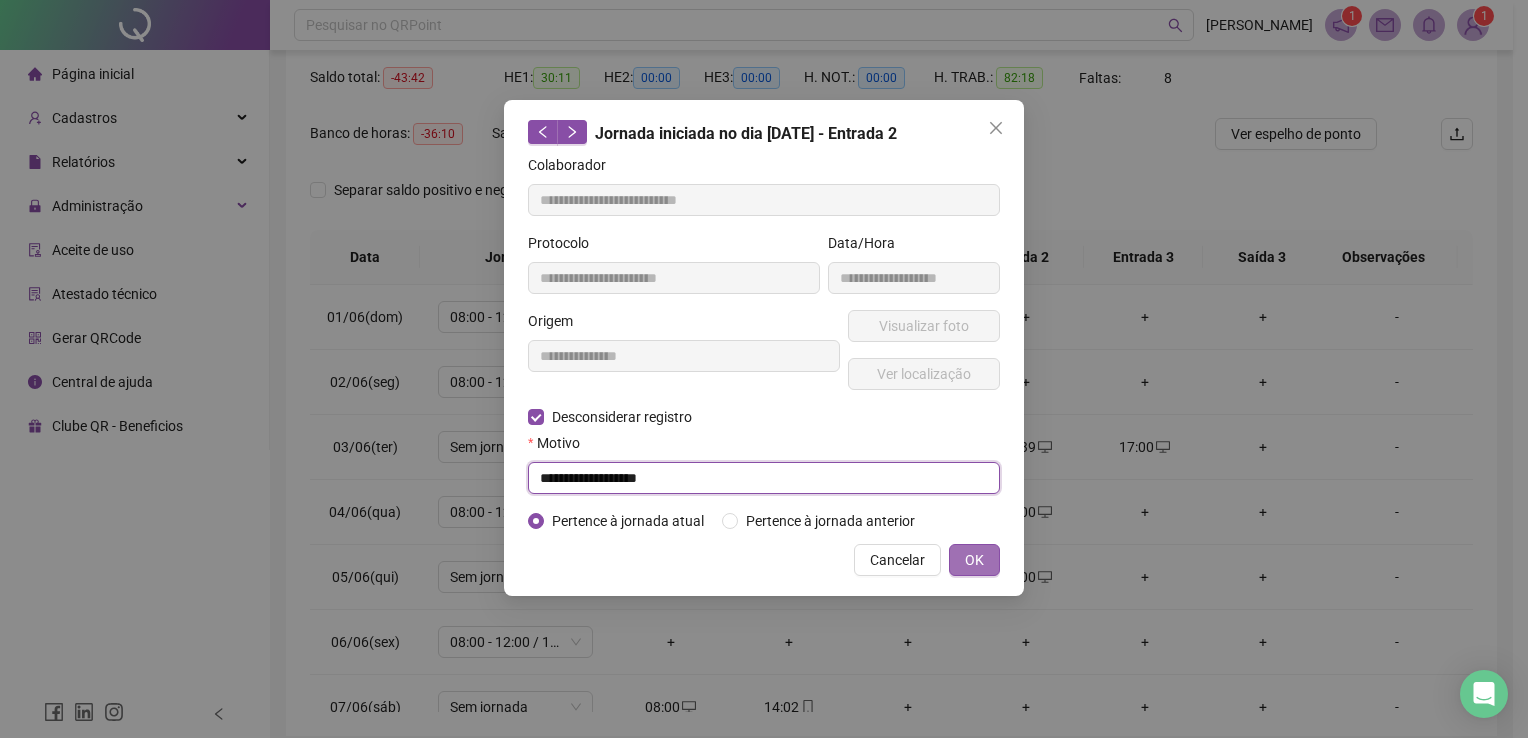 type on "**********" 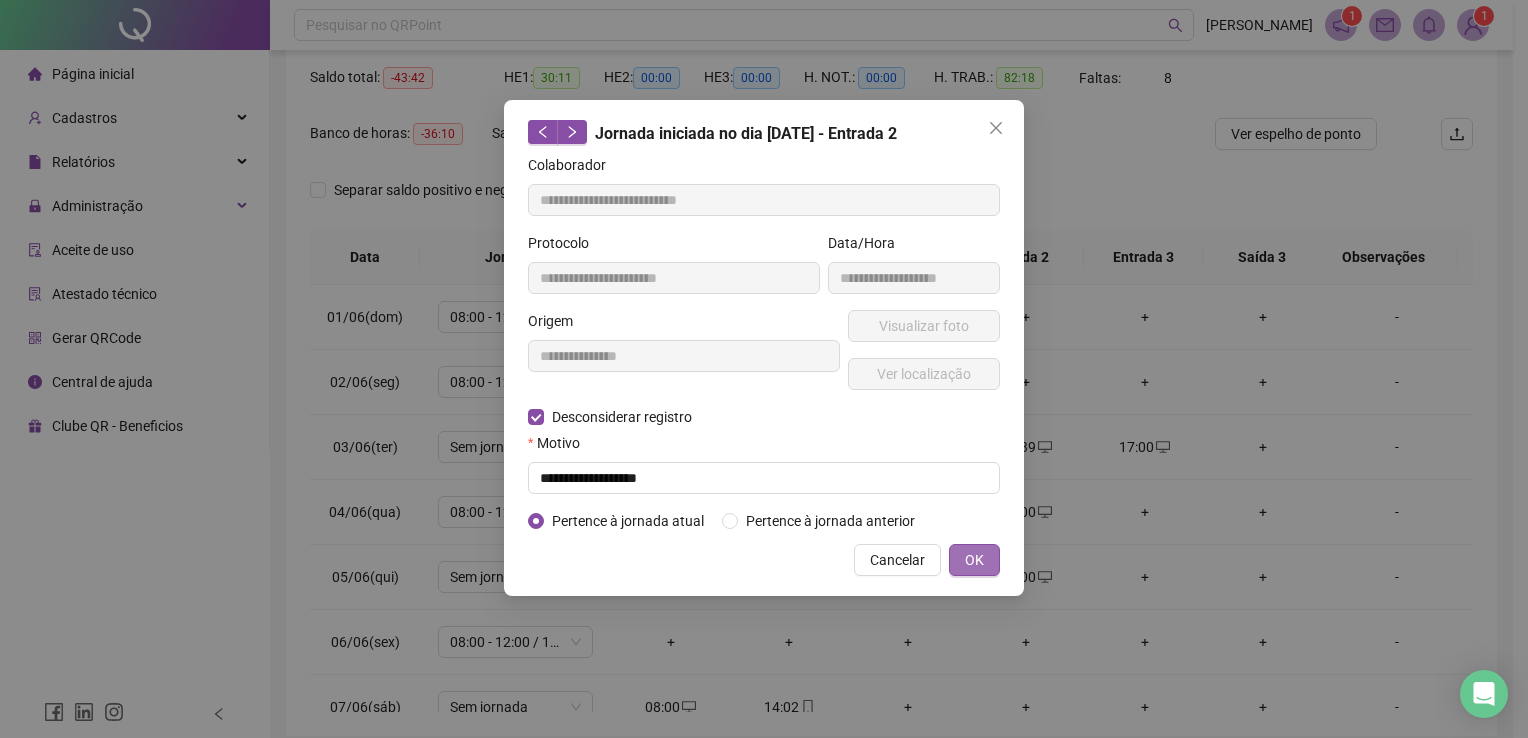 click on "OK" at bounding box center (974, 560) 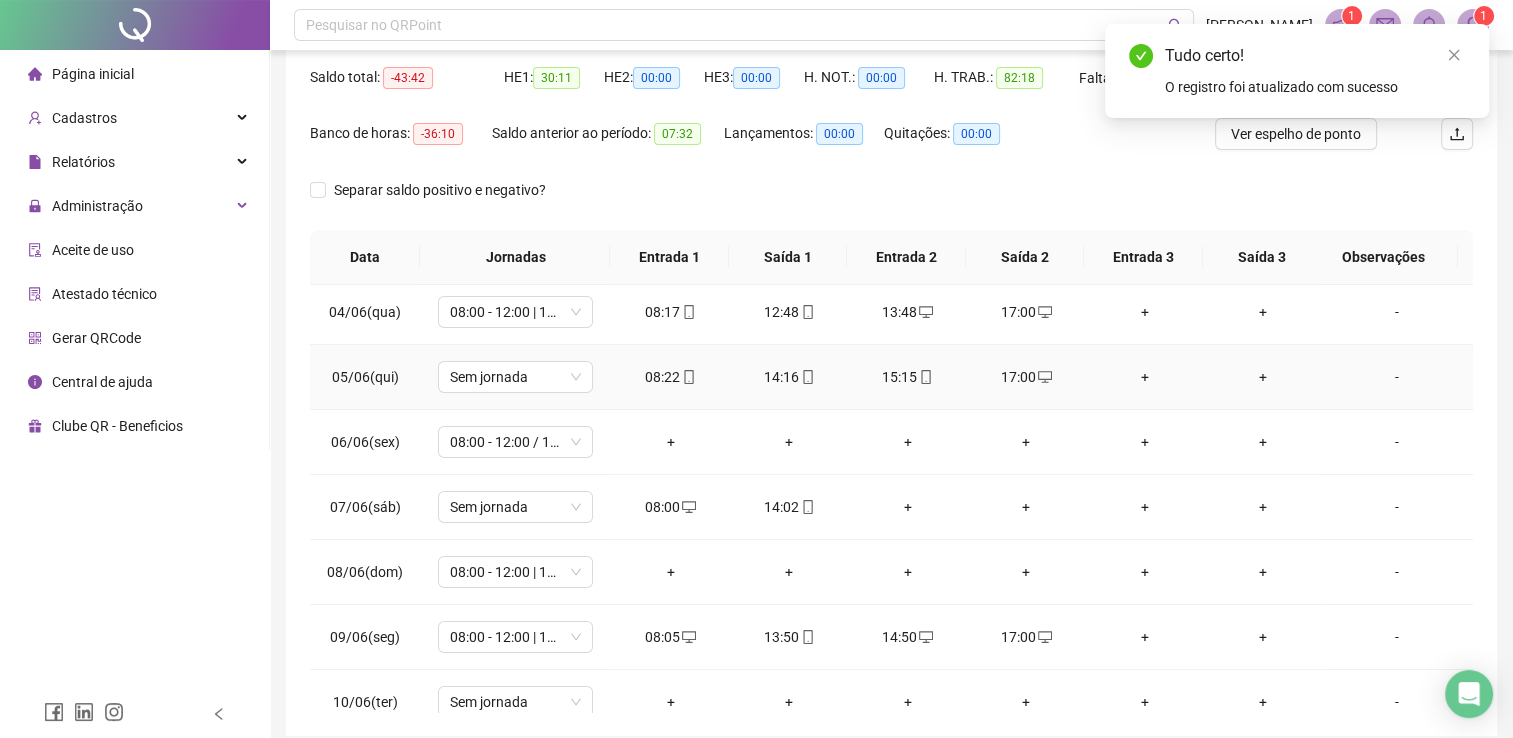 scroll, scrollTop: 300, scrollLeft: 0, axis: vertical 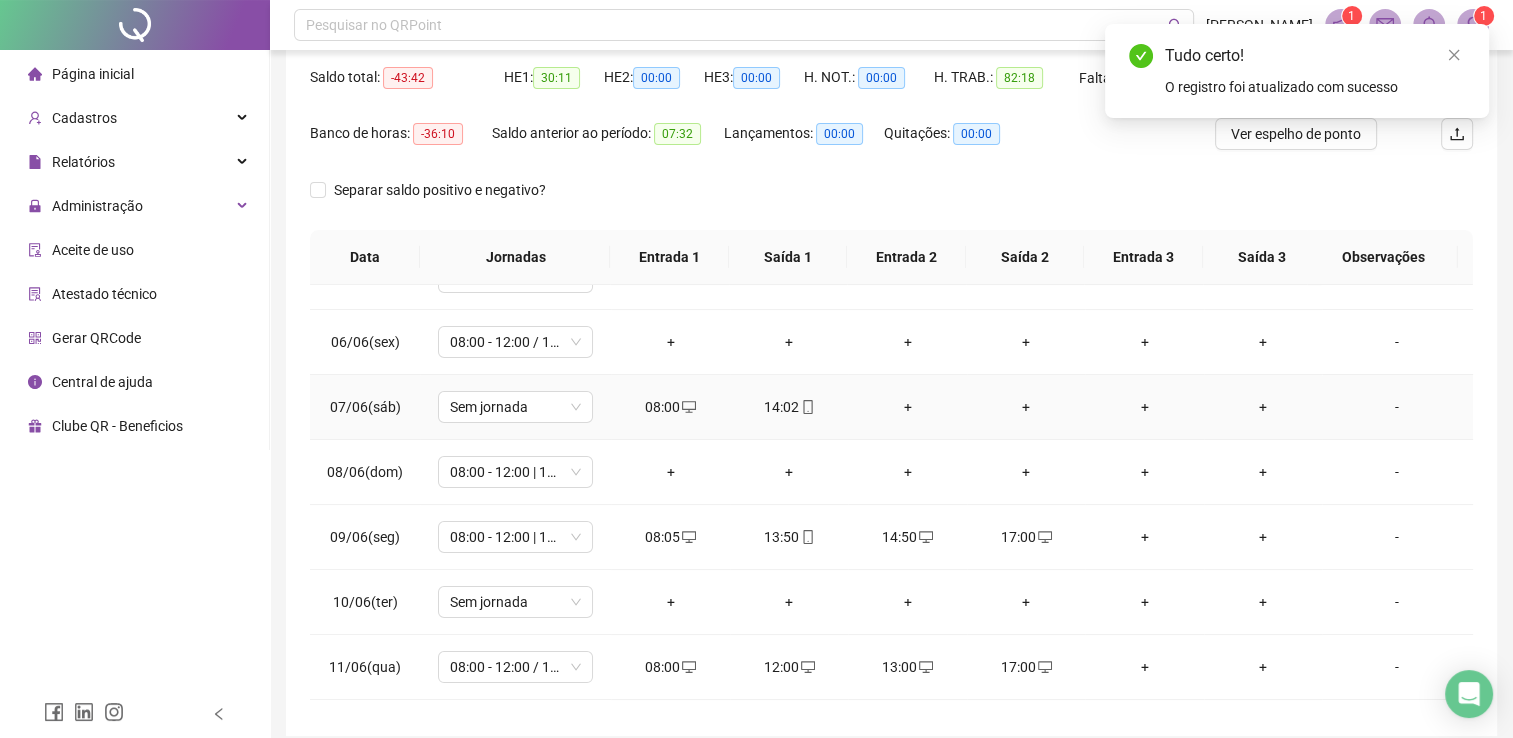 click on "+" at bounding box center [907, 407] 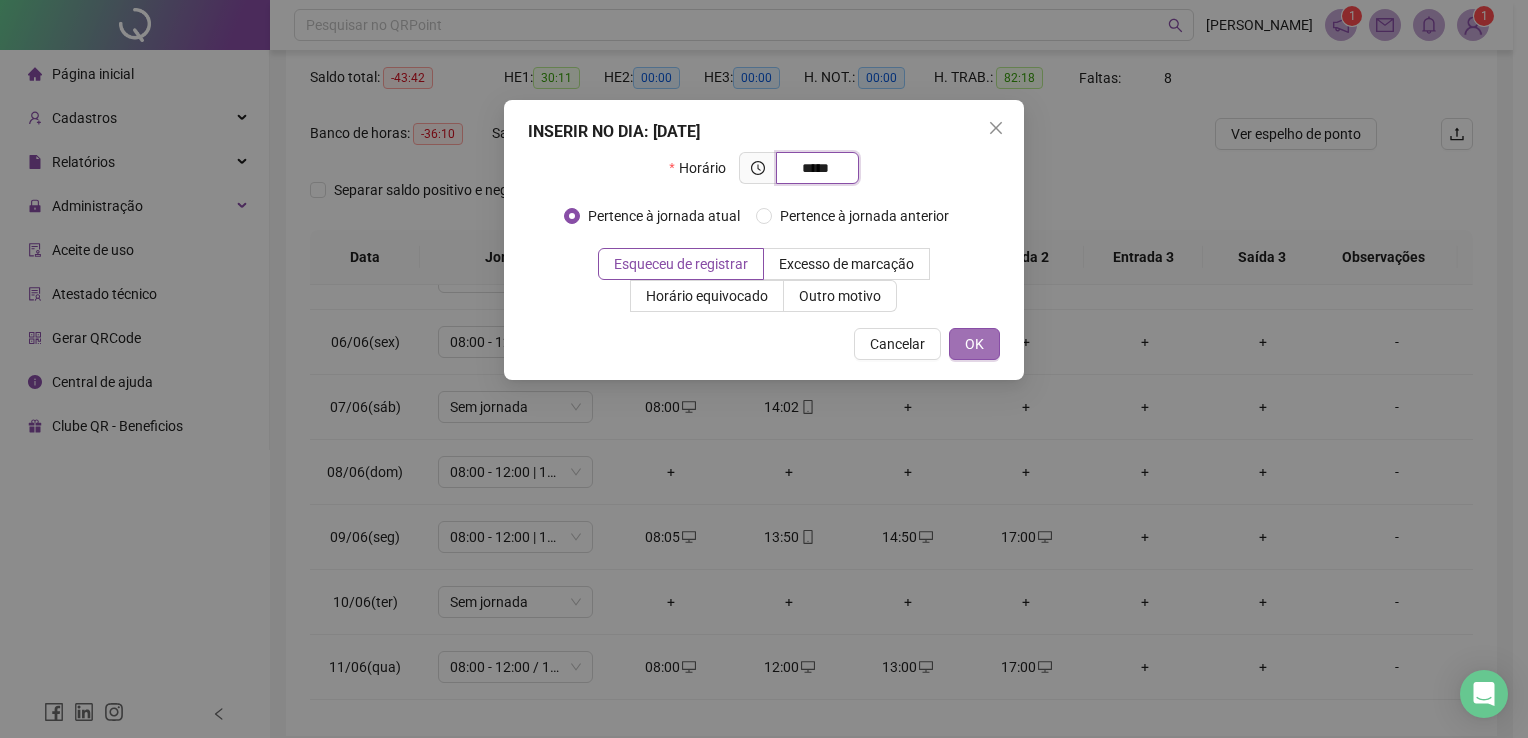 type on "*****" 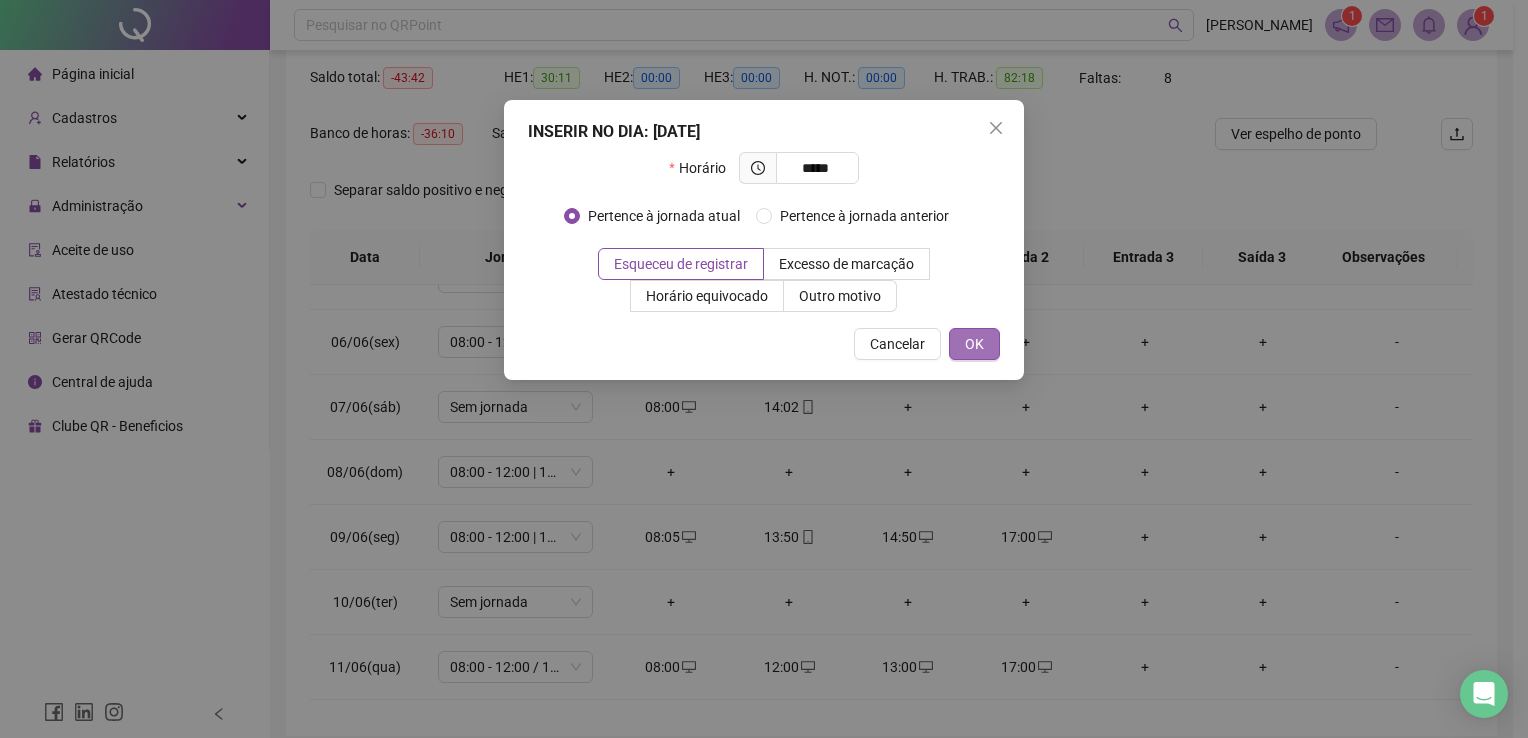 click on "OK" at bounding box center (974, 344) 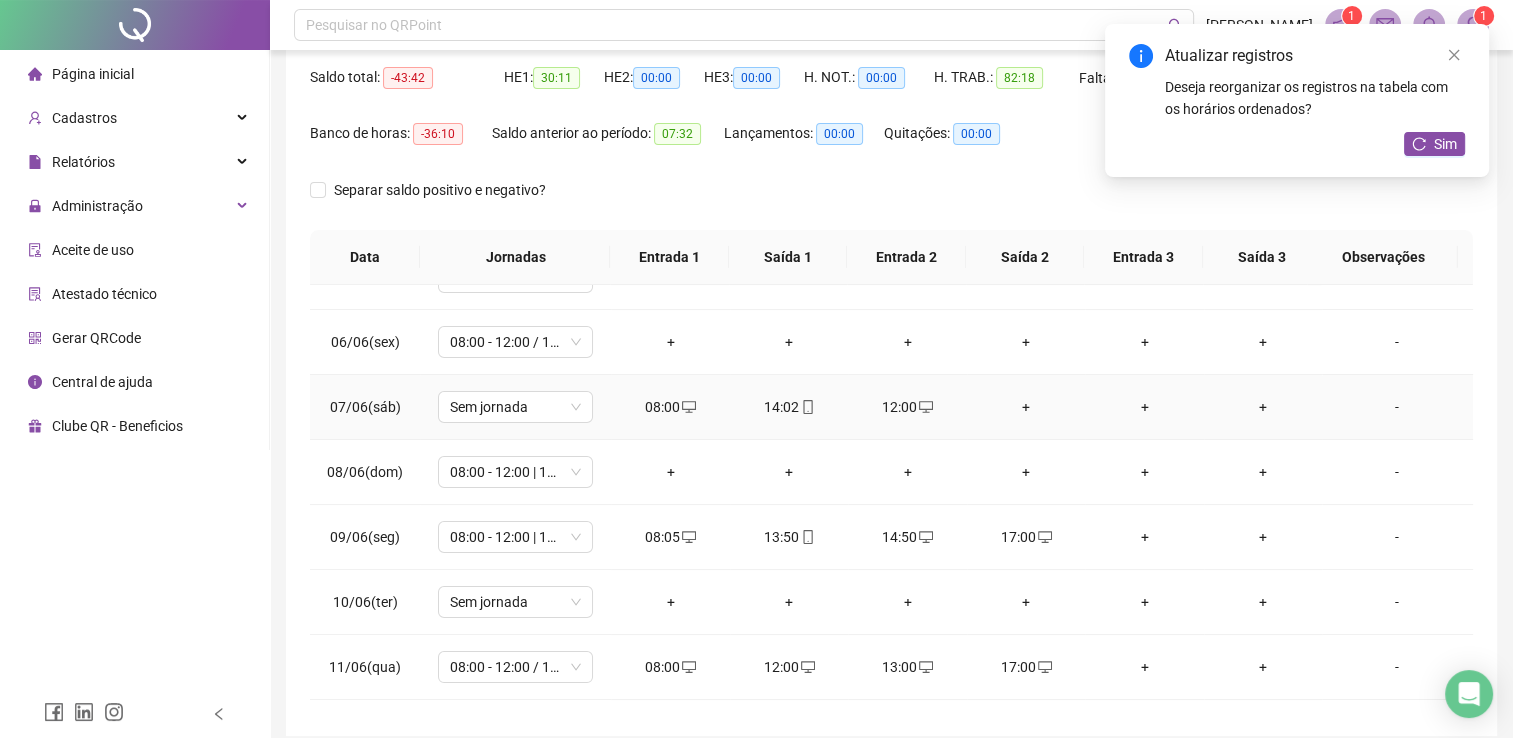 click on "+" at bounding box center (1026, 407) 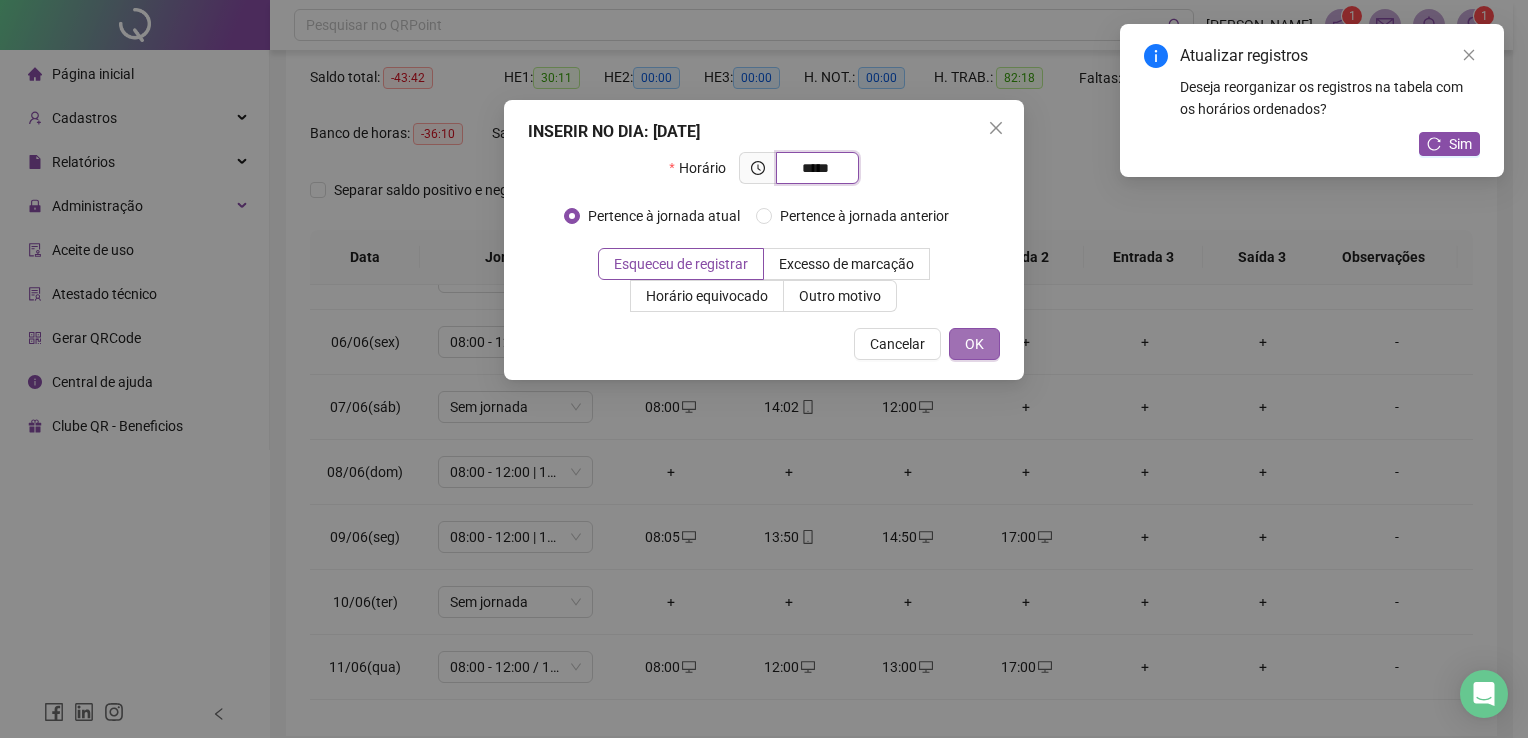 type on "*****" 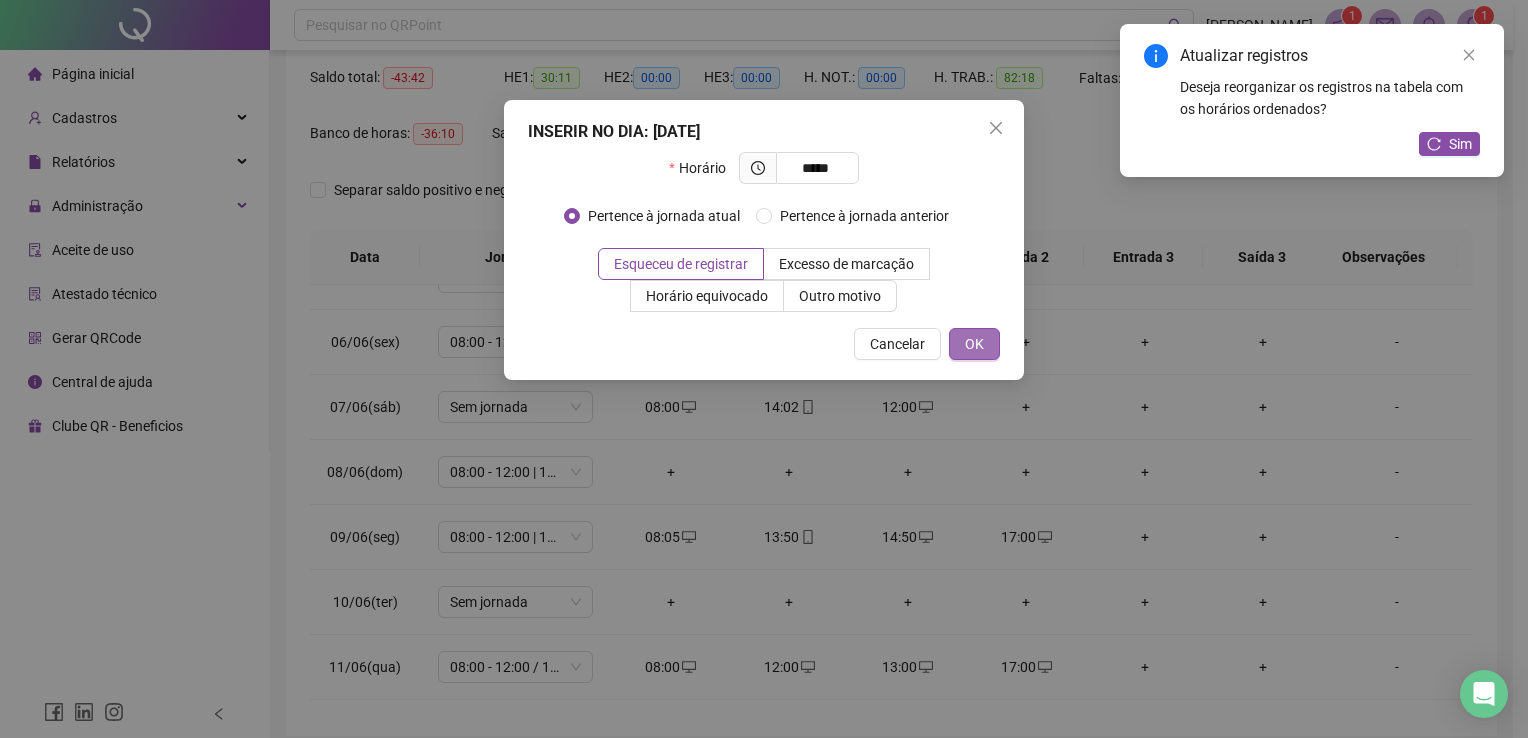 click on "OK" at bounding box center [974, 344] 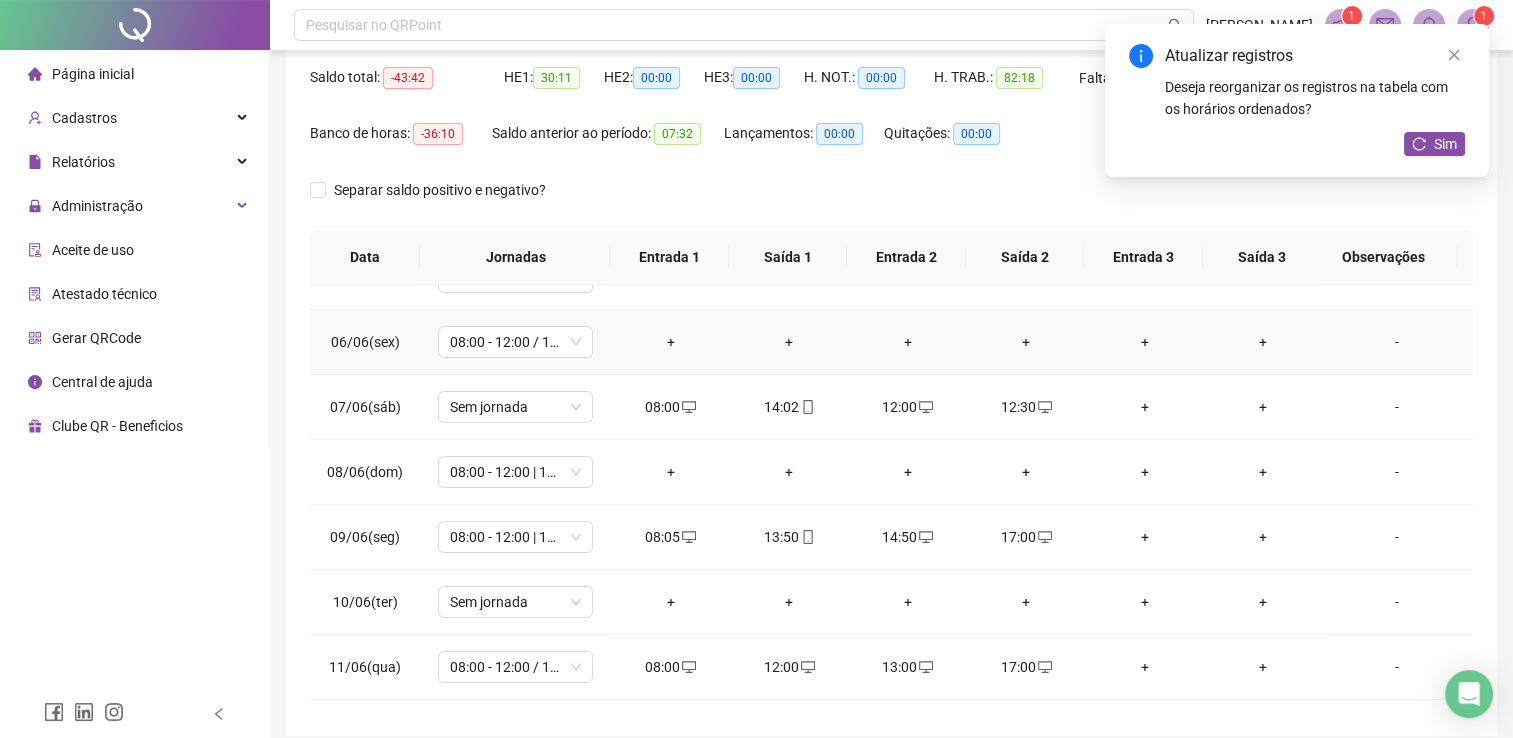 scroll, scrollTop: 600, scrollLeft: 0, axis: vertical 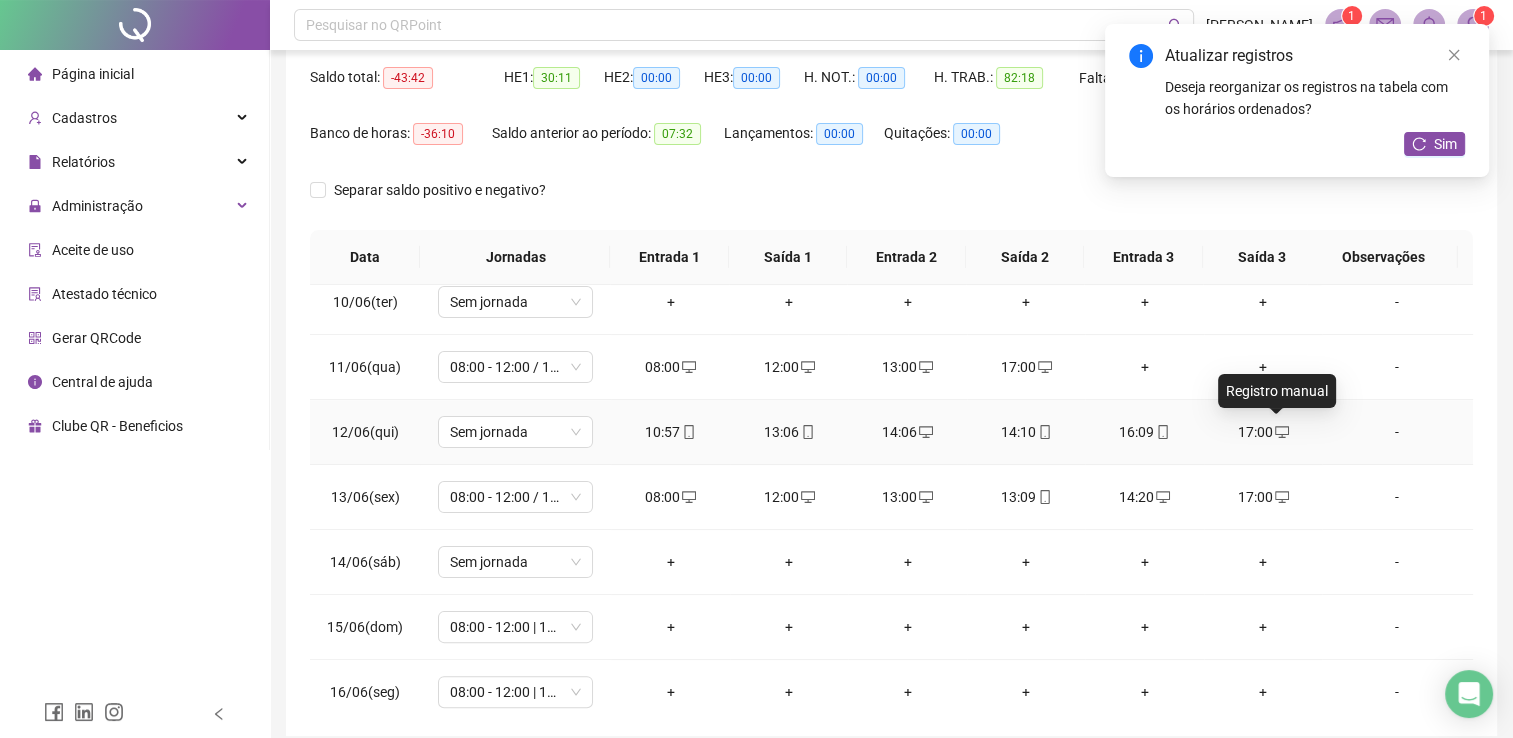 click at bounding box center (1281, 432) 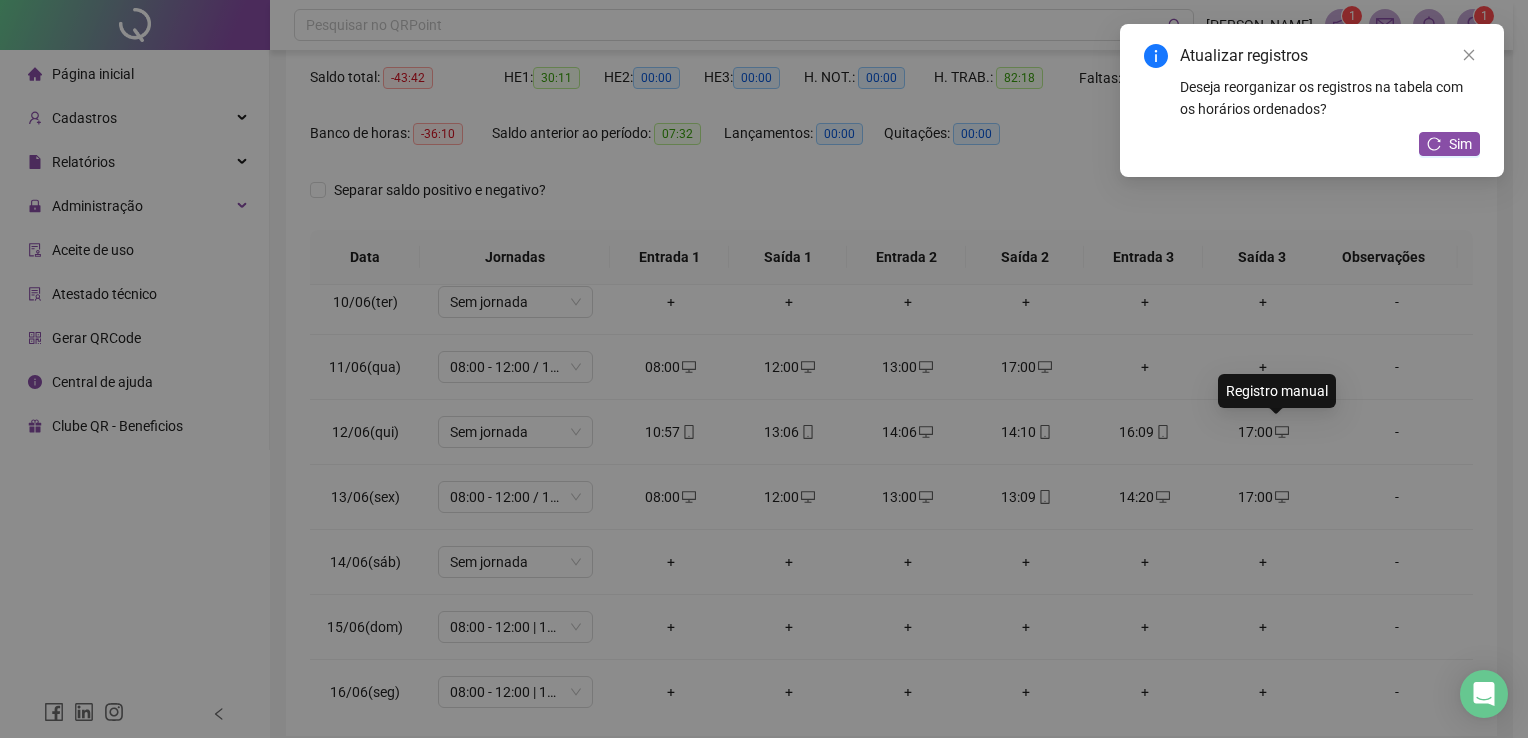 type on "**********" 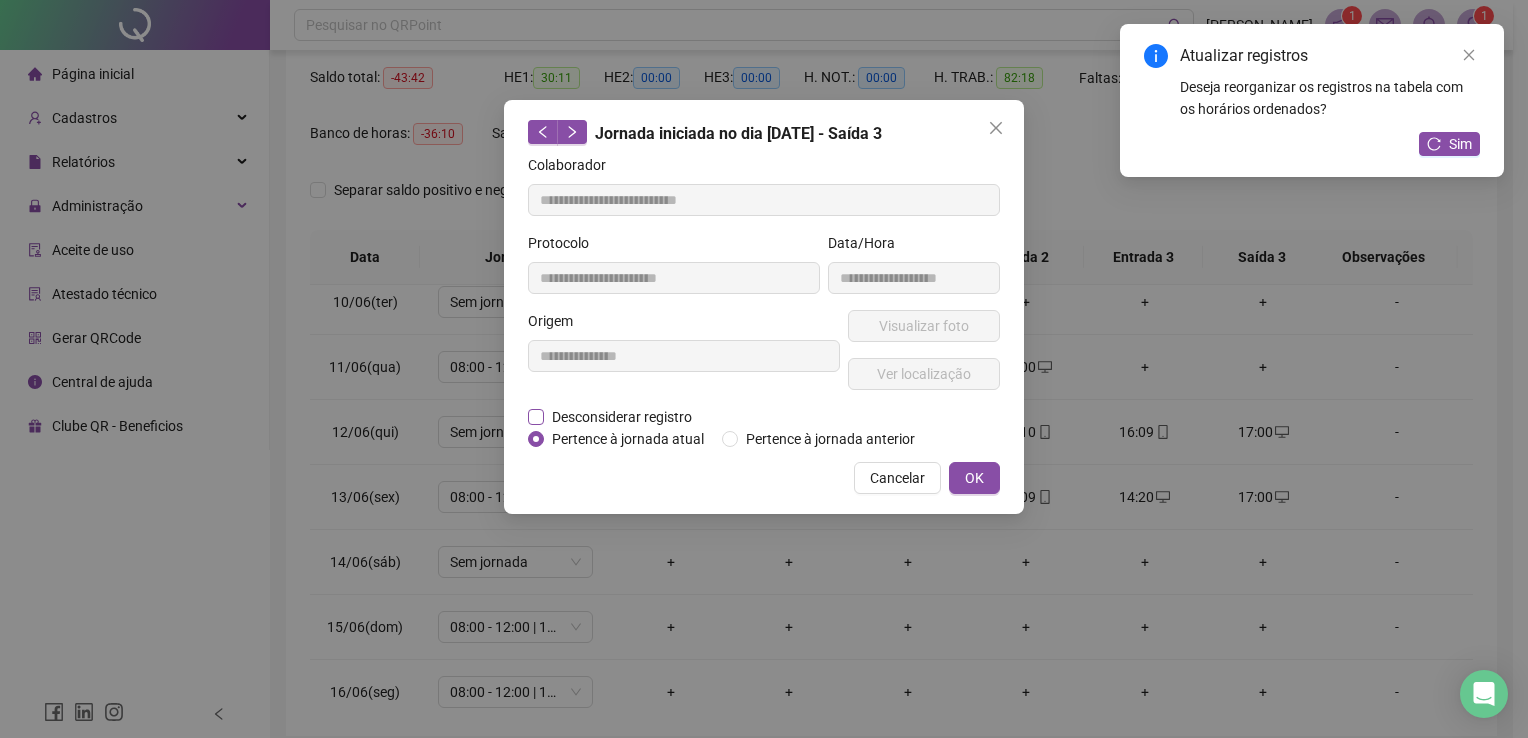 click on "Desconsiderar registro" at bounding box center [622, 417] 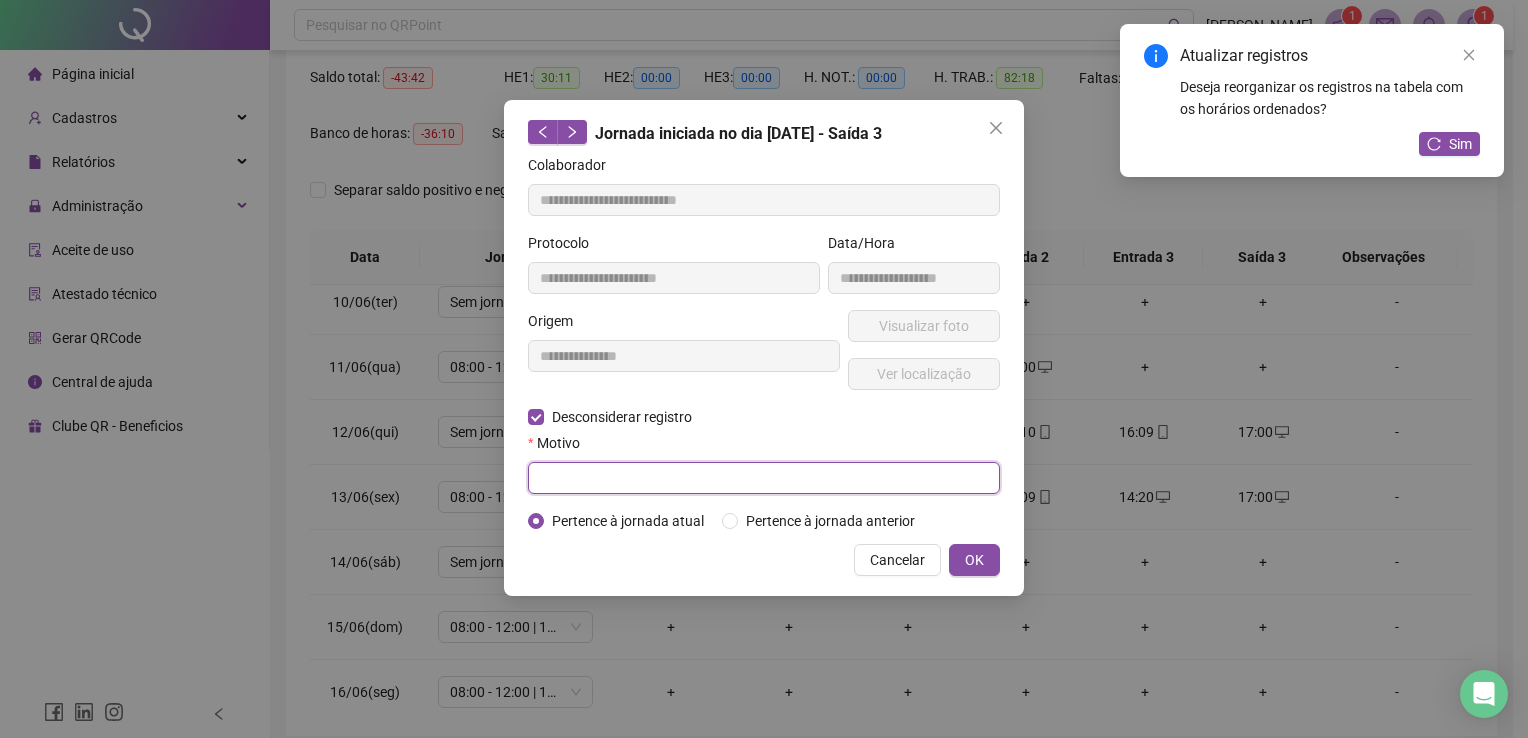 click at bounding box center [764, 478] 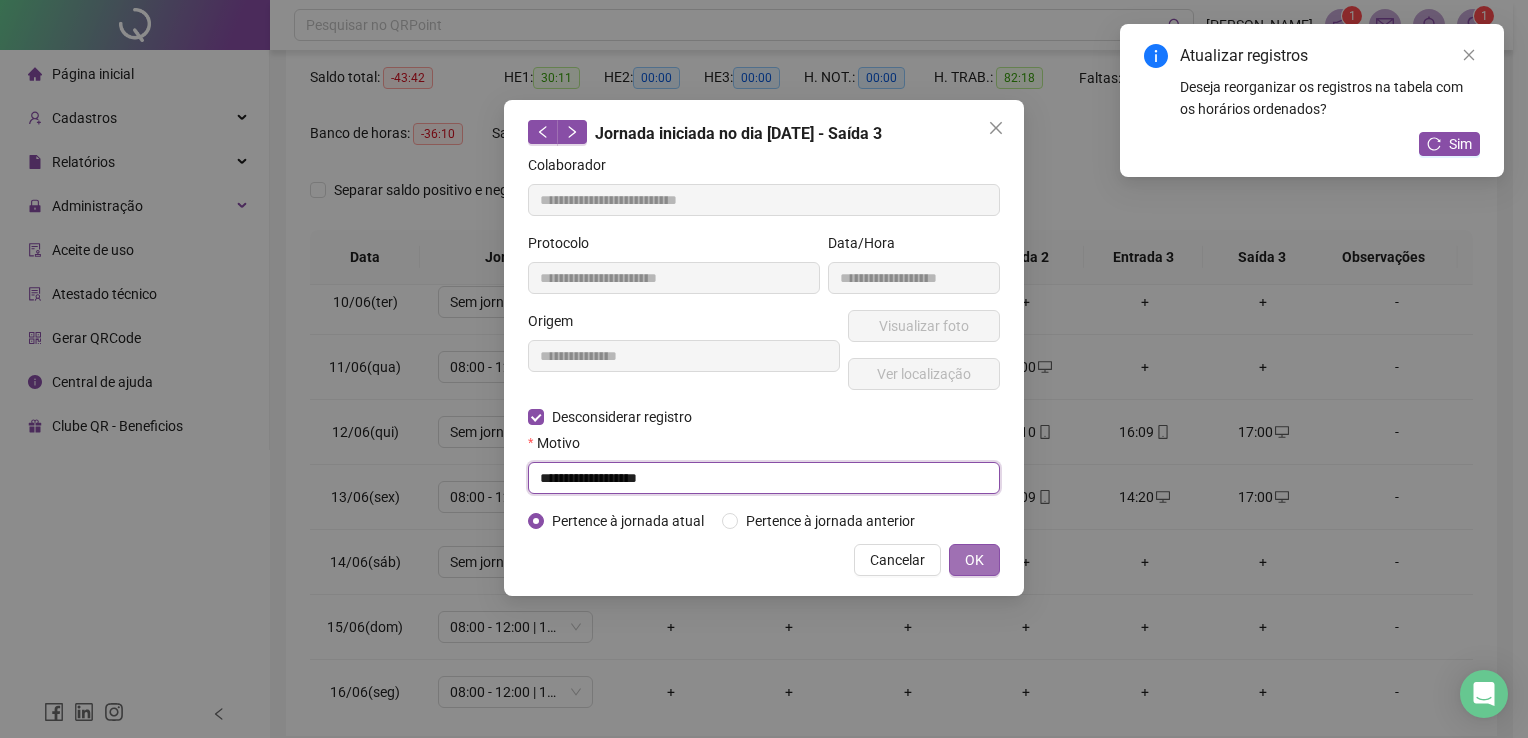 type on "**********" 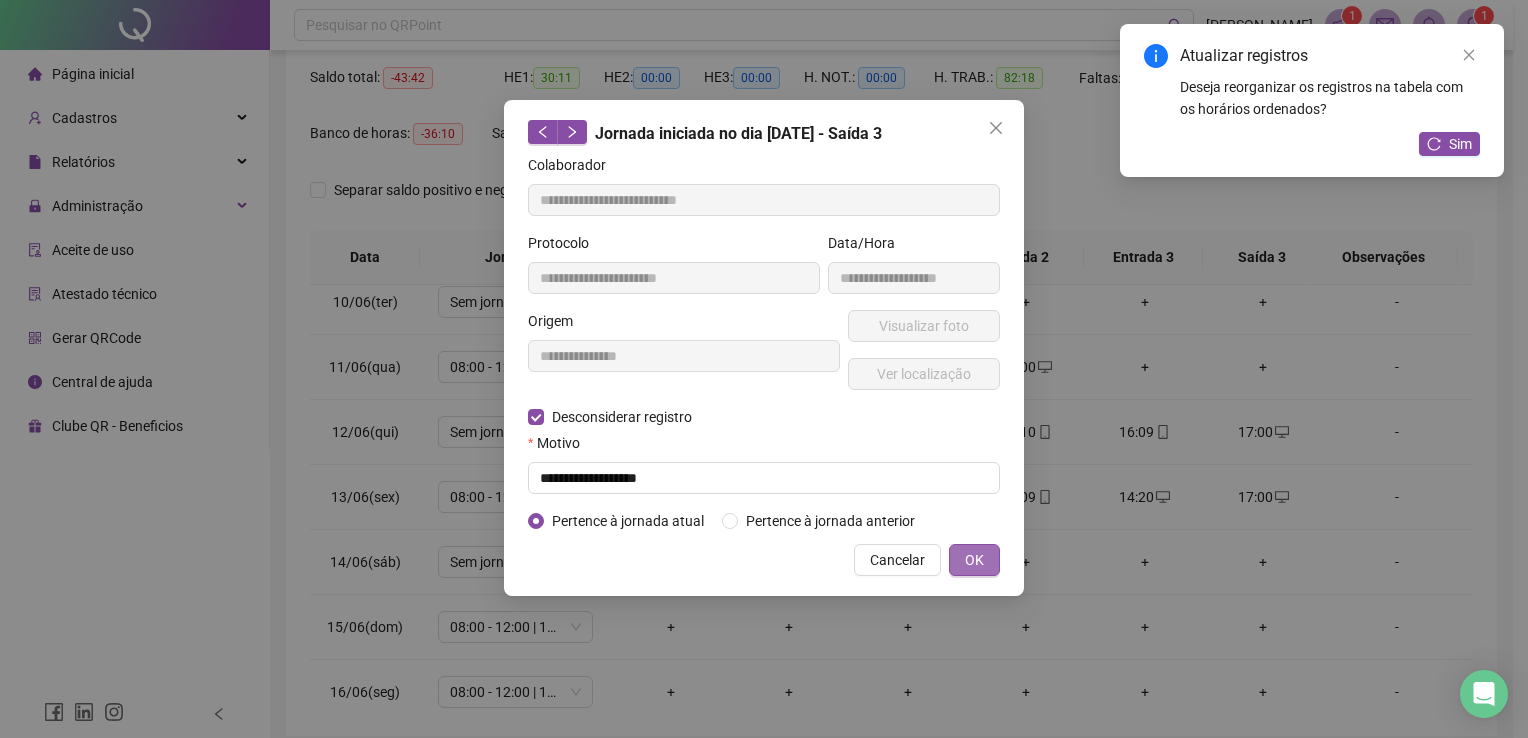 click on "OK" at bounding box center [974, 560] 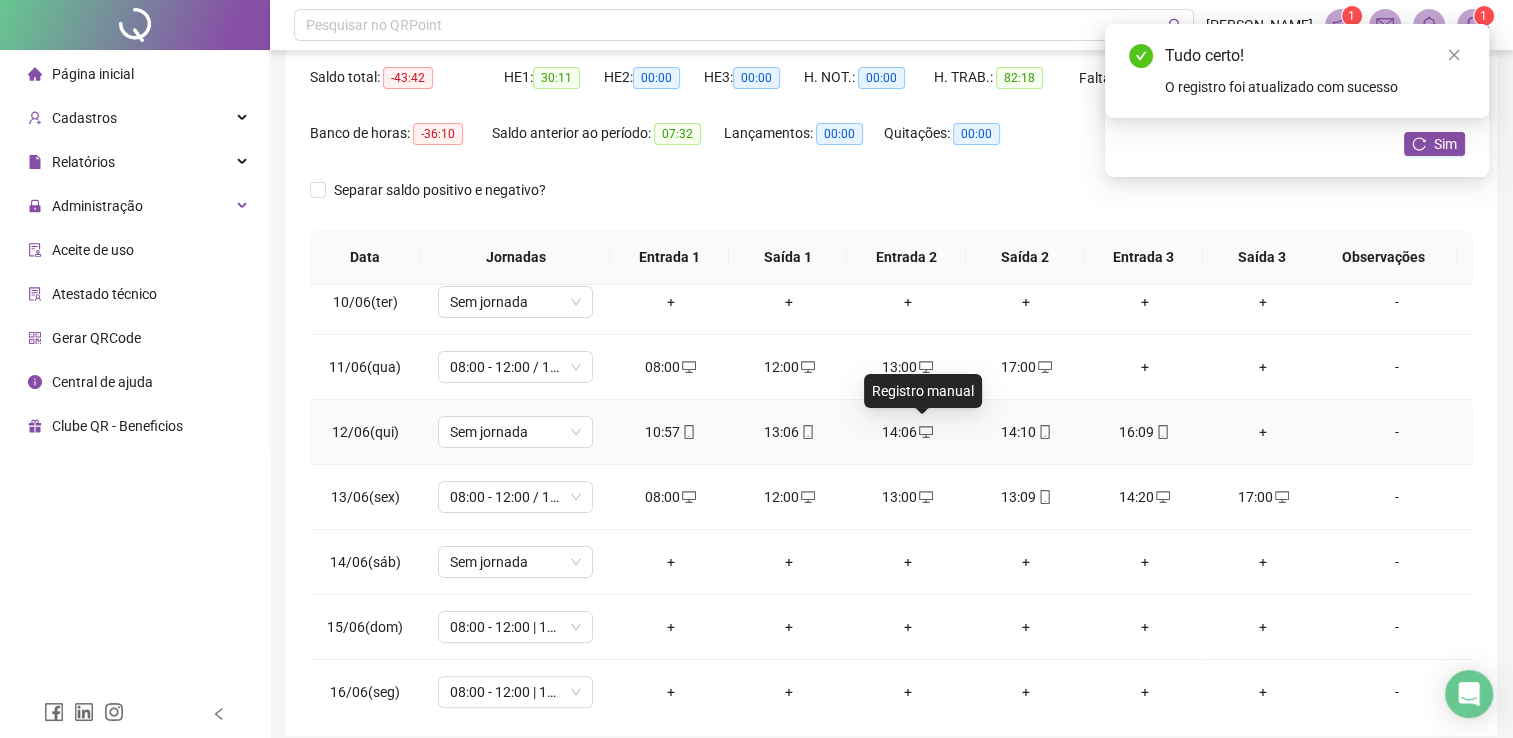click 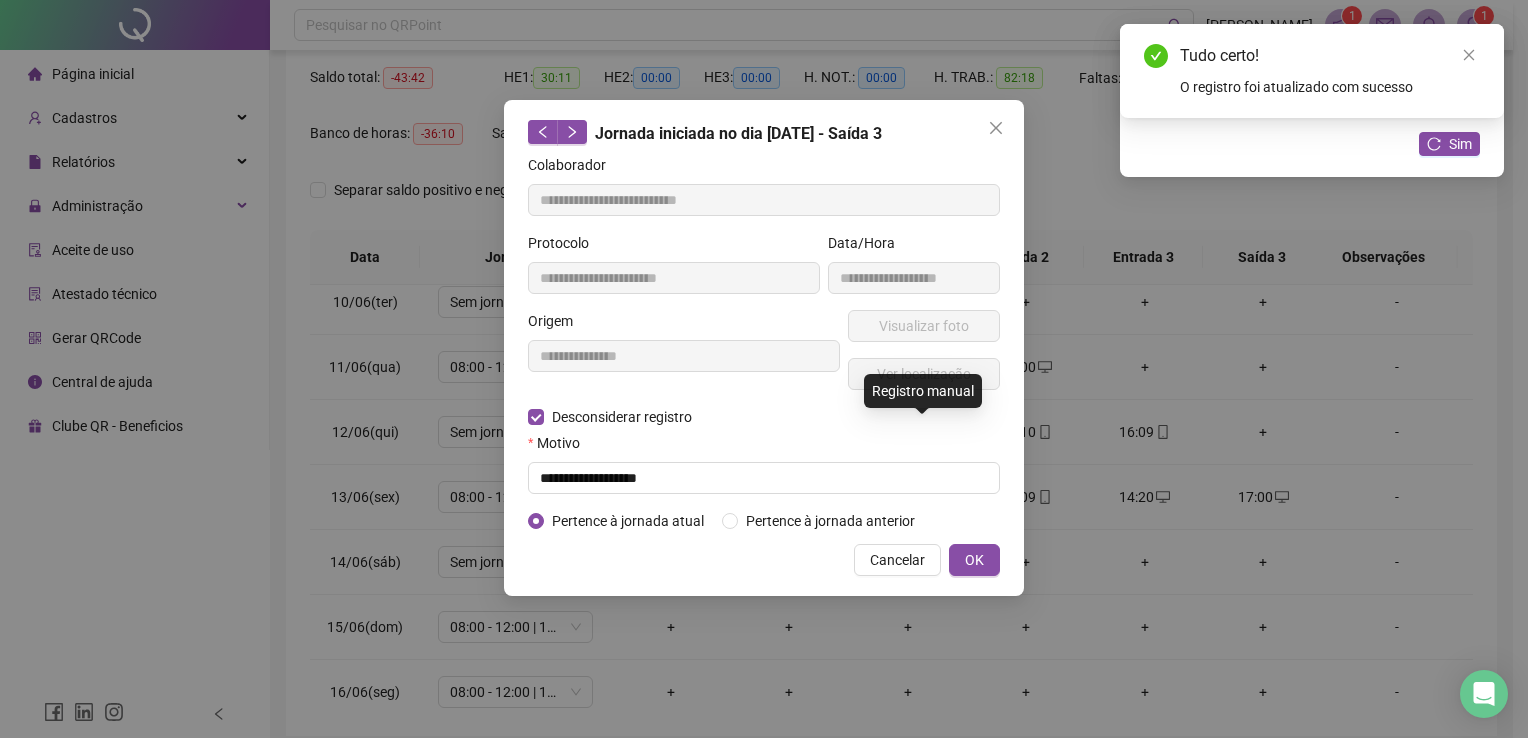 type on "**********" 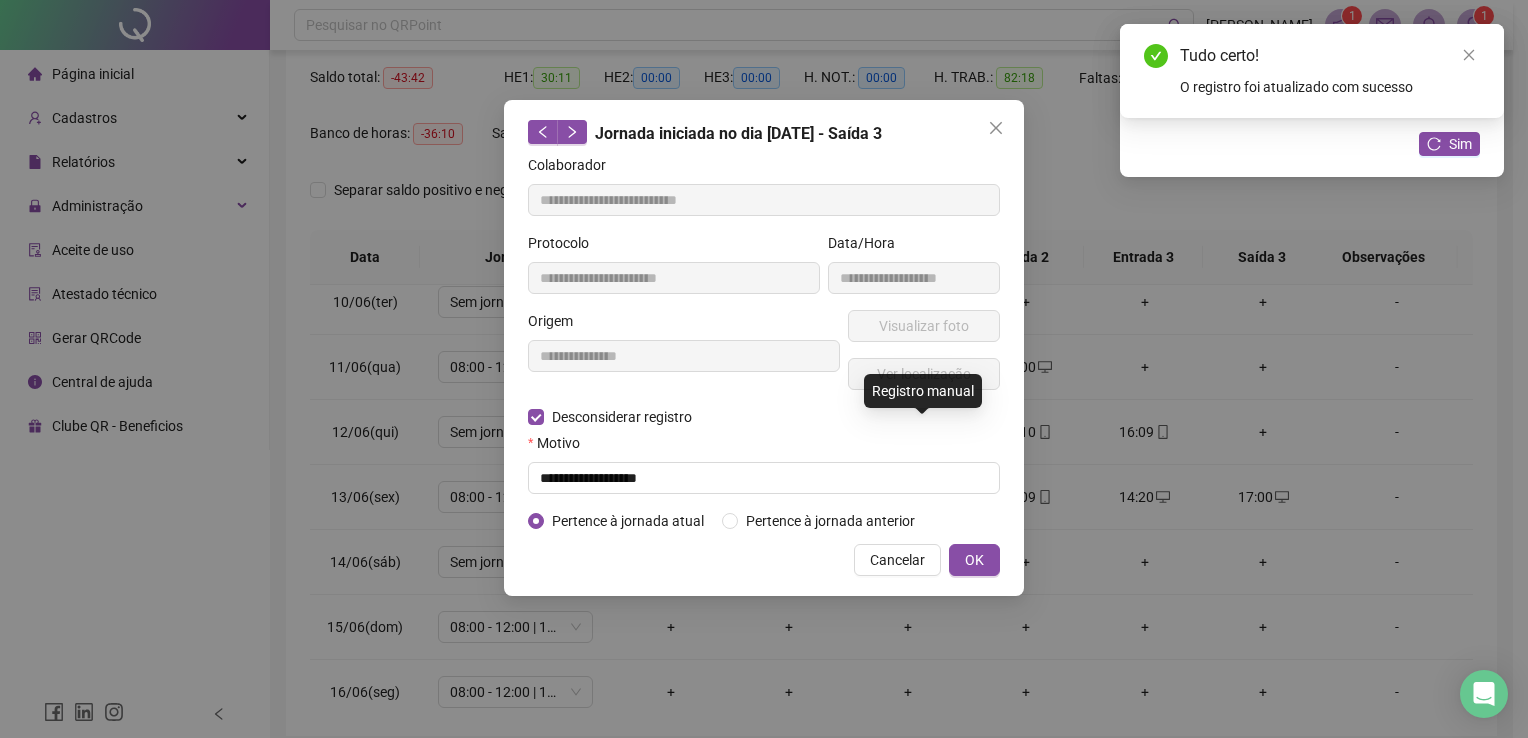 type on "**********" 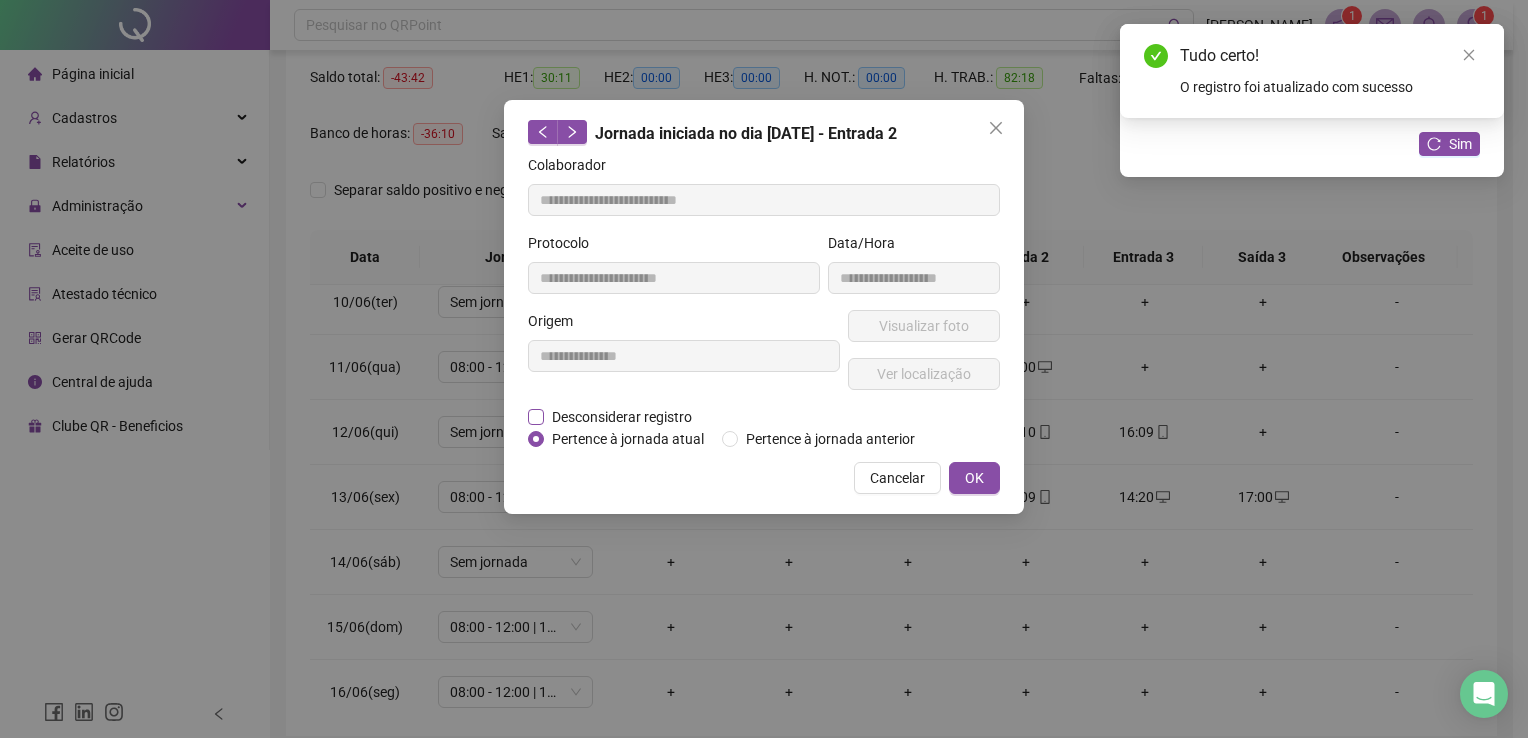 click on "Desconsiderar registro" at bounding box center [622, 417] 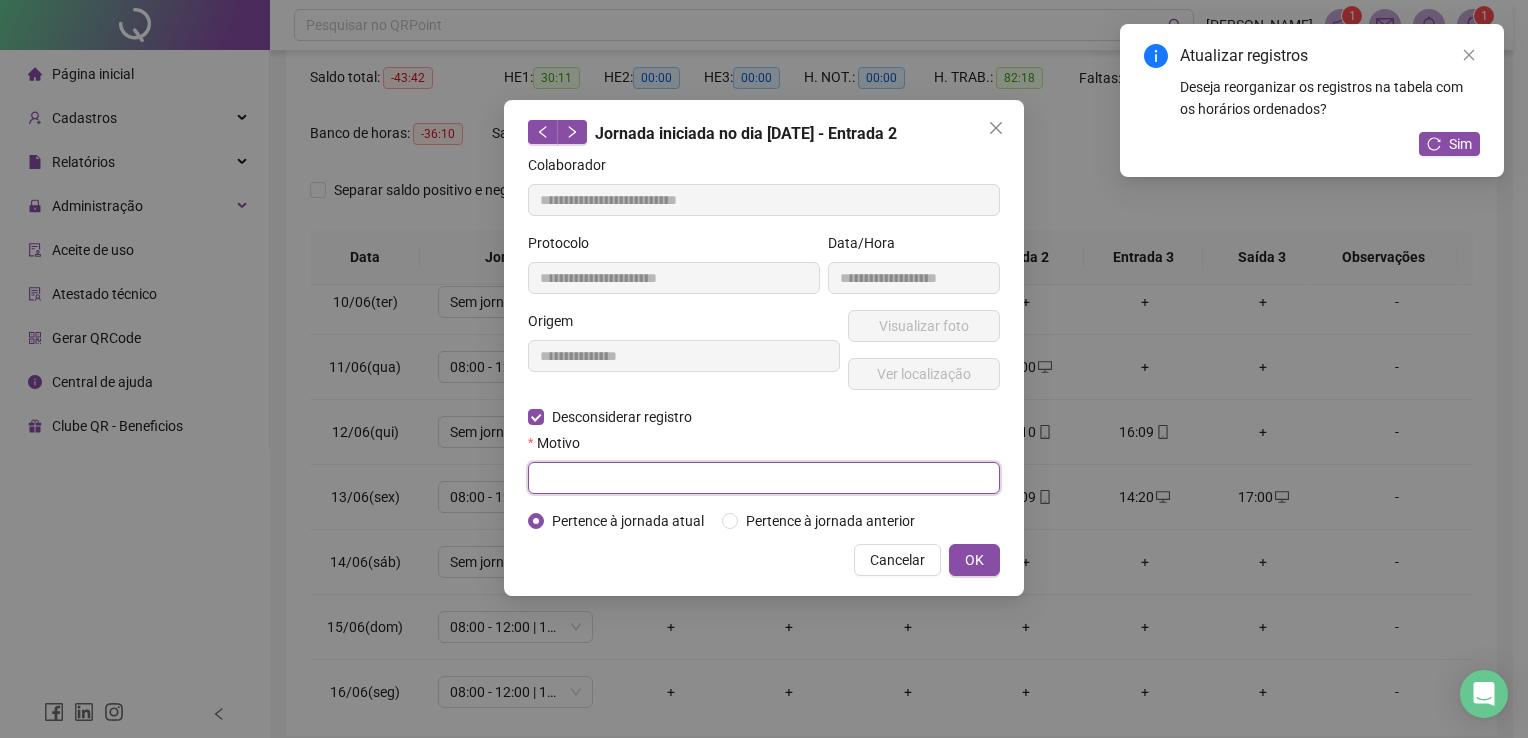 click at bounding box center [764, 478] 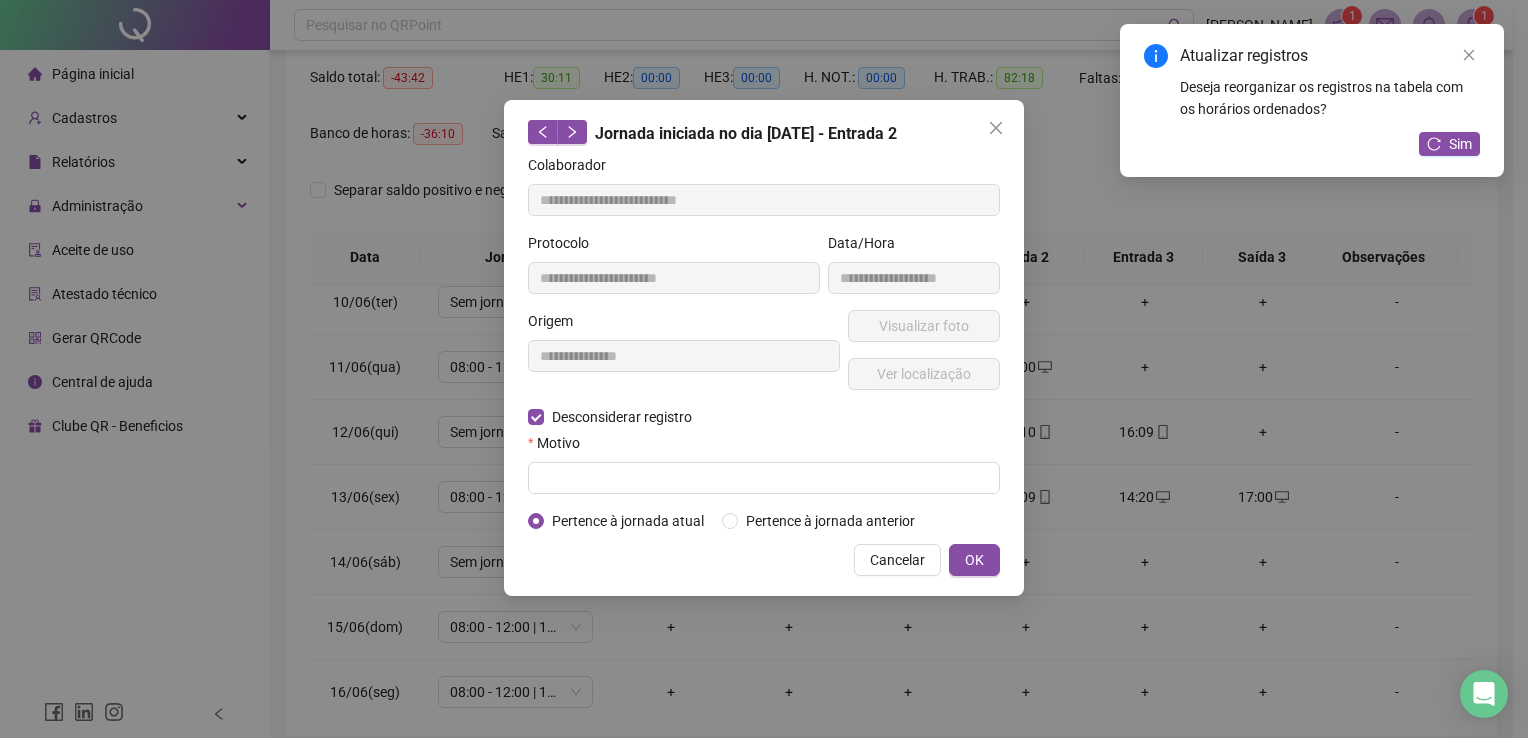 click on "Pertence à jornada atual" at bounding box center [628, 521] 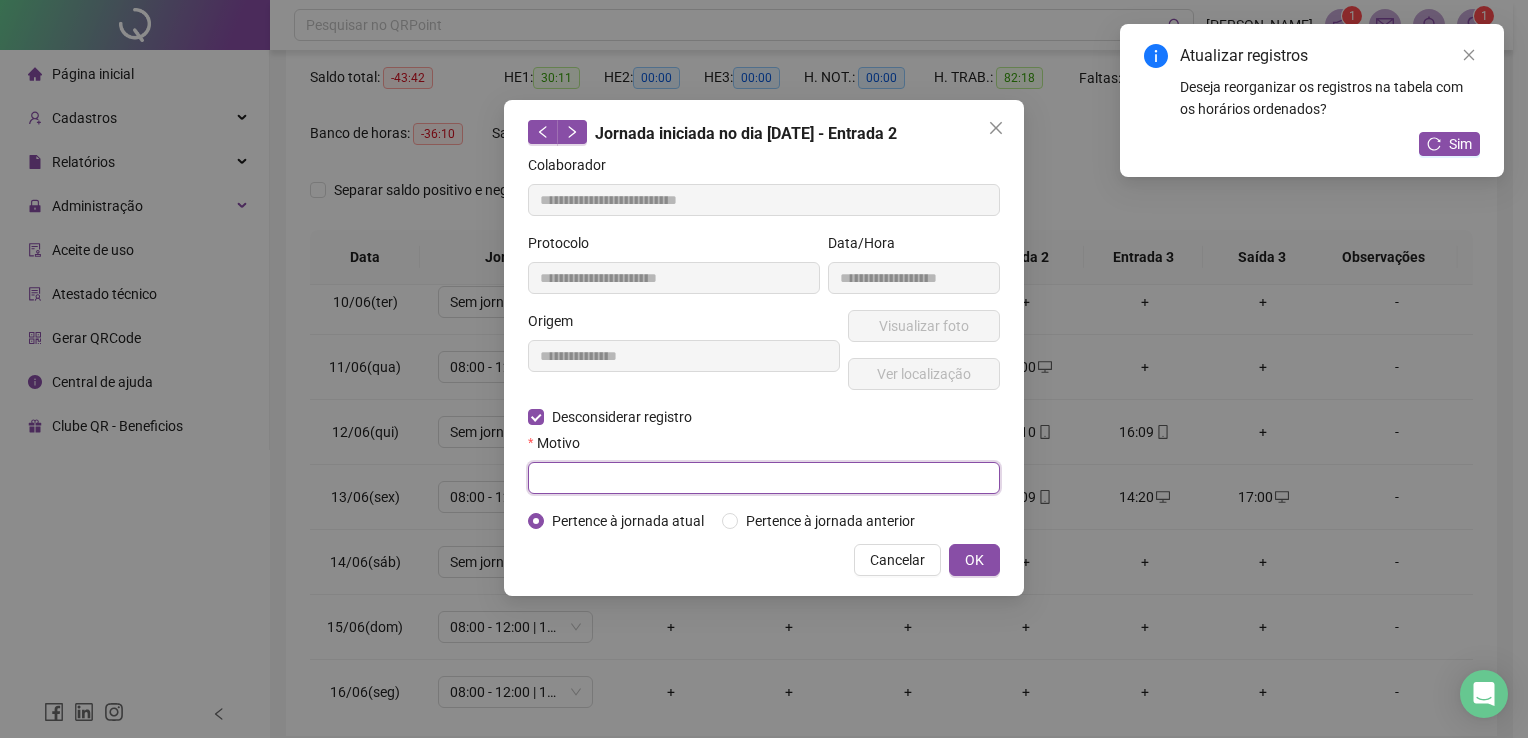 click at bounding box center (764, 478) 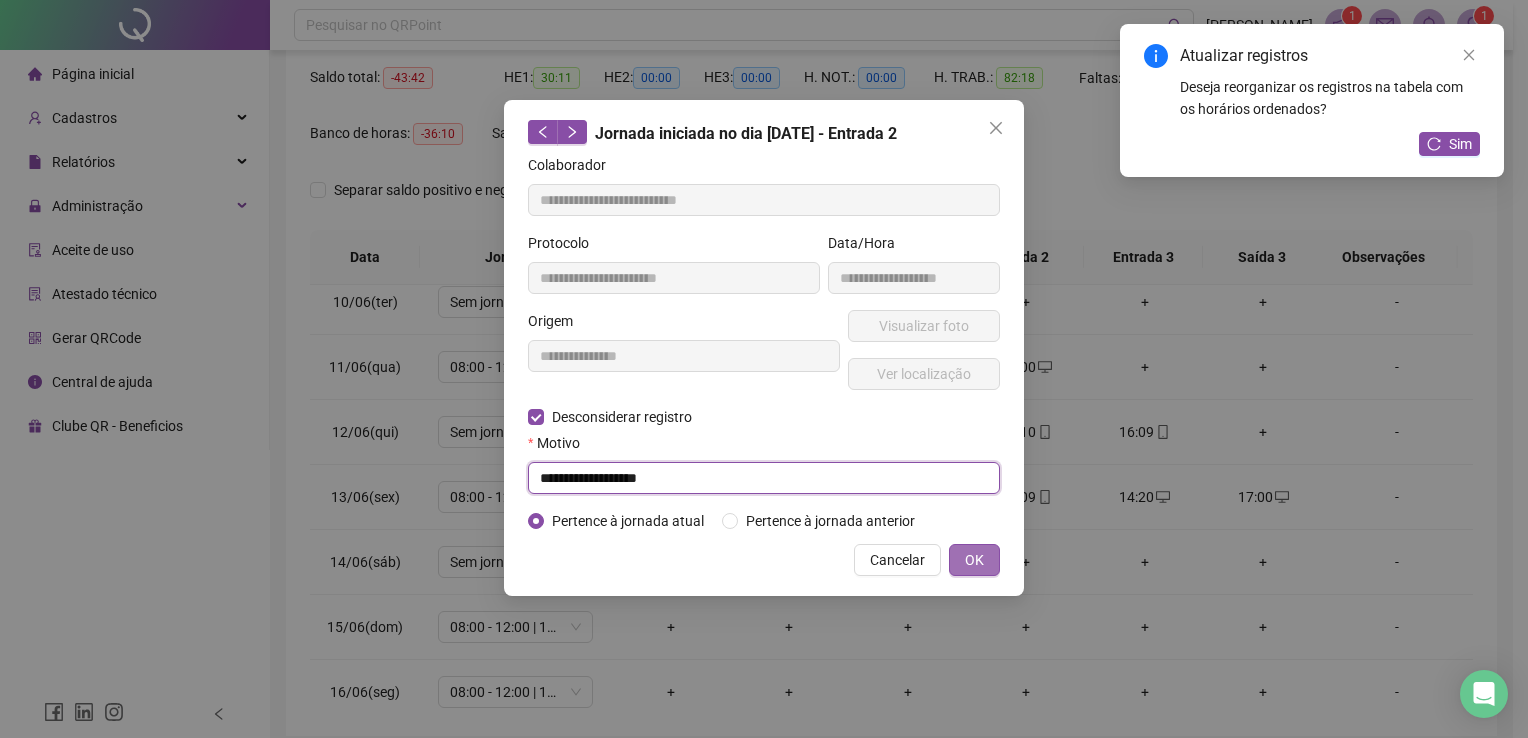 type on "**********" 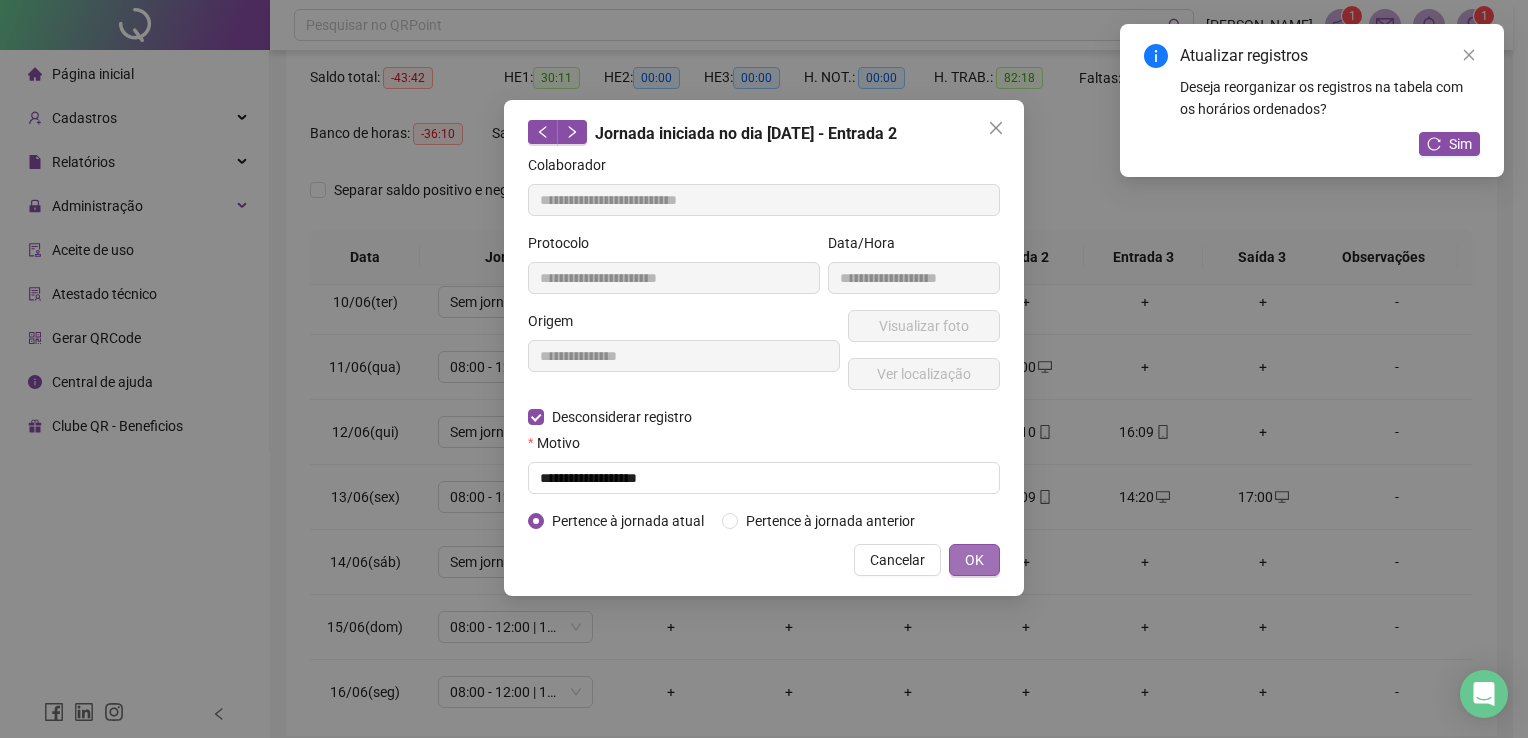 click on "OK" at bounding box center [974, 560] 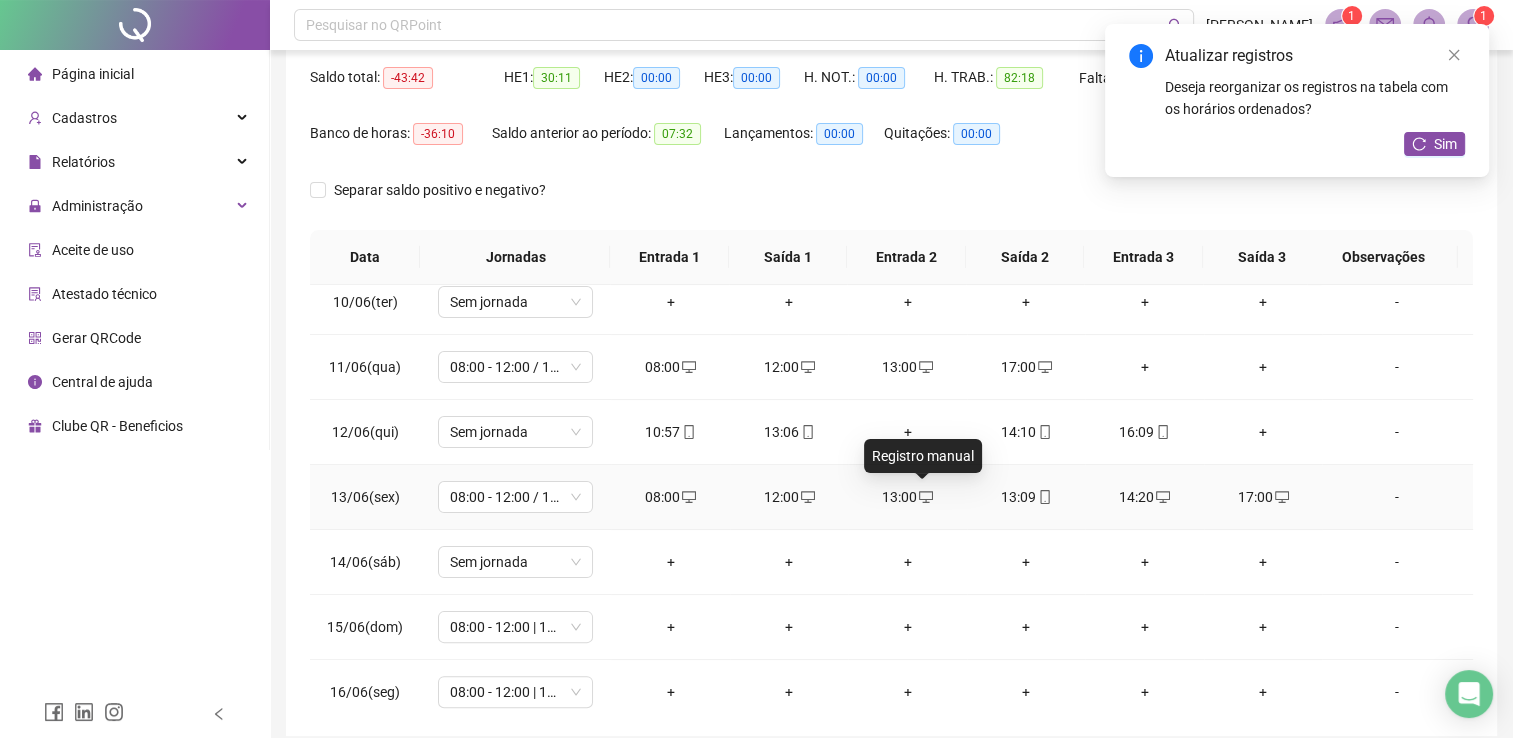 click 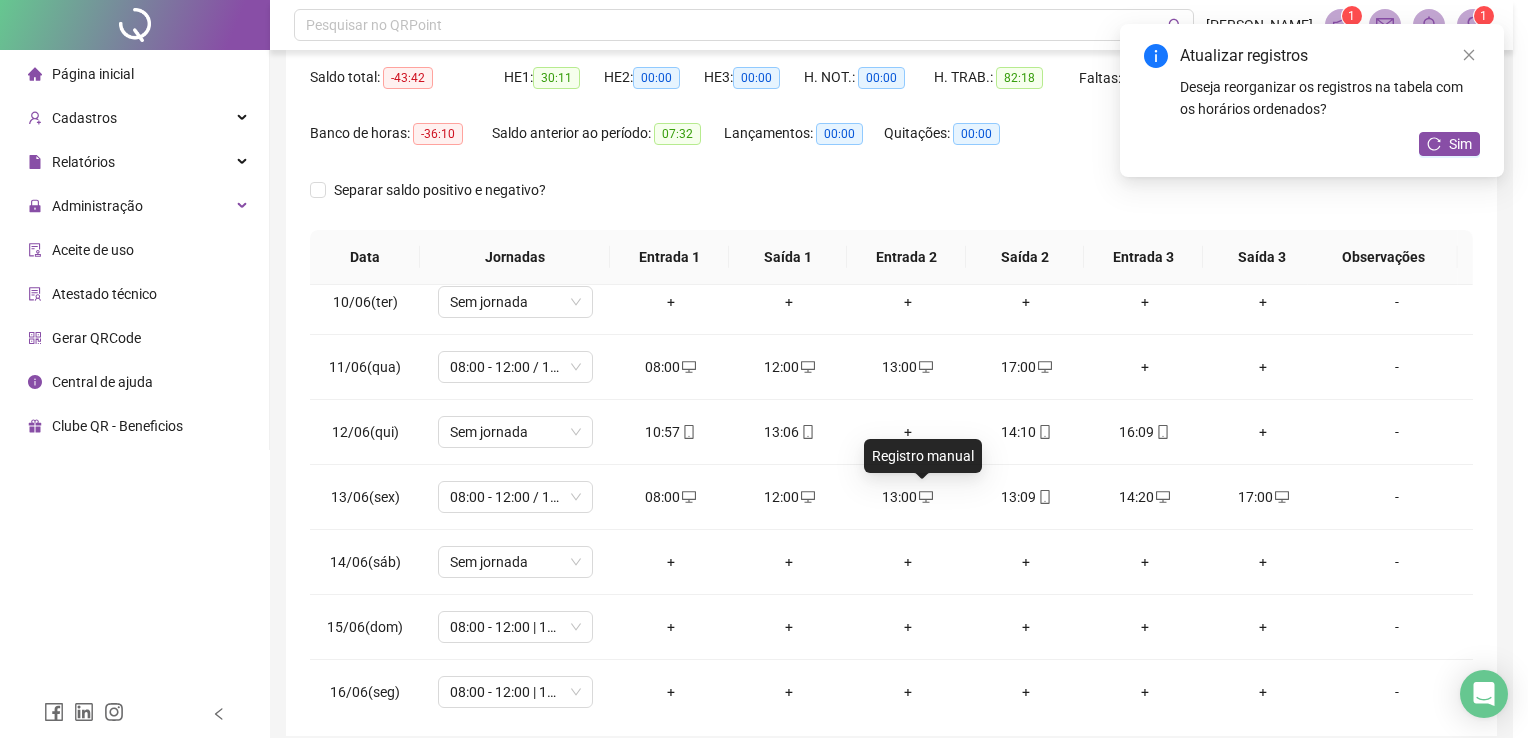 type on "**********" 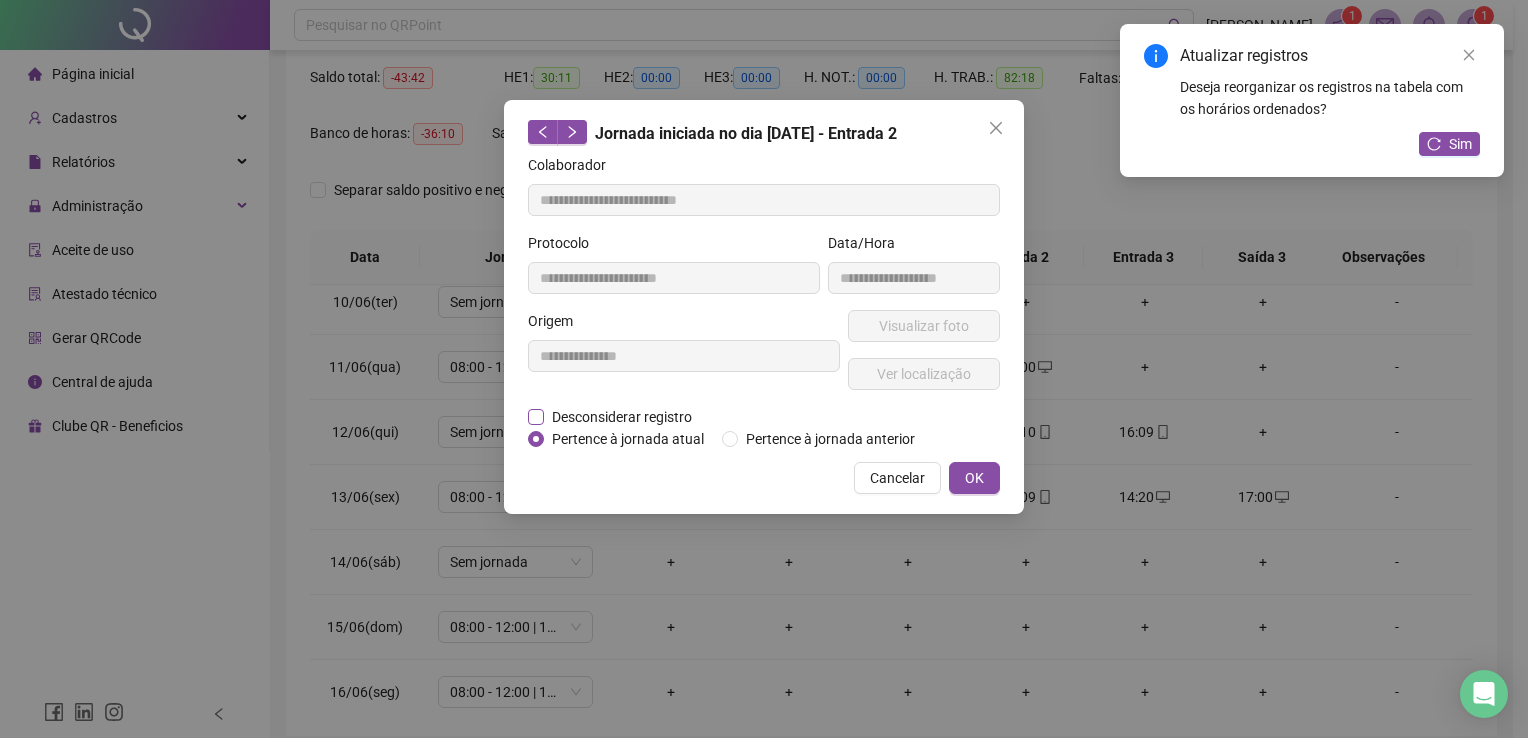 click on "Desconsiderar registro" at bounding box center [622, 417] 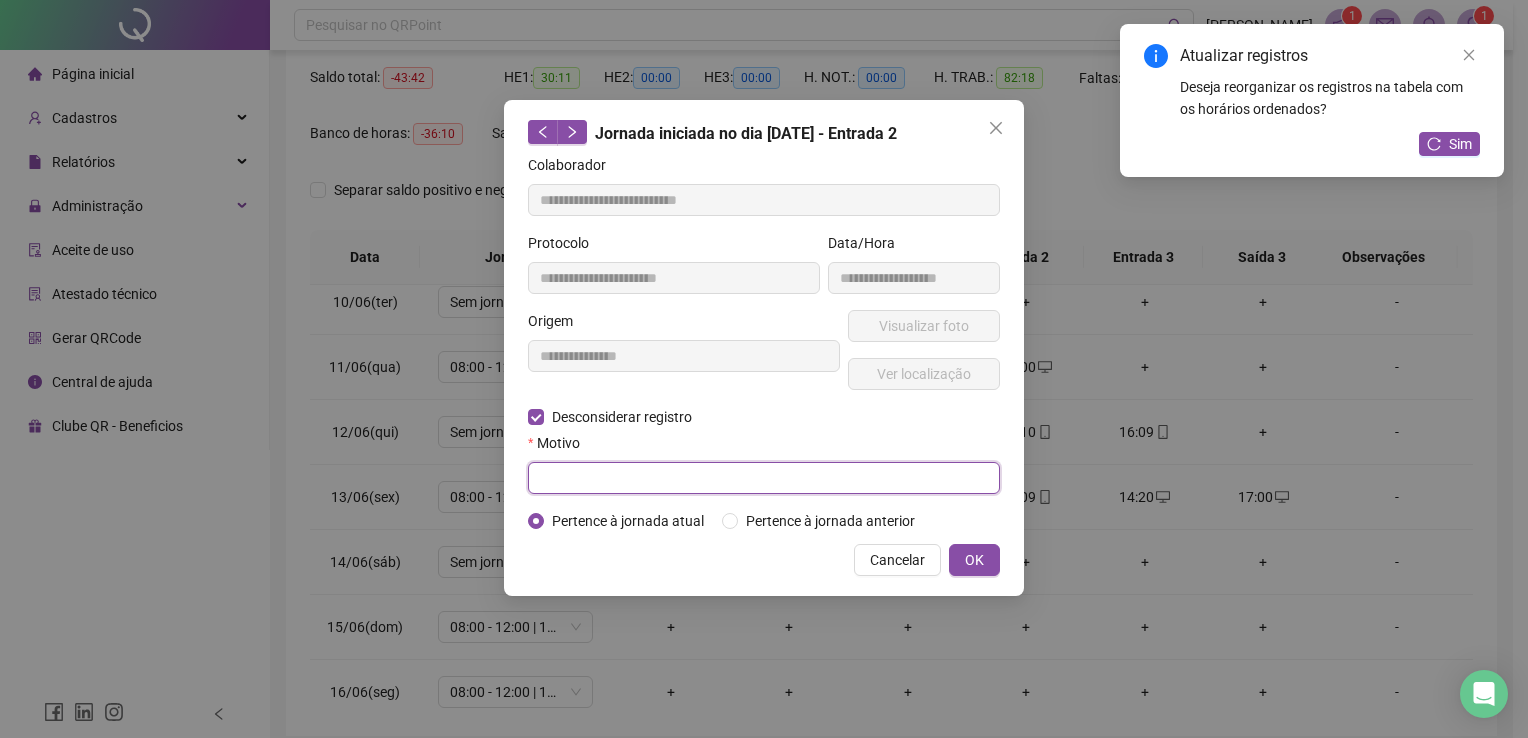click at bounding box center (764, 478) 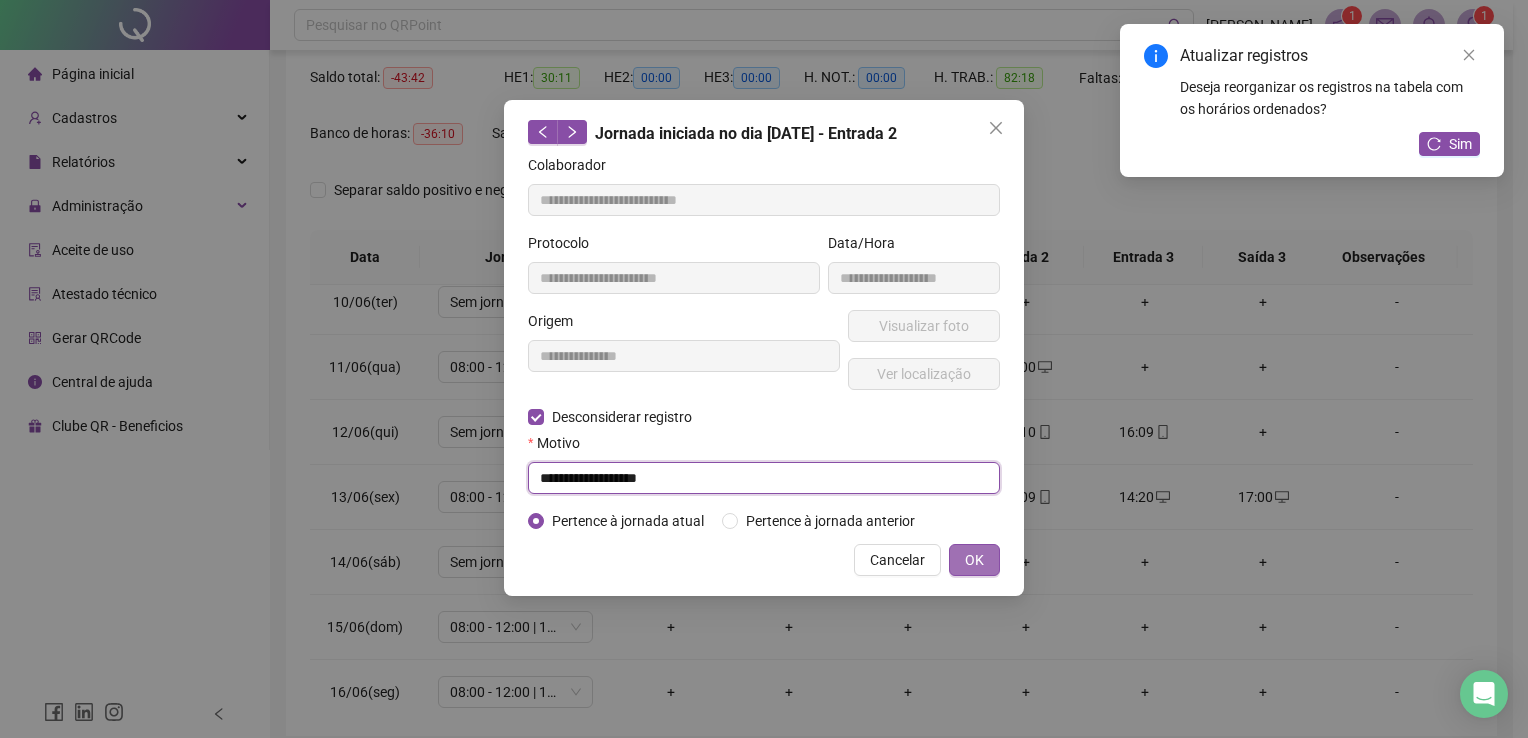 type on "**********" 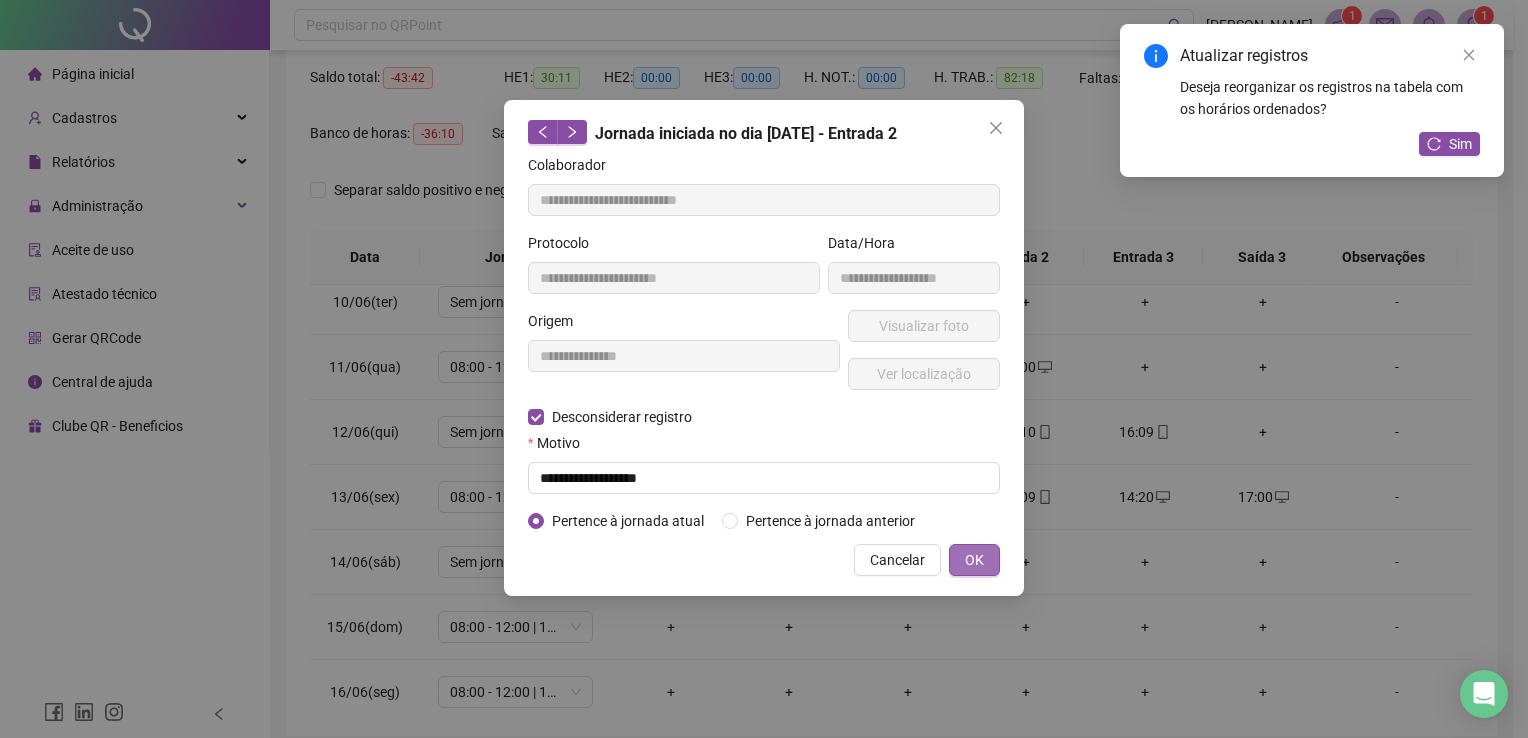 click on "OK" at bounding box center (974, 560) 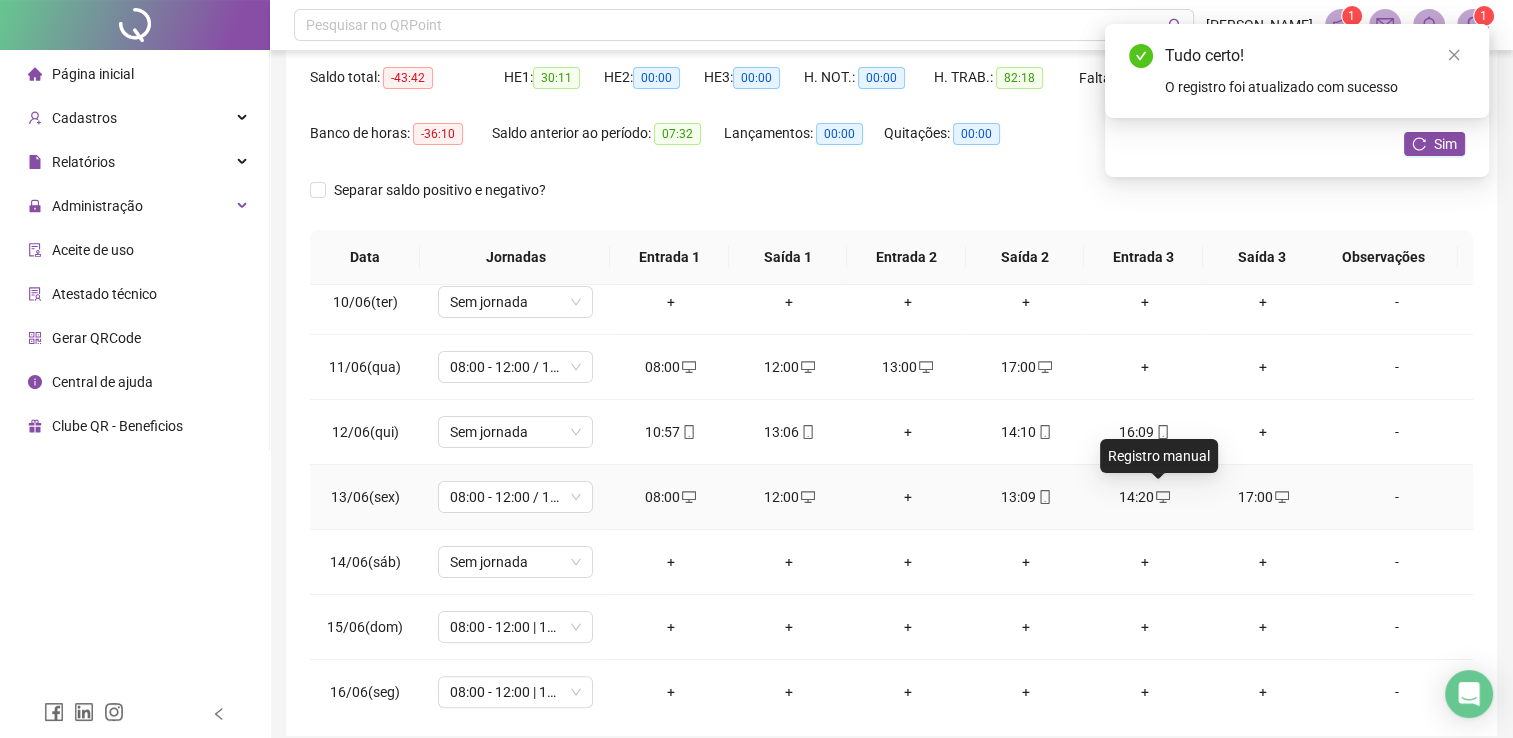 click 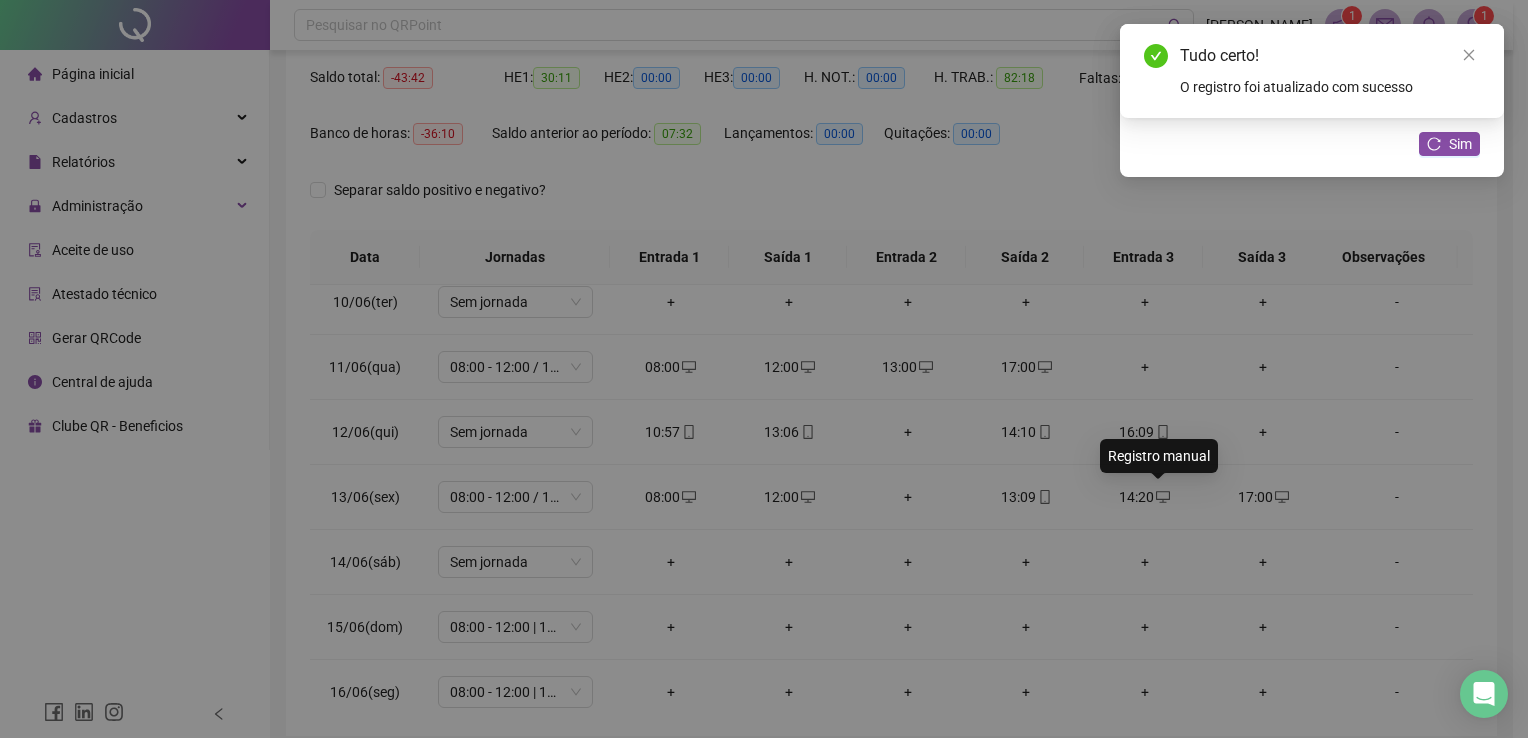 type on "**********" 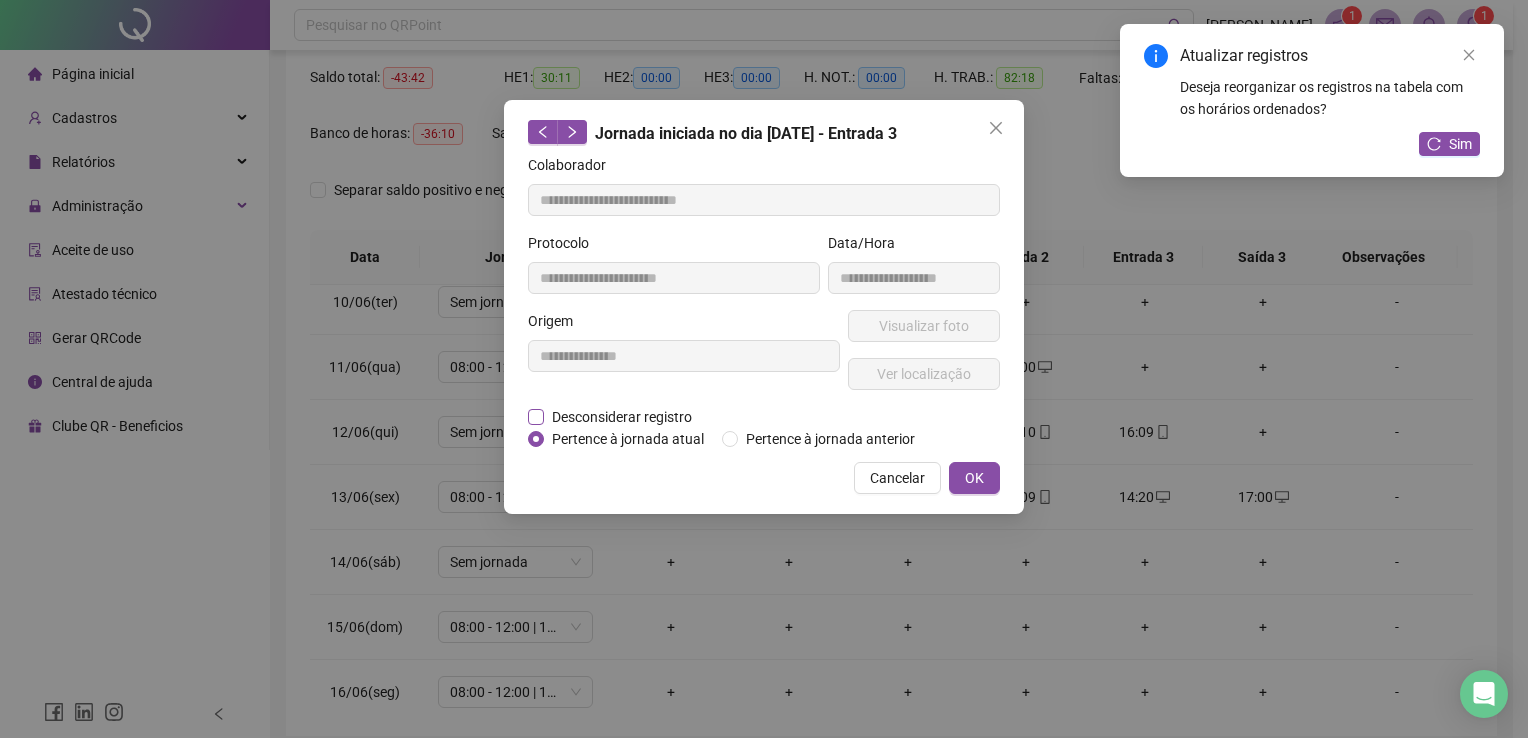 click on "Desconsiderar registro" at bounding box center [622, 417] 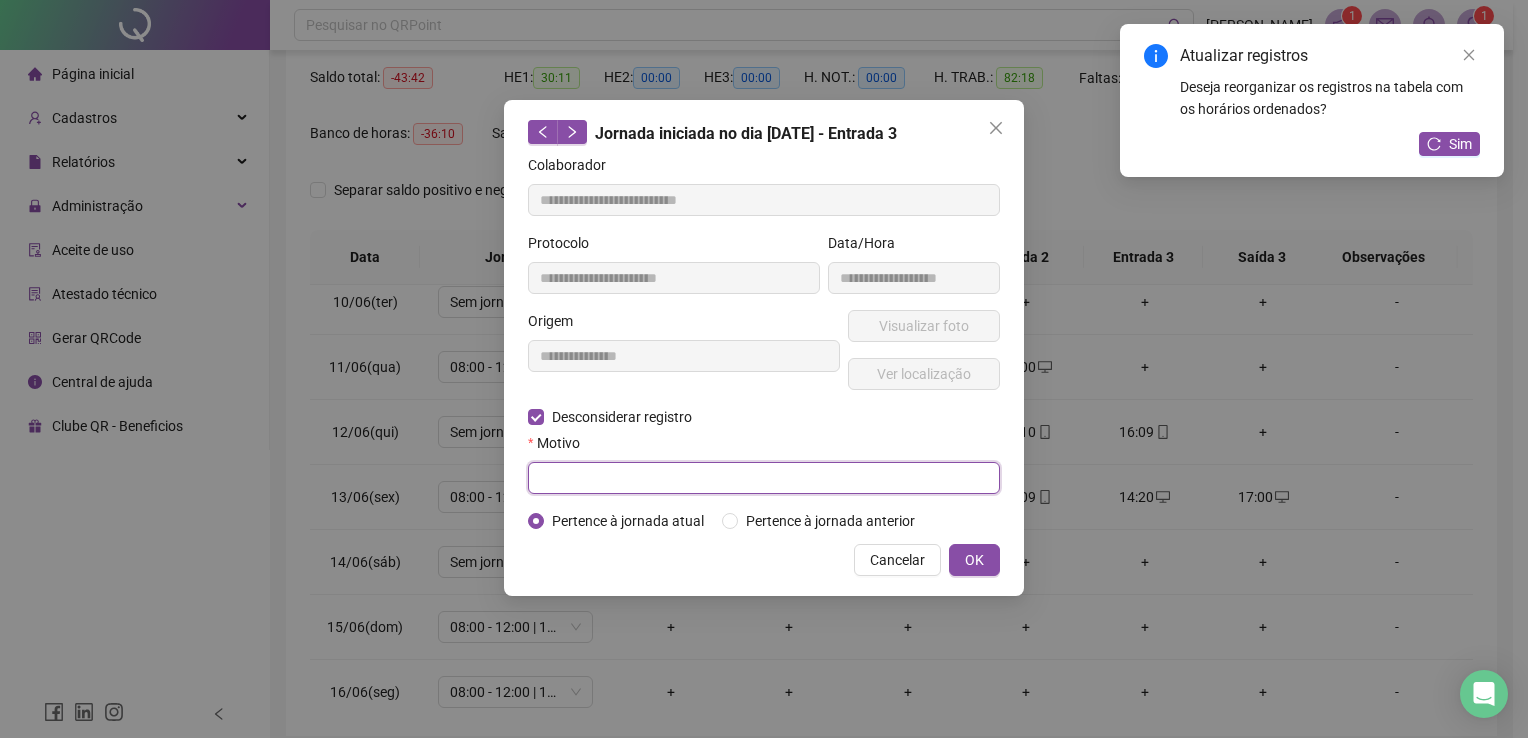 click at bounding box center [764, 478] 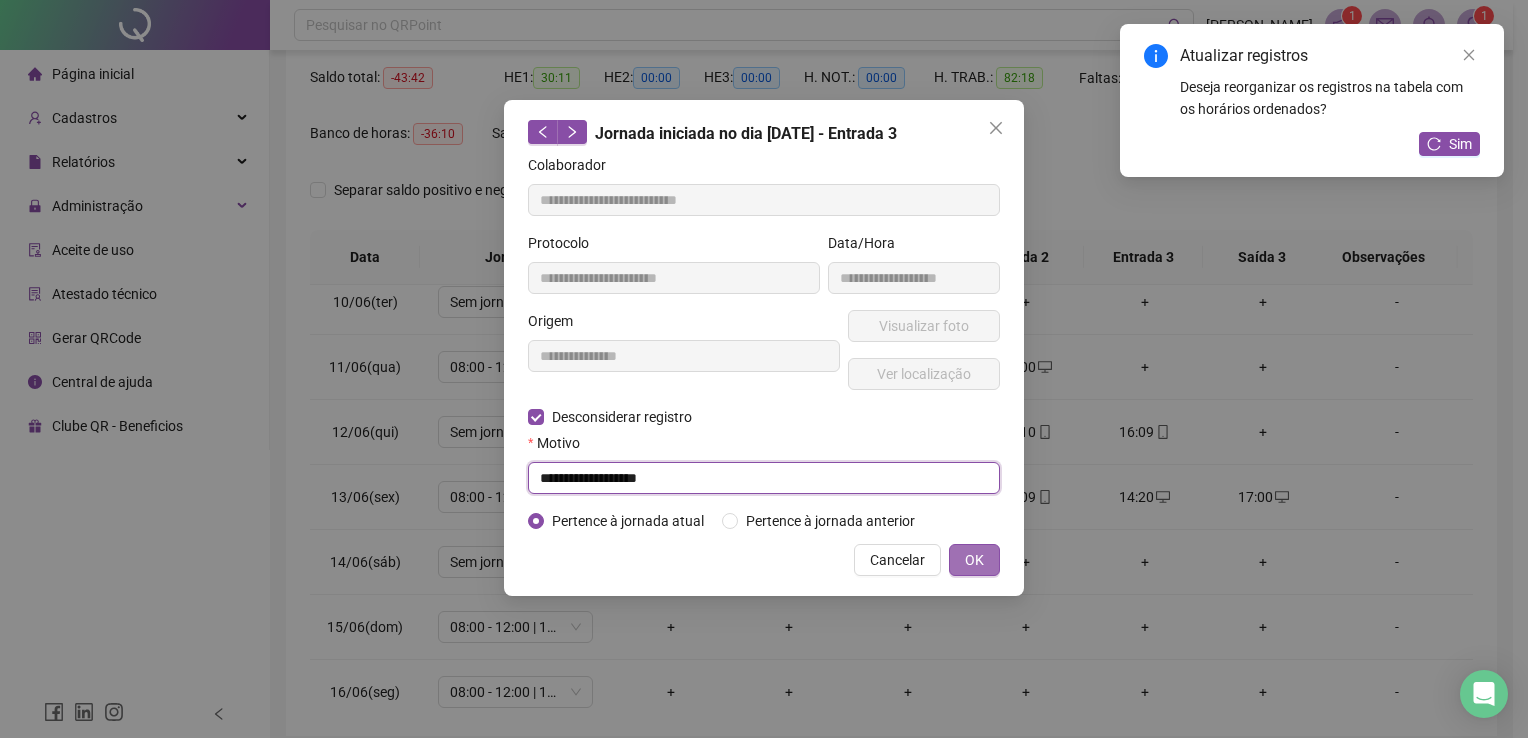 type on "**********" 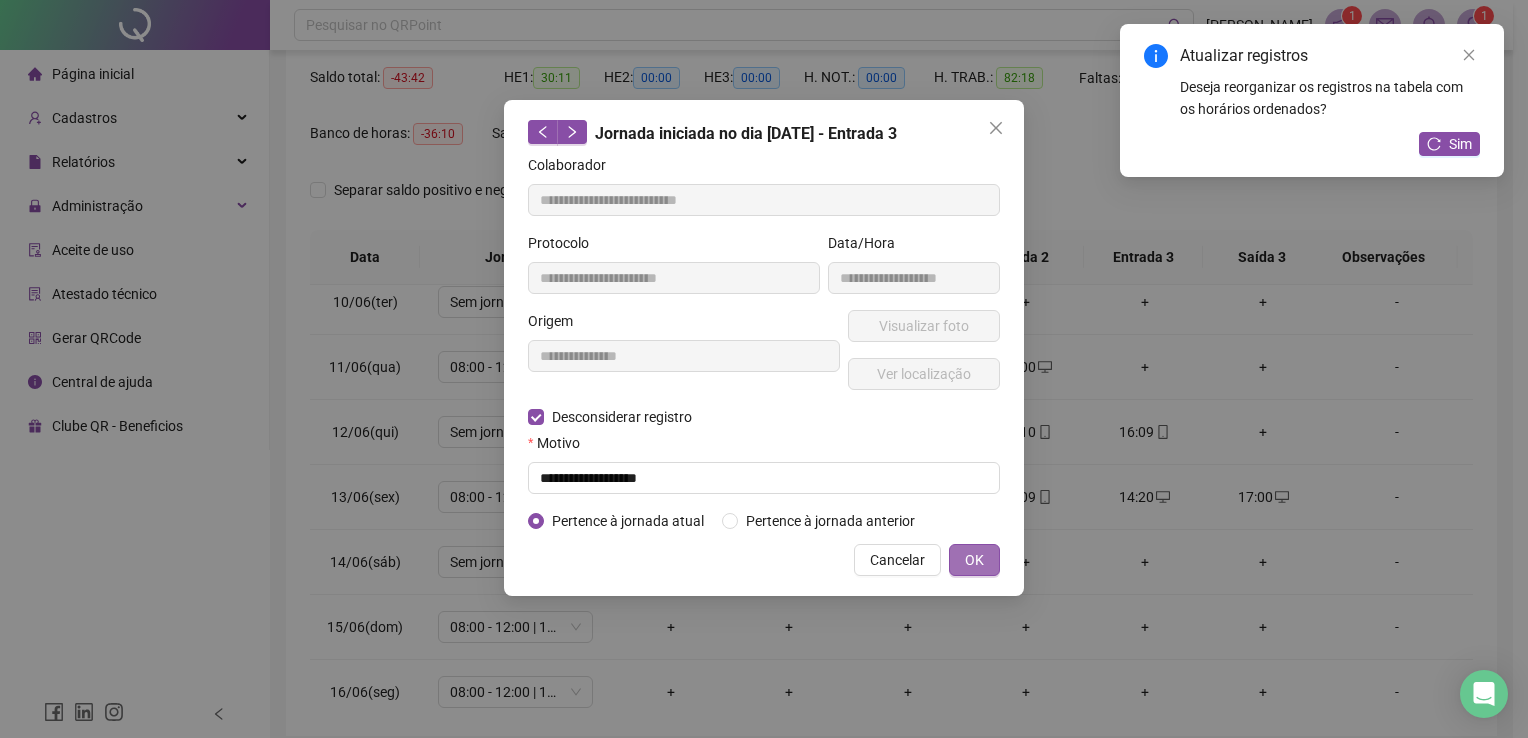 click on "OK" at bounding box center [974, 560] 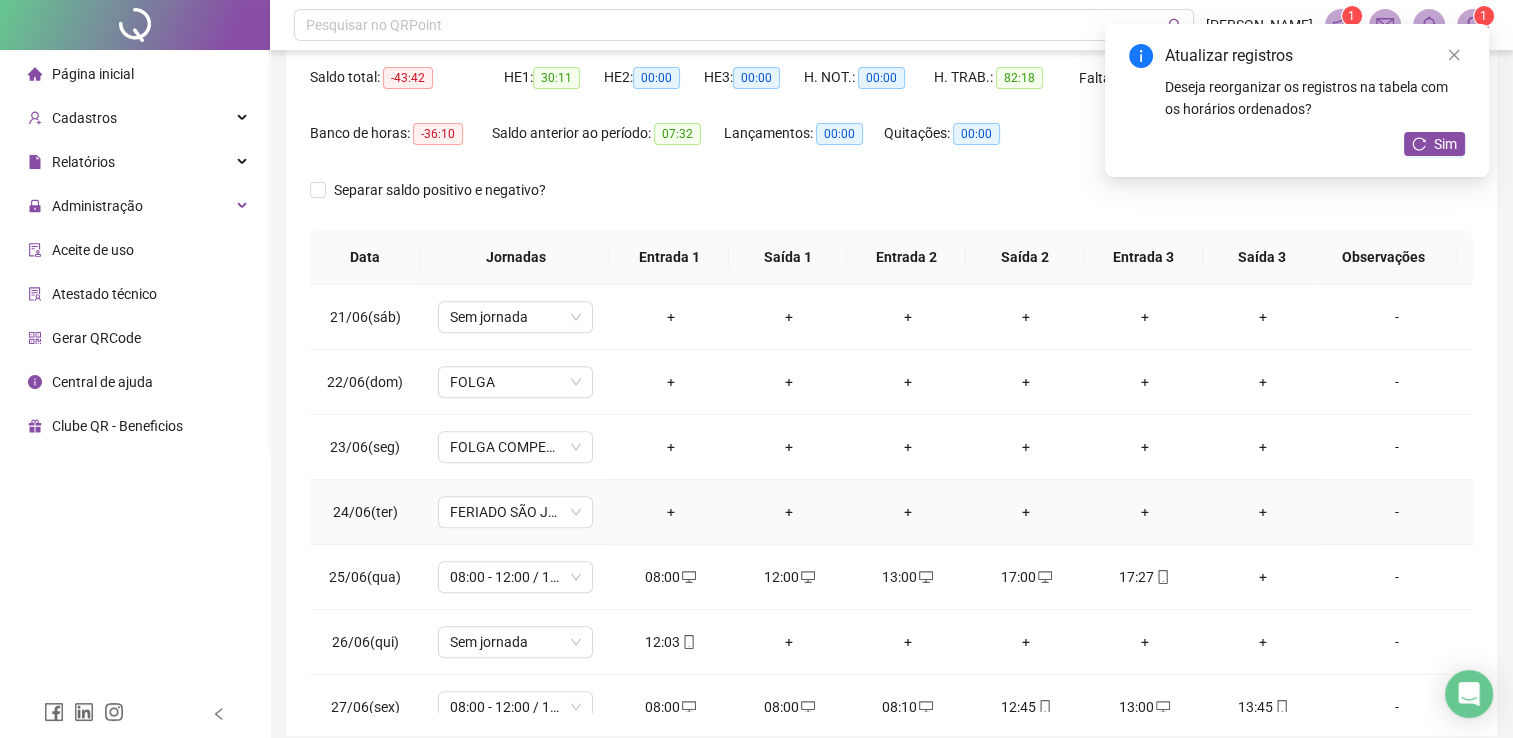 scroll, scrollTop: 1400, scrollLeft: 0, axis: vertical 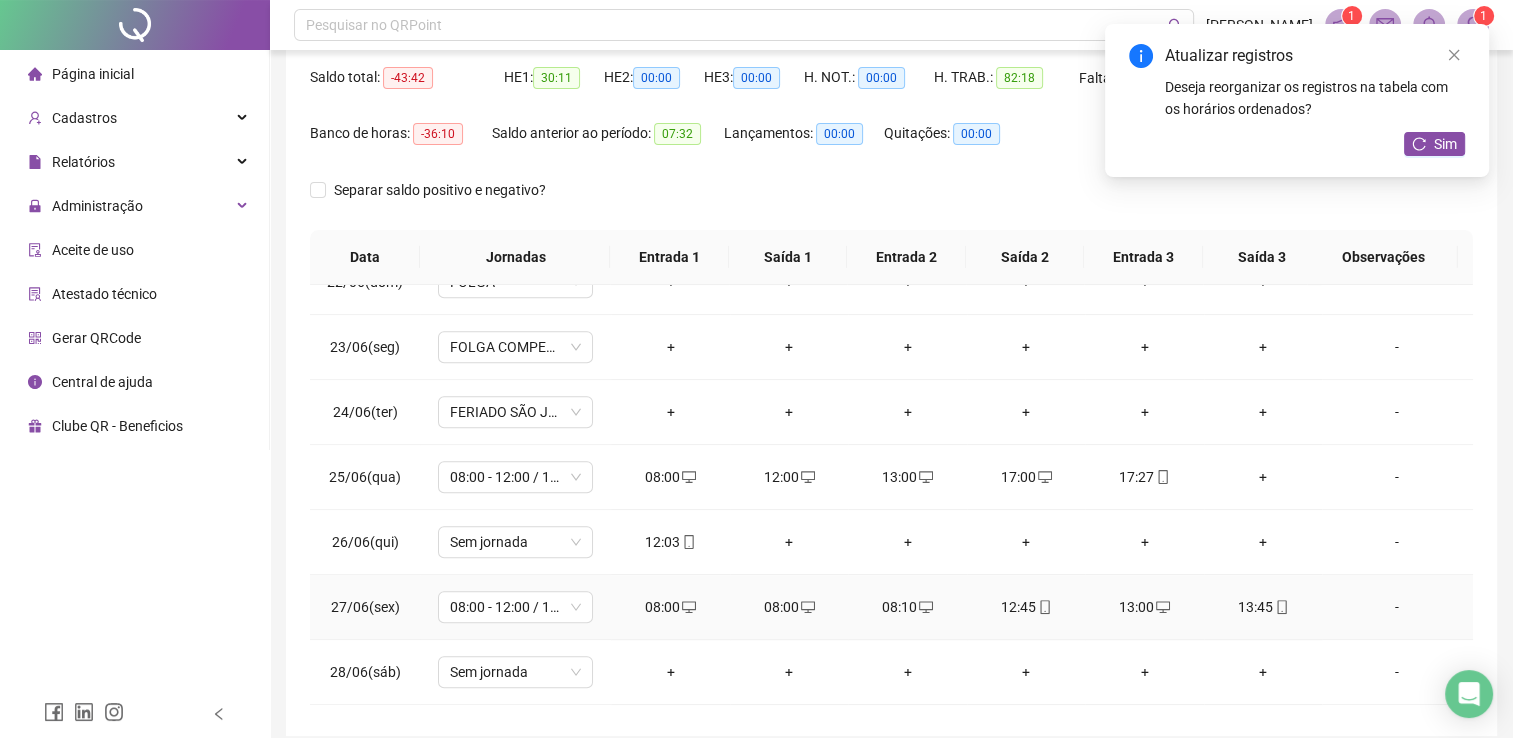 click at bounding box center (807, 607) 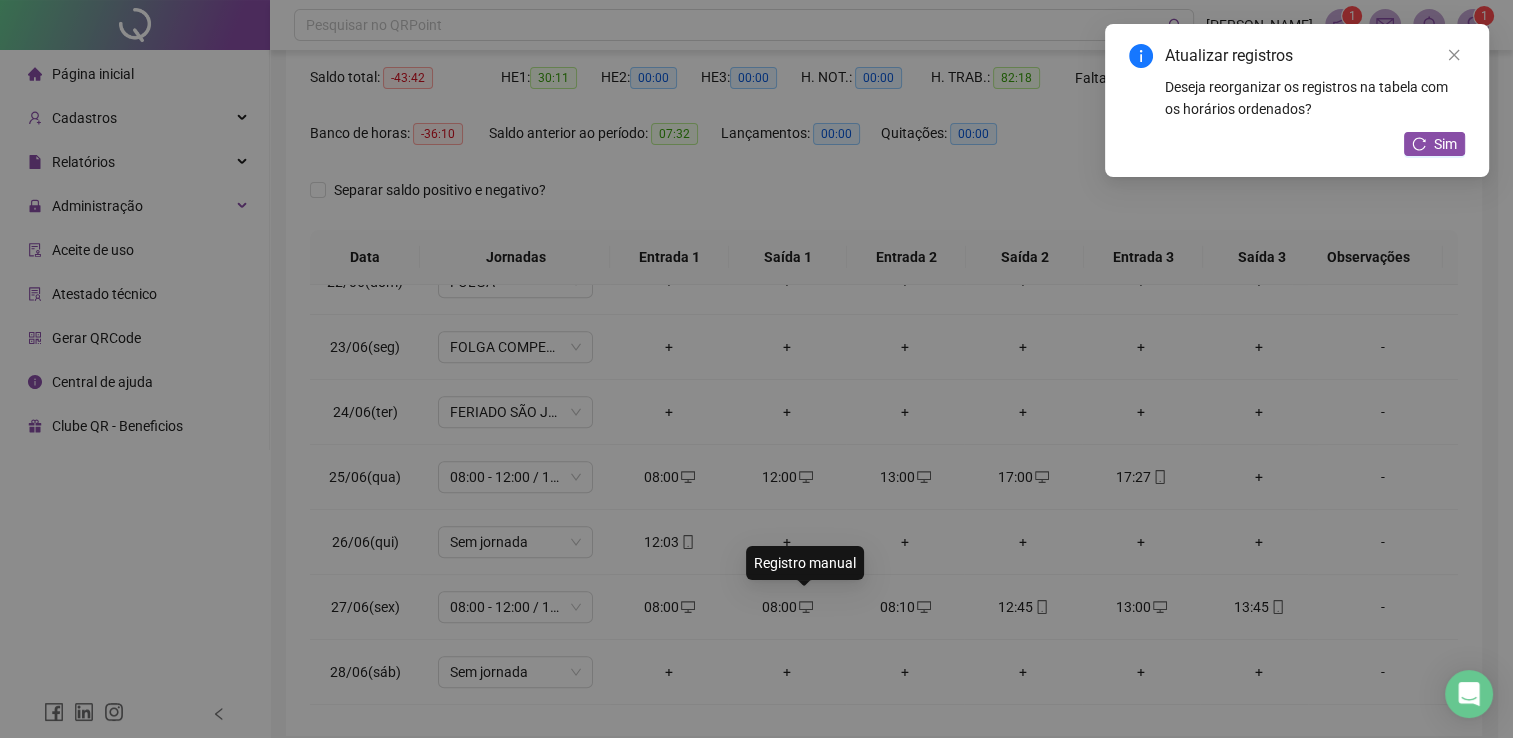 type on "**********" 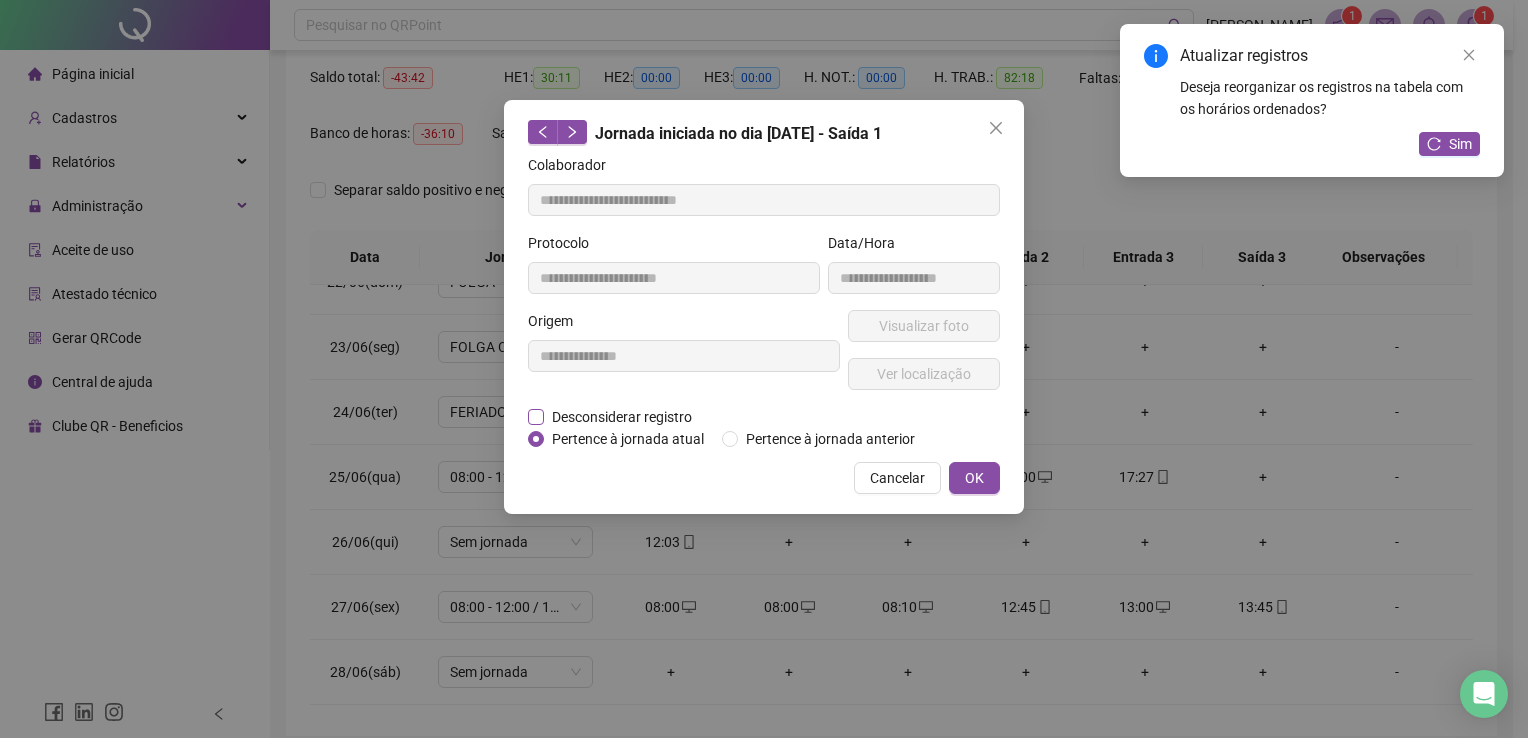 click on "Desconsiderar registro" at bounding box center (622, 417) 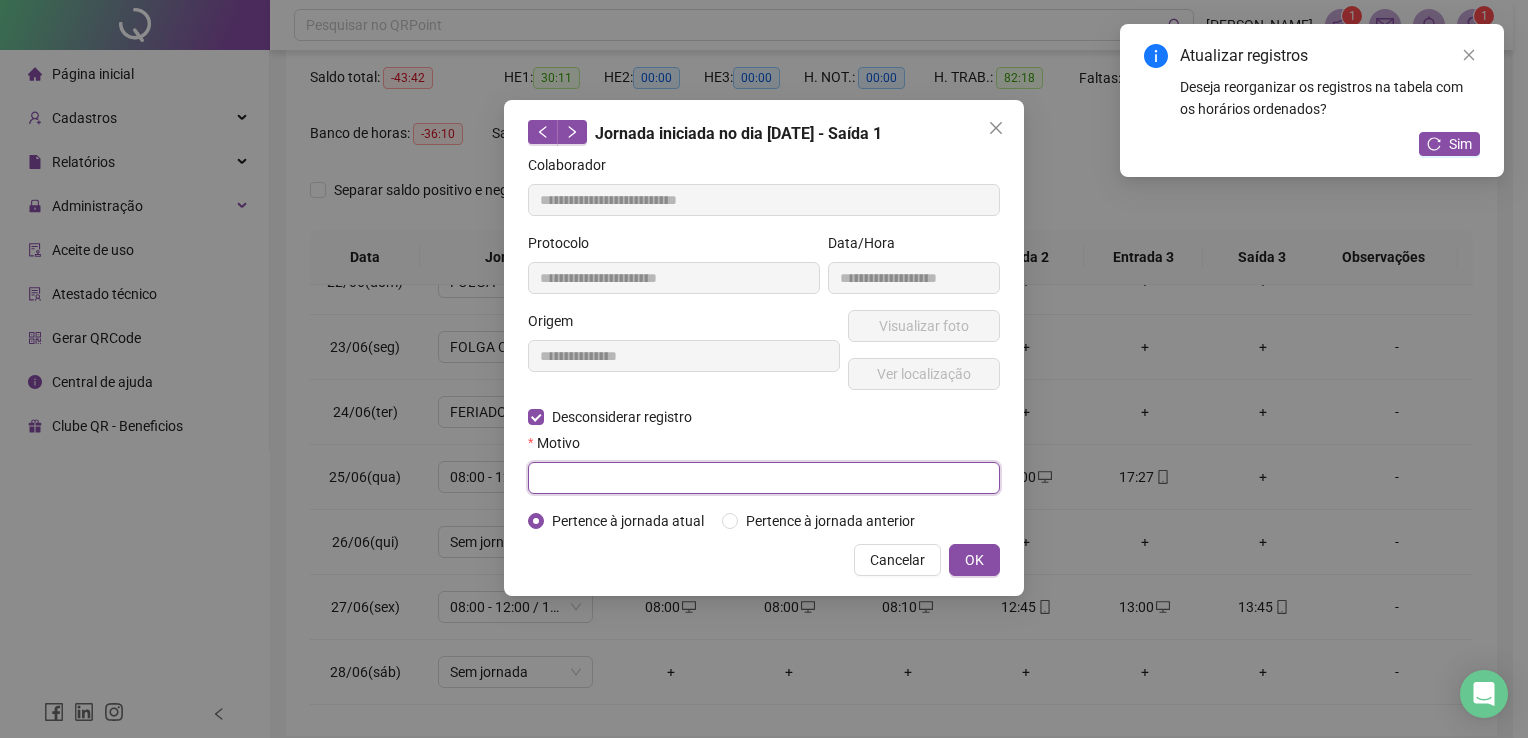 click at bounding box center (764, 478) 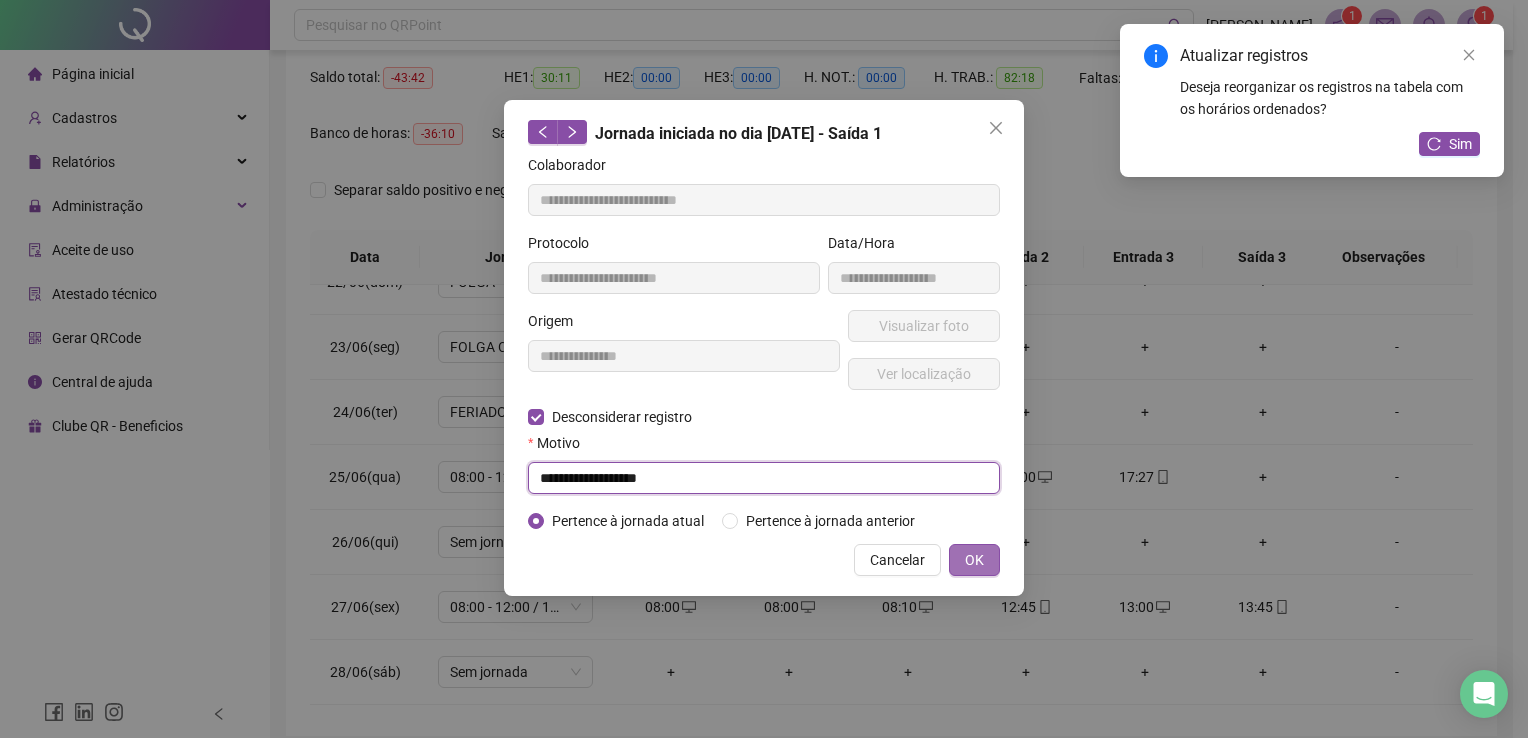 type on "**********" 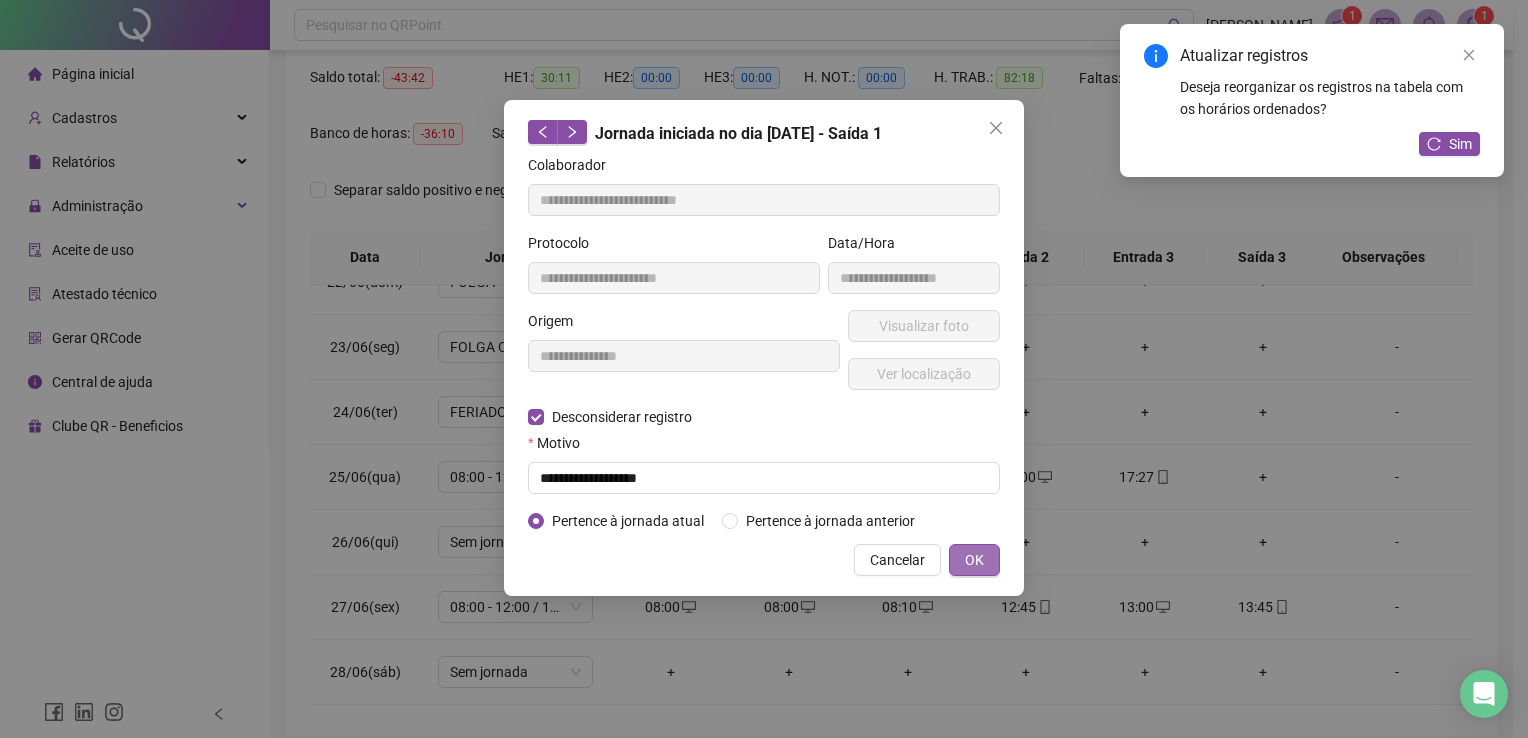 click on "OK" at bounding box center [974, 560] 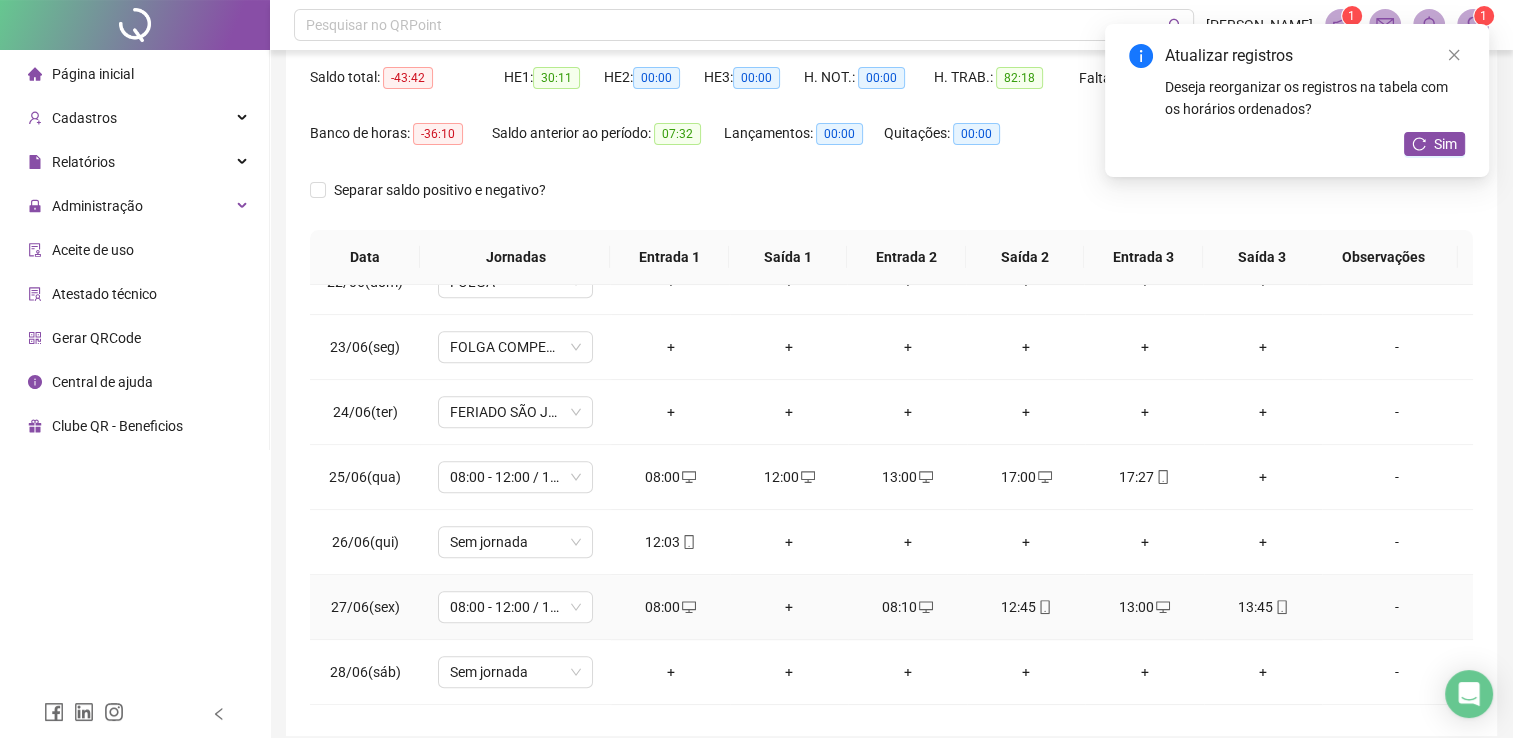 click at bounding box center [925, 607] 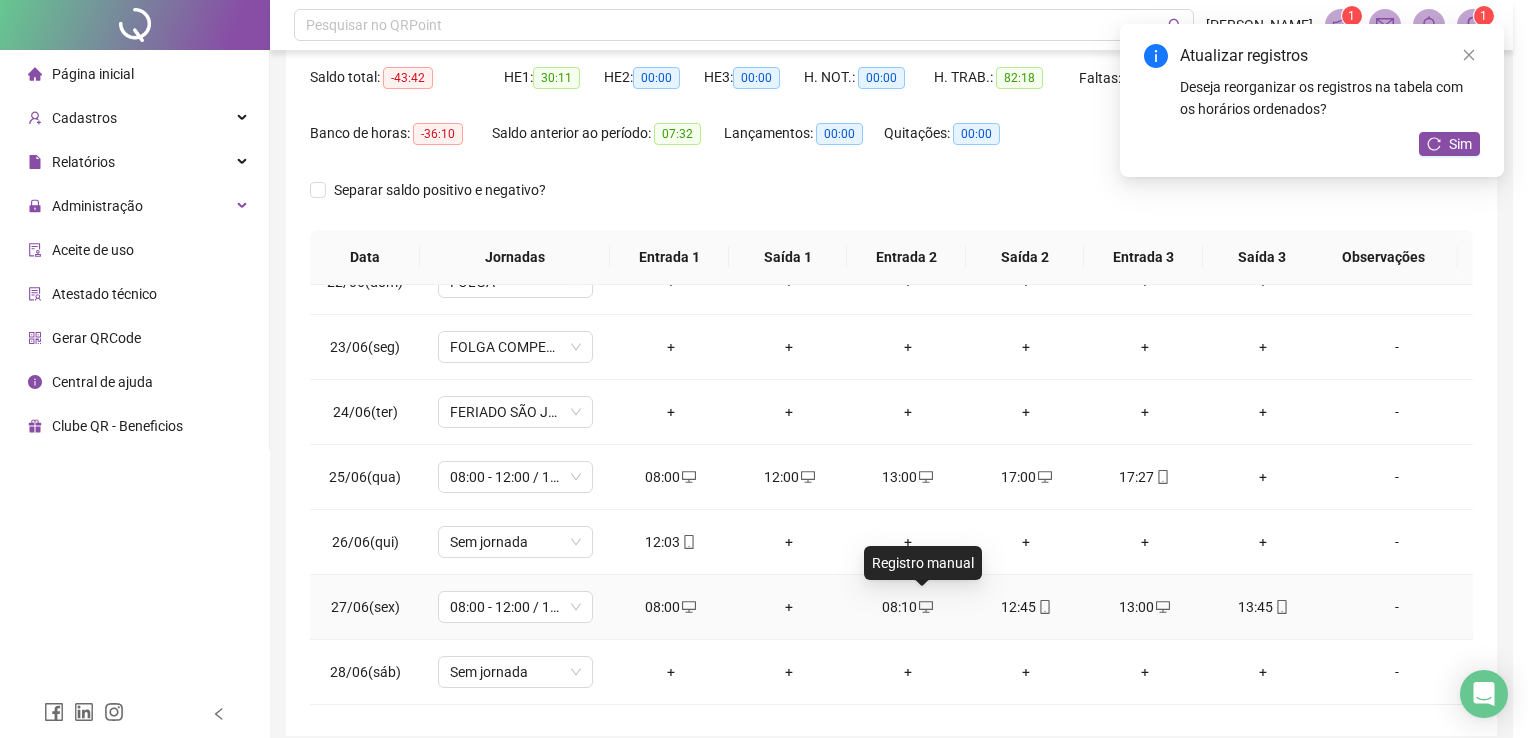 type on "**********" 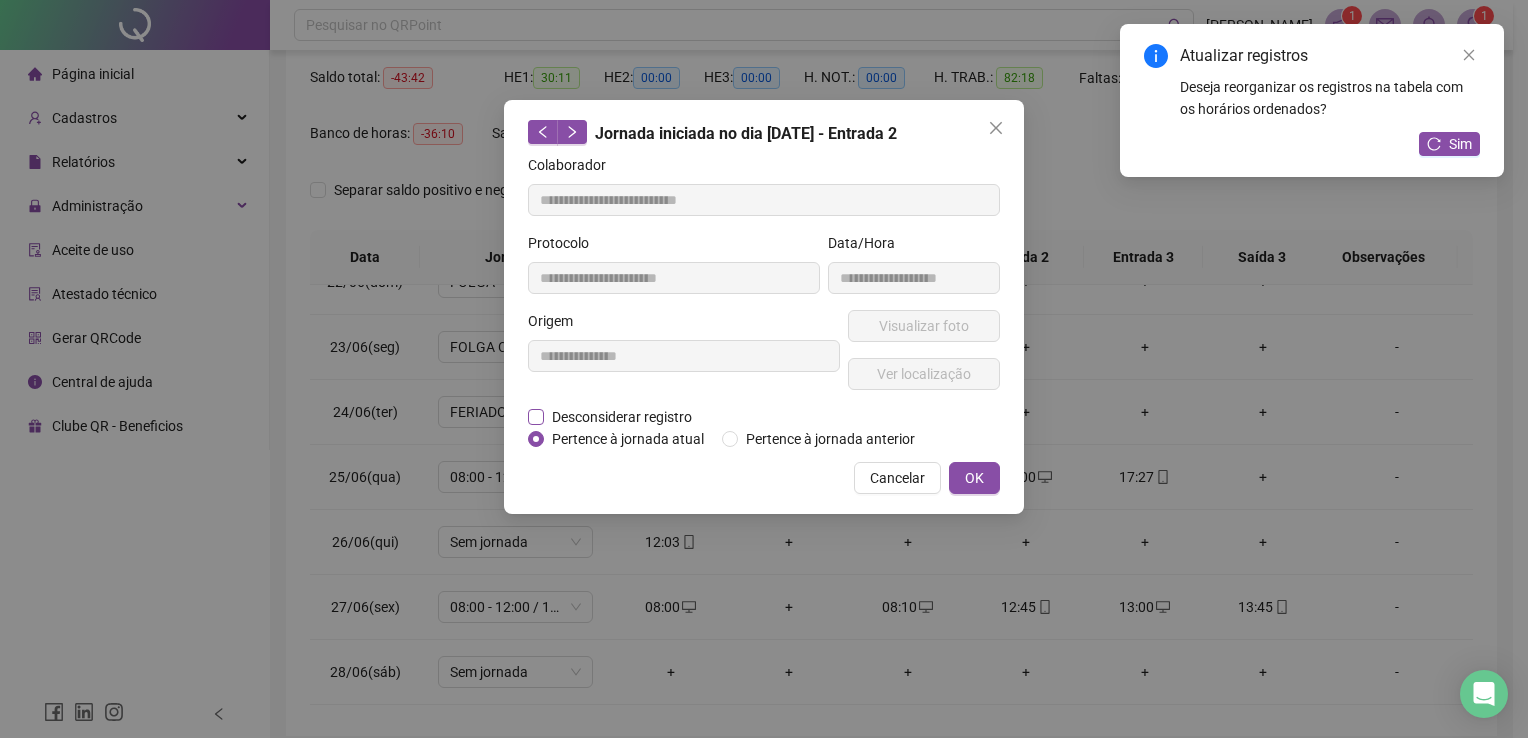 click on "Desconsiderar registro" at bounding box center [622, 417] 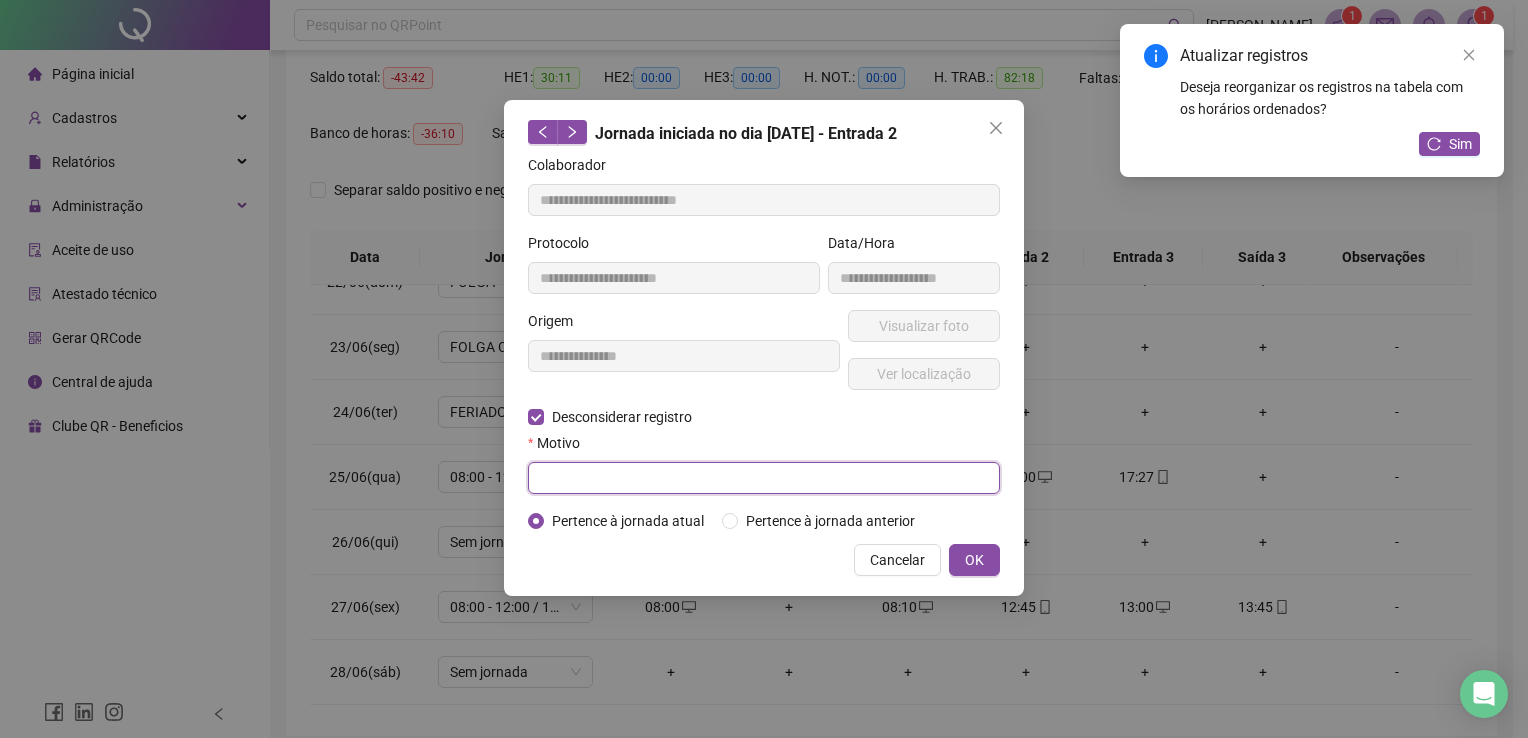 click at bounding box center [764, 478] 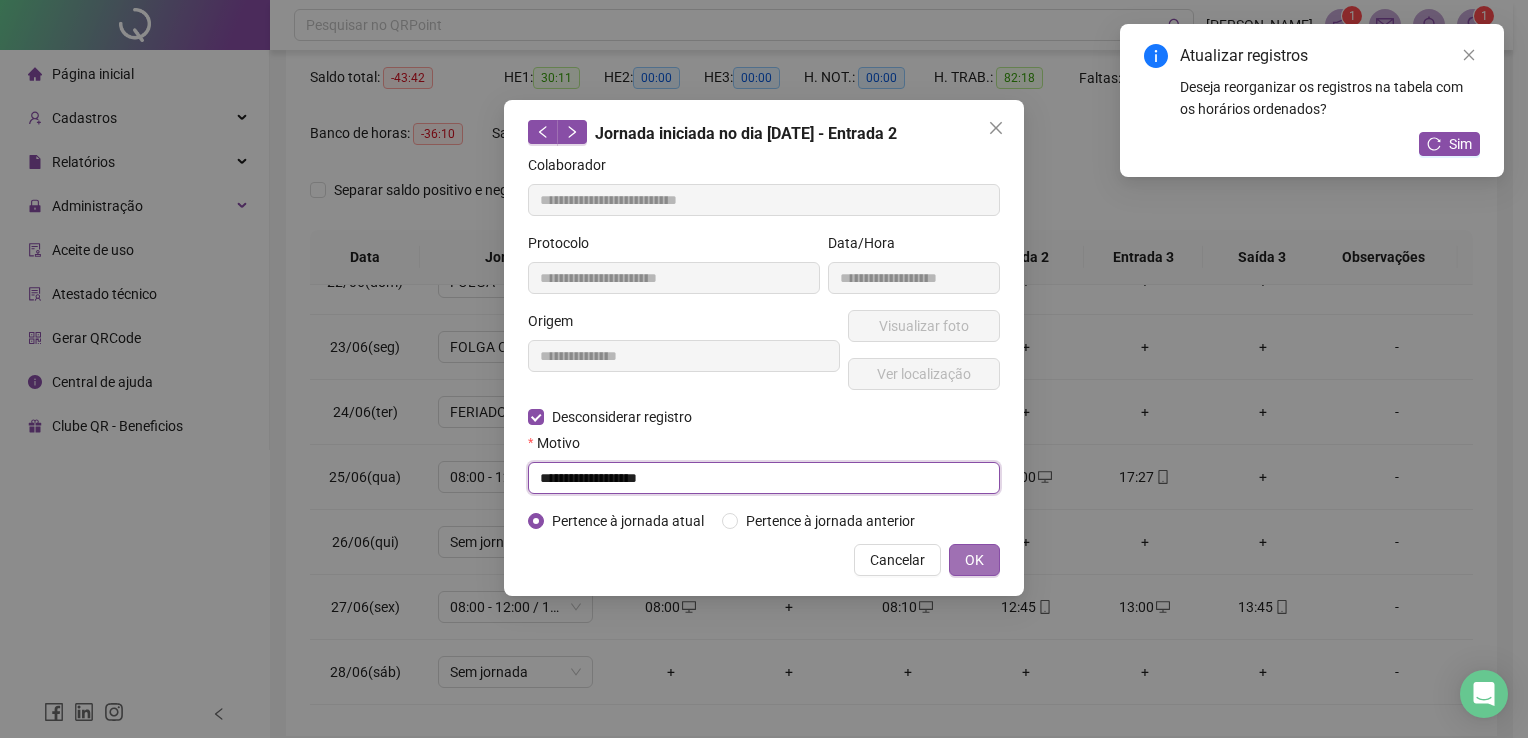 type on "**********" 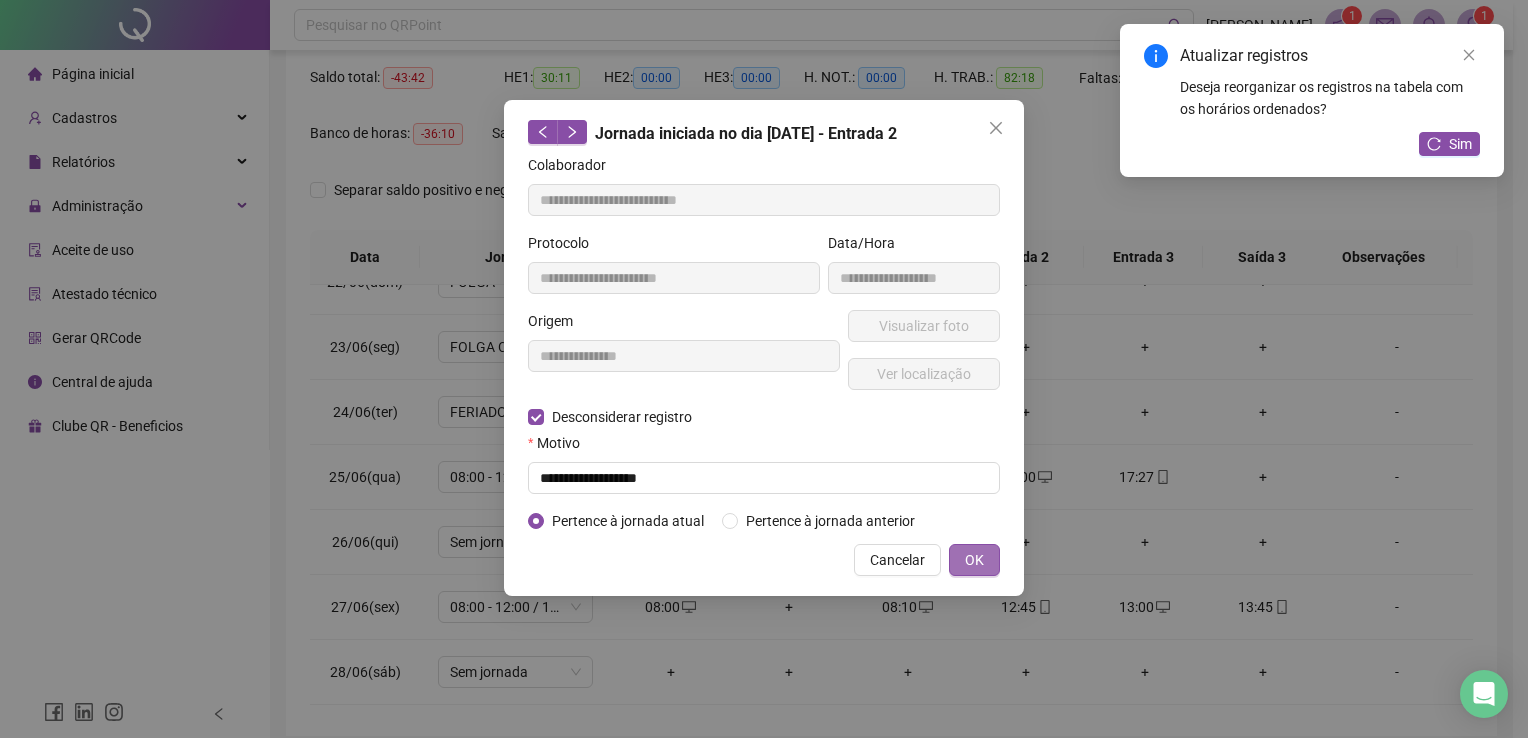click on "OK" at bounding box center (974, 560) 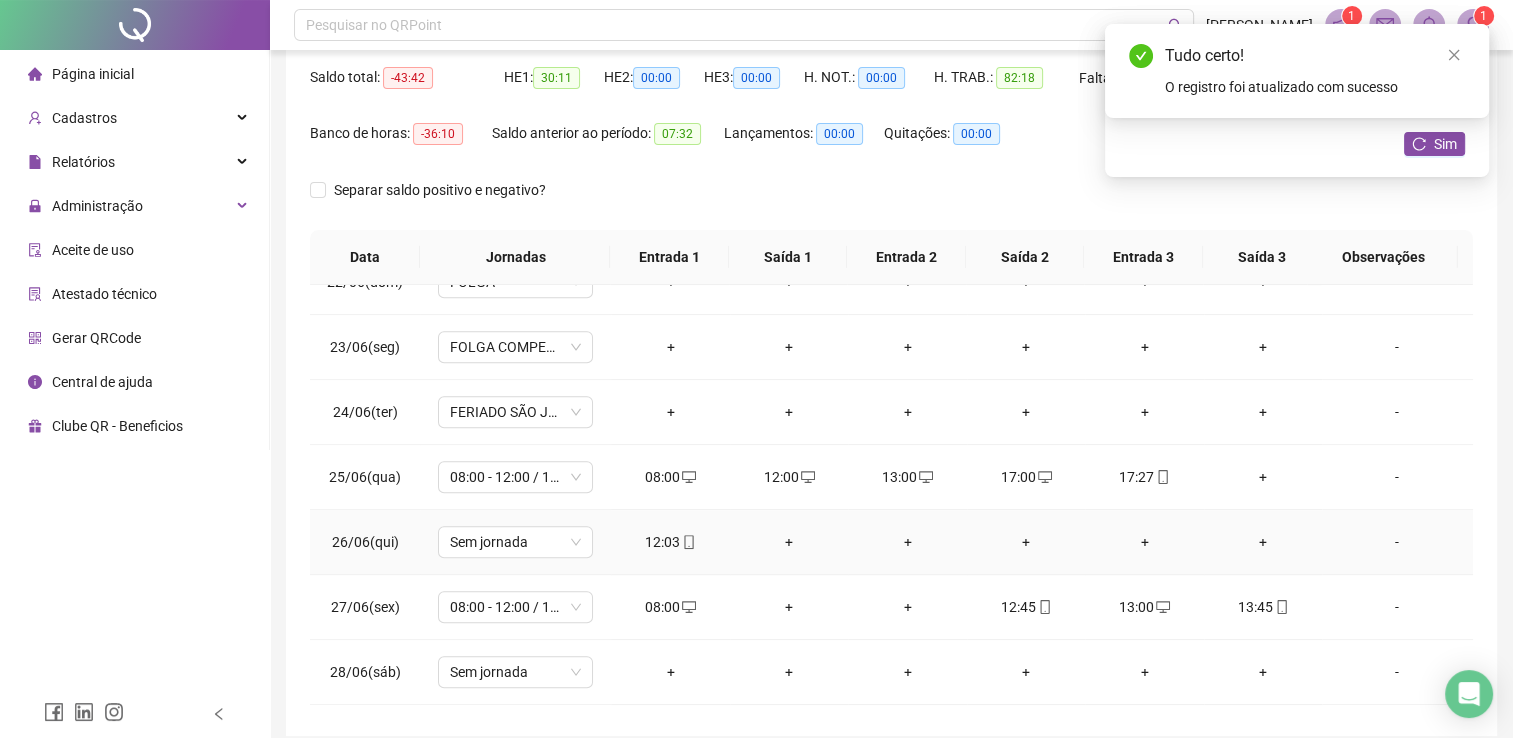 click on "12:03" at bounding box center [670, 542] 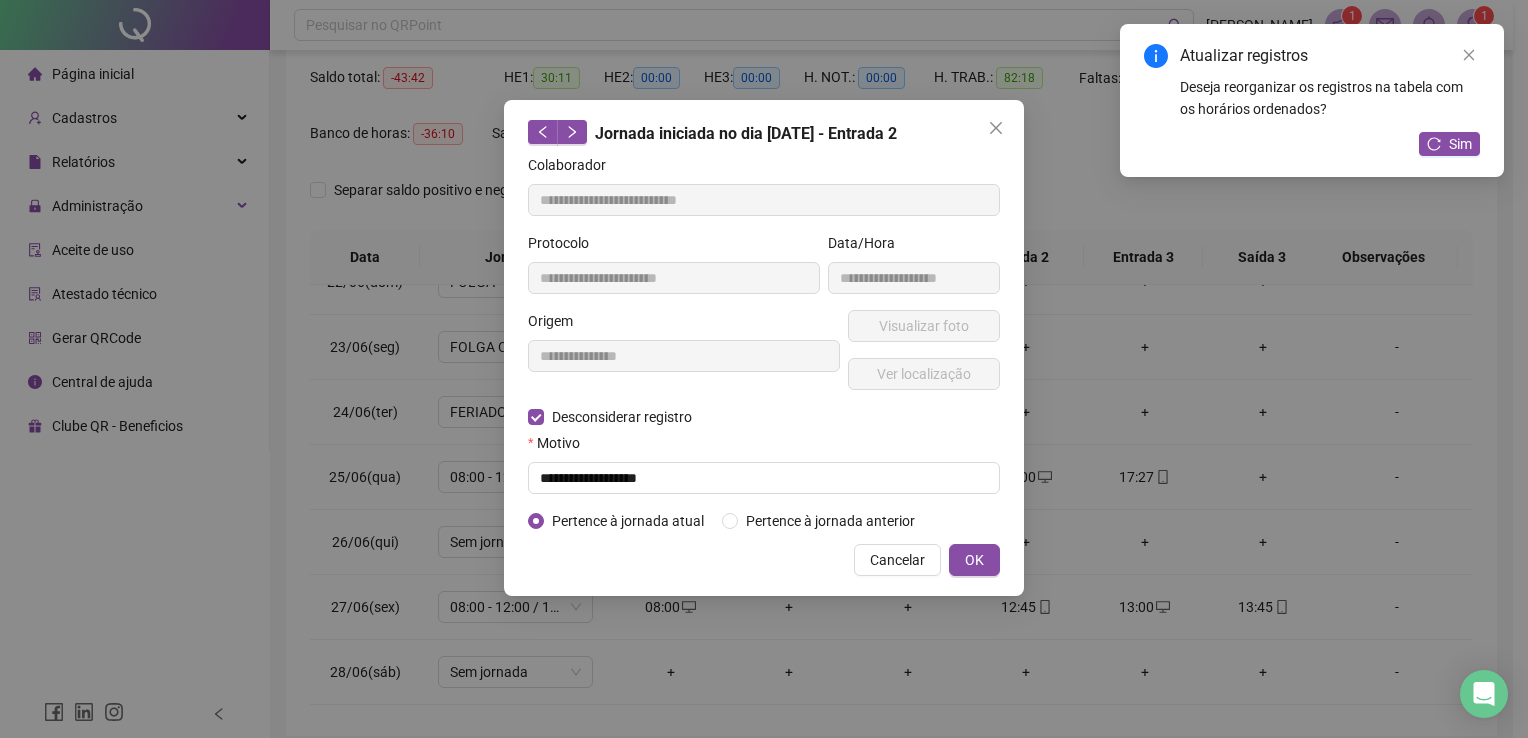 type on "**********" 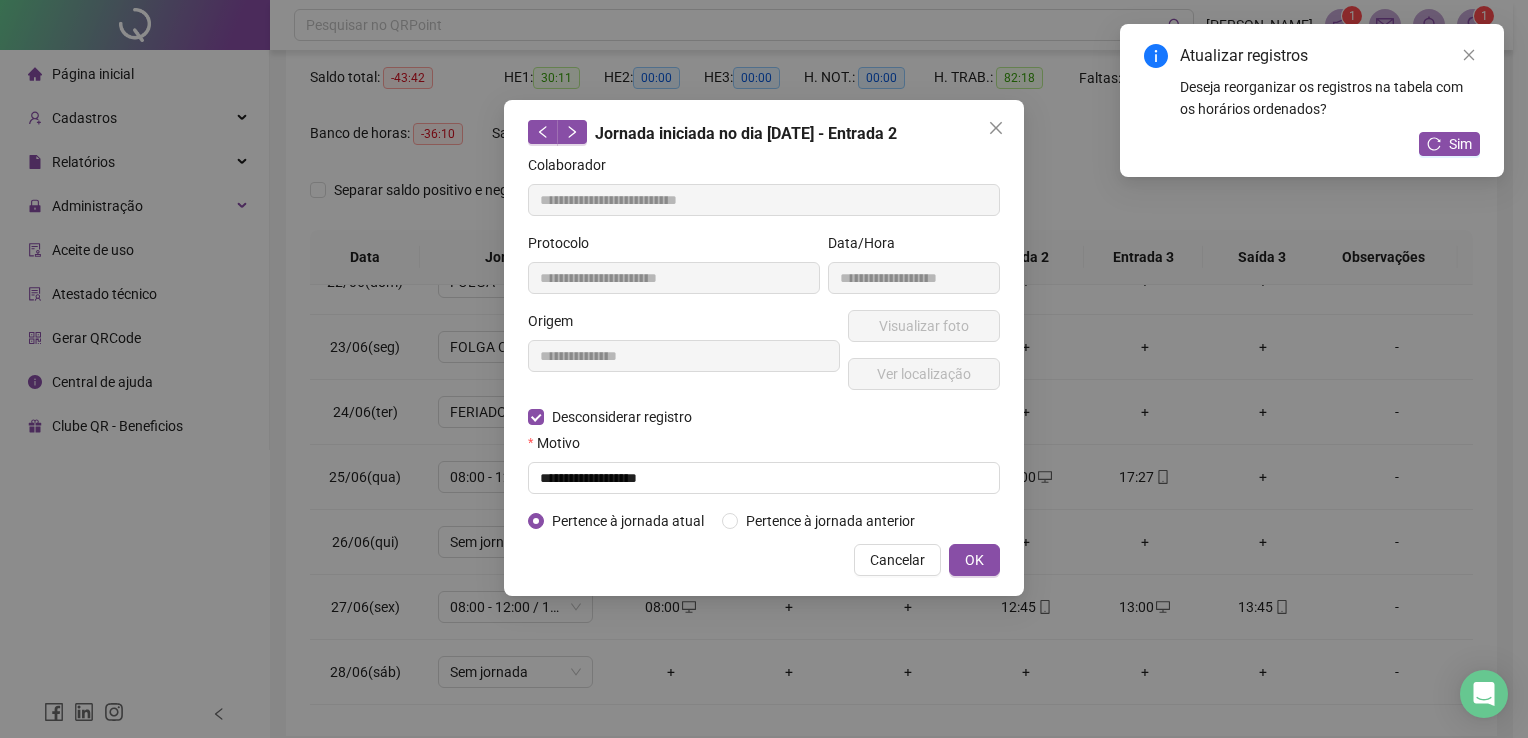 type on "**********" 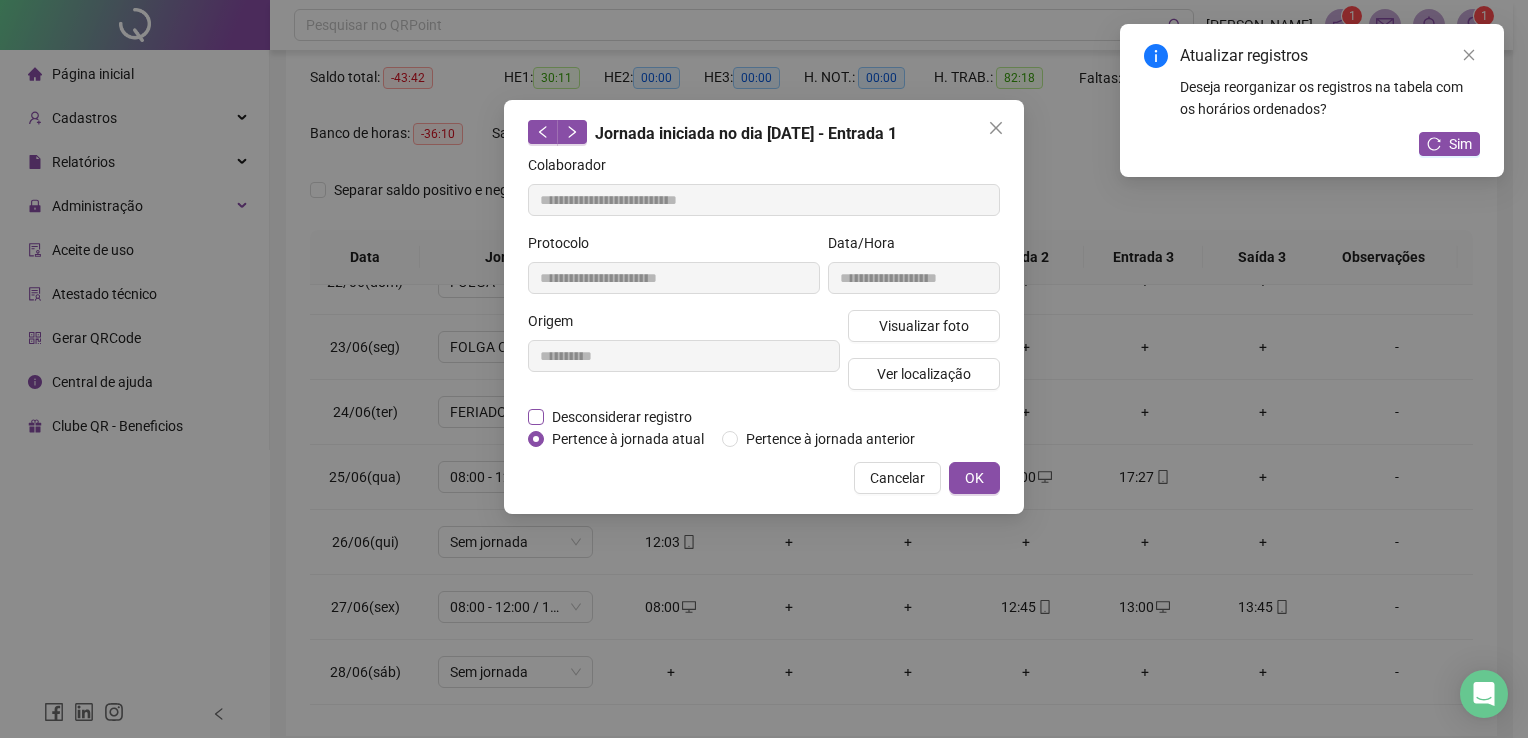 click on "Desconsiderar registro" at bounding box center (622, 417) 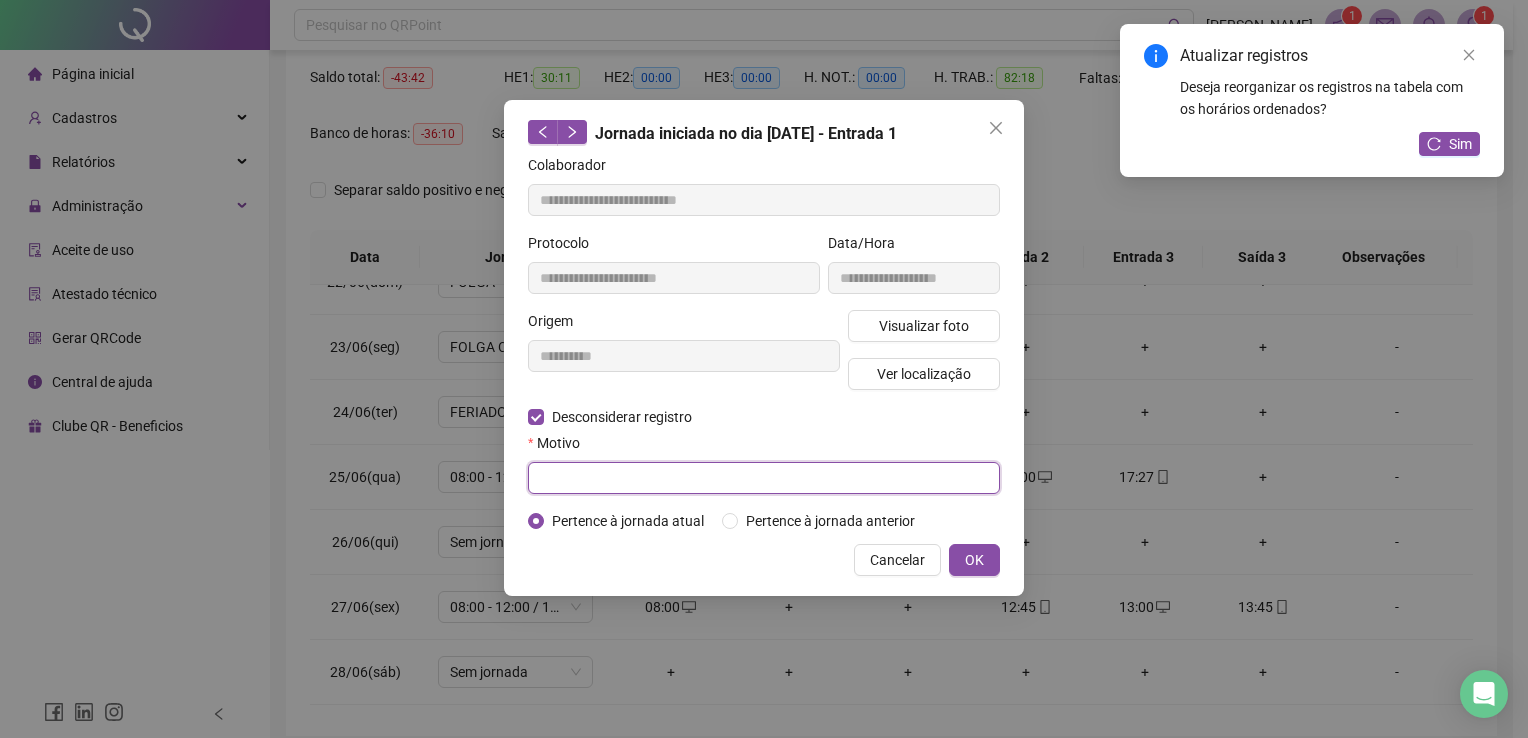 click at bounding box center [764, 478] 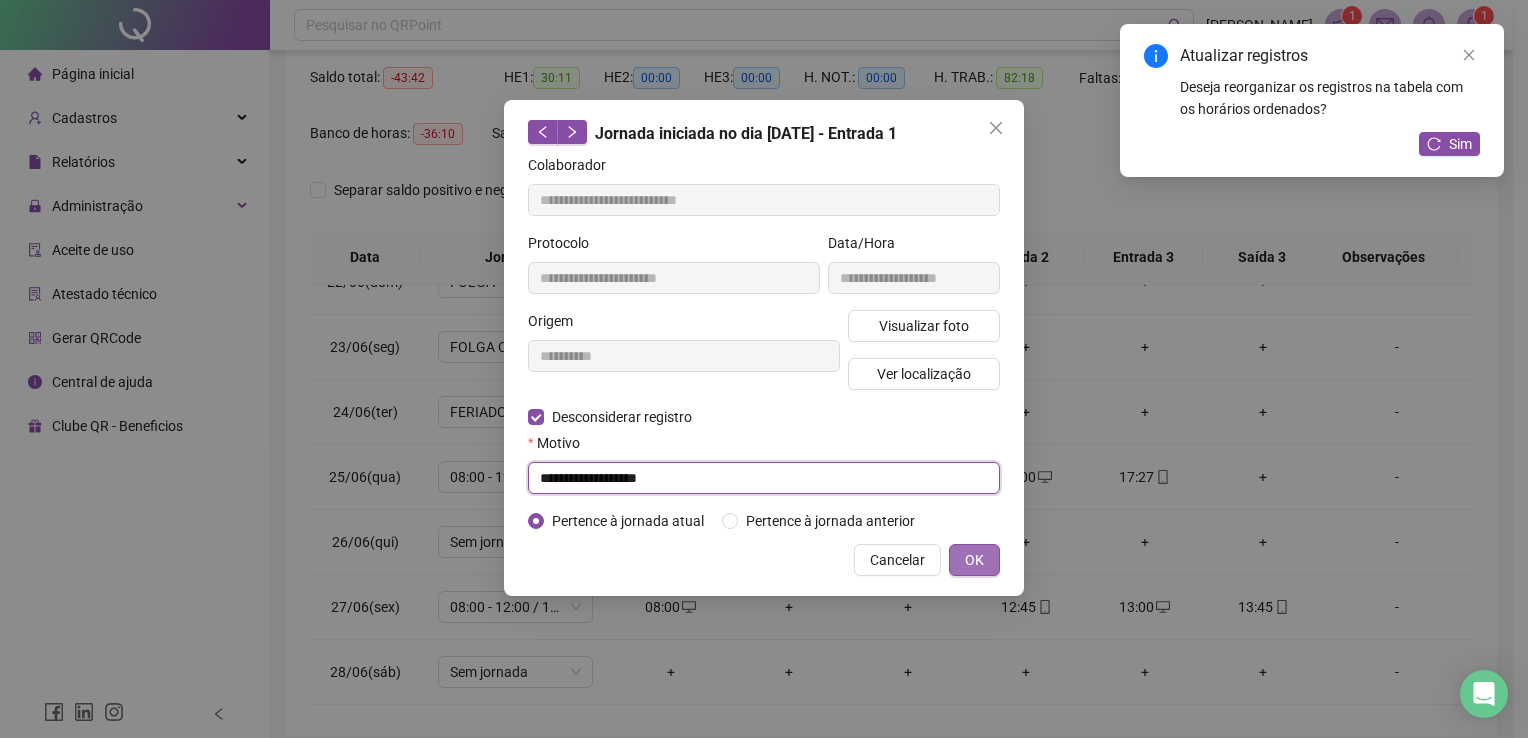 type on "**********" 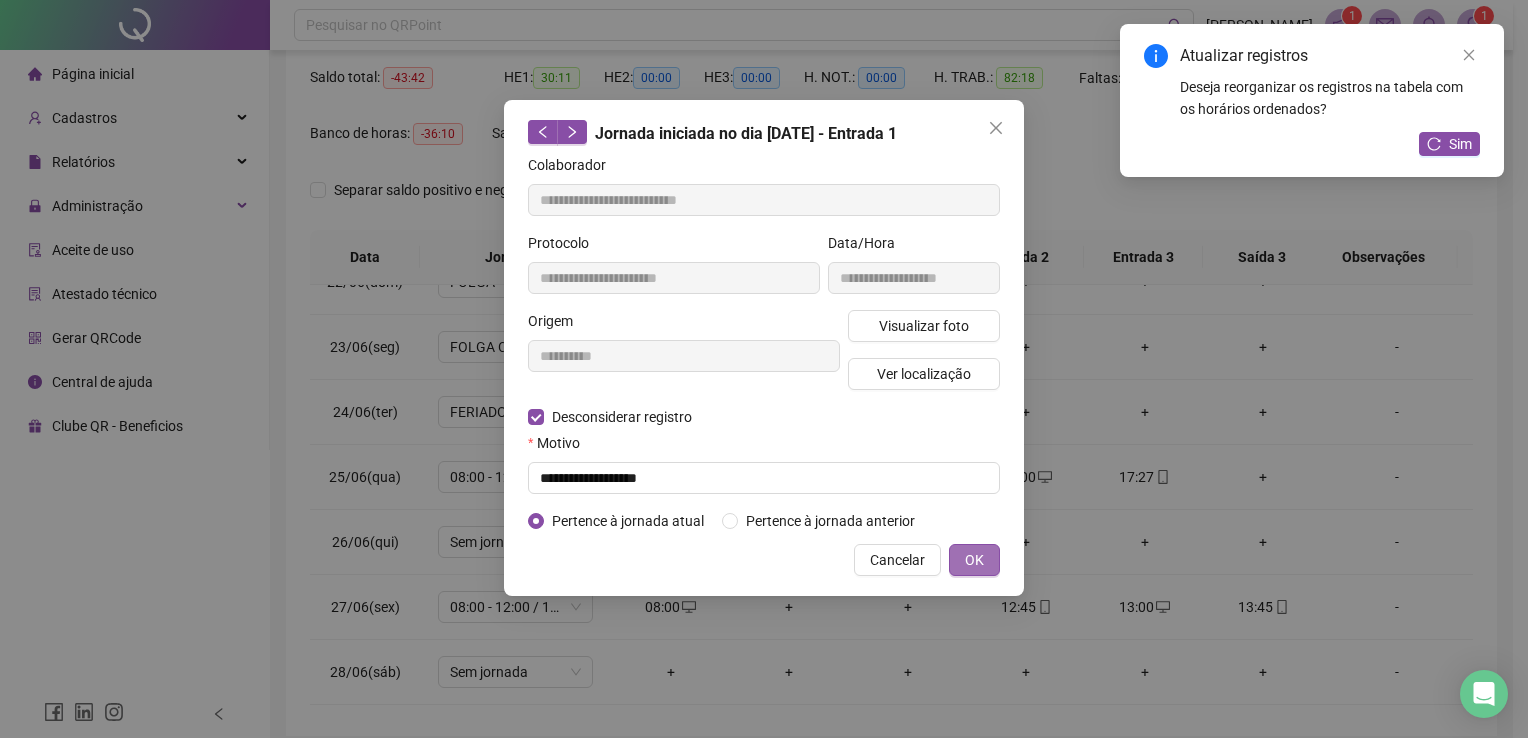 click on "OK" at bounding box center (974, 560) 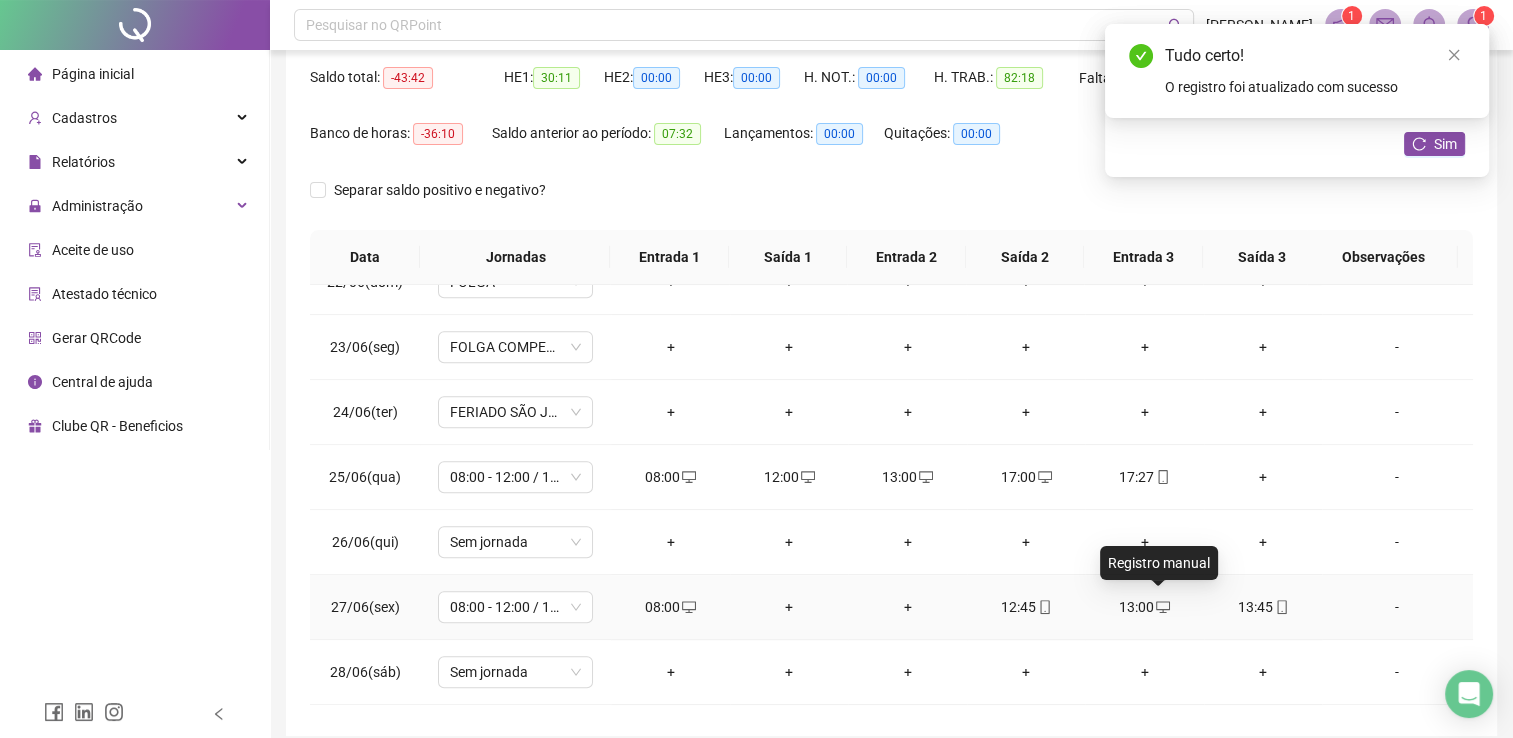 click 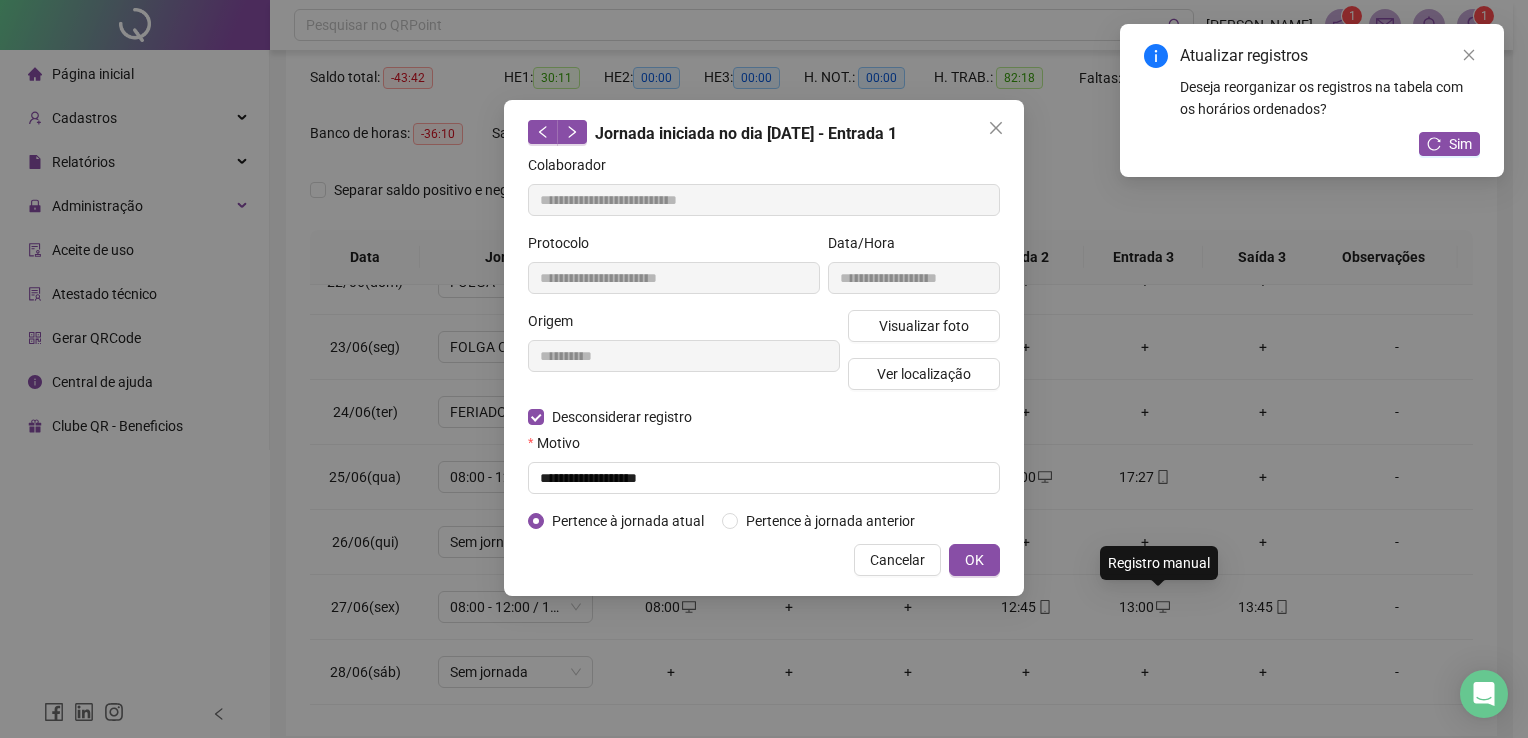 type on "**********" 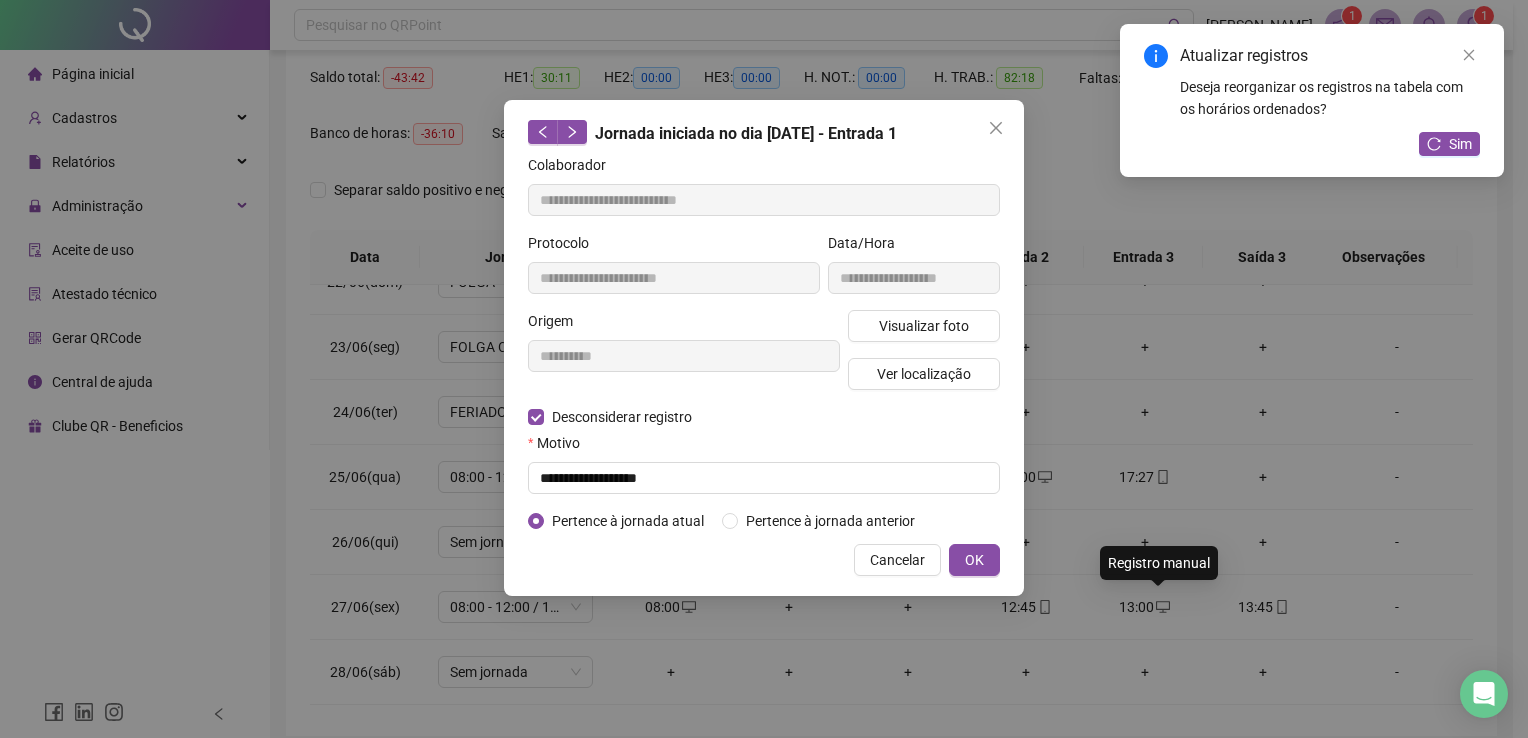 type on "**********" 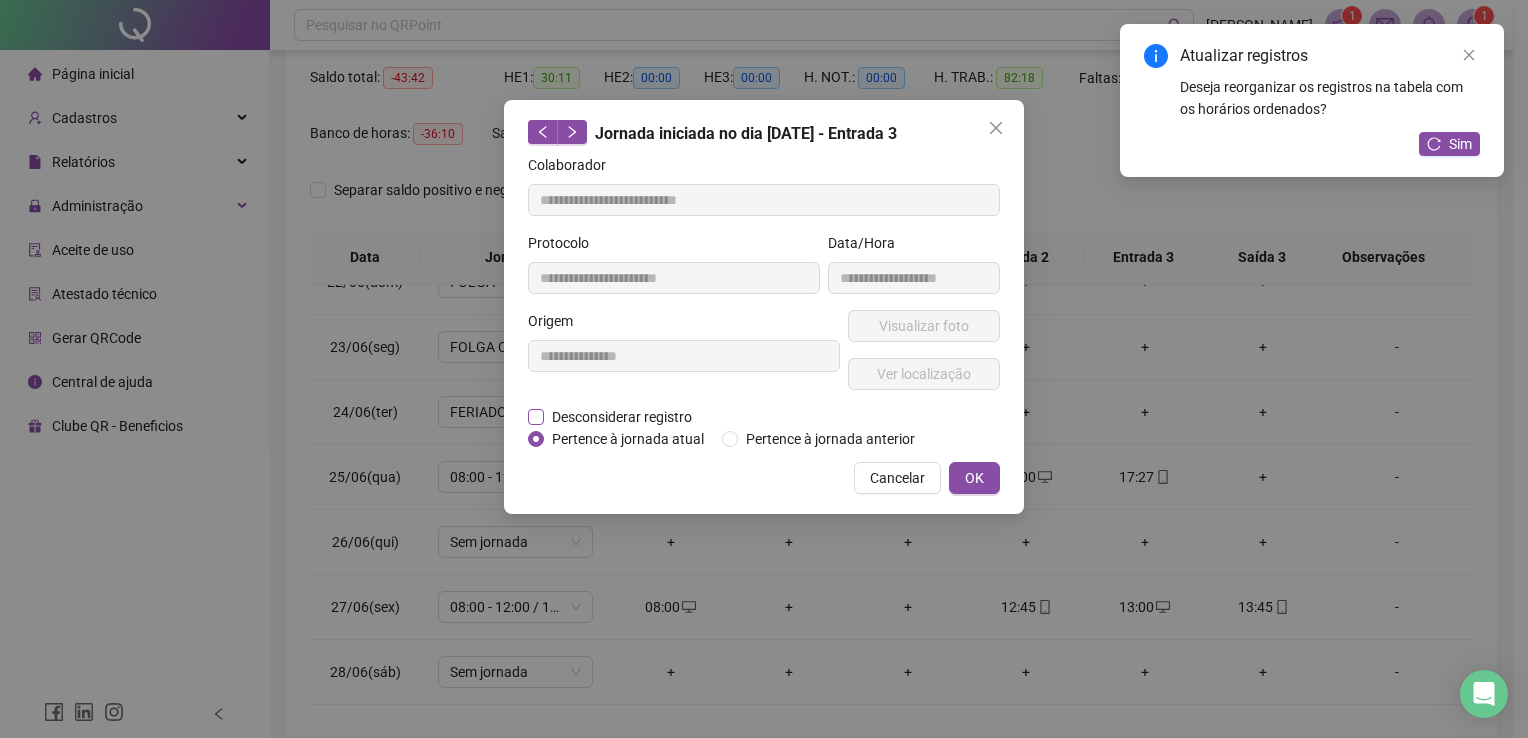 click on "Desconsiderar registro" at bounding box center (622, 417) 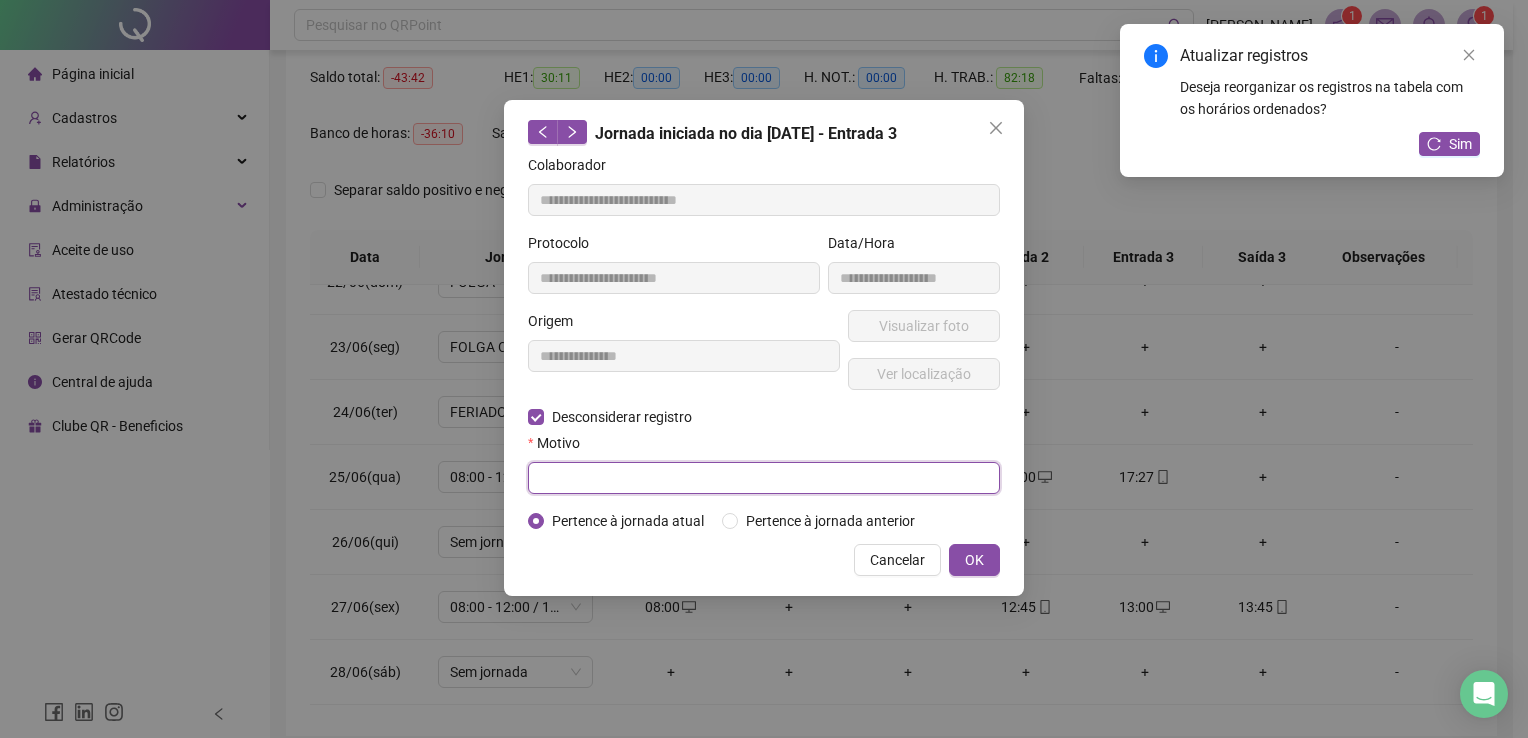 click at bounding box center (764, 478) 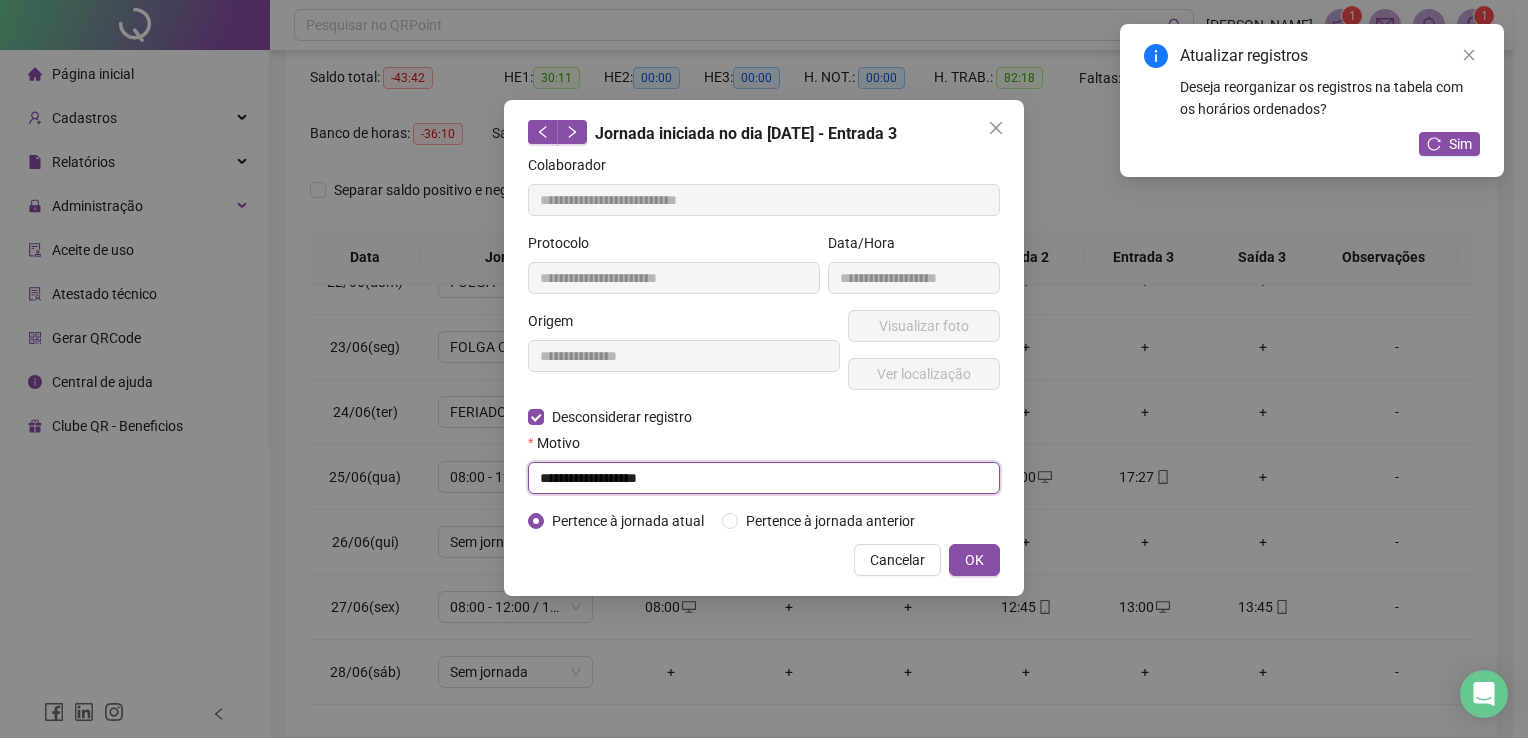 paste on "**********" 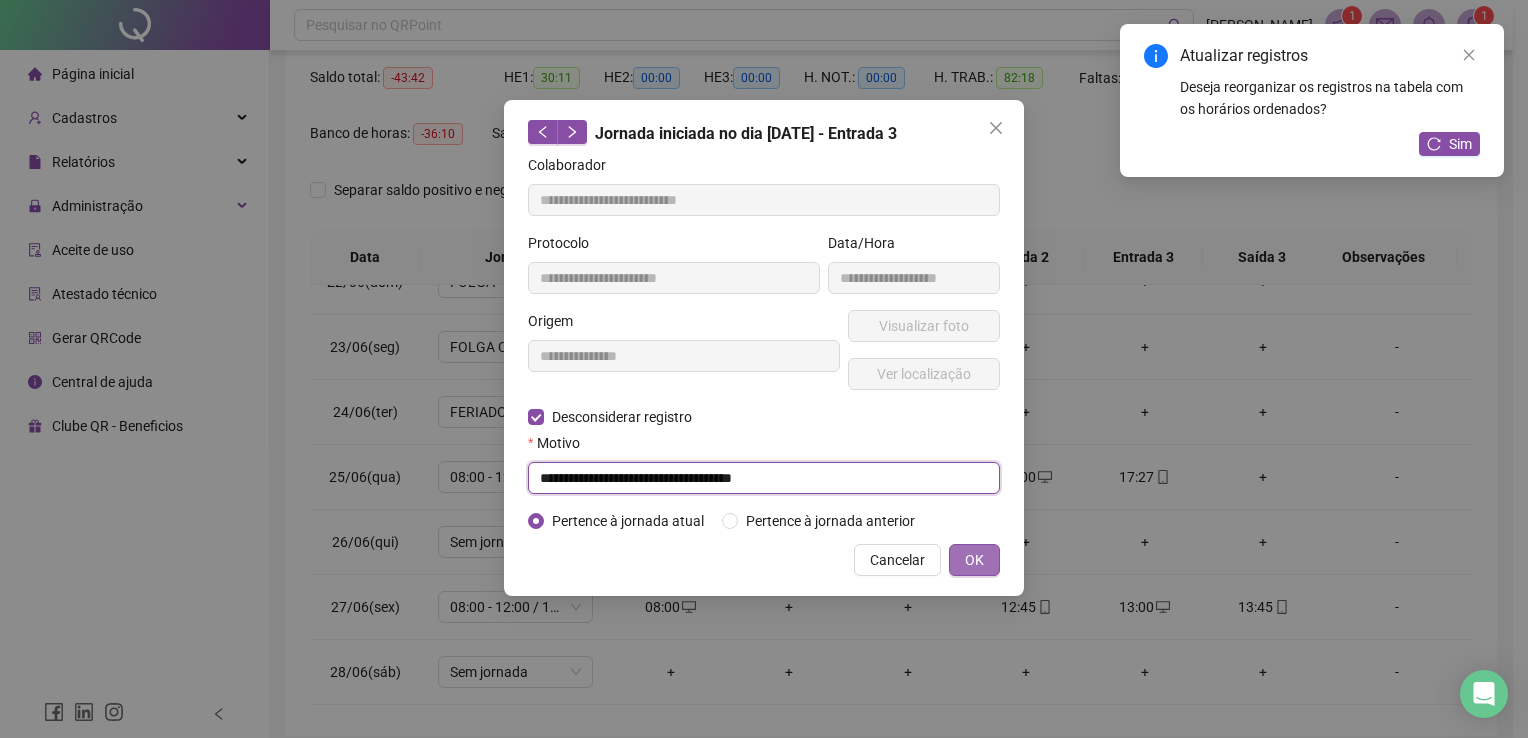 type on "**********" 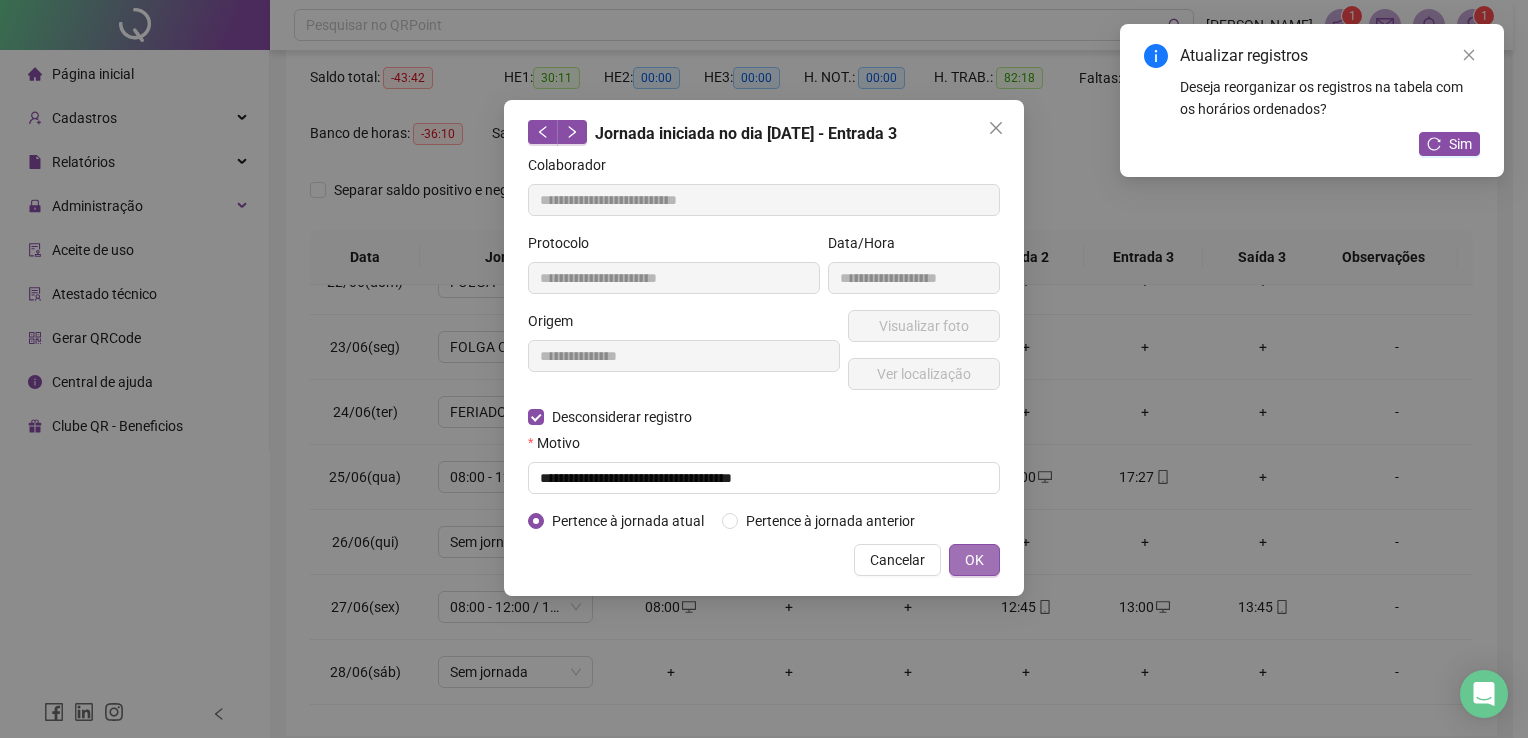 click on "OK" at bounding box center [974, 560] 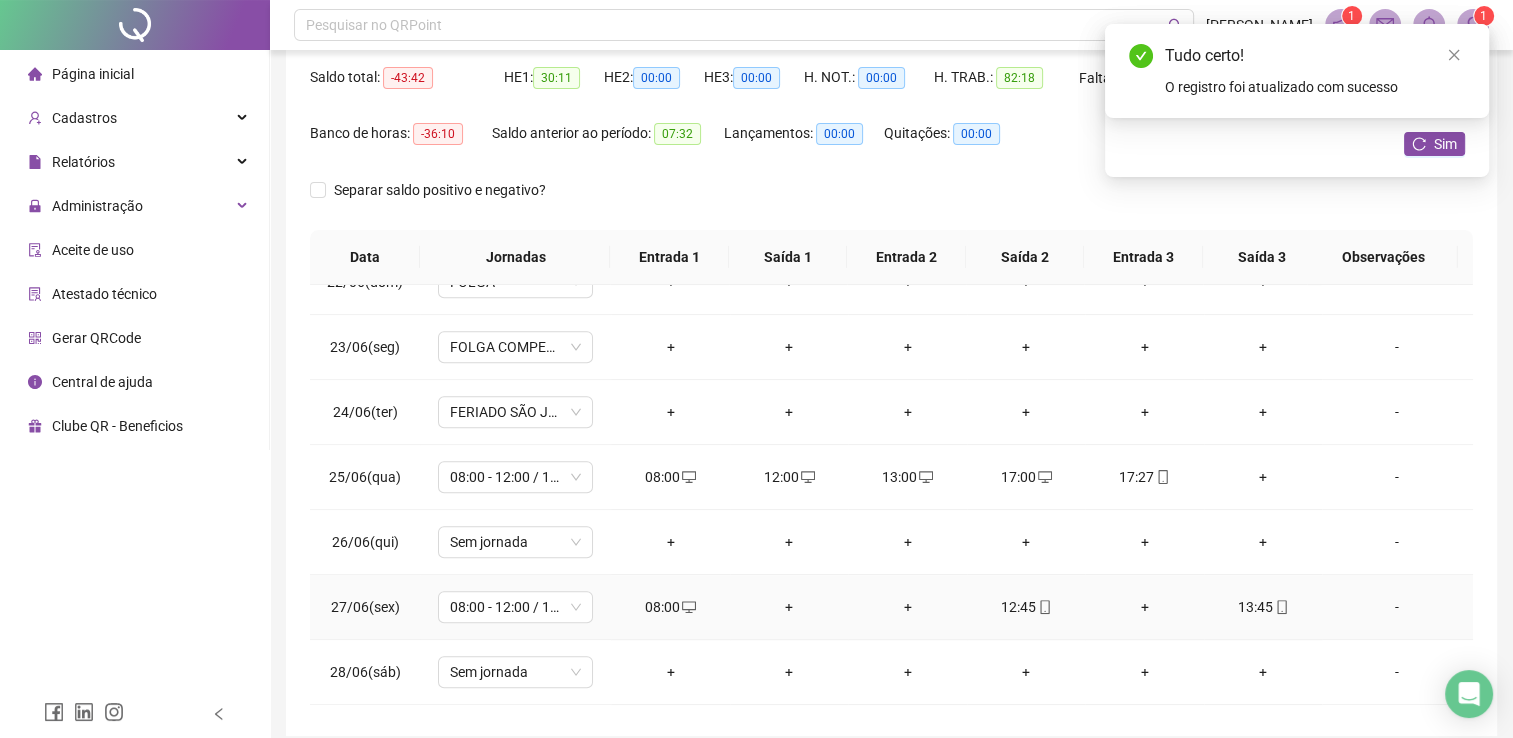 click on "+" at bounding box center [907, 607] 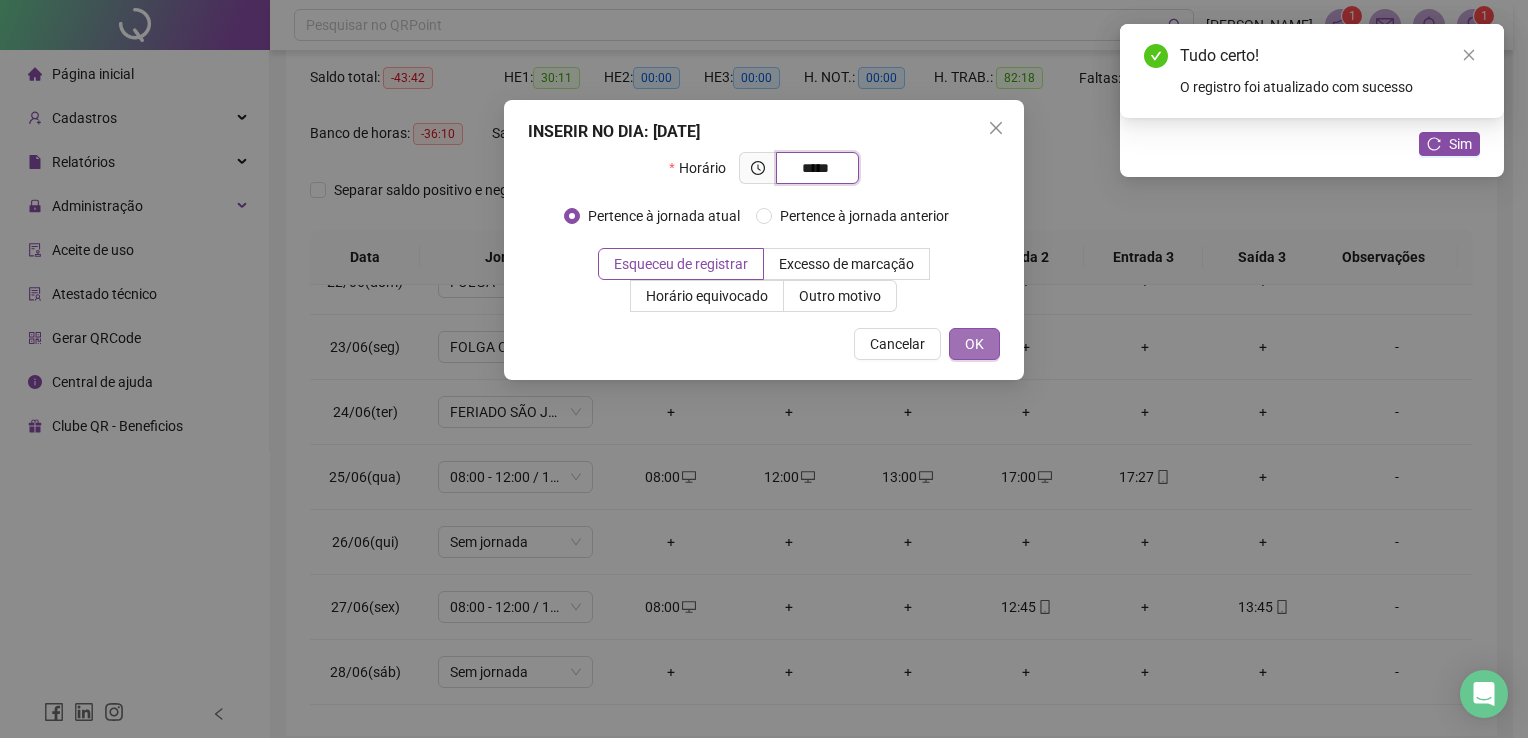 type on "*****" 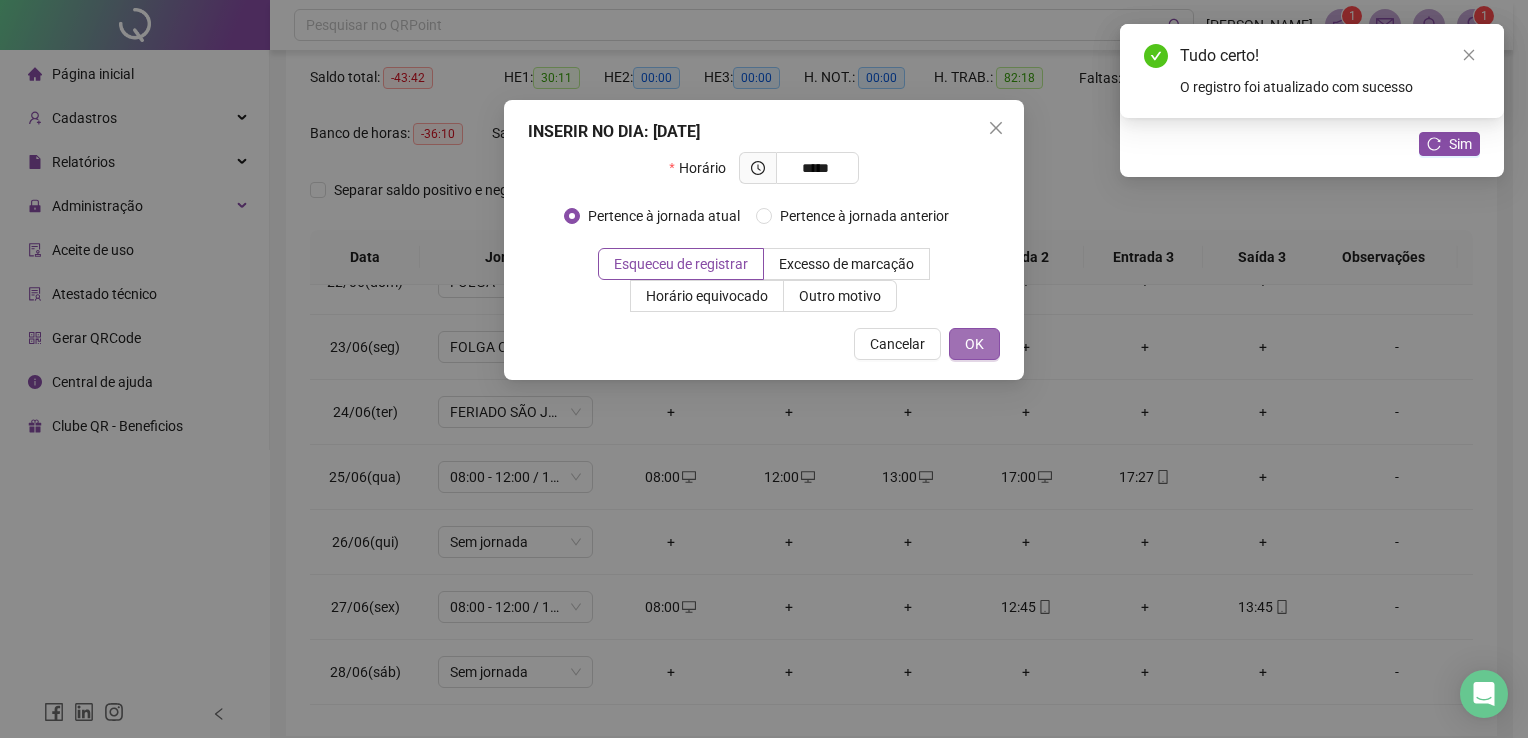click on "OK" at bounding box center [974, 344] 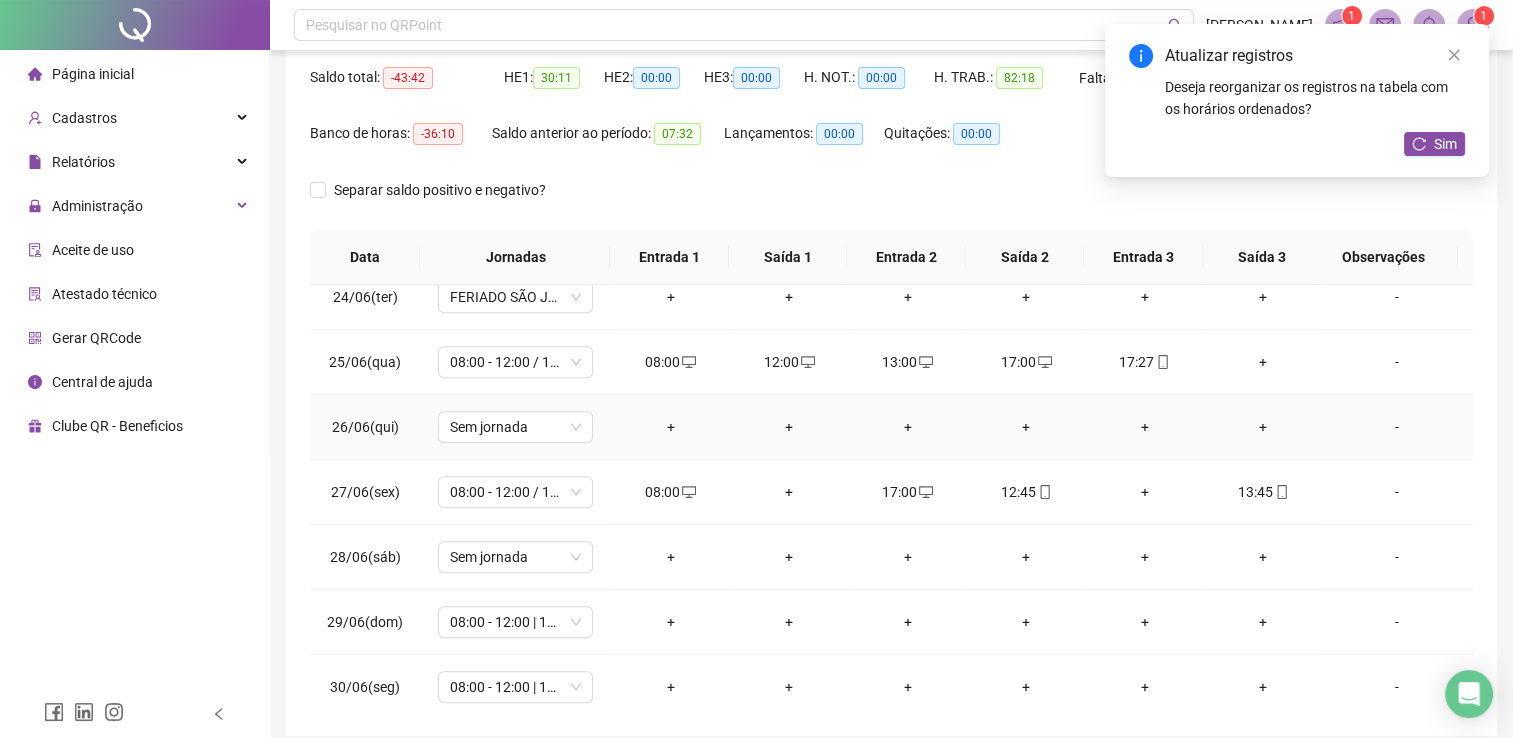 scroll, scrollTop: 1516, scrollLeft: 0, axis: vertical 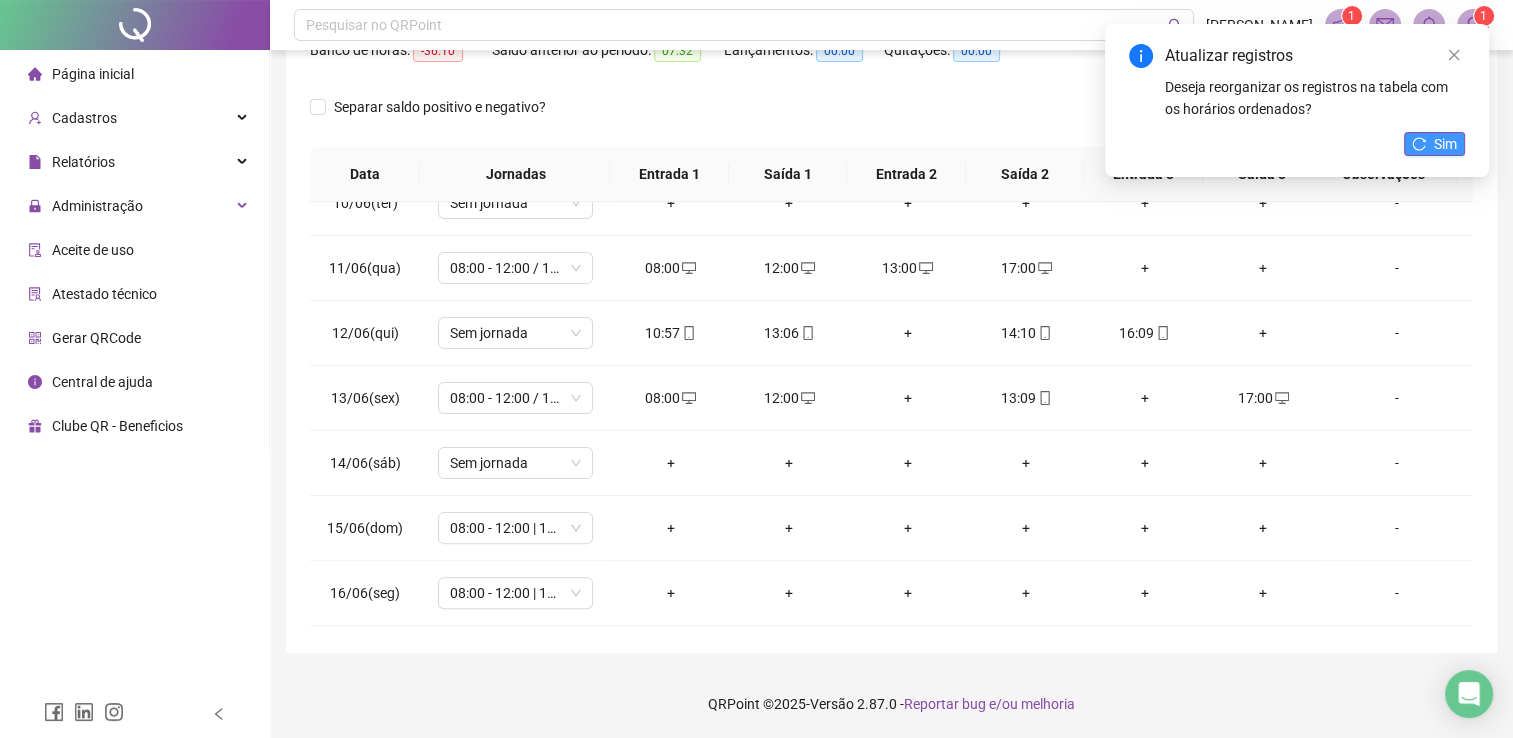 click 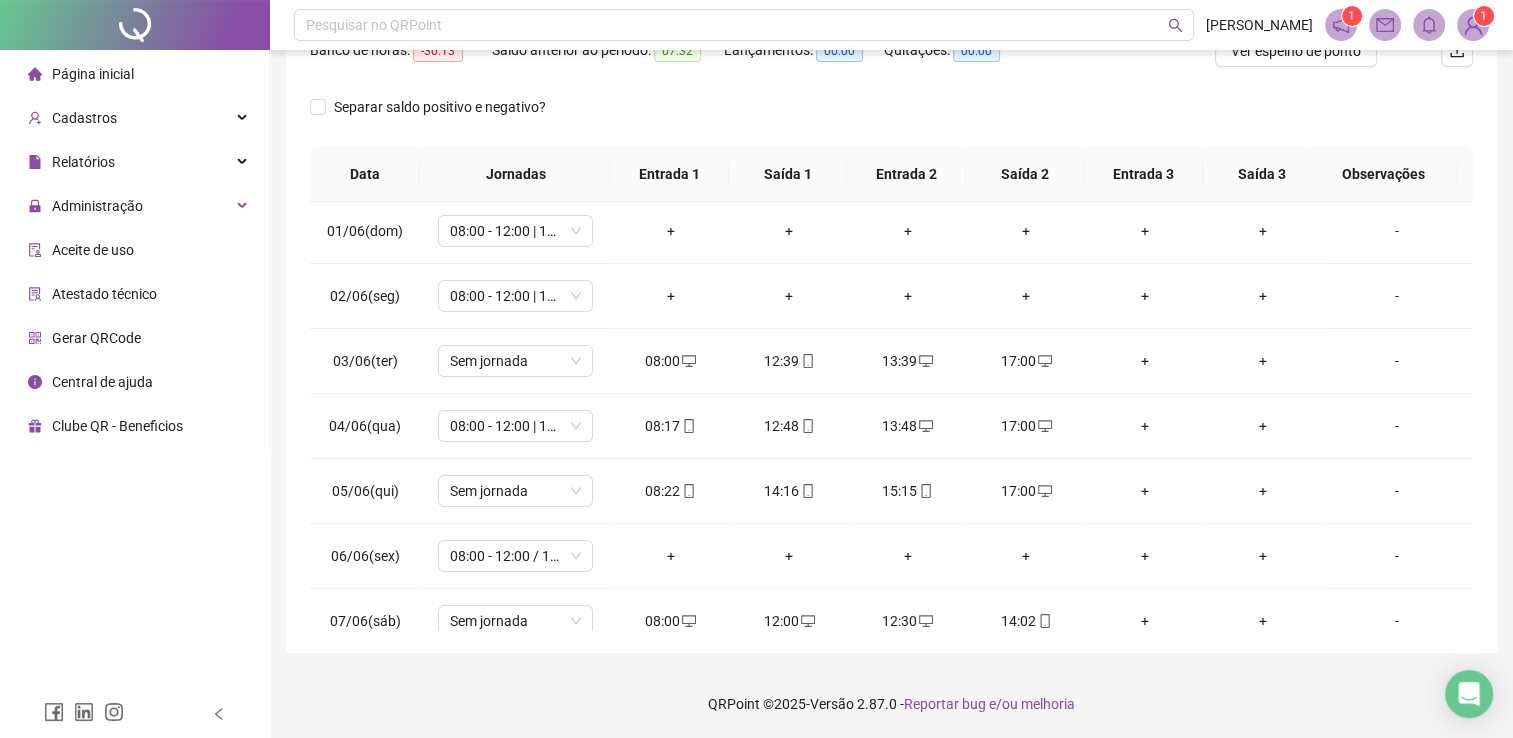 scroll, scrollTop: 0, scrollLeft: 0, axis: both 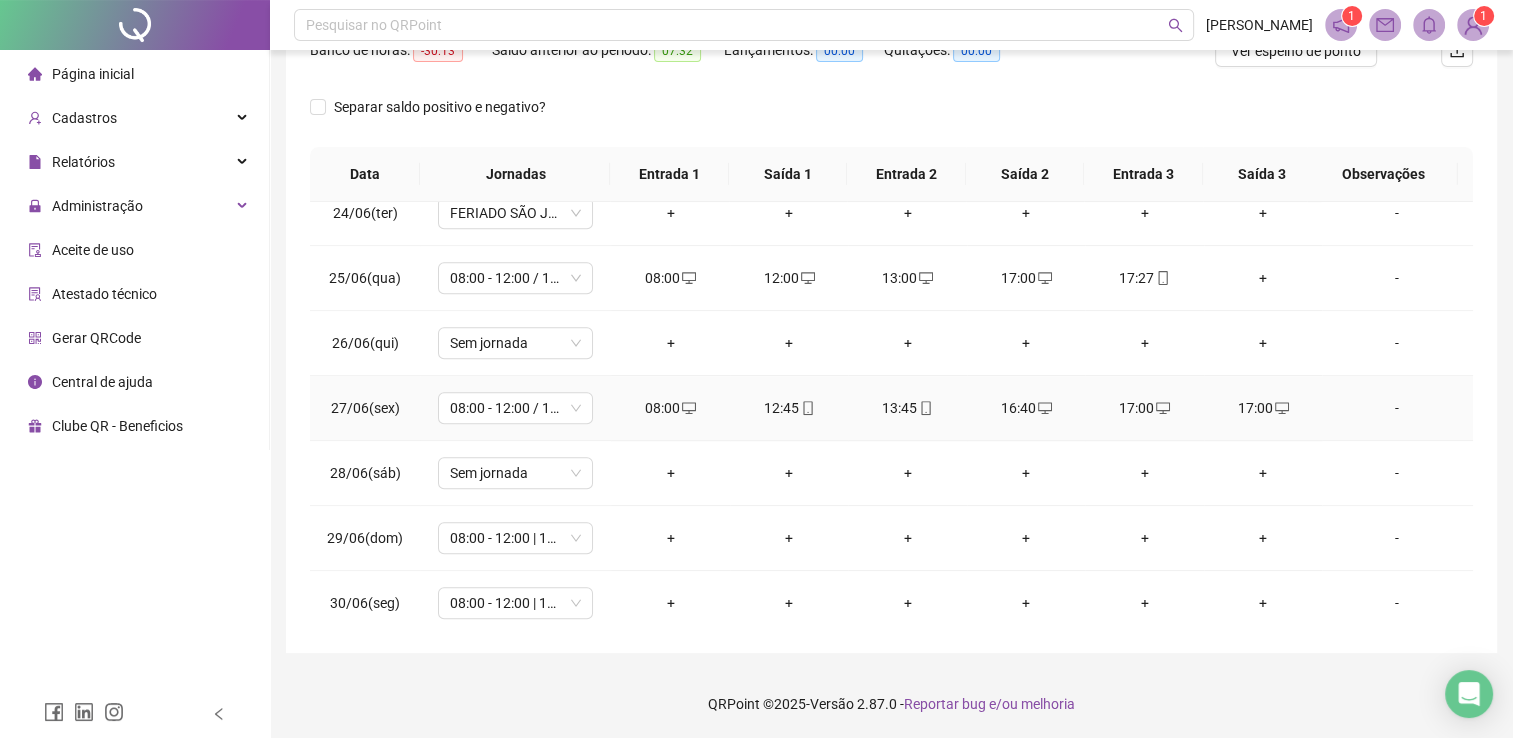 click on "17:00" at bounding box center (1144, 408) 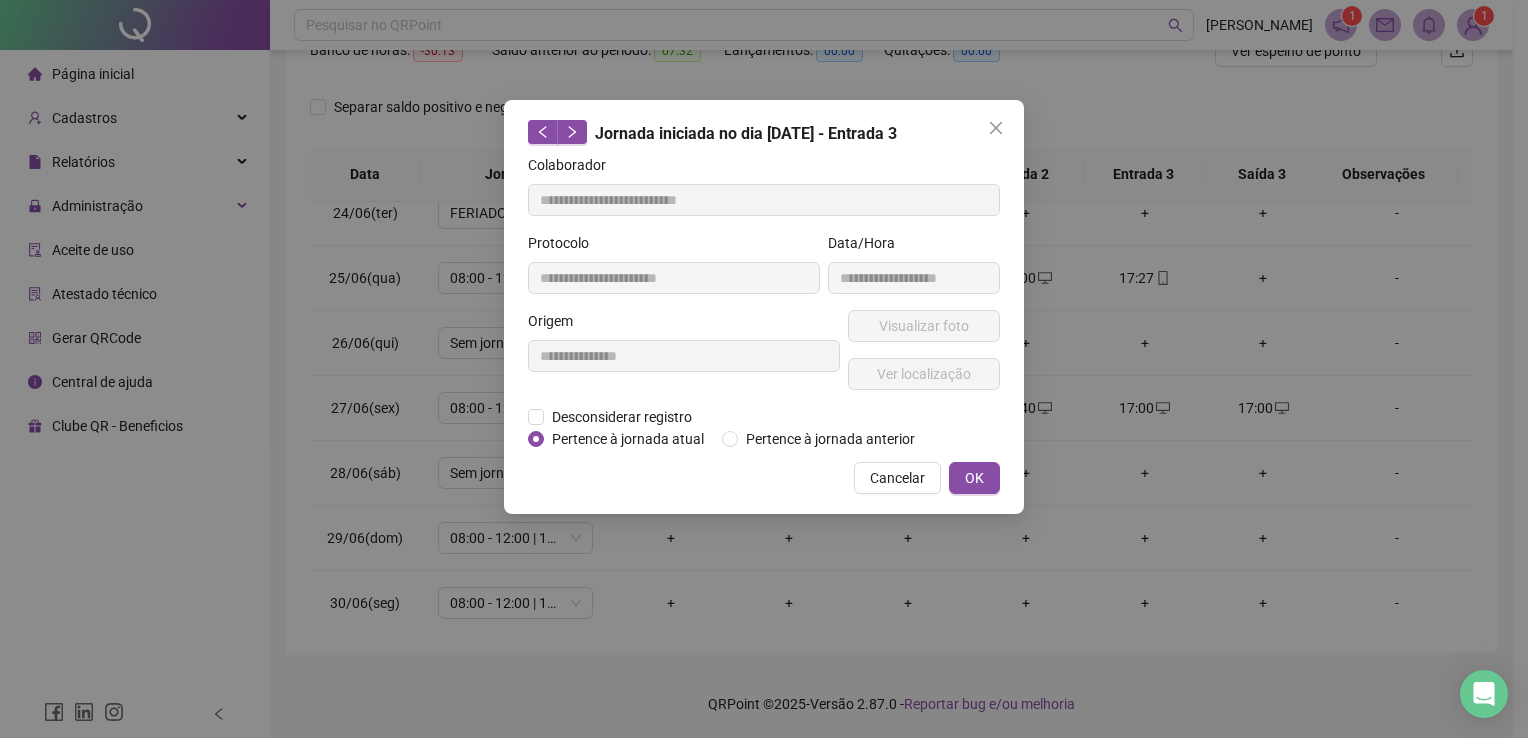 type on "**********" 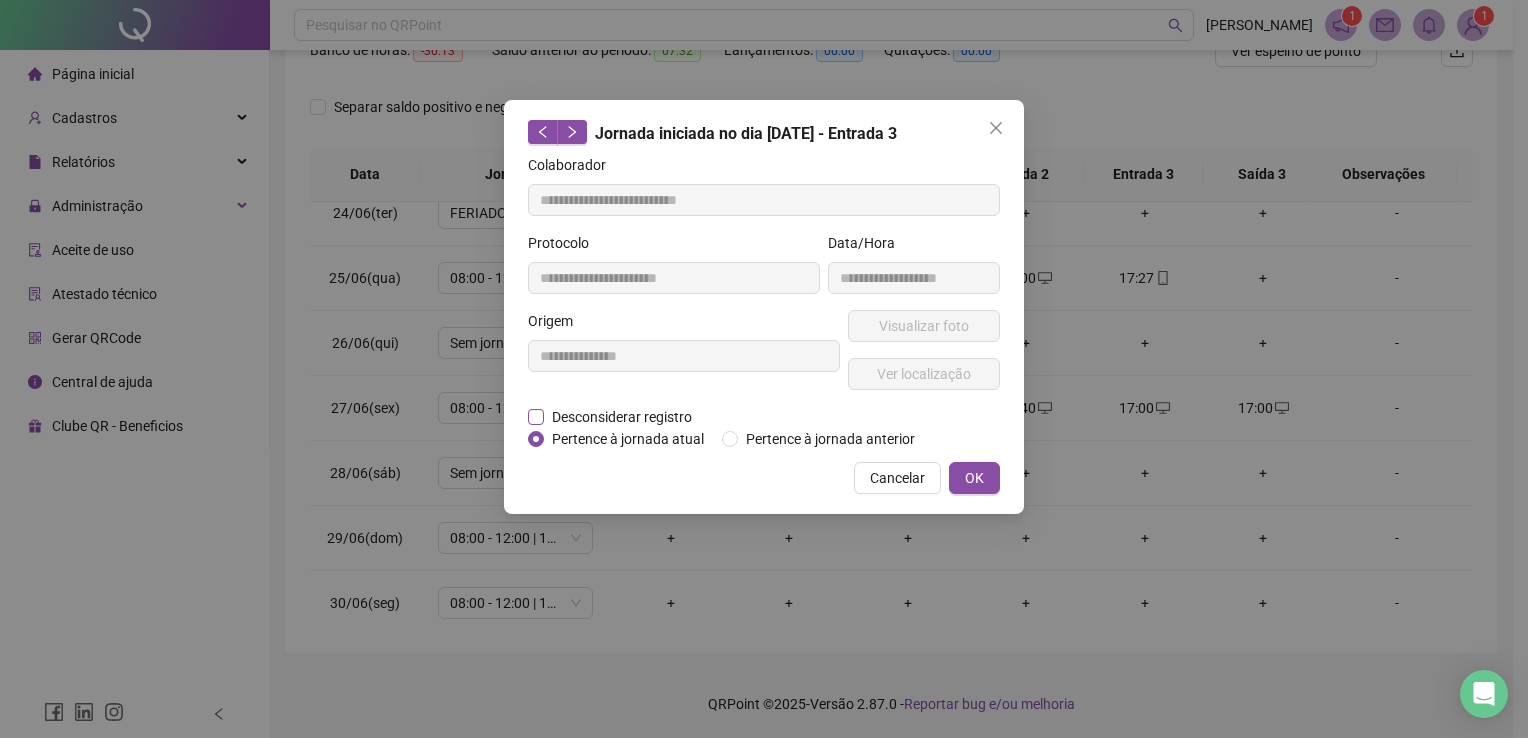 click on "Desconsiderar registro" at bounding box center (622, 417) 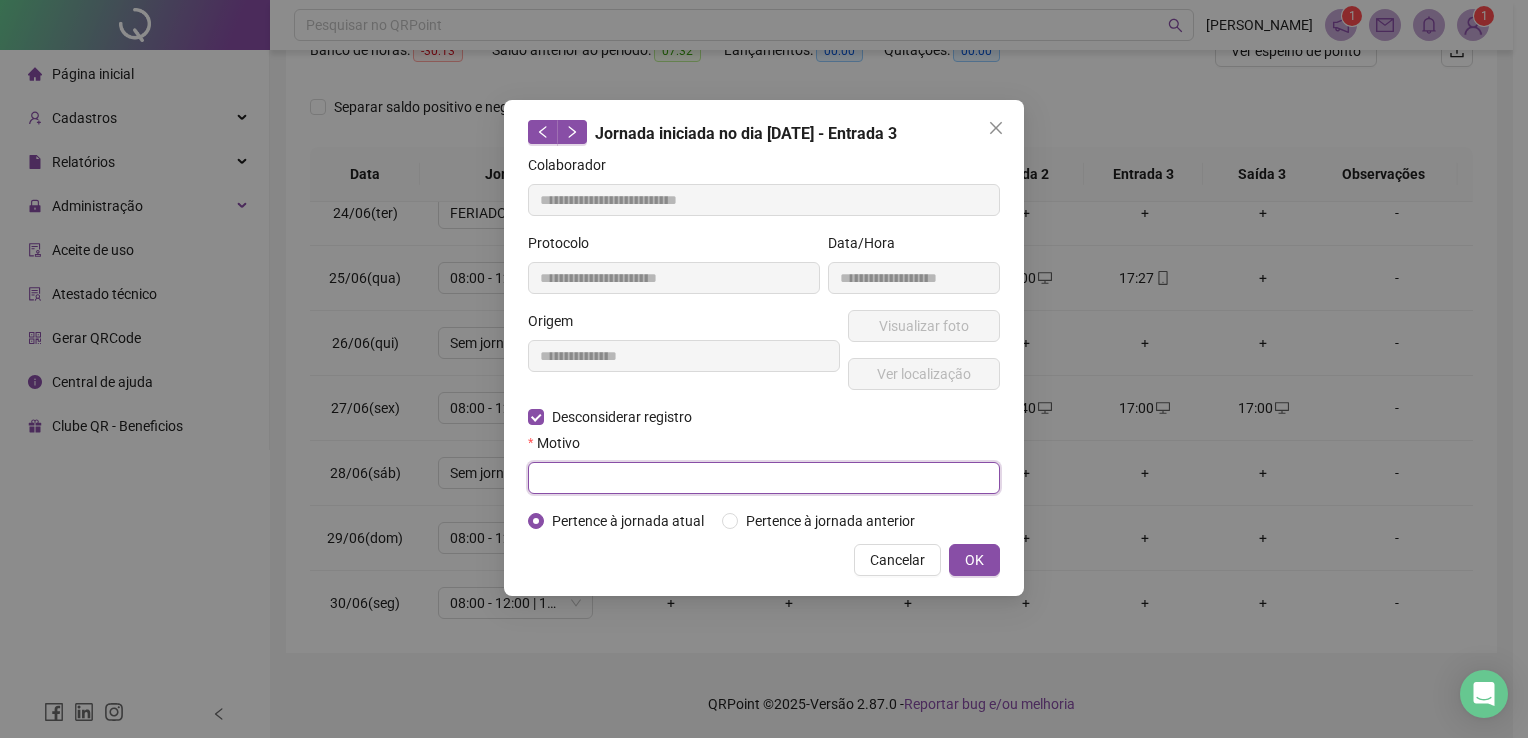 click at bounding box center [764, 478] 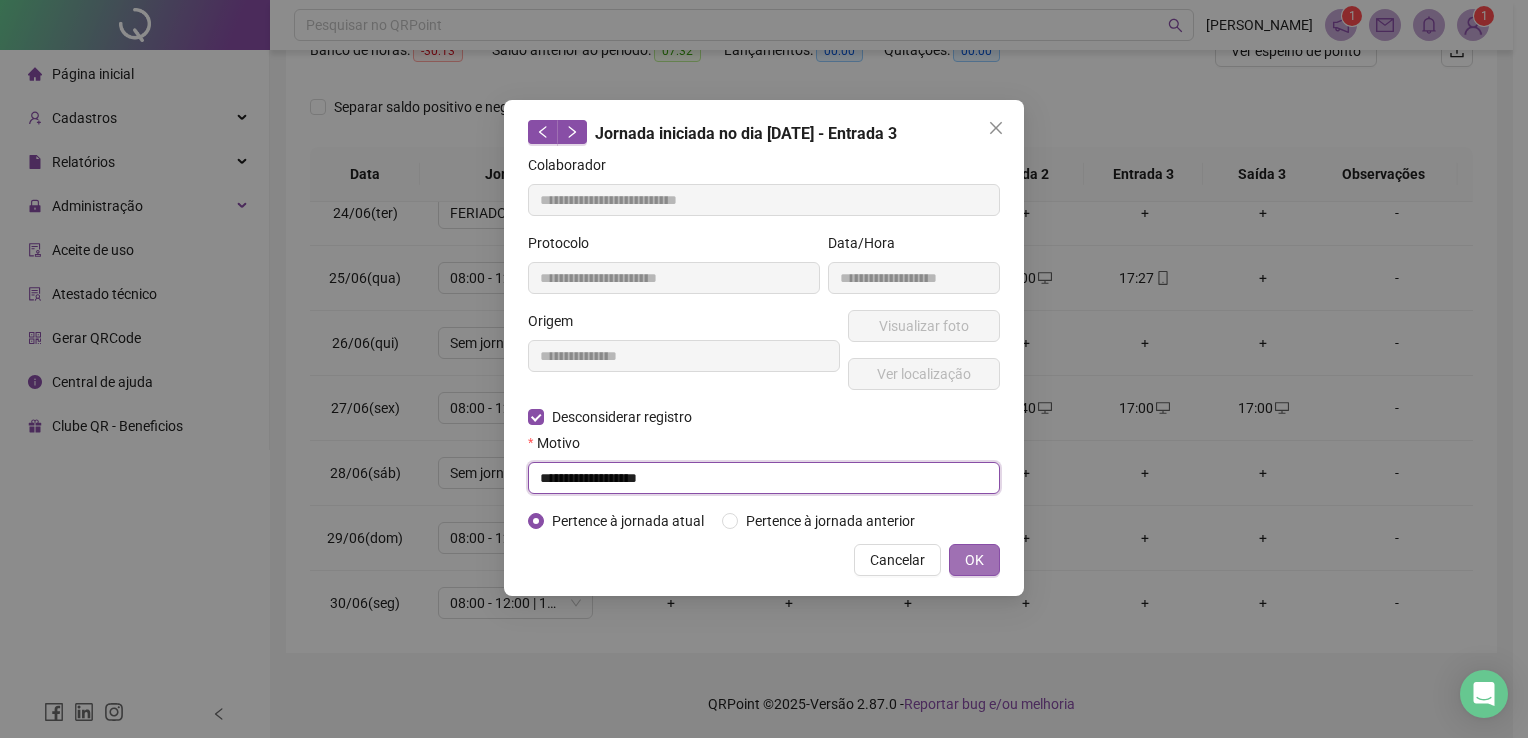 type on "**********" 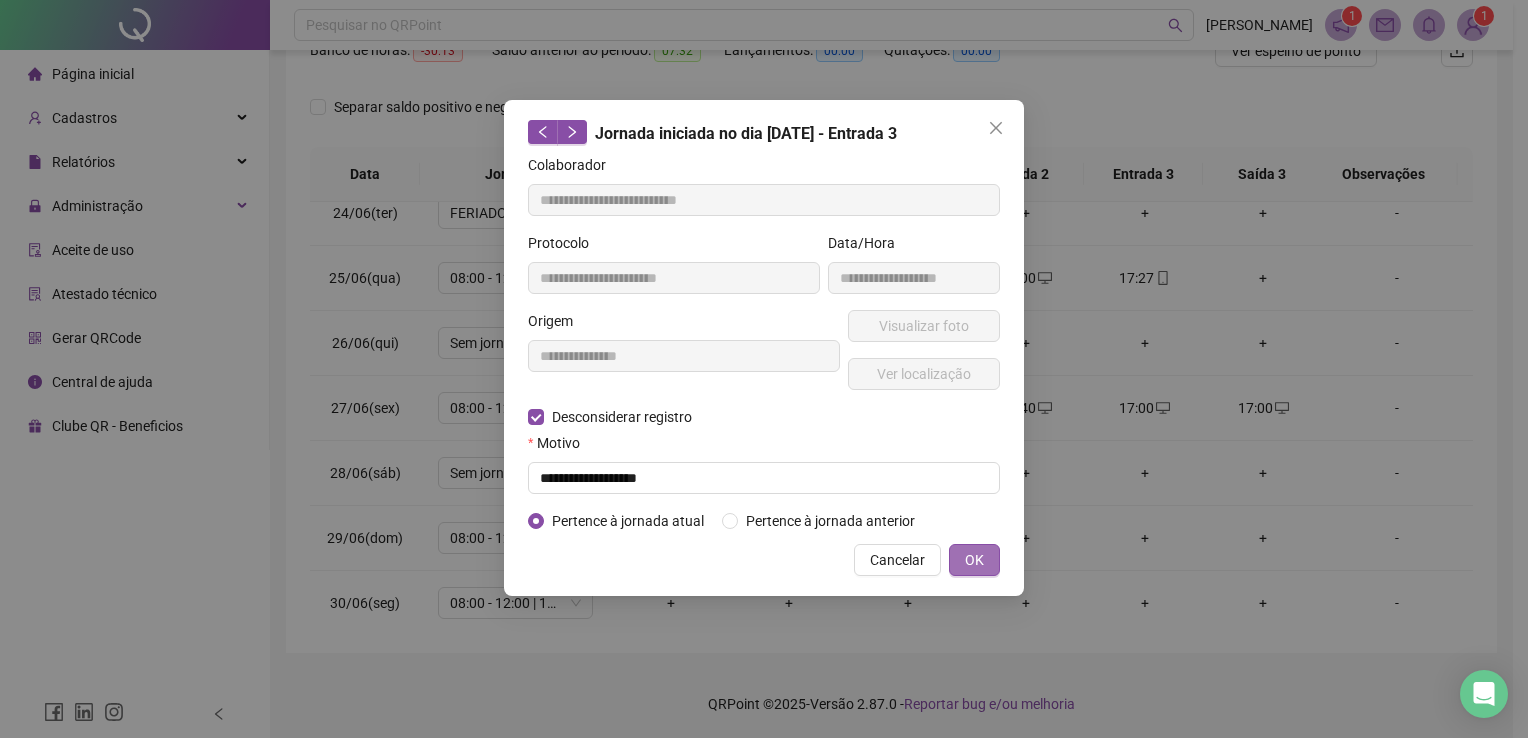 click on "OK" at bounding box center (974, 560) 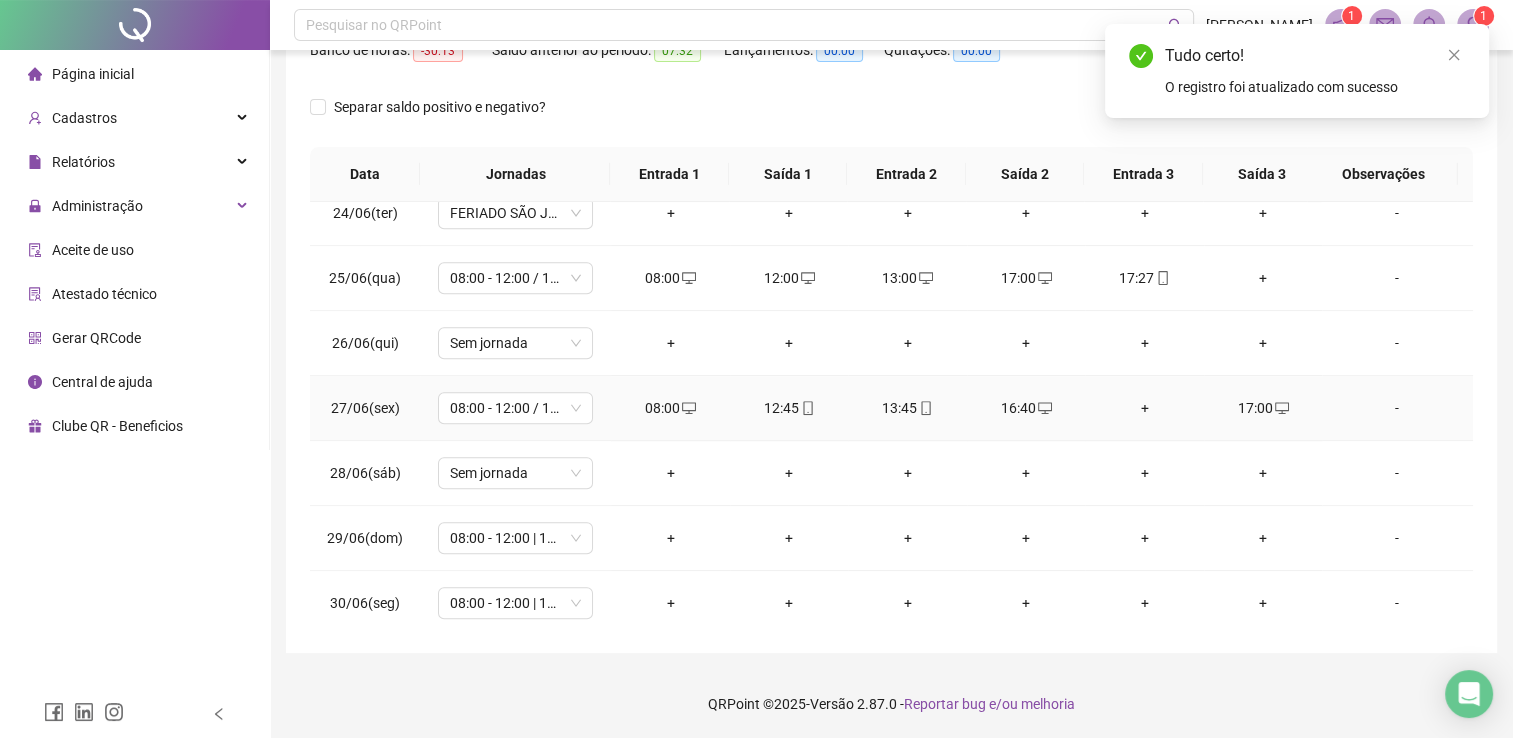 click 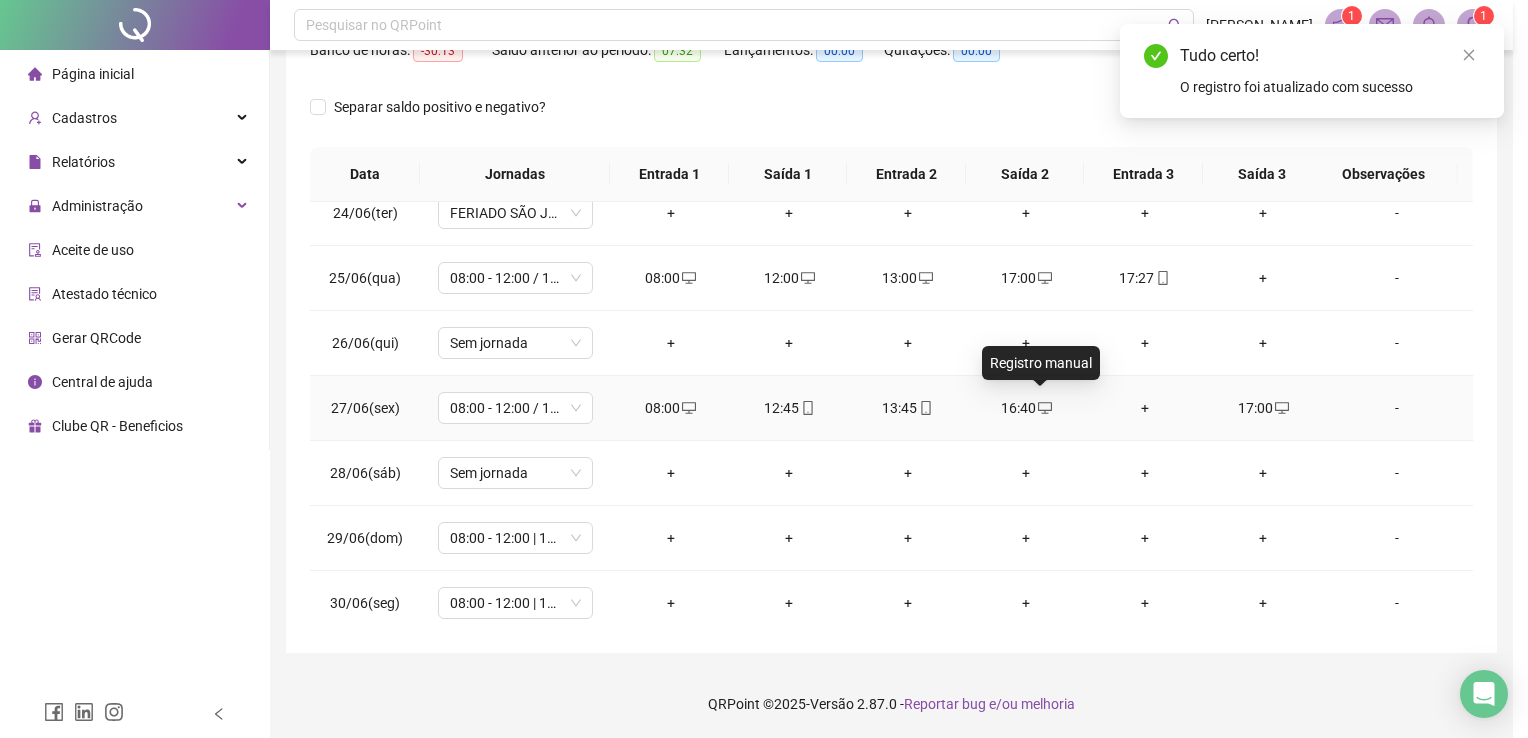 type on "**********" 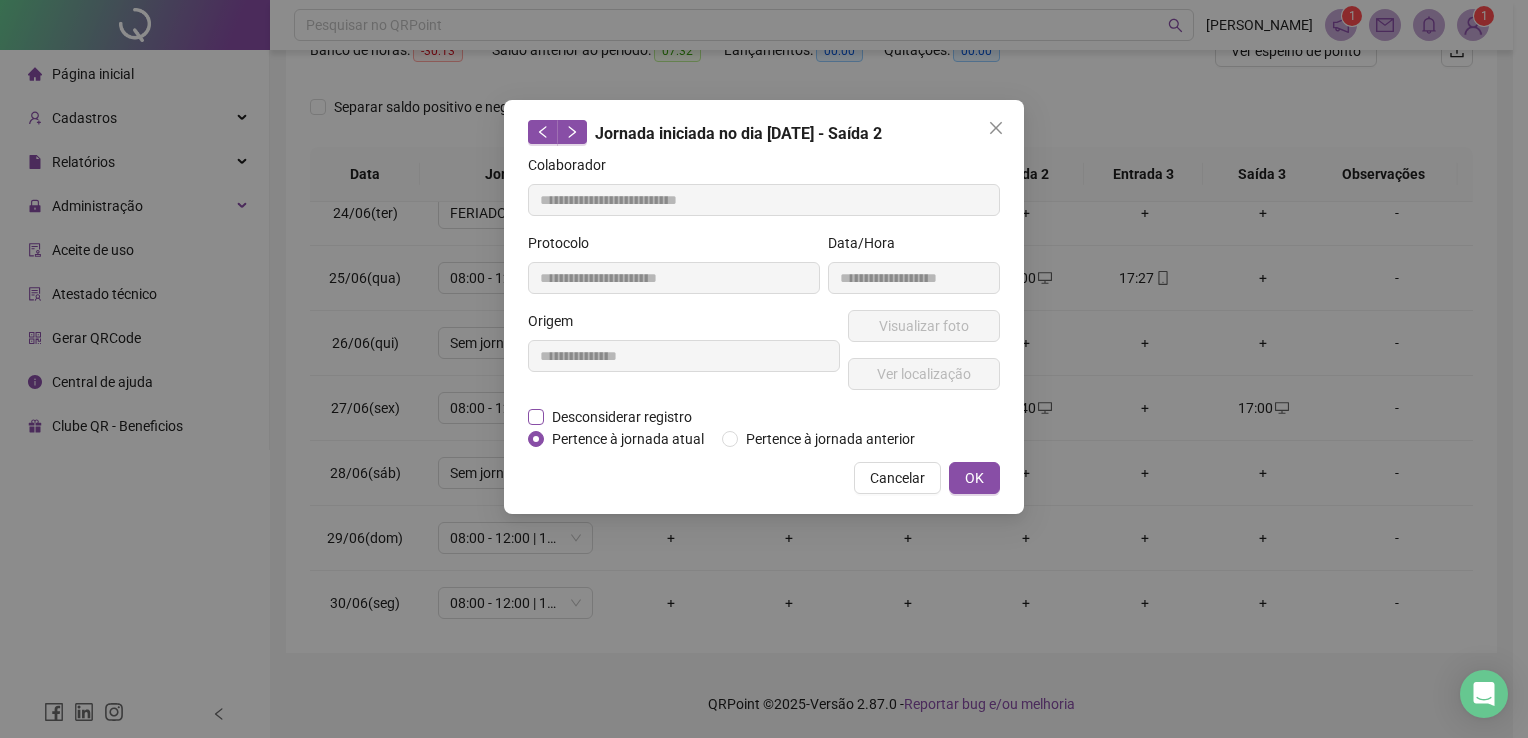 click on "Desconsiderar registro" at bounding box center (622, 417) 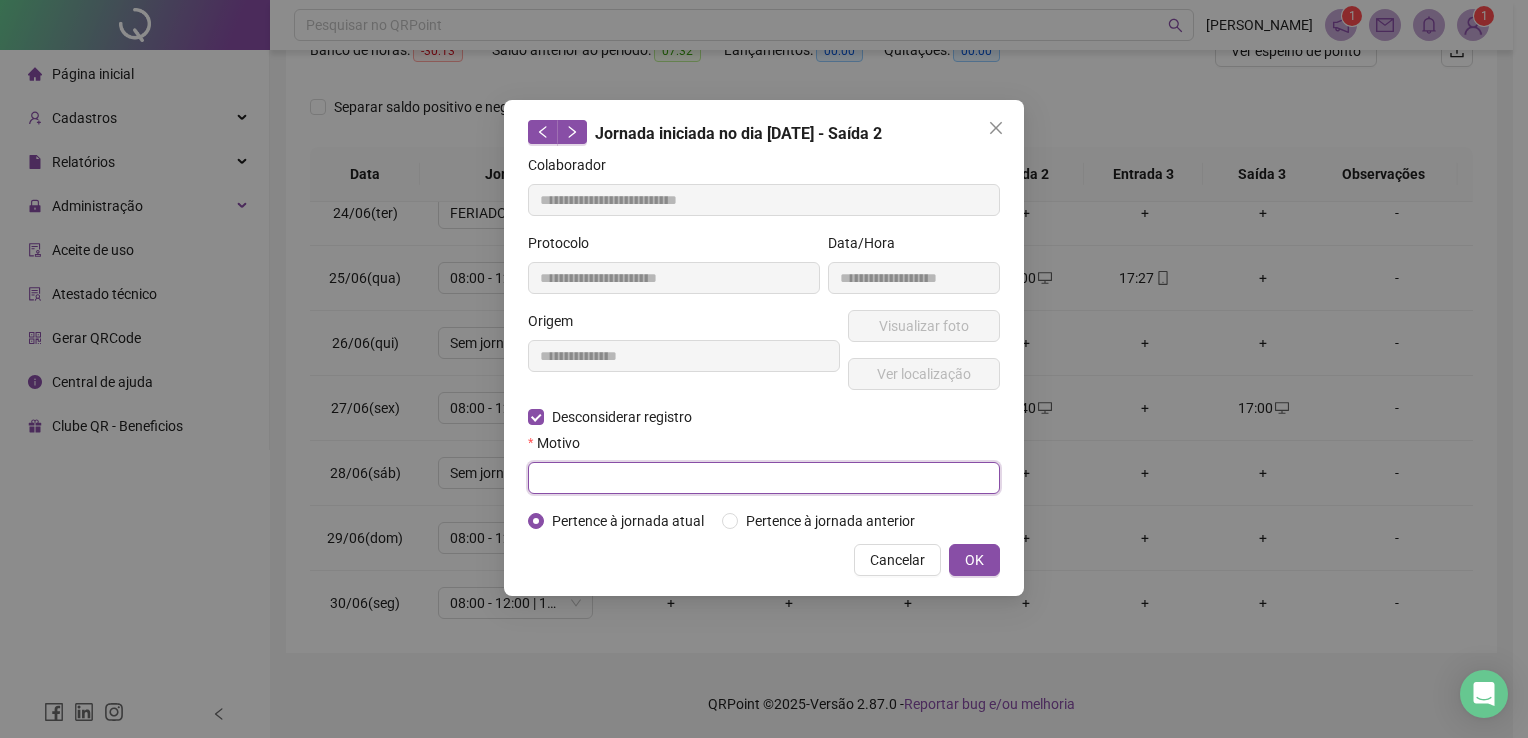 click at bounding box center [764, 478] 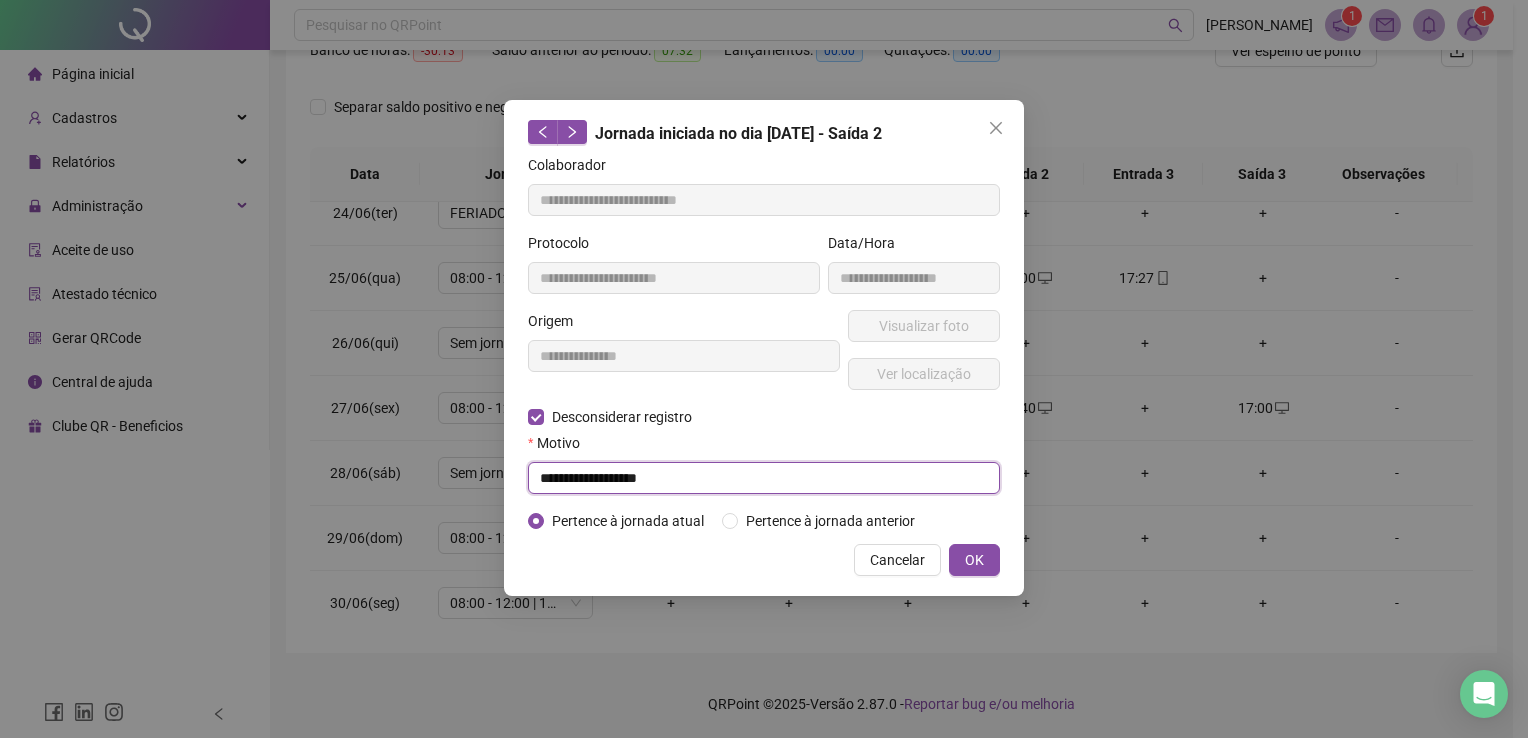 type on "**********" 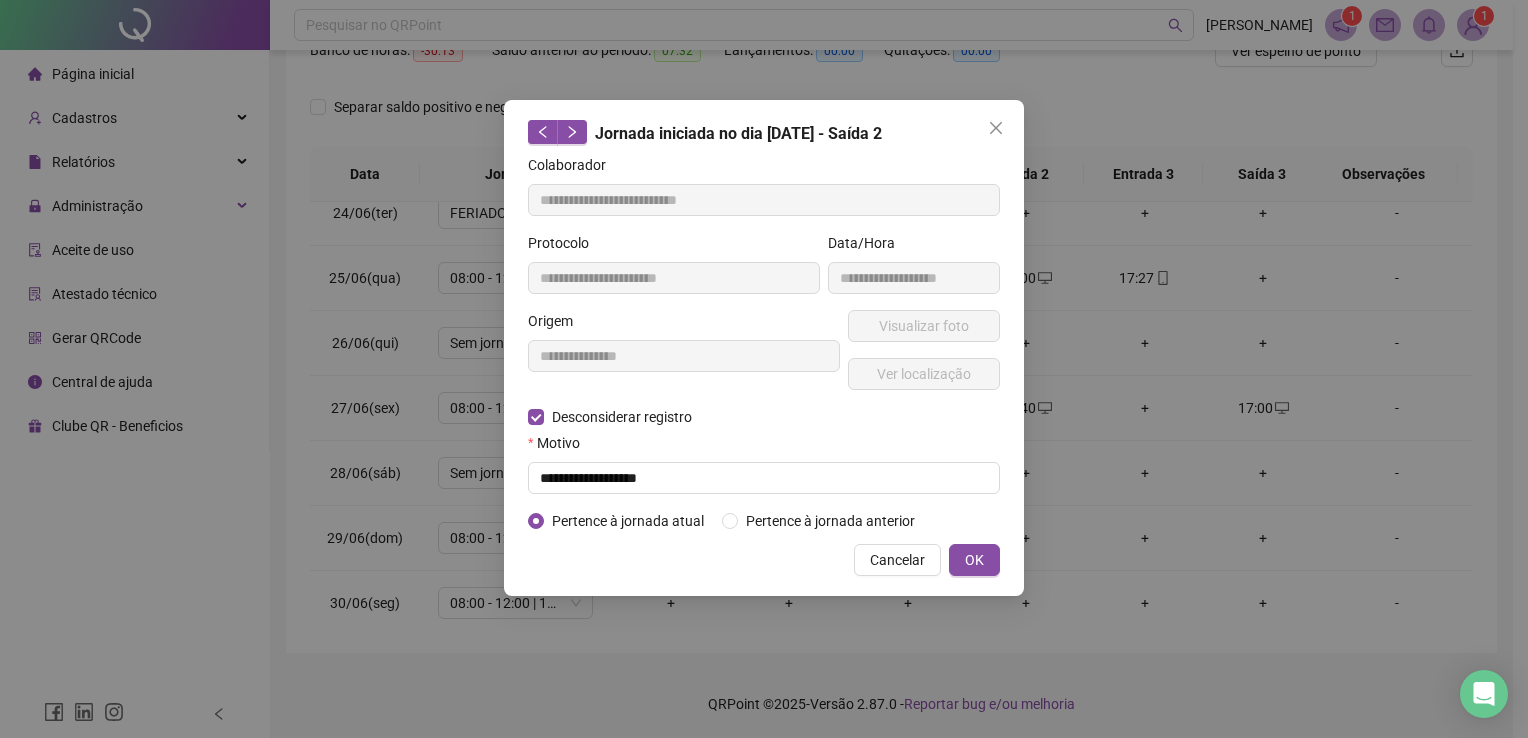 click on "**********" at bounding box center [764, 348] 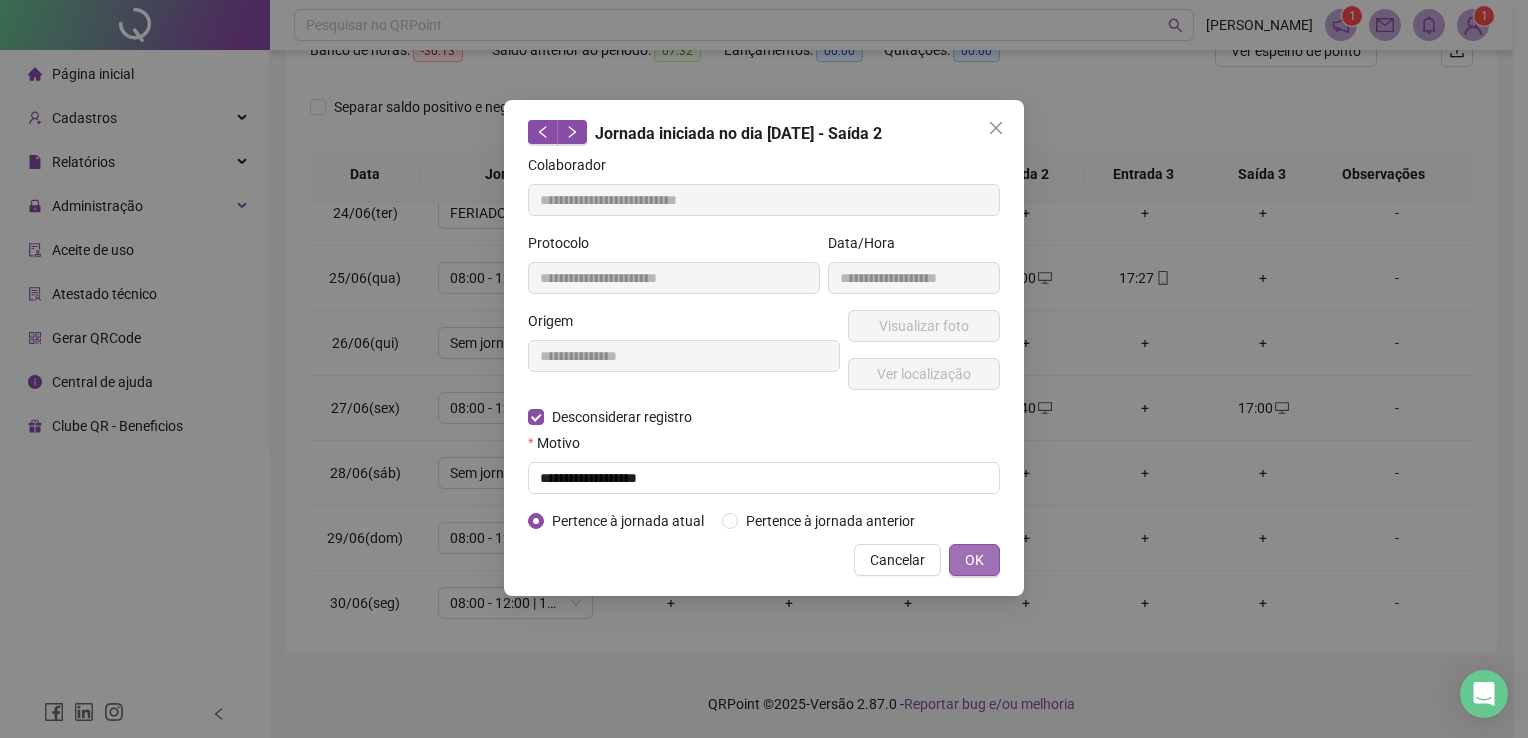 click on "OK" at bounding box center [974, 560] 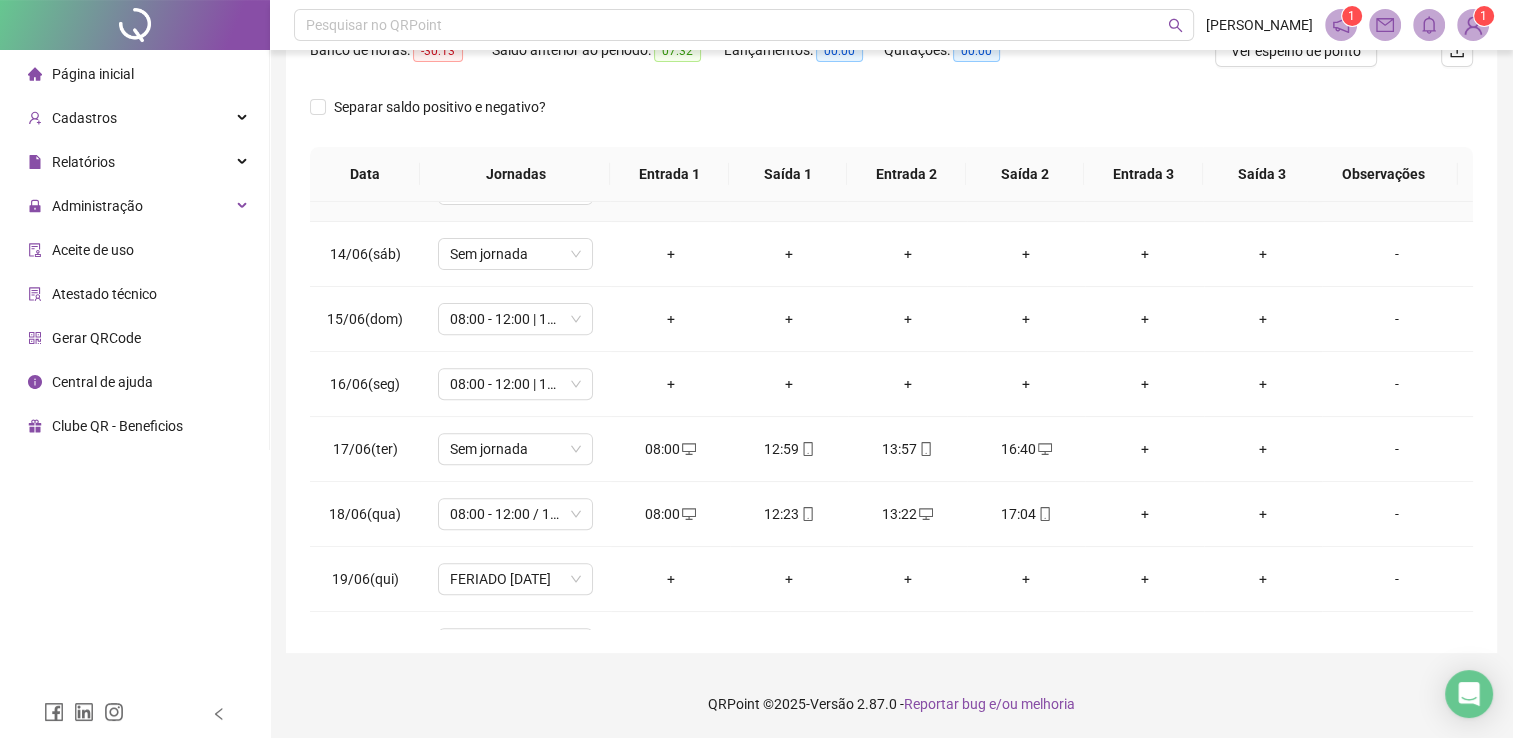 scroll, scrollTop: 816, scrollLeft: 0, axis: vertical 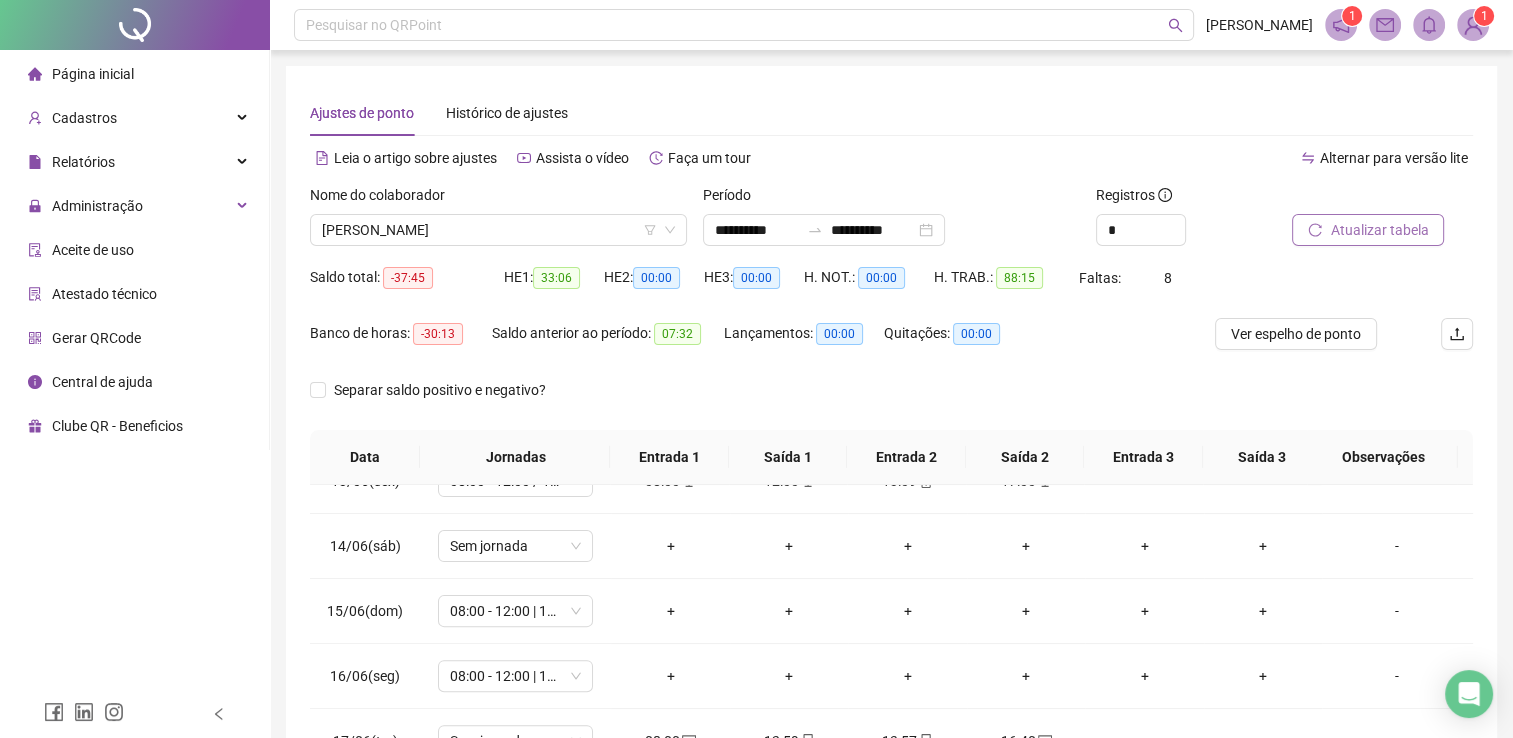 click on "Atualizar tabela" at bounding box center [1379, 230] 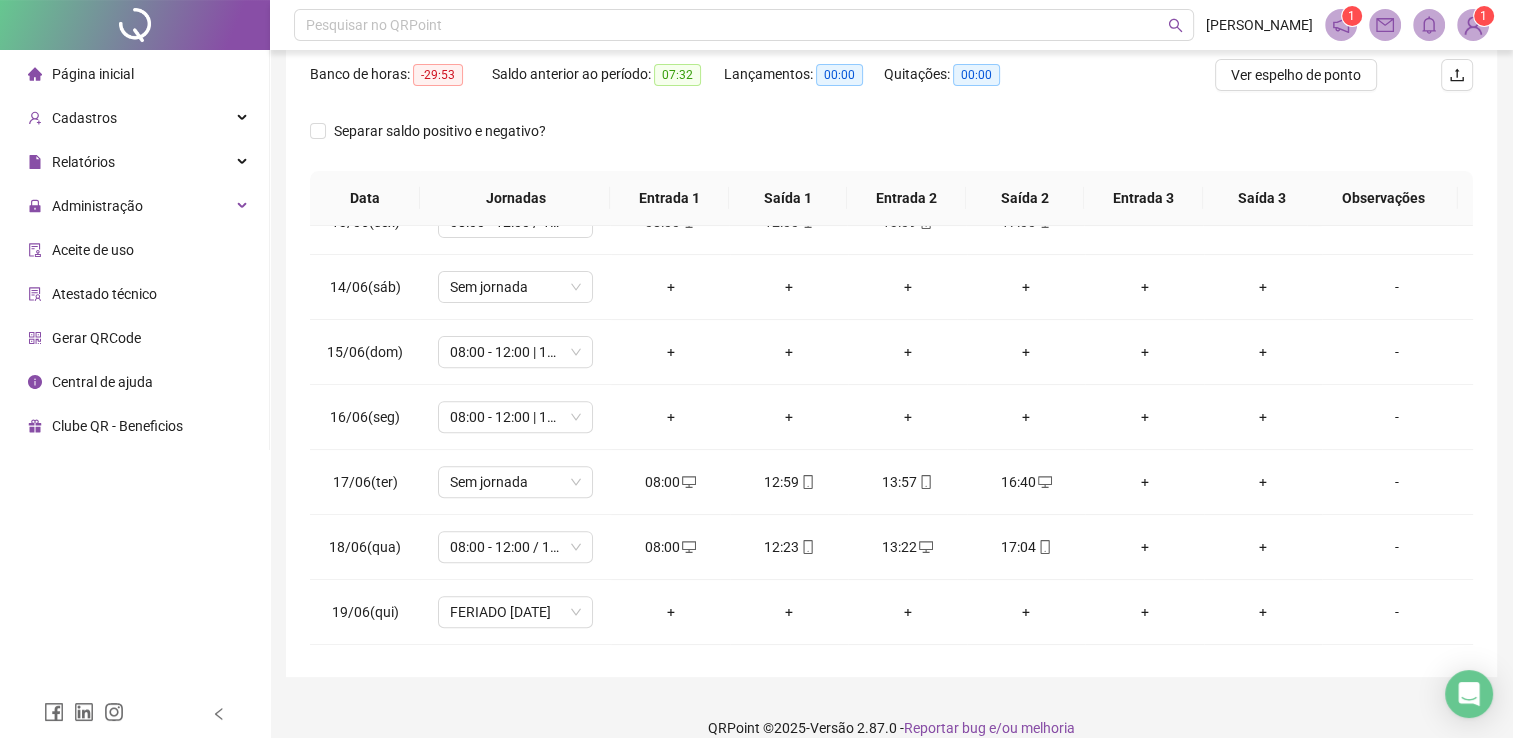 scroll, scrollTop: 283, scrollLeft: 0, axis: vertical 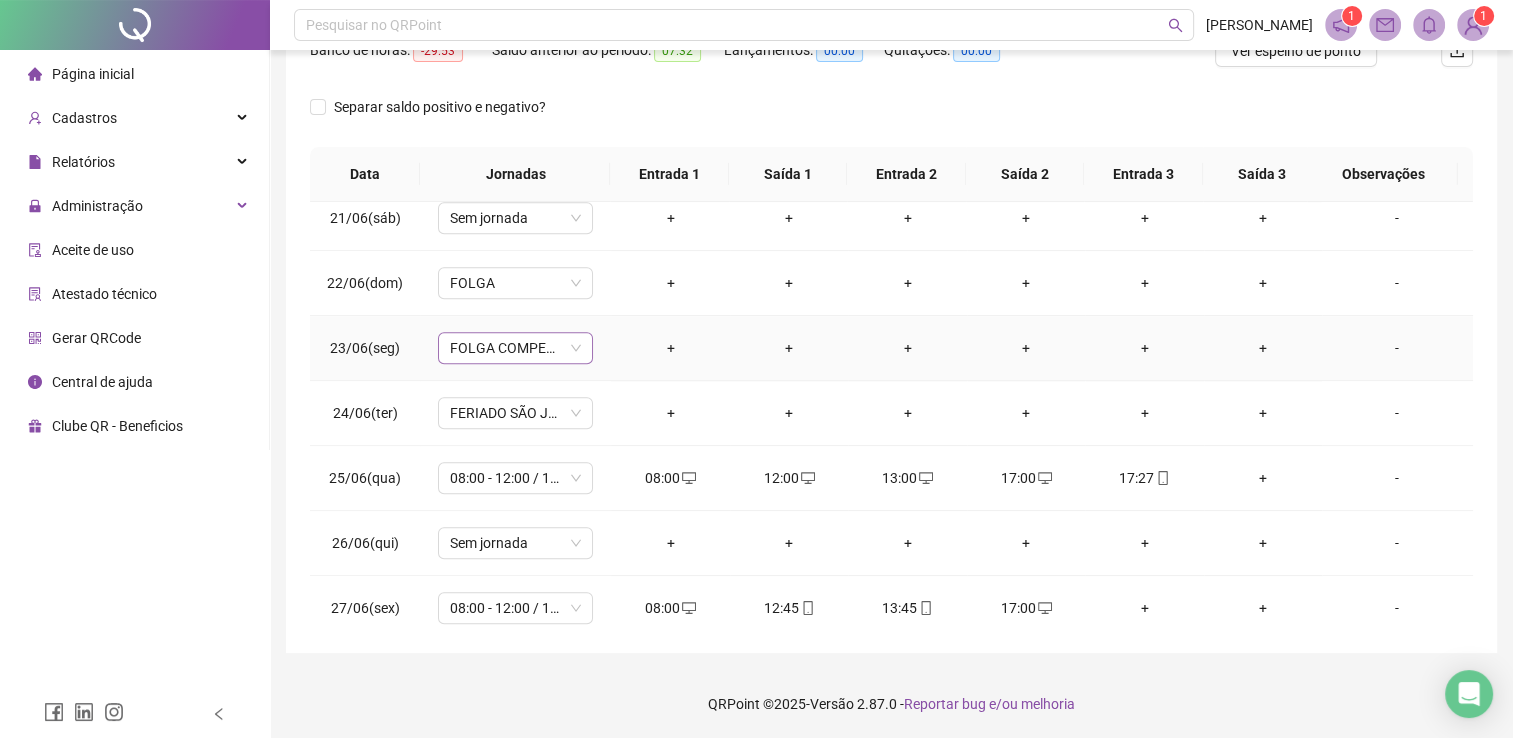 click on "FOLGA COMPENSATÓRIA" at bounding box center (515, 348) 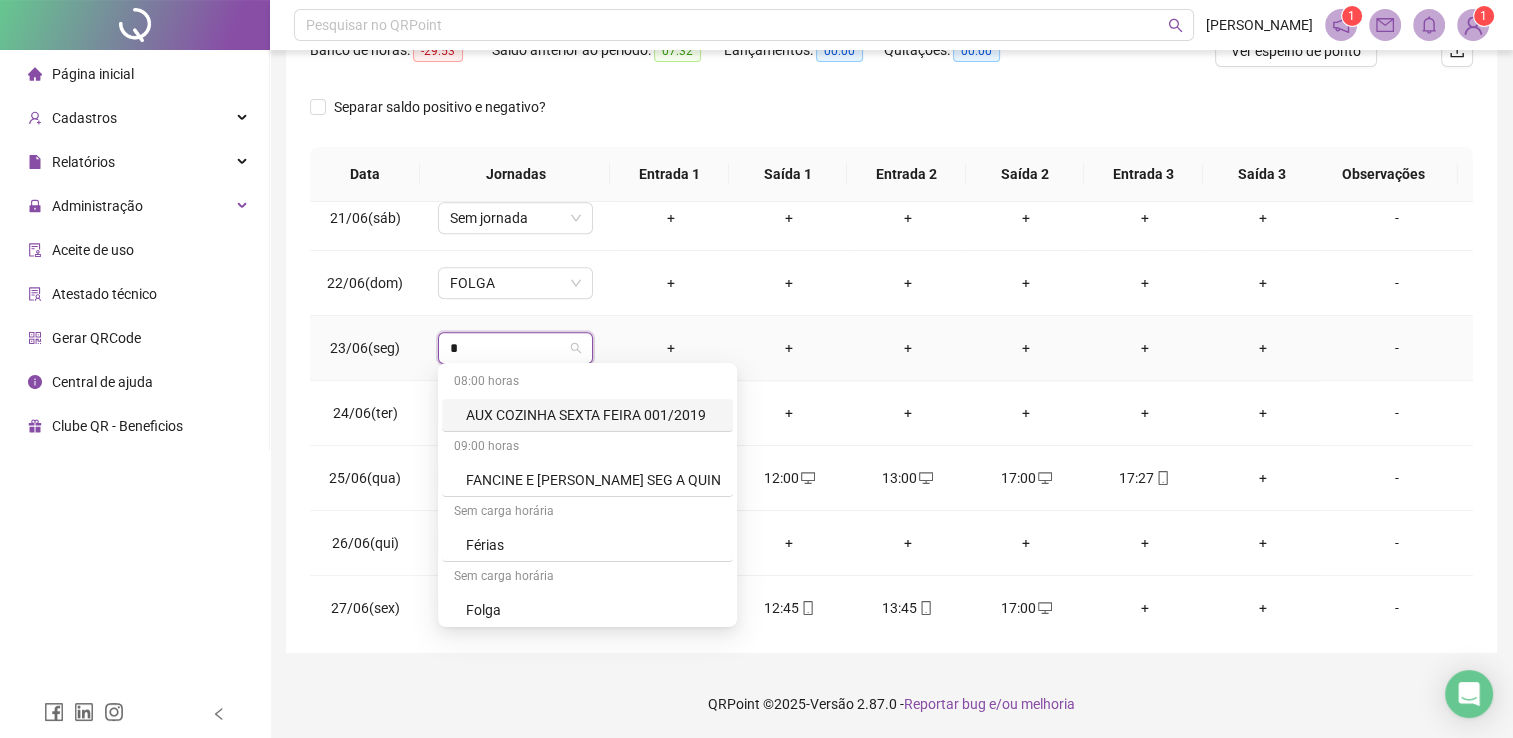 type on "**" 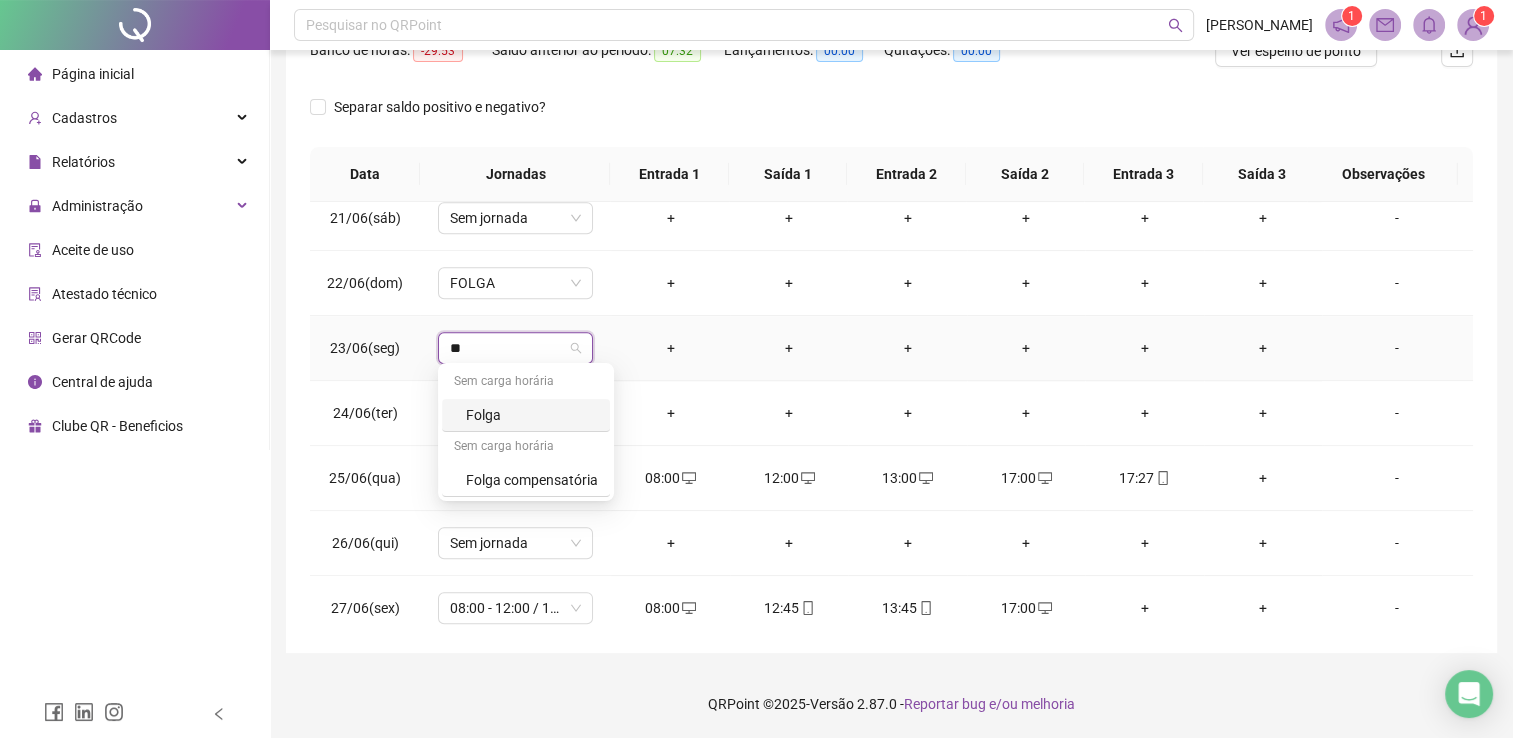 click on "Folga" at bounding box center (532, 415) 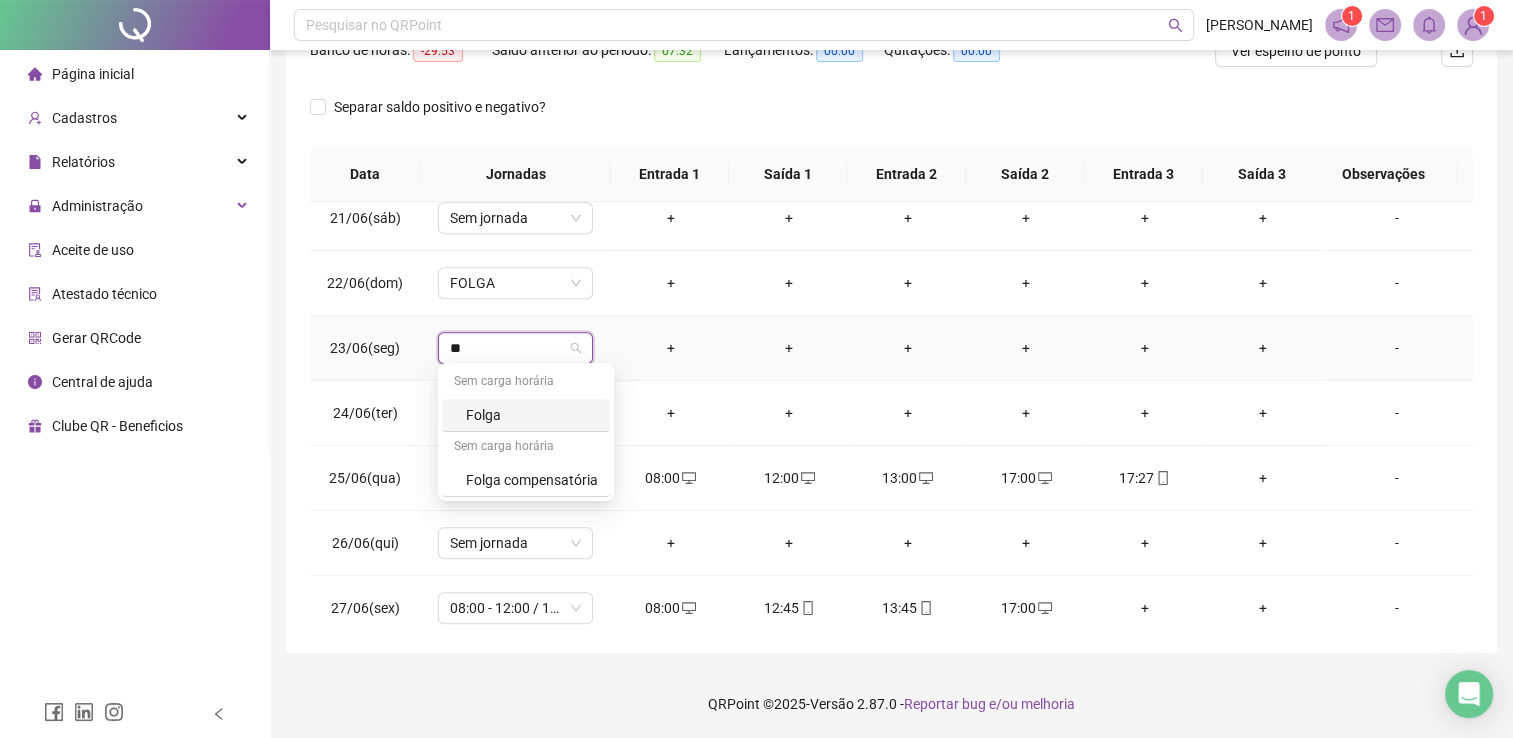 type 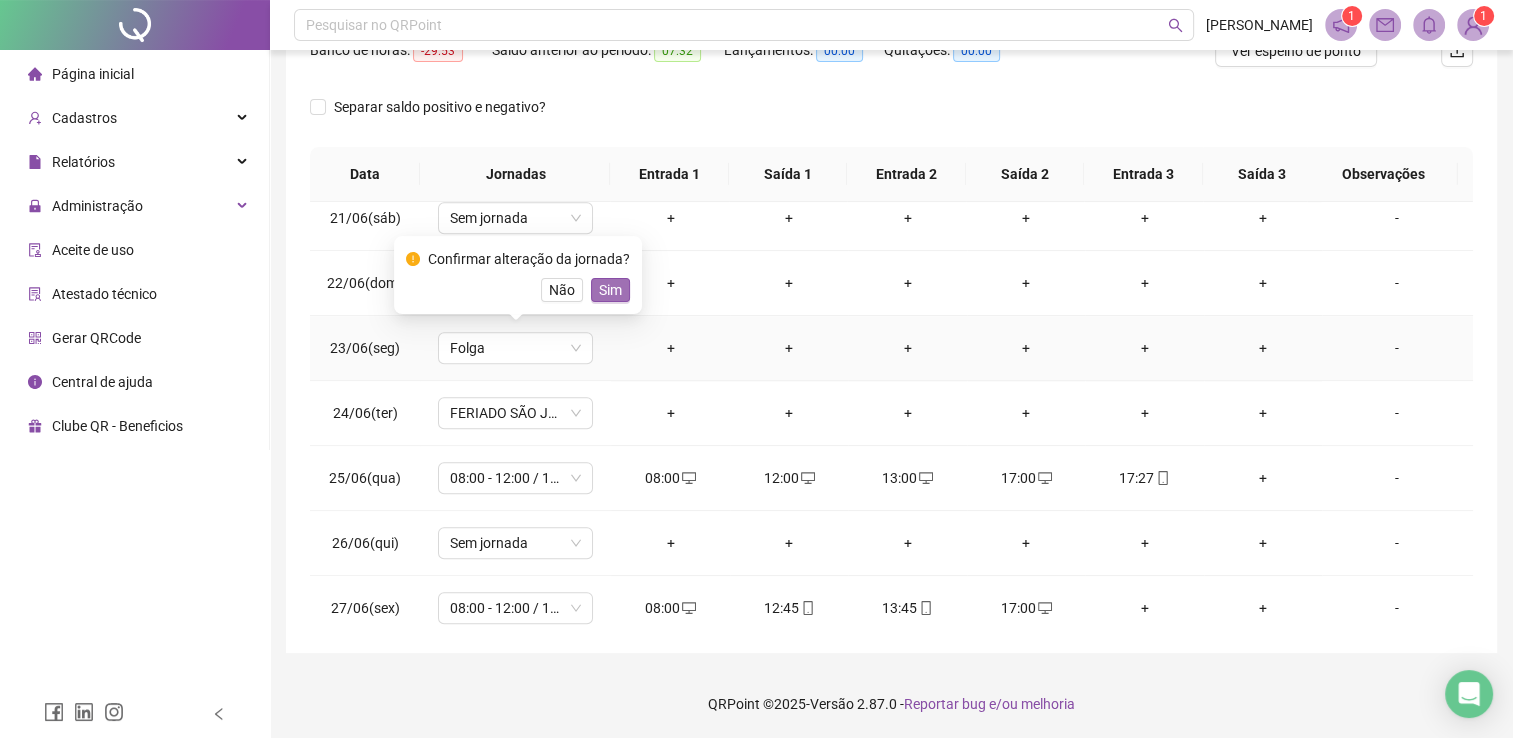 click on "Sim" at bounding box center [610, 290] 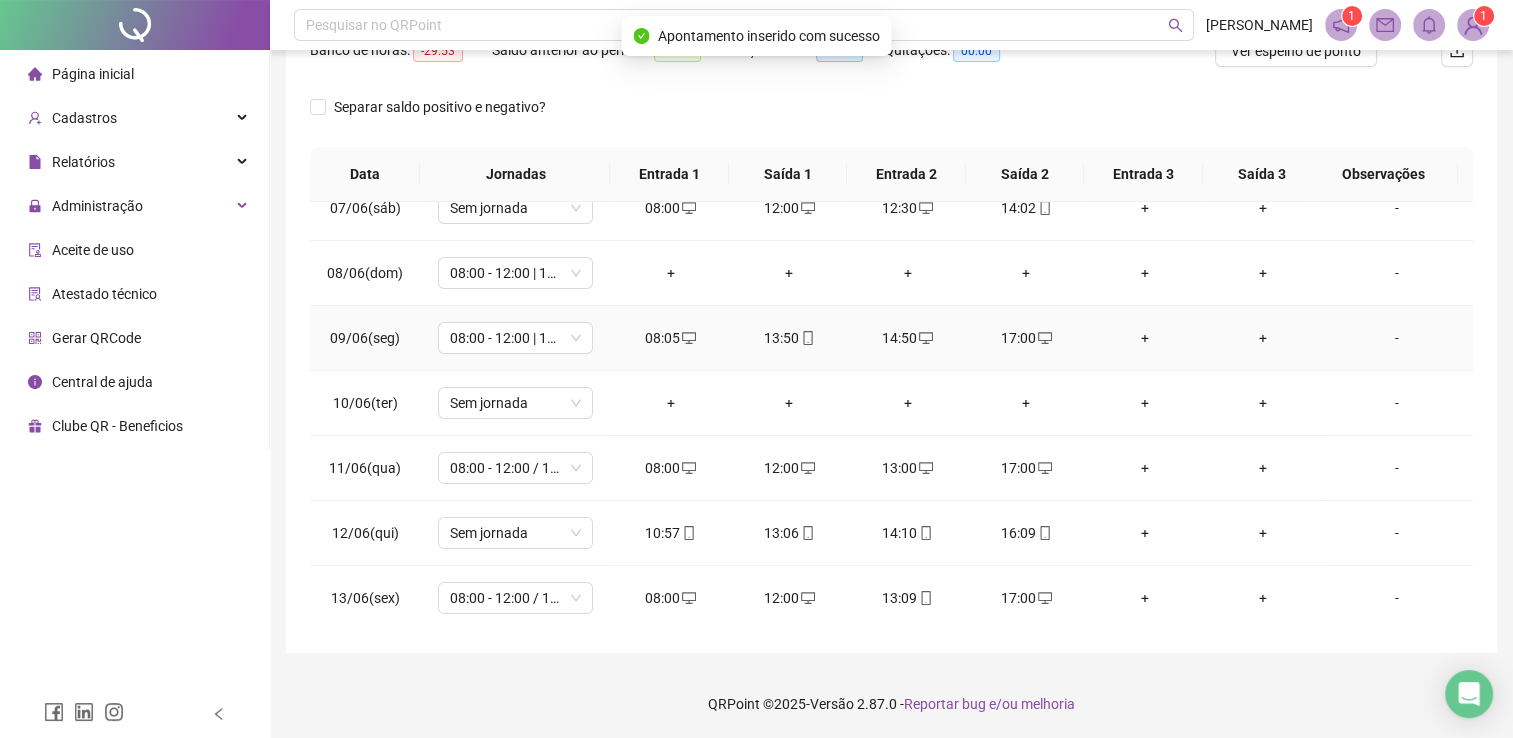 scroll, scrollTop: 0, scrollLeft: 0, axis: both 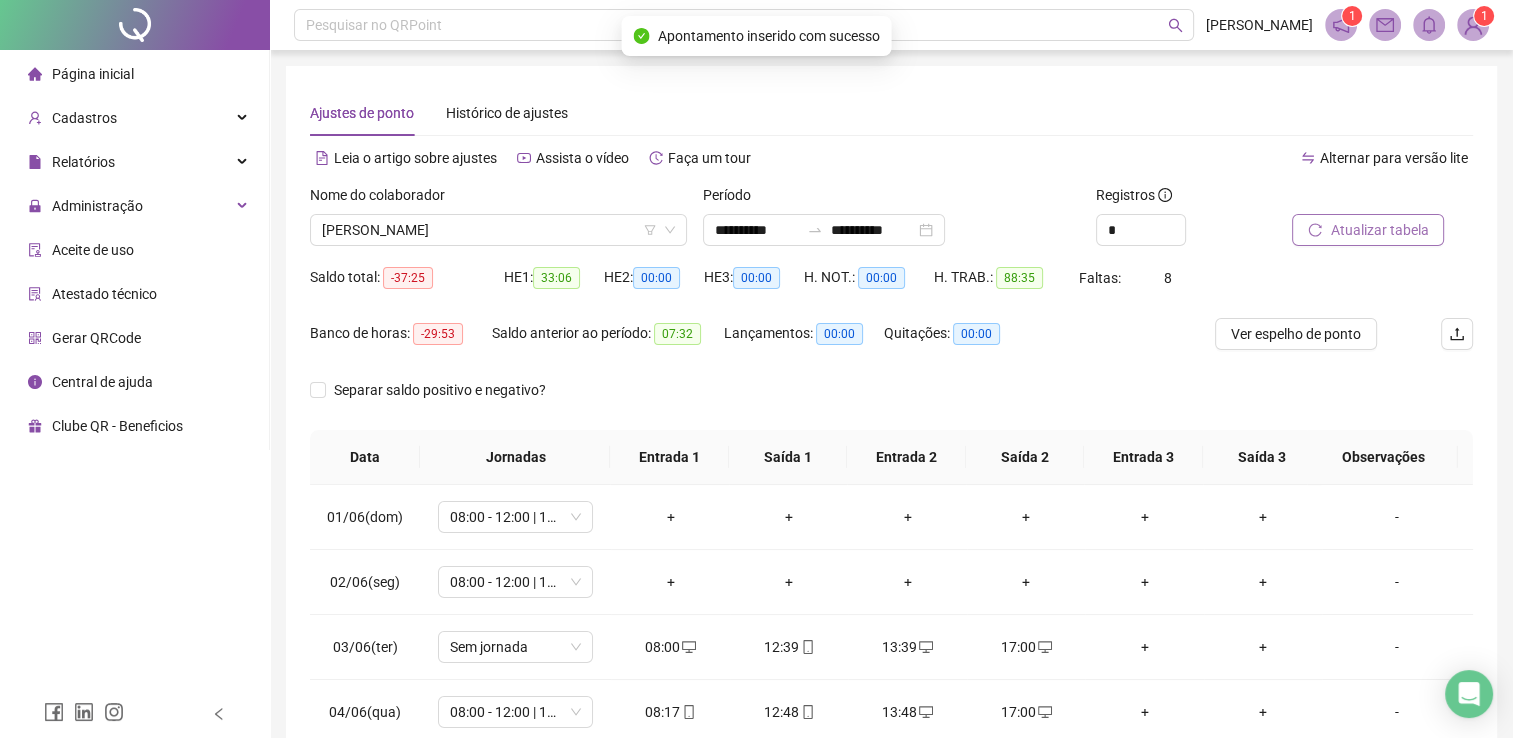 click on "Atualizar tabela" at bounding box center (1379, 230) 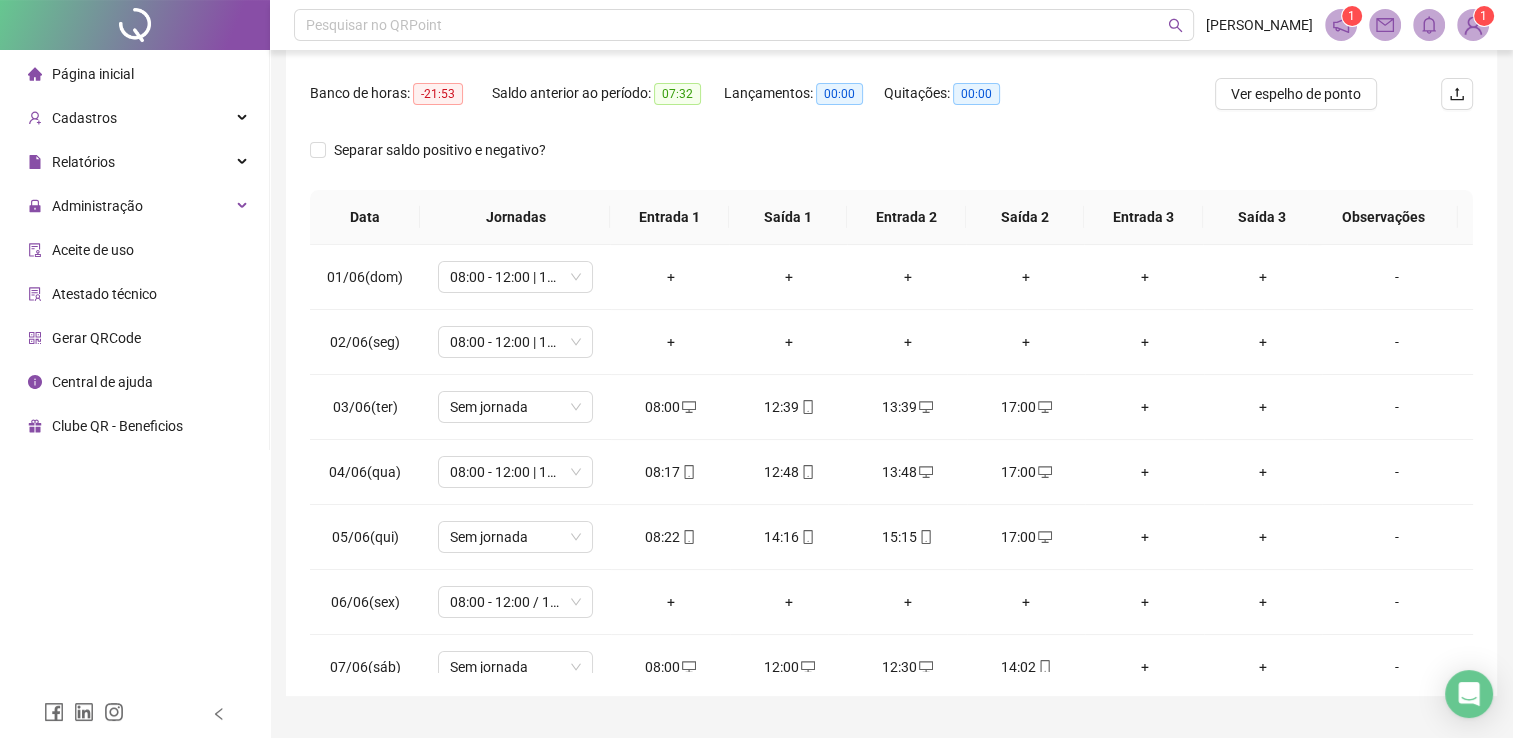 scroll, scrollTop: 283, scrollLeft: 0, axis: vertical 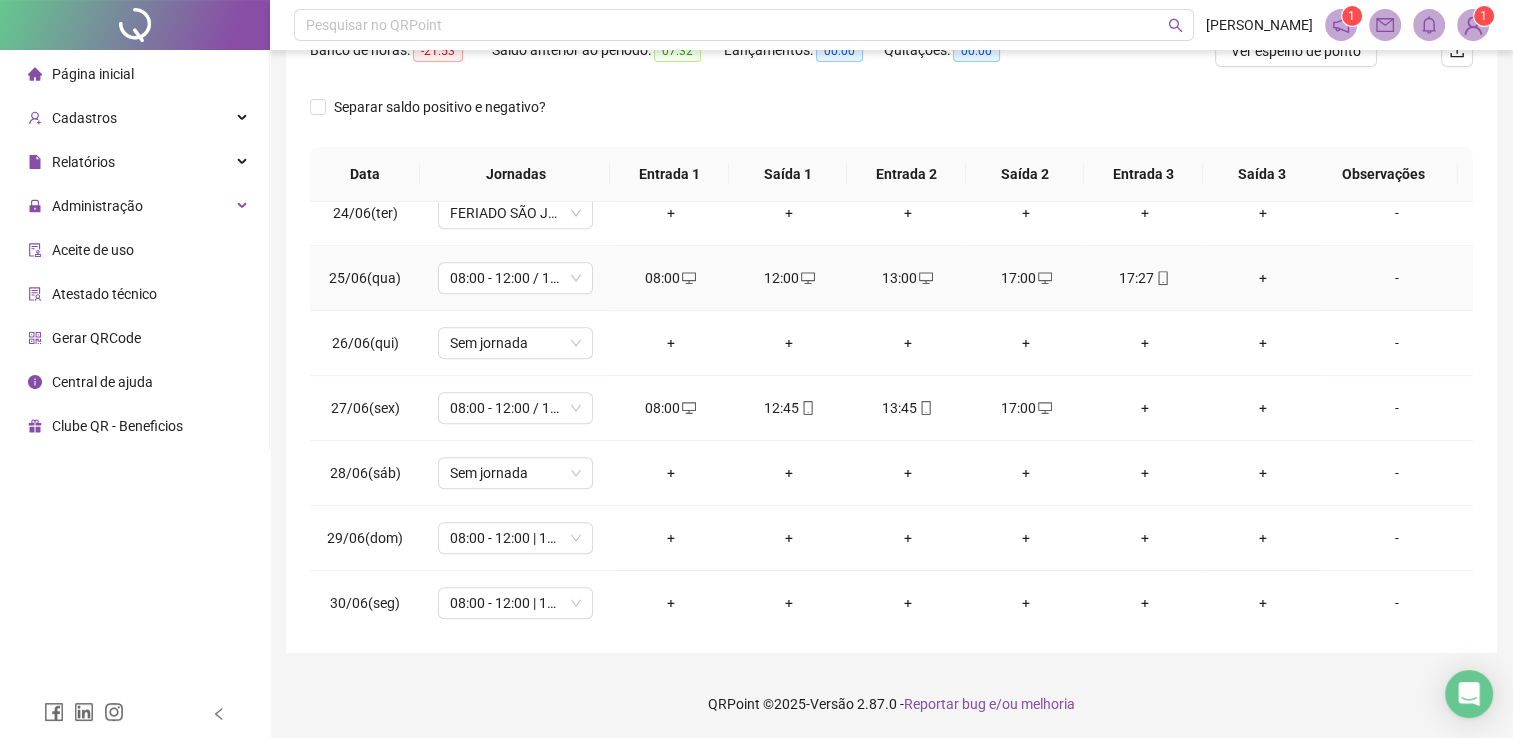 click on "17:00" at bounding box center [1026, 278] 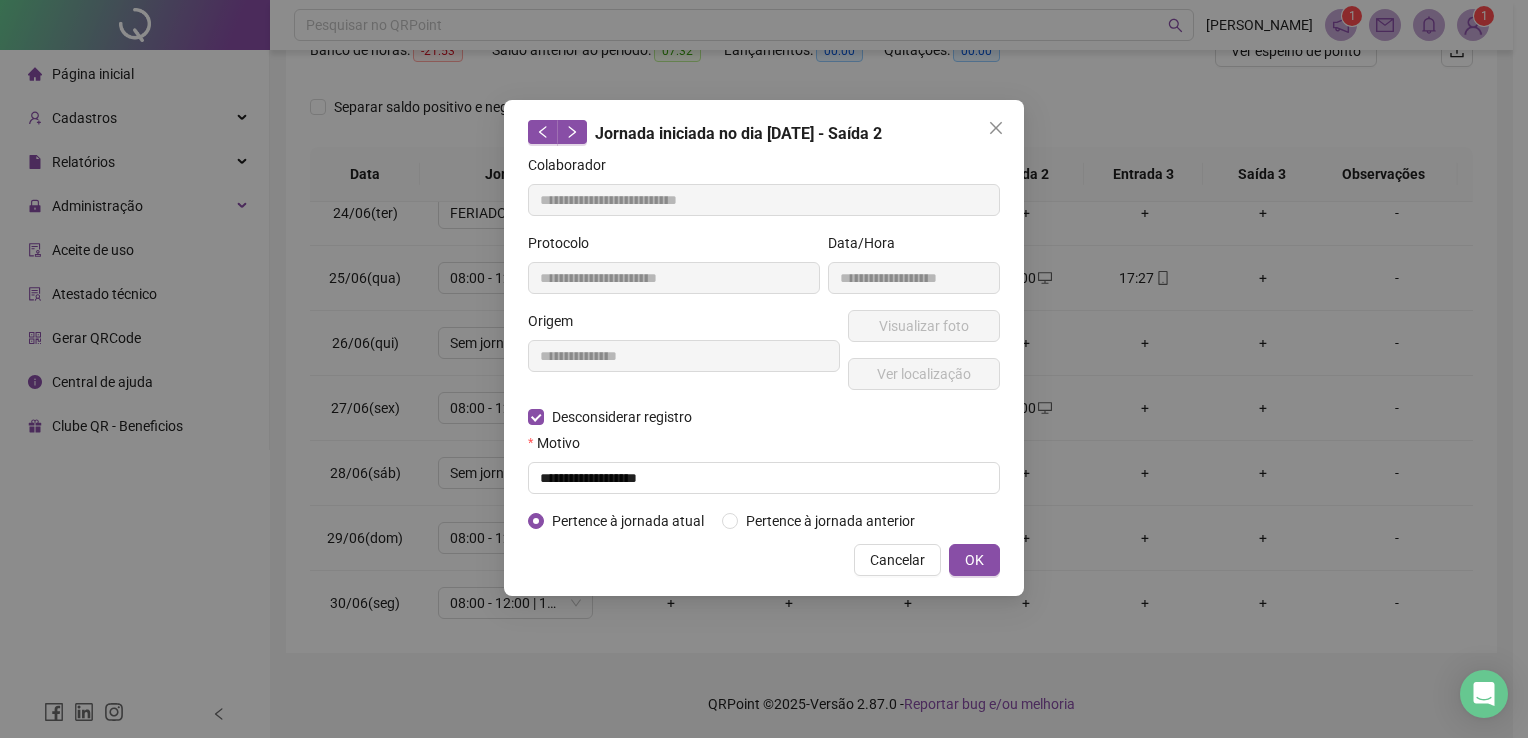 type on "**********" 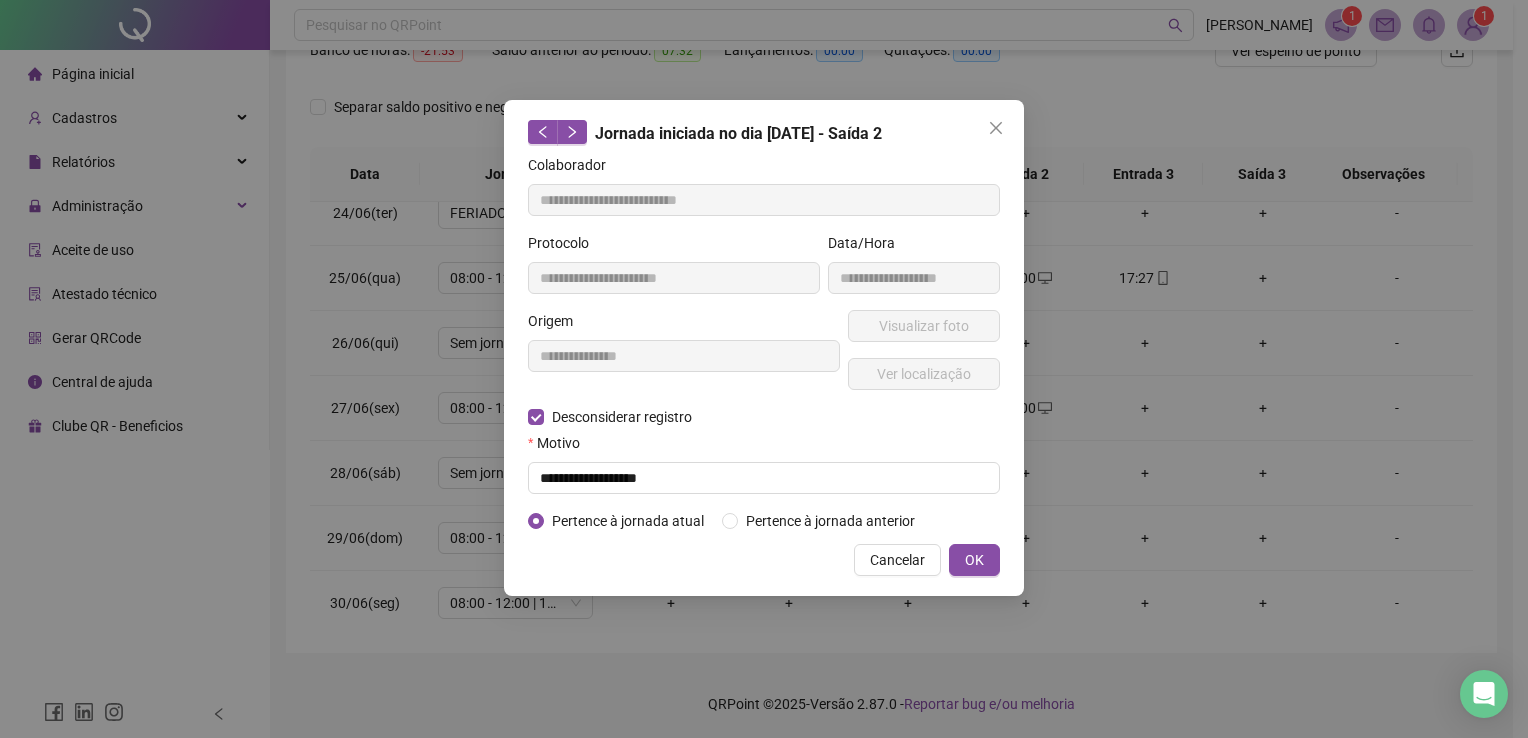type on "**********" 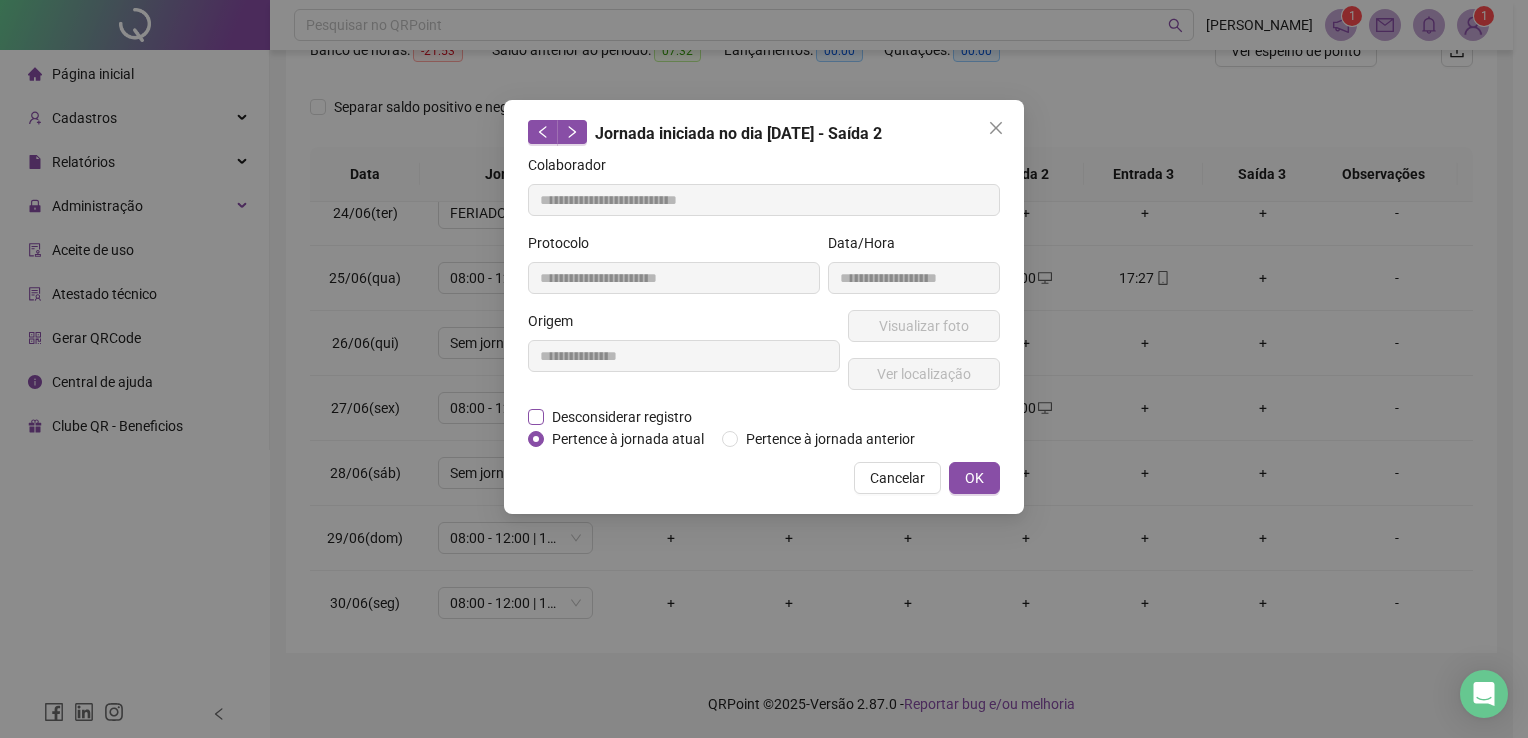 click on "Desconsiderar registro" at bounding box center (622, 417) 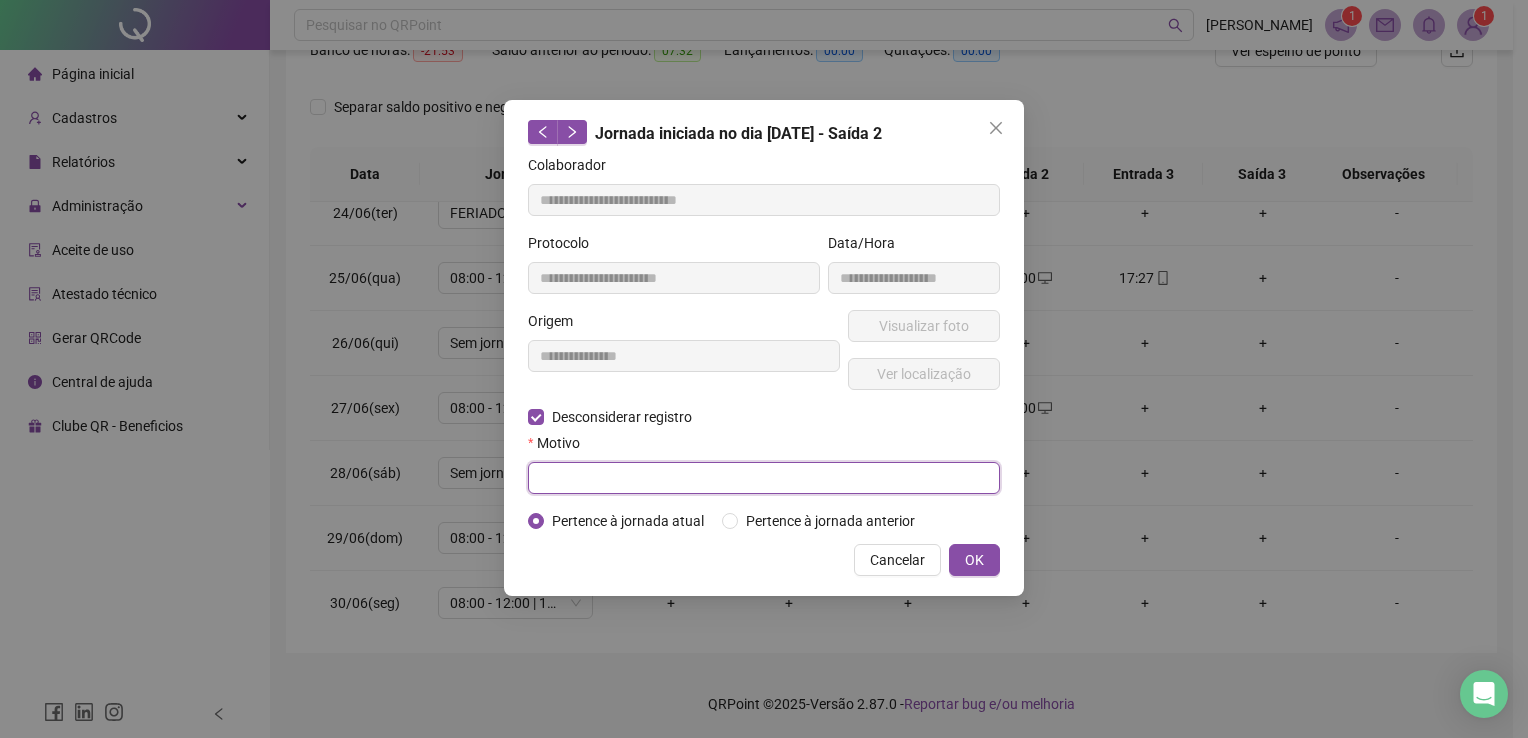 click at bounding box center (764, 478) 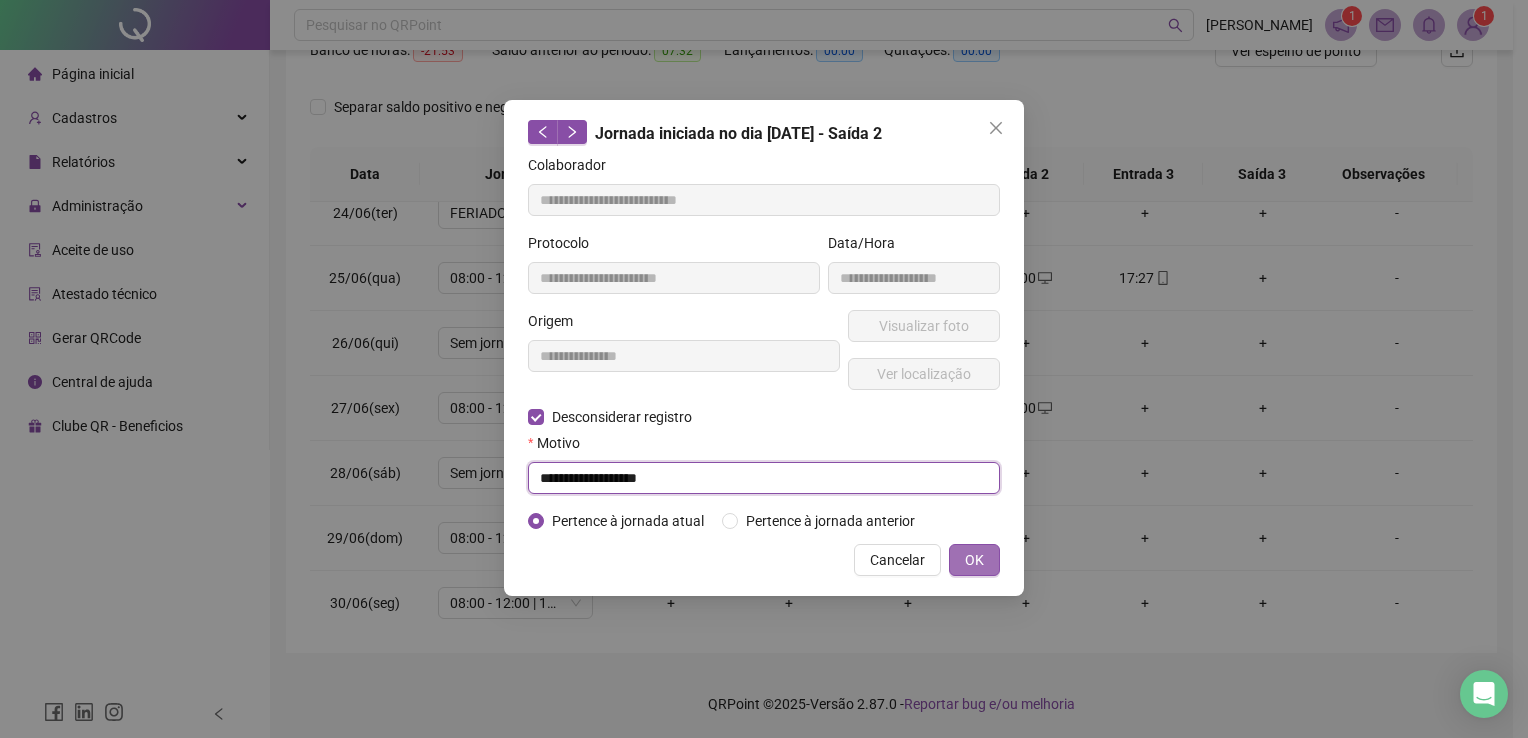 type on "**********" 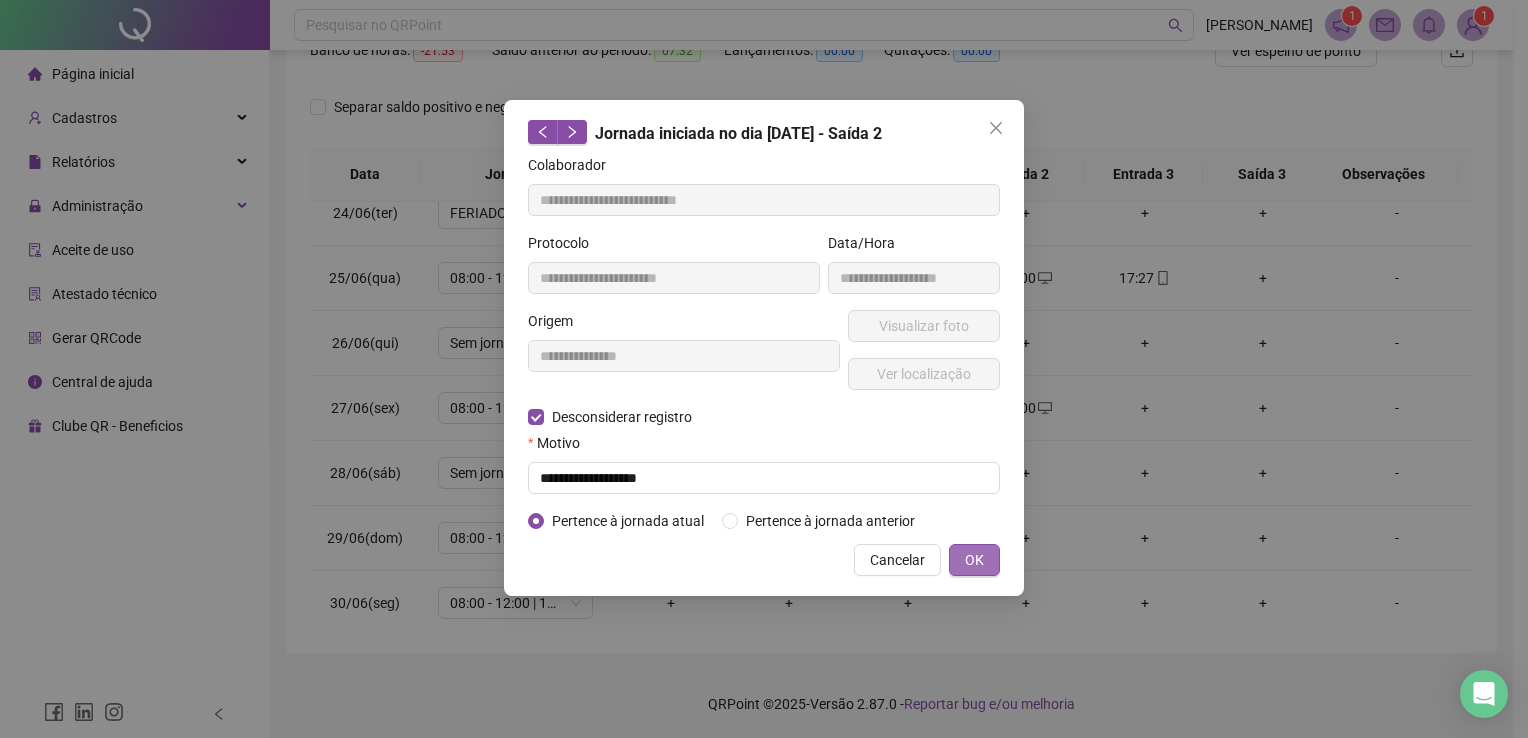 click on "OK" at bounding box center [974, 560] 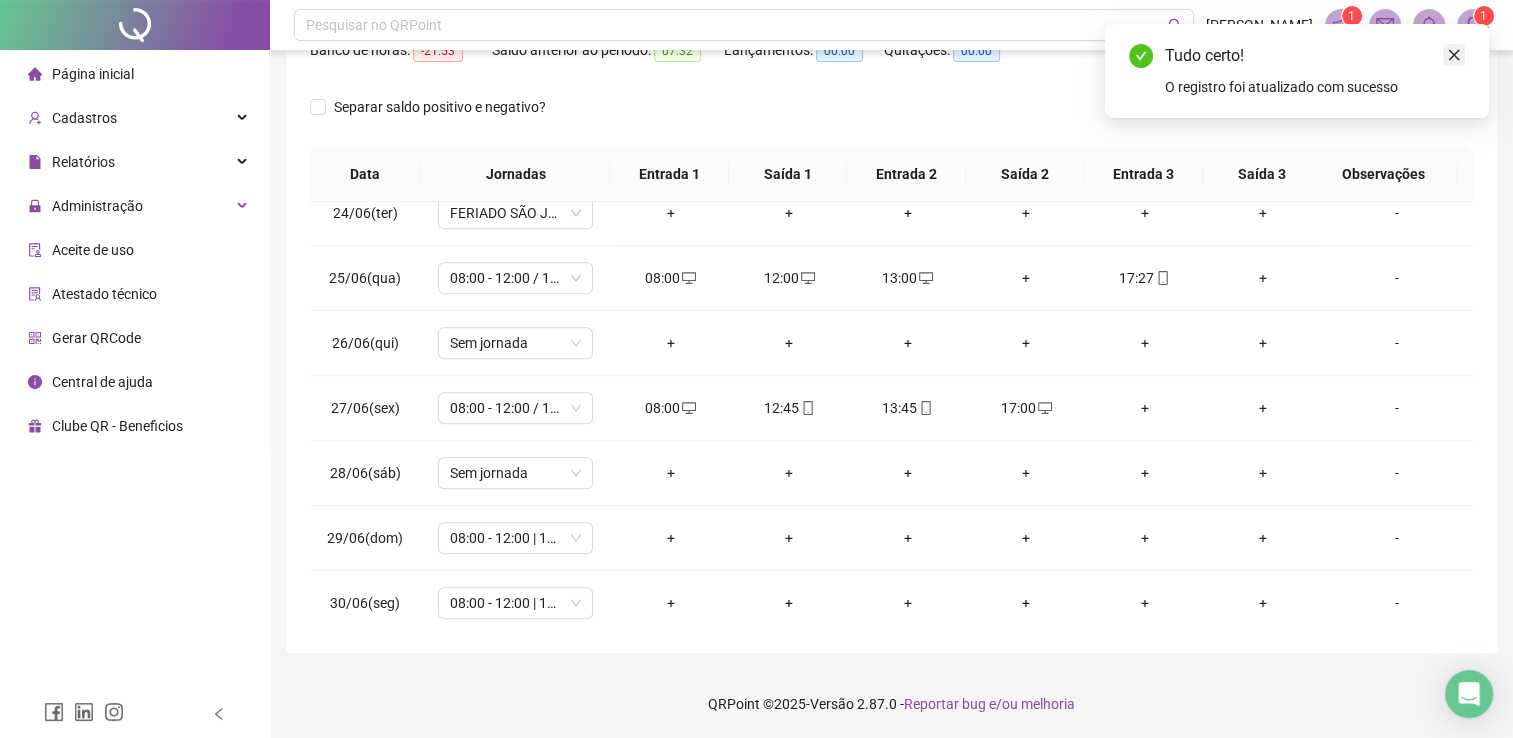 click 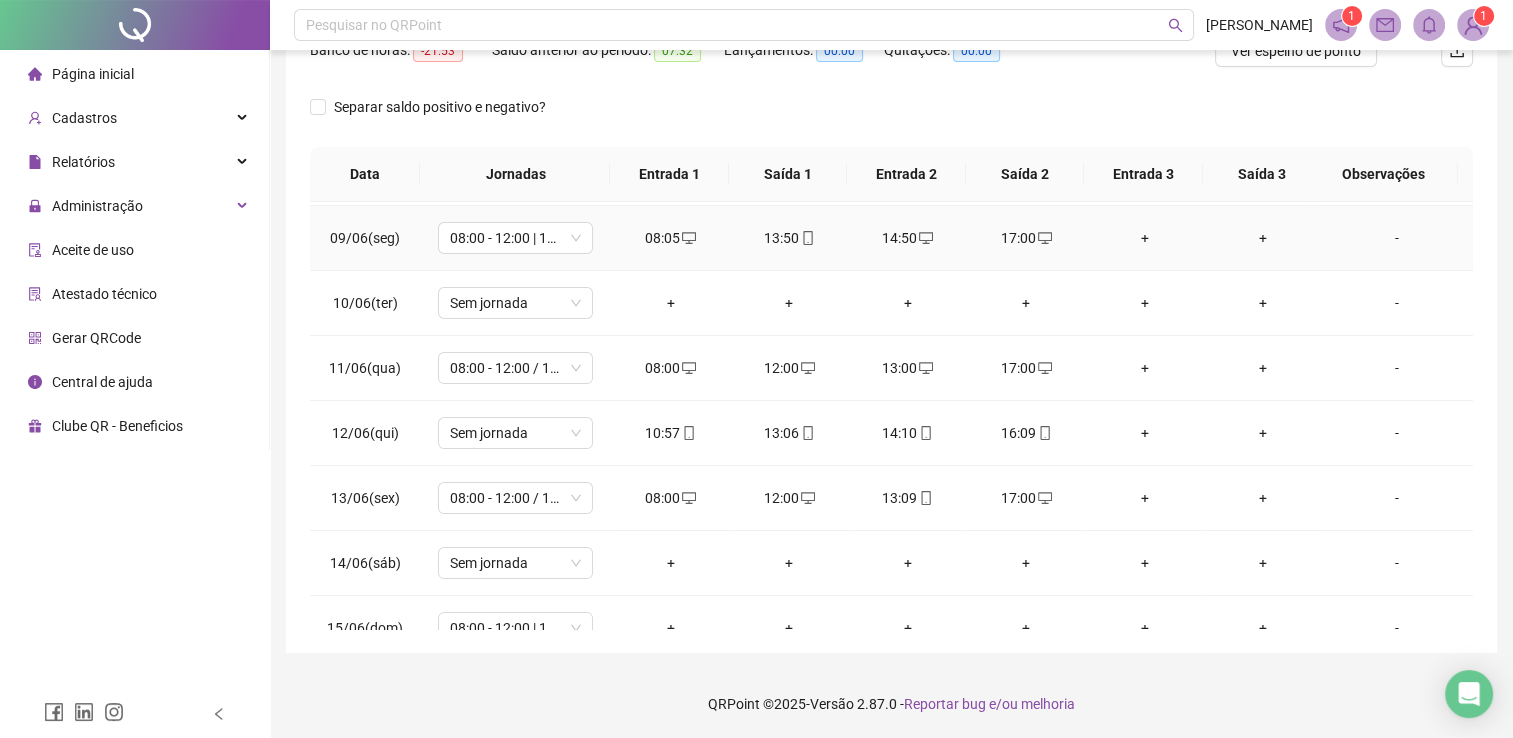 scroll, scrollTop: 0, scrollLeft: 0, axis: both 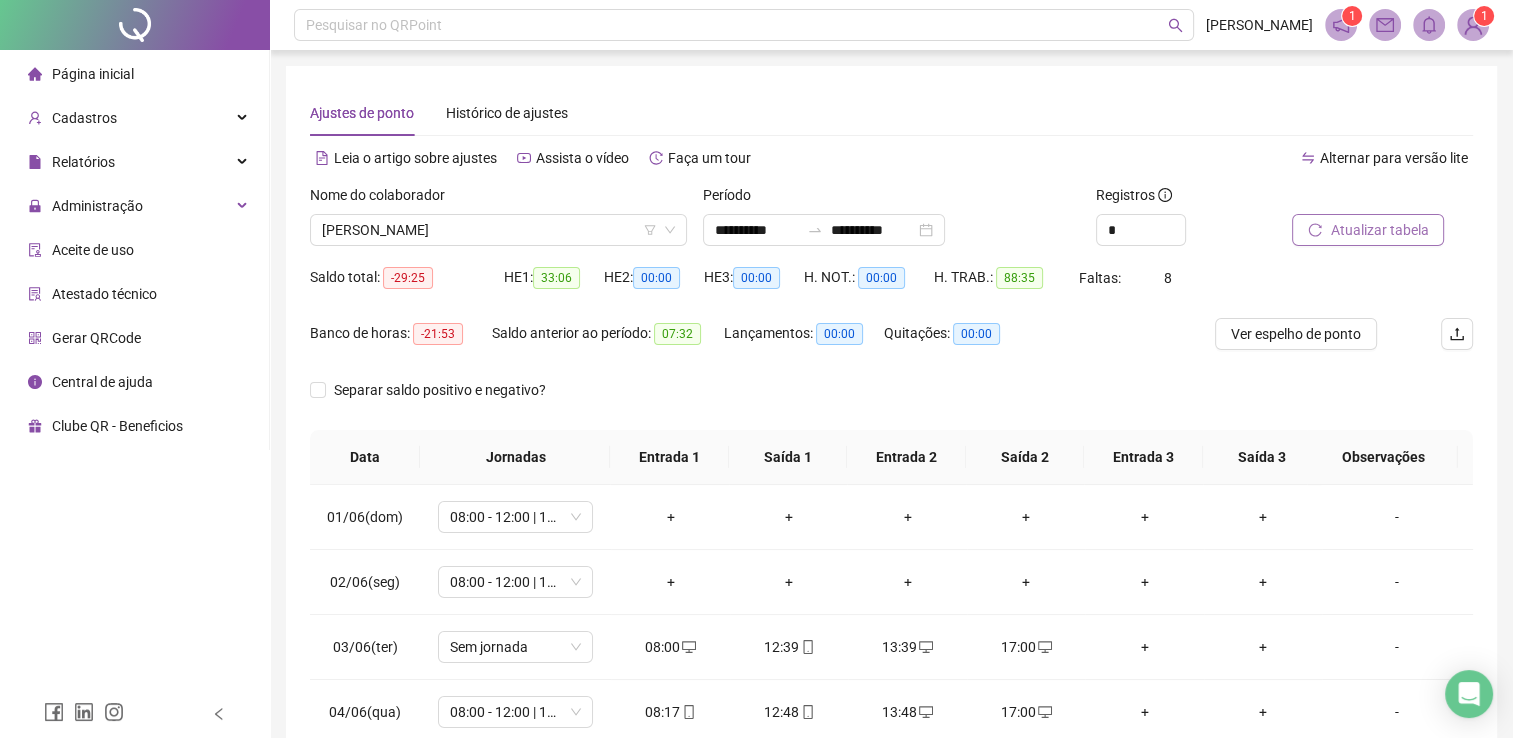 click on "Atualizar tabela" at bounding box center (1379, 230) 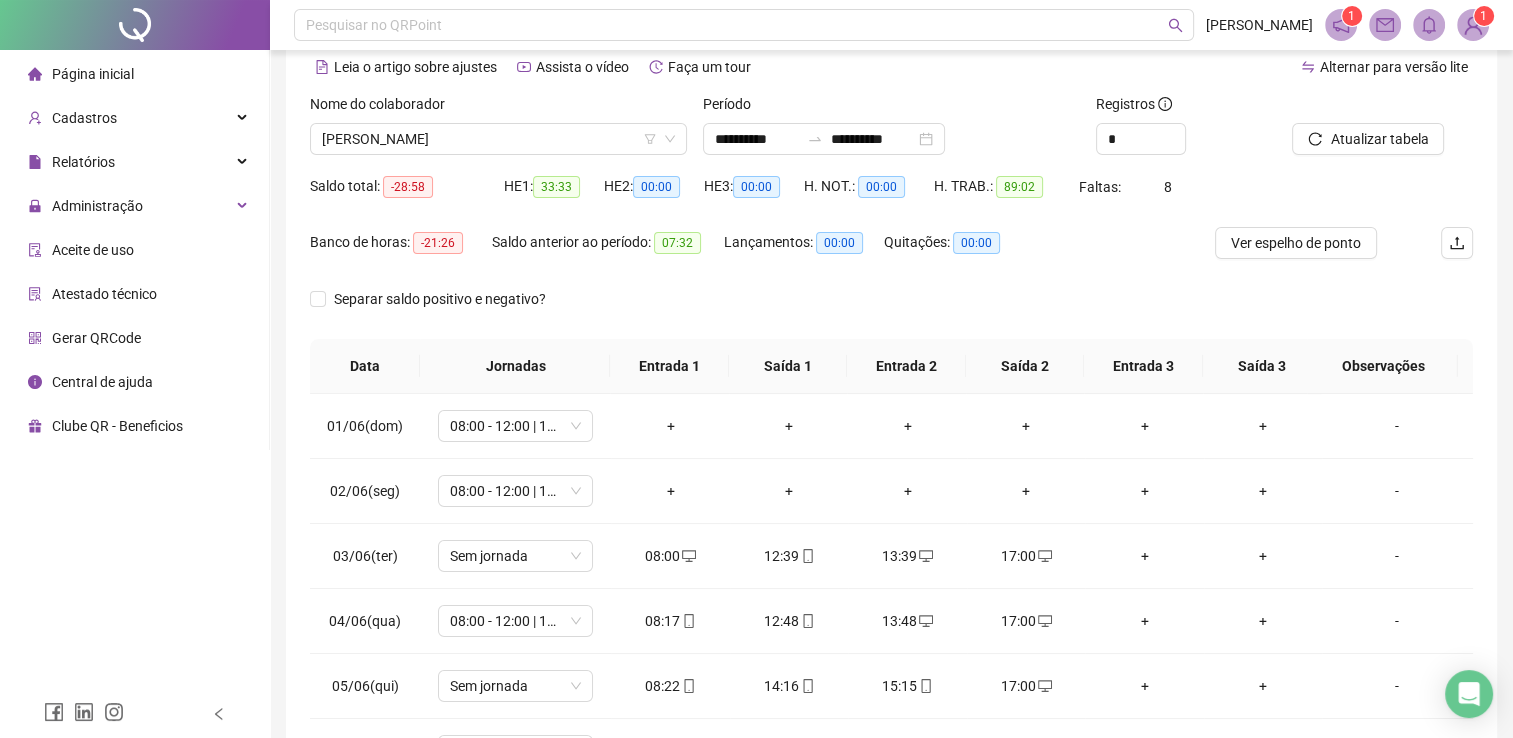 scroll, scrollTop: 283, scrollLeft: 0, axis: vertical 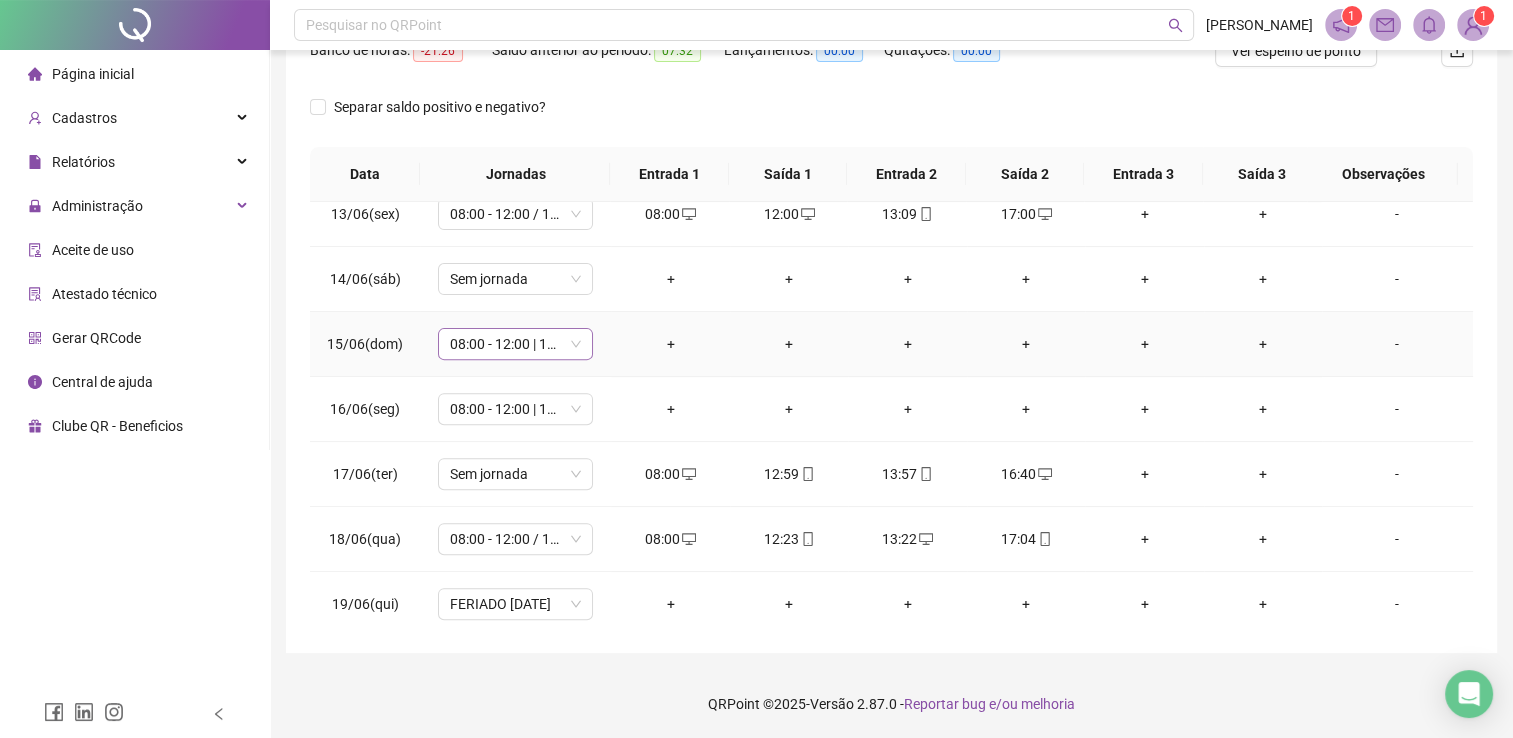click on "08:00 - 12:00 | 12:30 - 14:00" at bounding box center [515, 344] 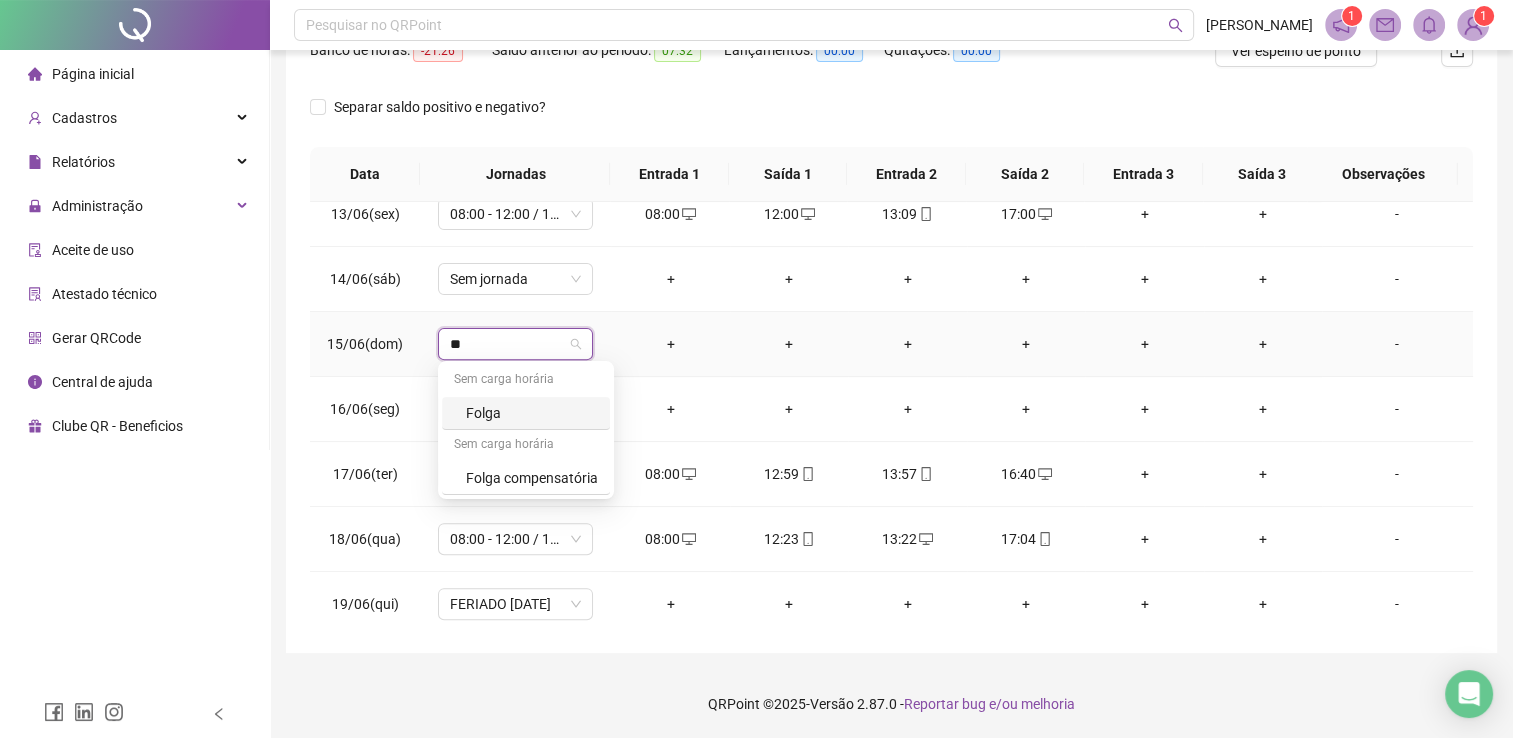 type on "***" 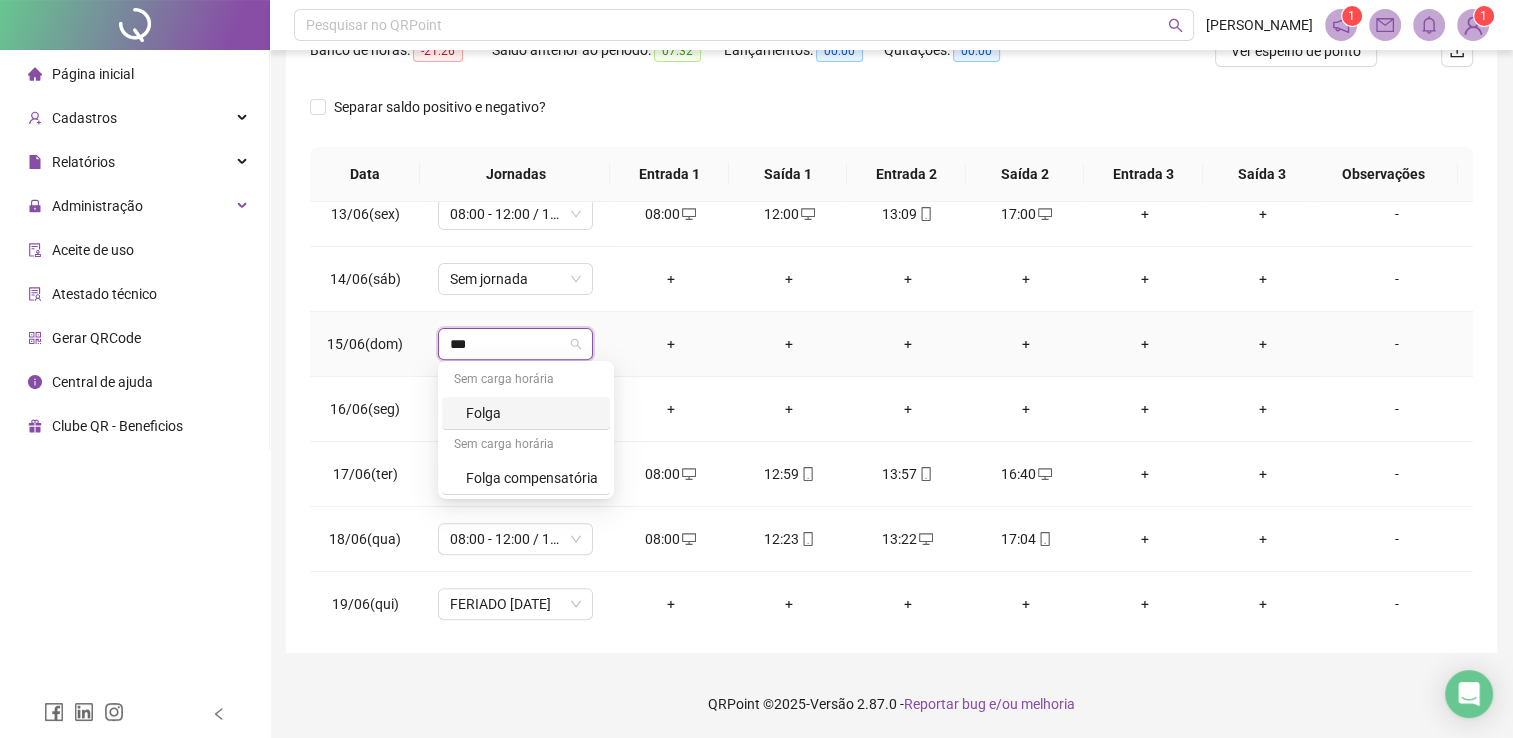 click on "Folga" at bounding box center (532, 413) 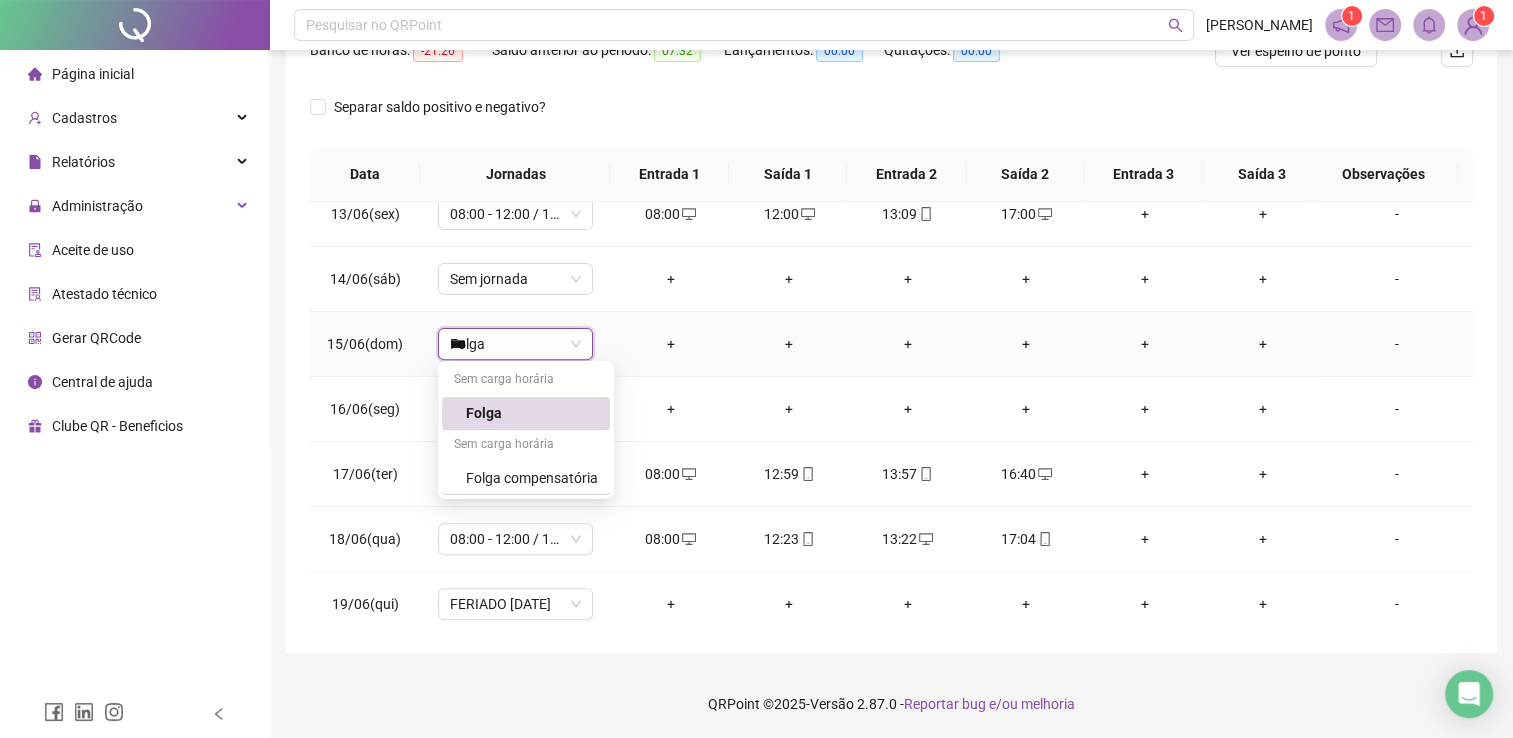 type 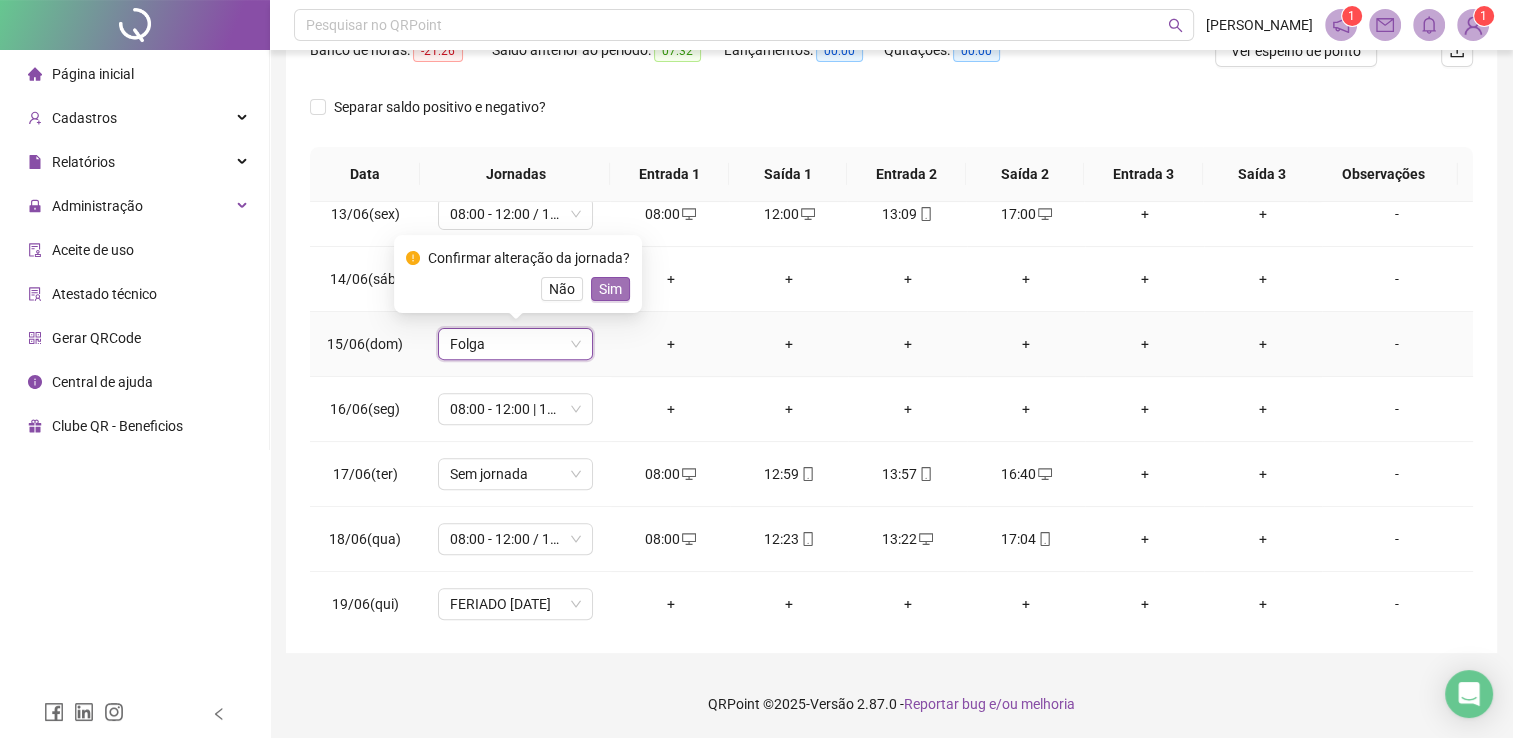 click on "Sim" at bounding box center [610, 289] 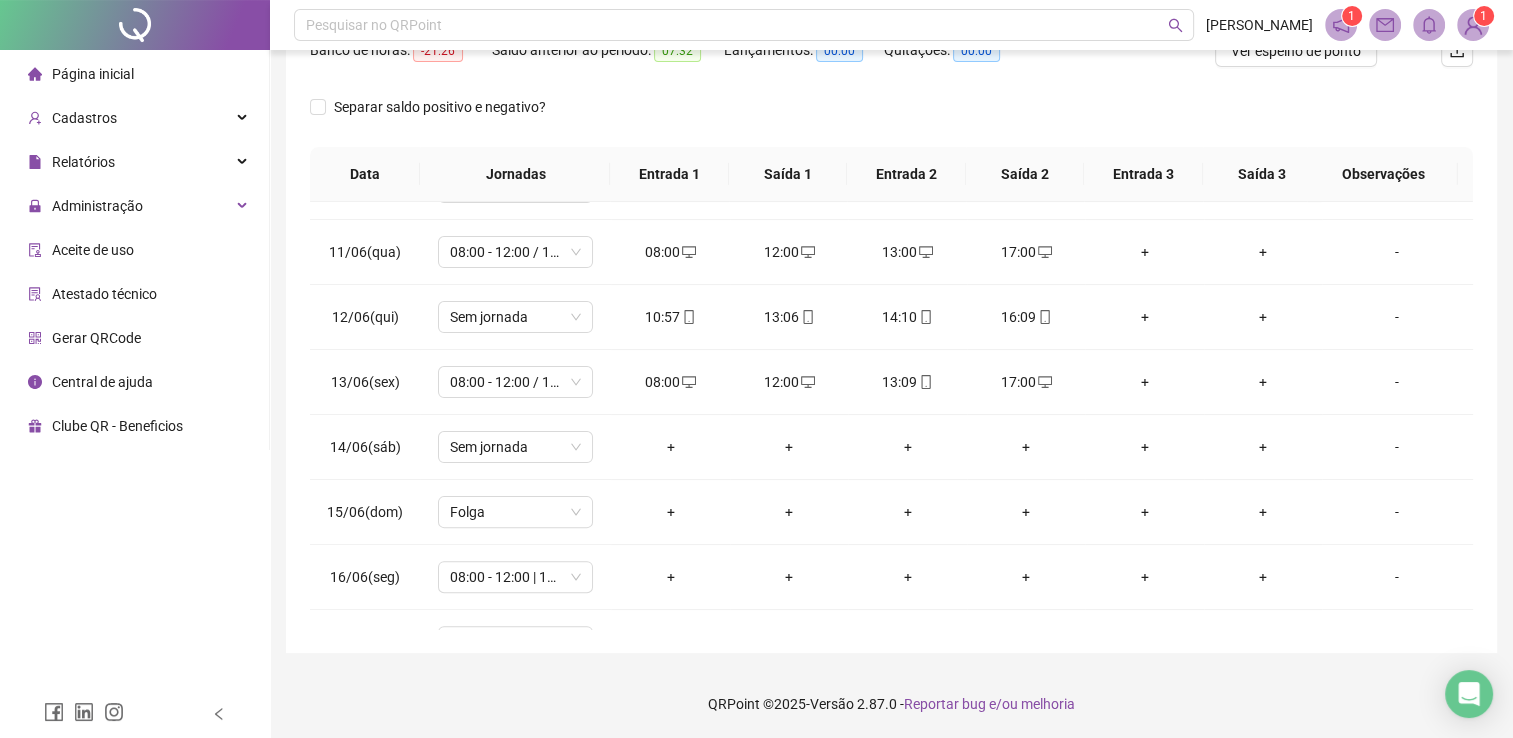 scroll, scrollTop: 0, scrollLeft: 0, axis: both 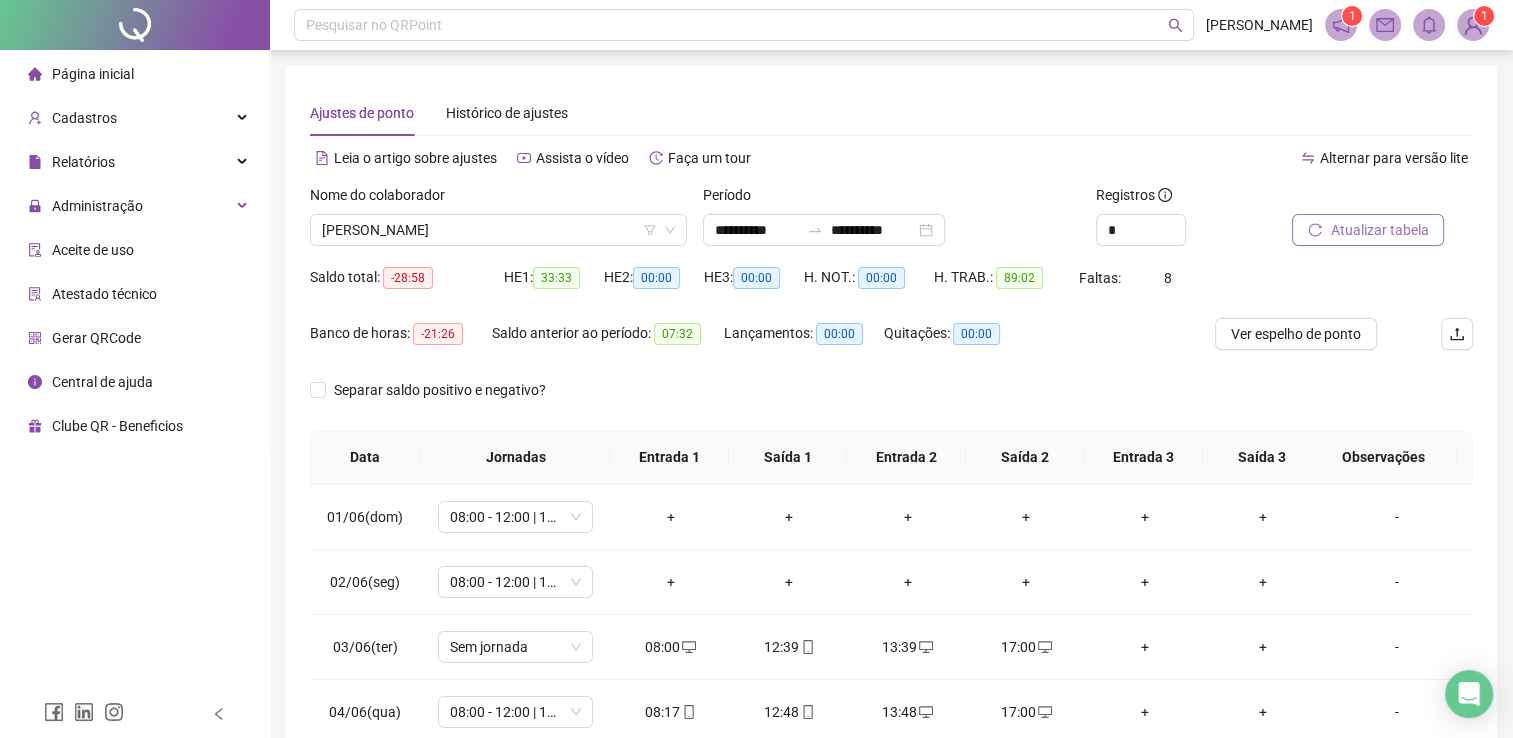 click on "Atualizar tabela" at bounding box center [1379, 230] 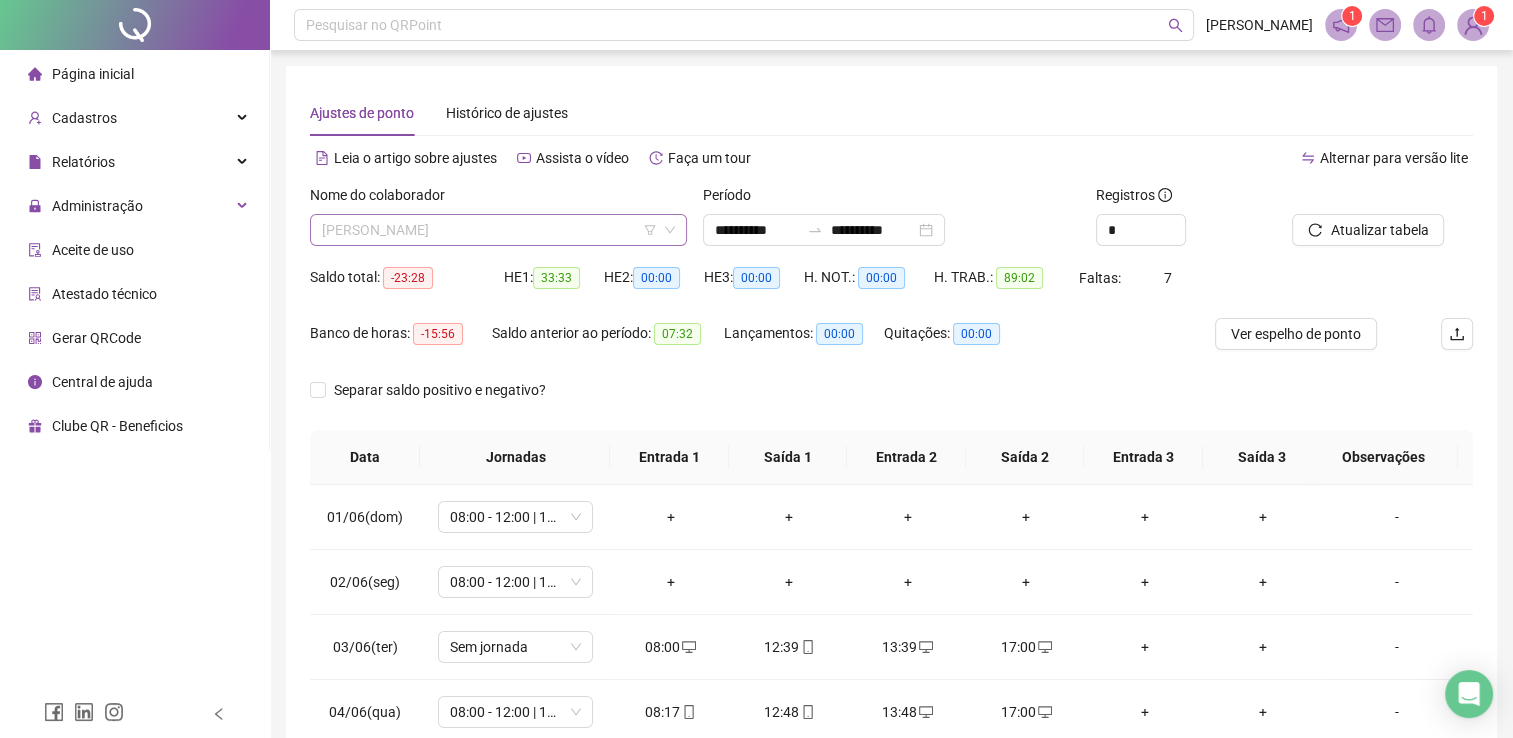 click on "[PERSON_NAME]" at bounding box center [498, 230] 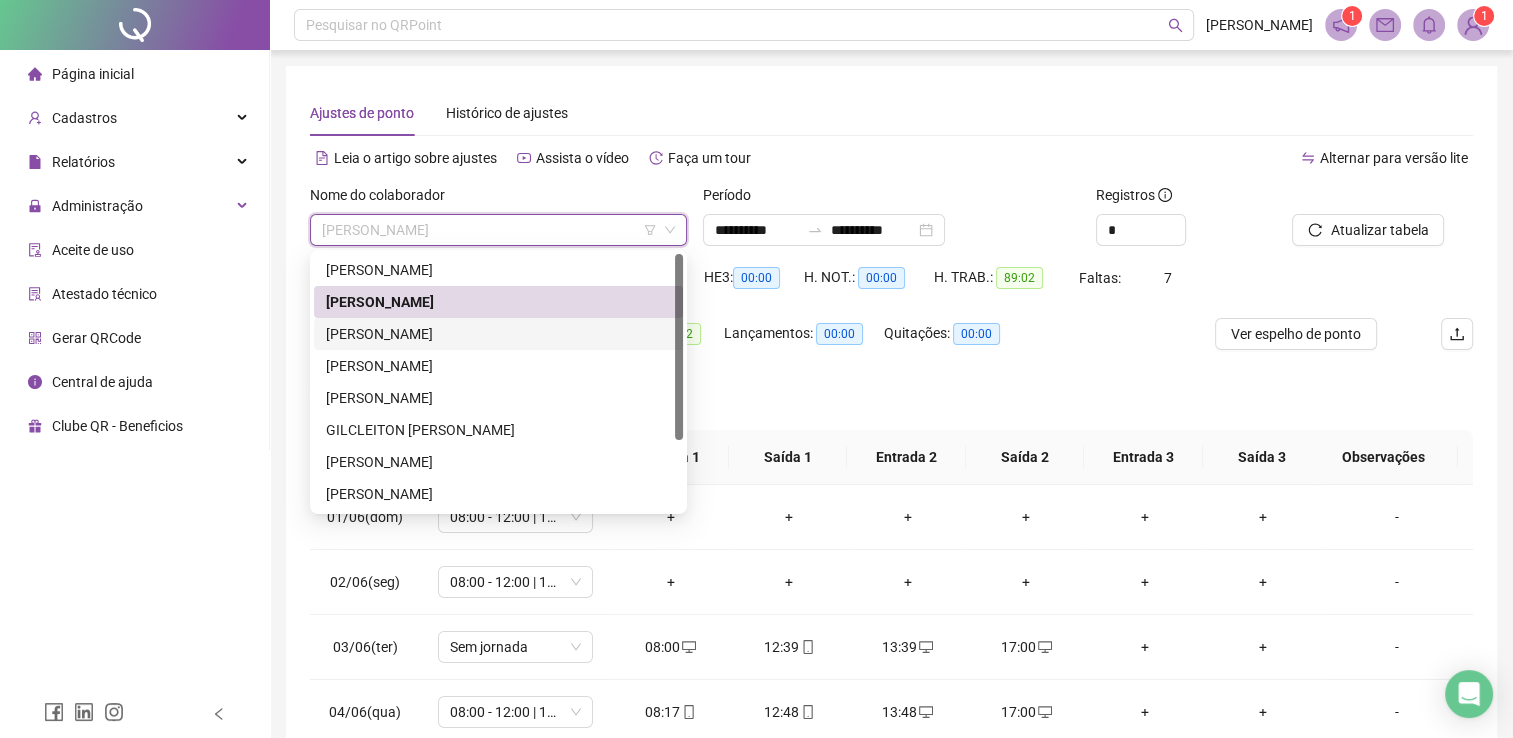 click on "[PERSON_NAME]" at bounding box center (498, 334) 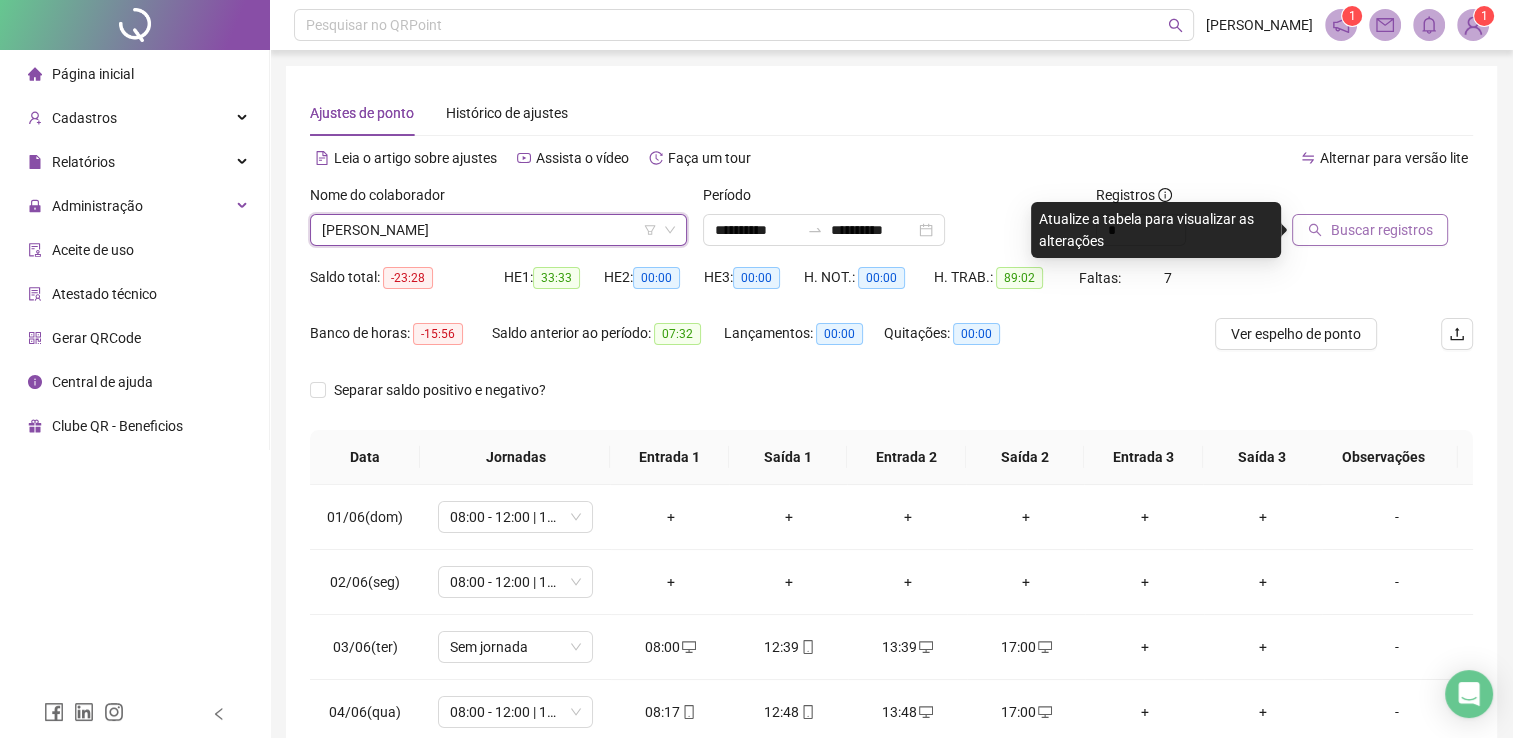 click on "Buscar registros" at bounding box center (1381, 230) 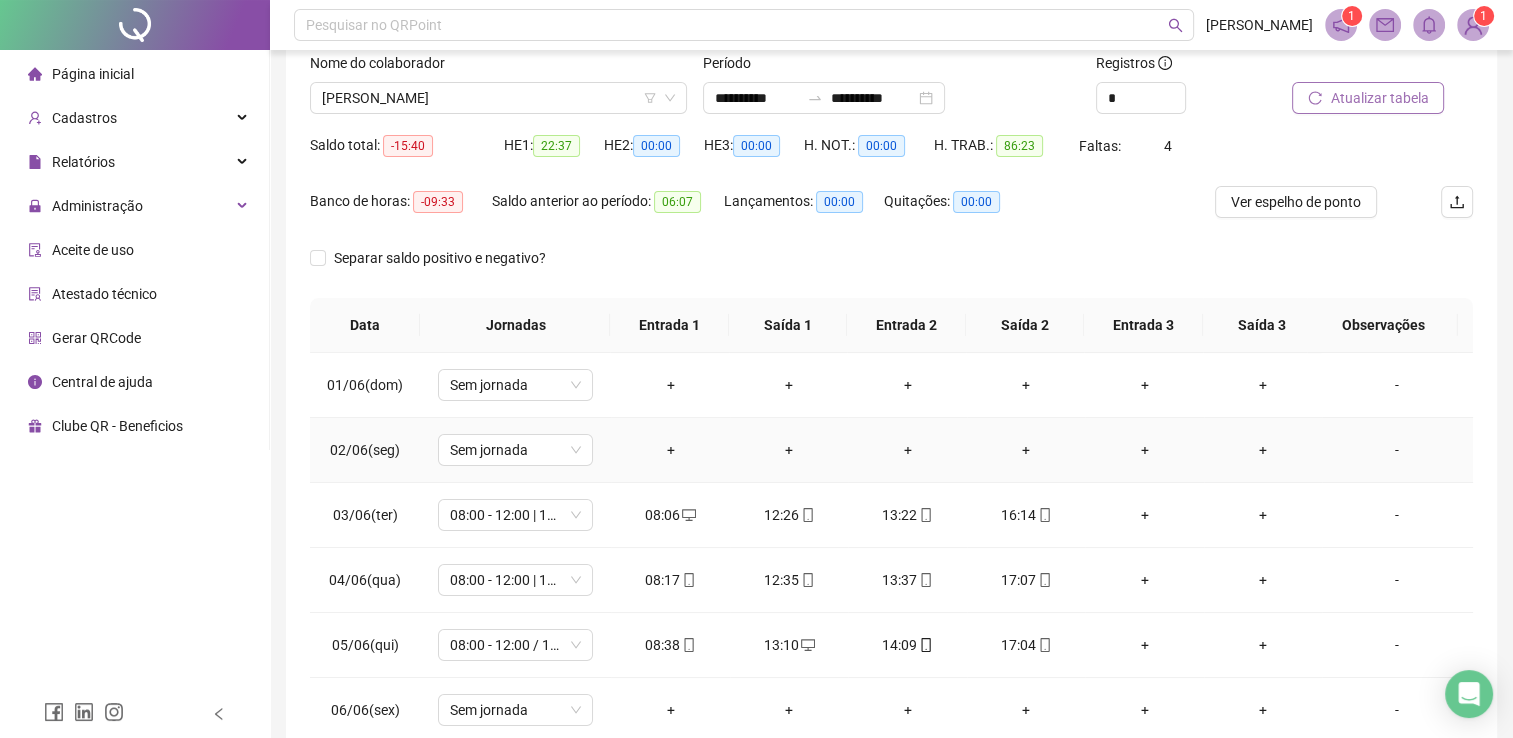 scroll, scrollTop: 200, scrollLeft: 0, axis: vertical 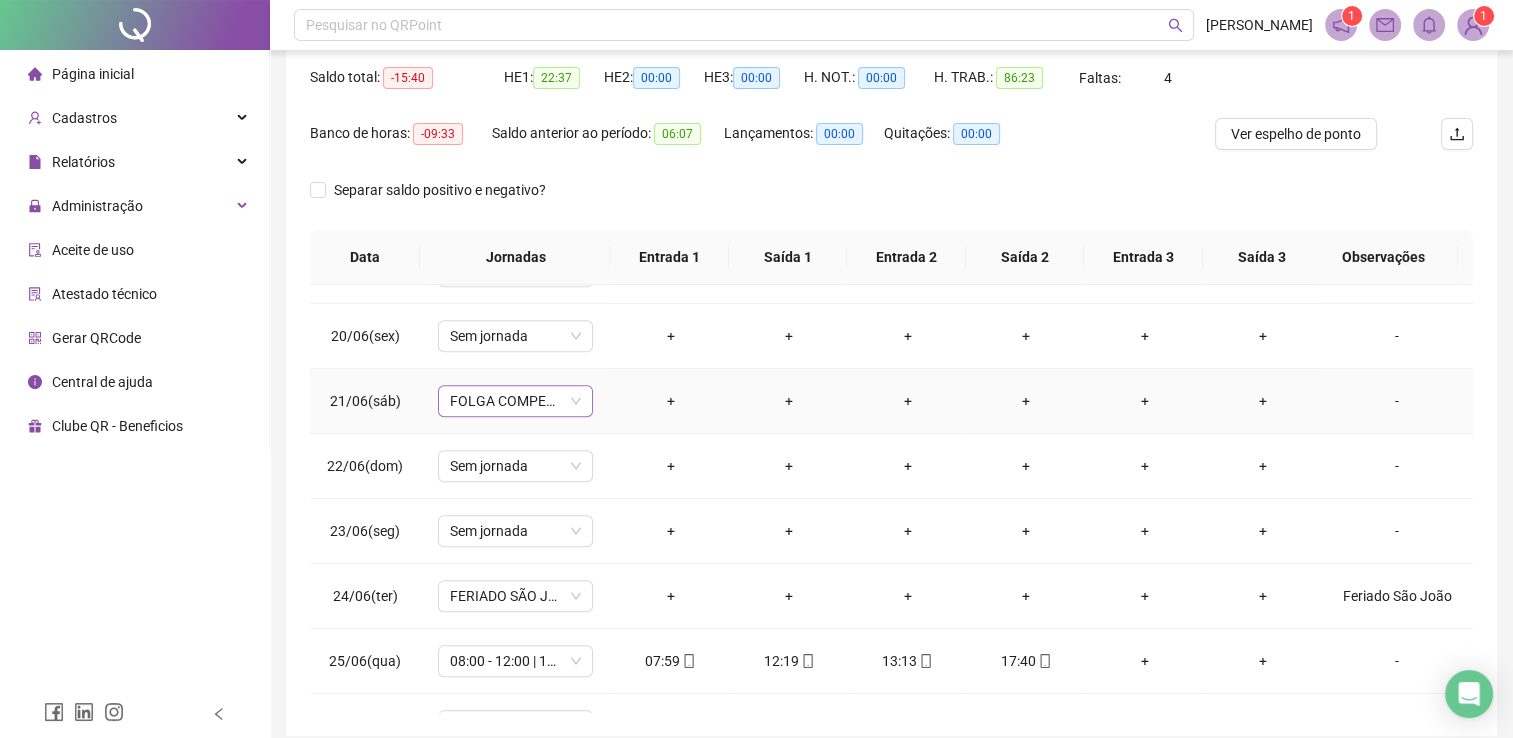 click on "FOLGA COMPENSATÓRIA" at bounding box center [515, 401] 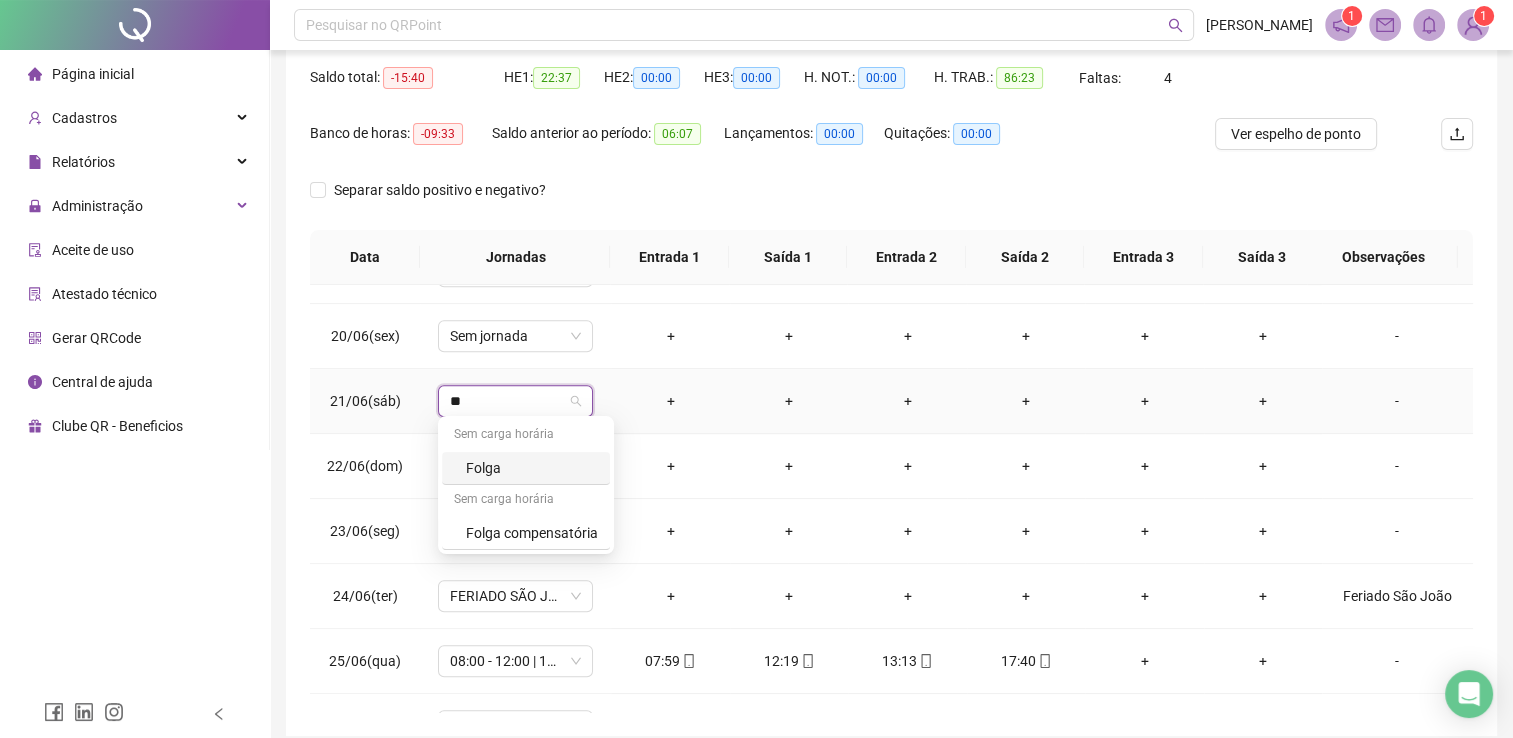 type on "***" 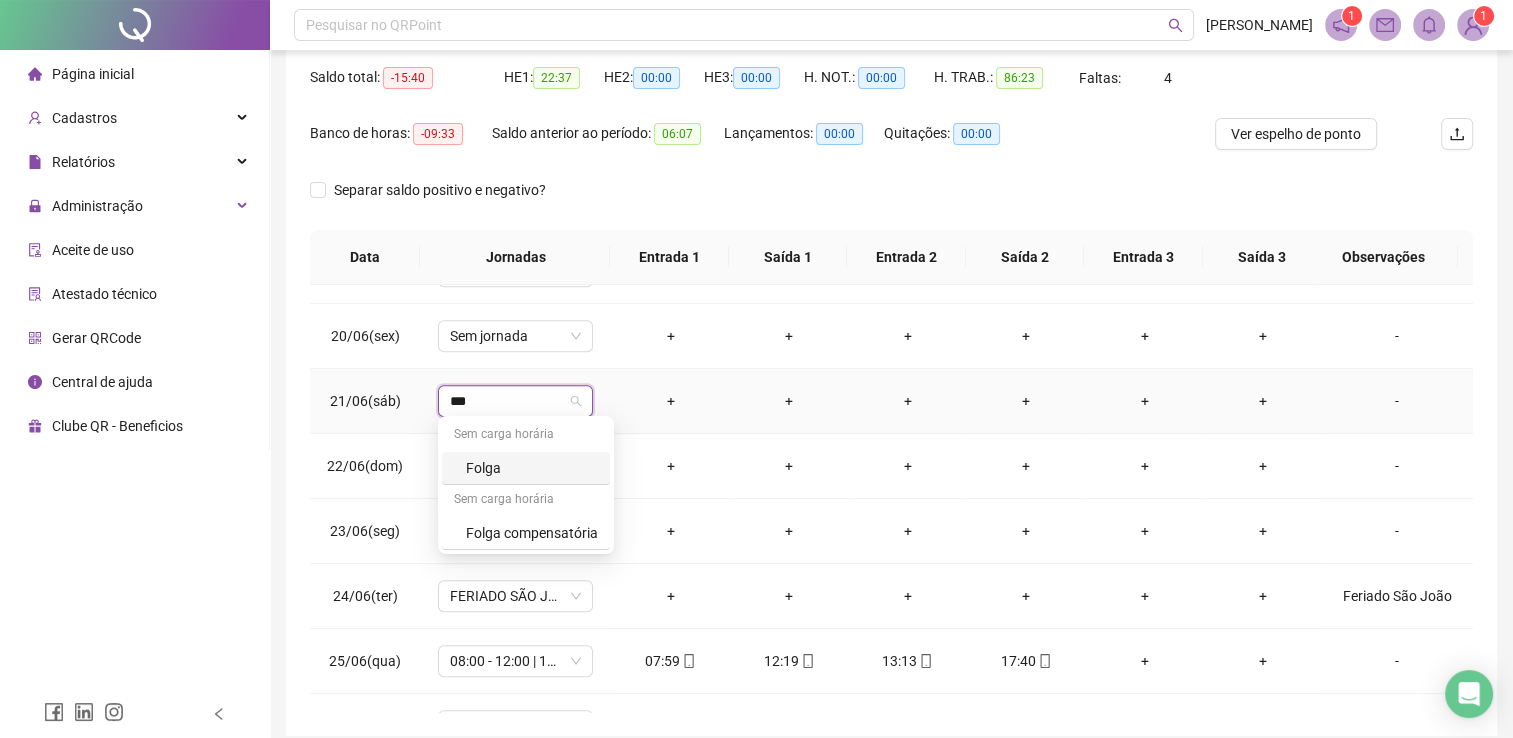 click on "Folga" at bounding box center [532, 468] 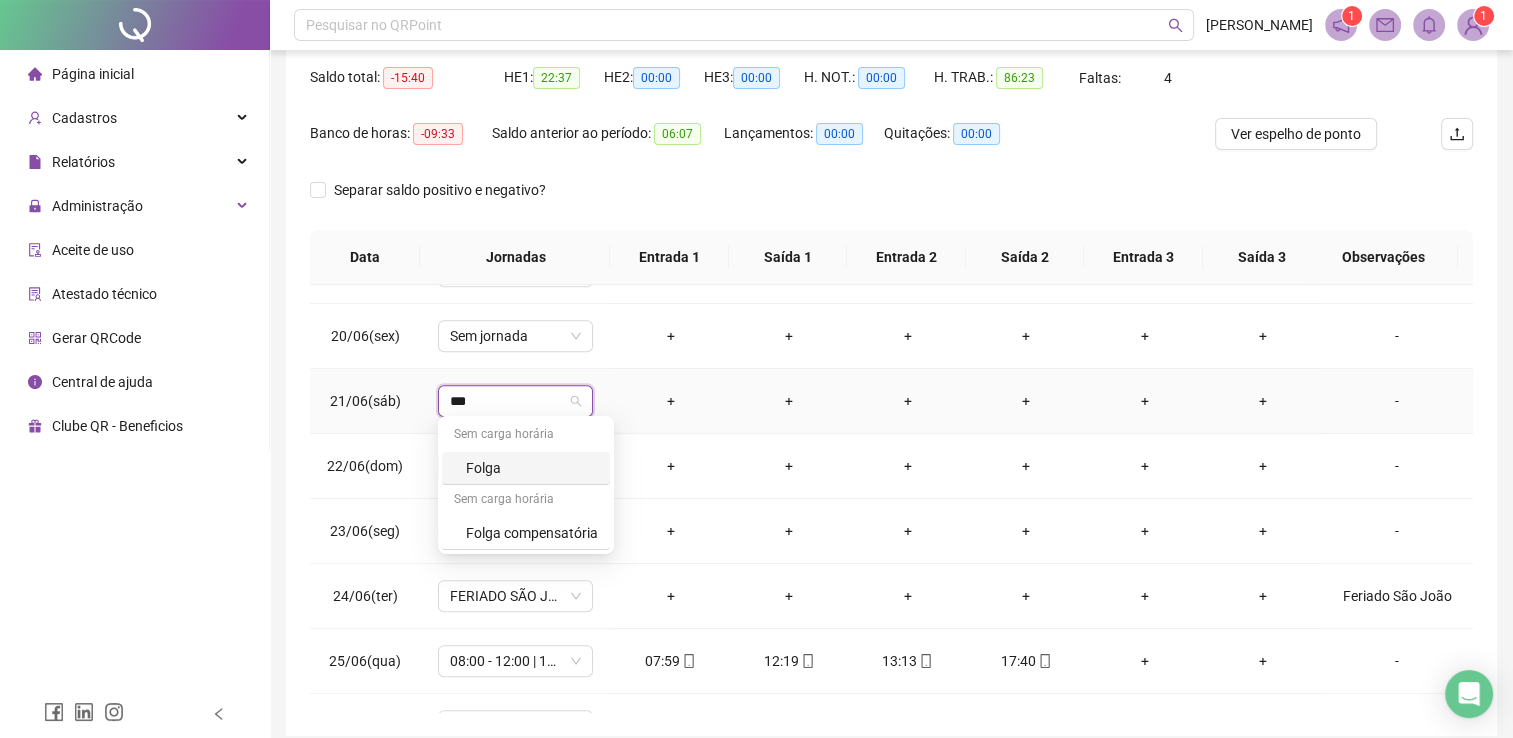 type 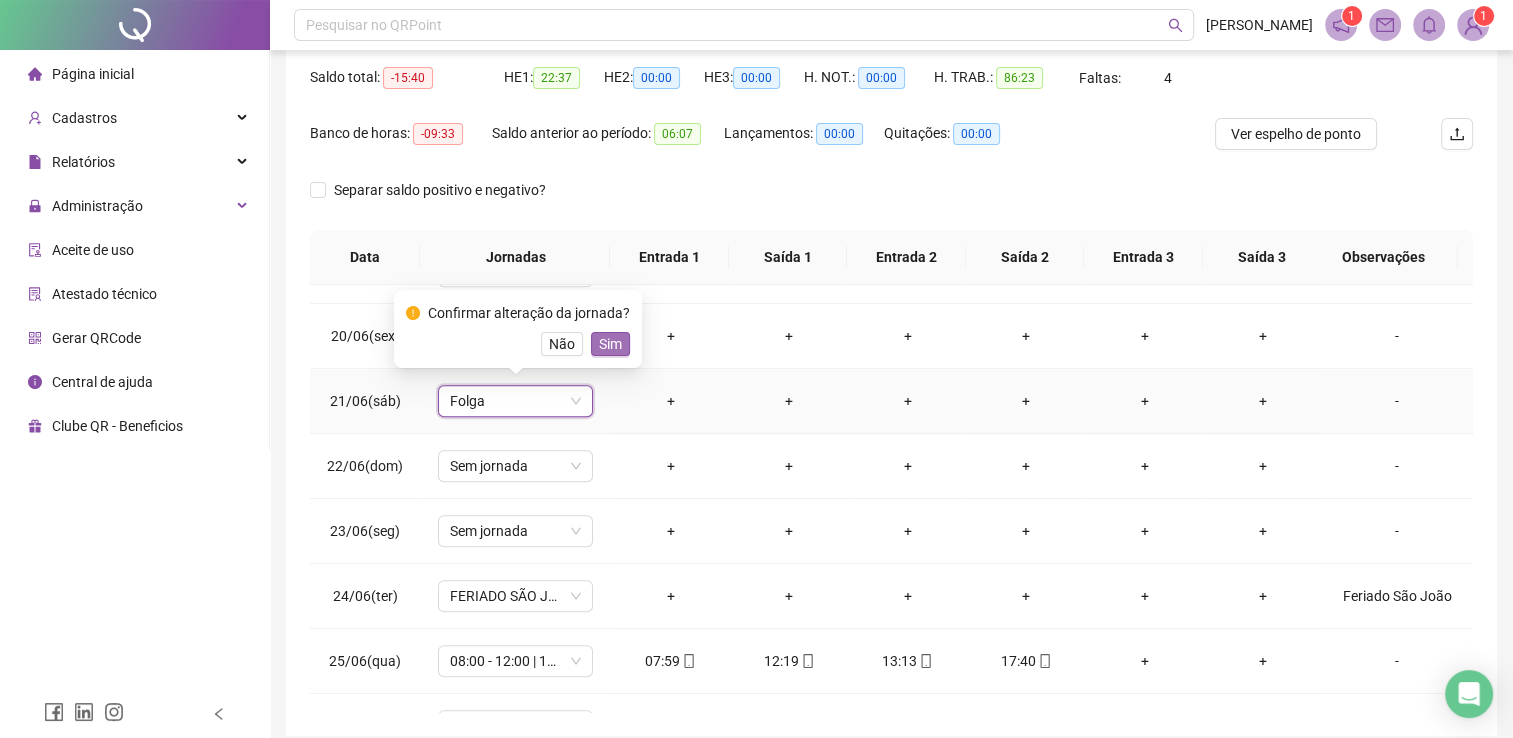 click on "Sim" at bounding box center [610, 344] 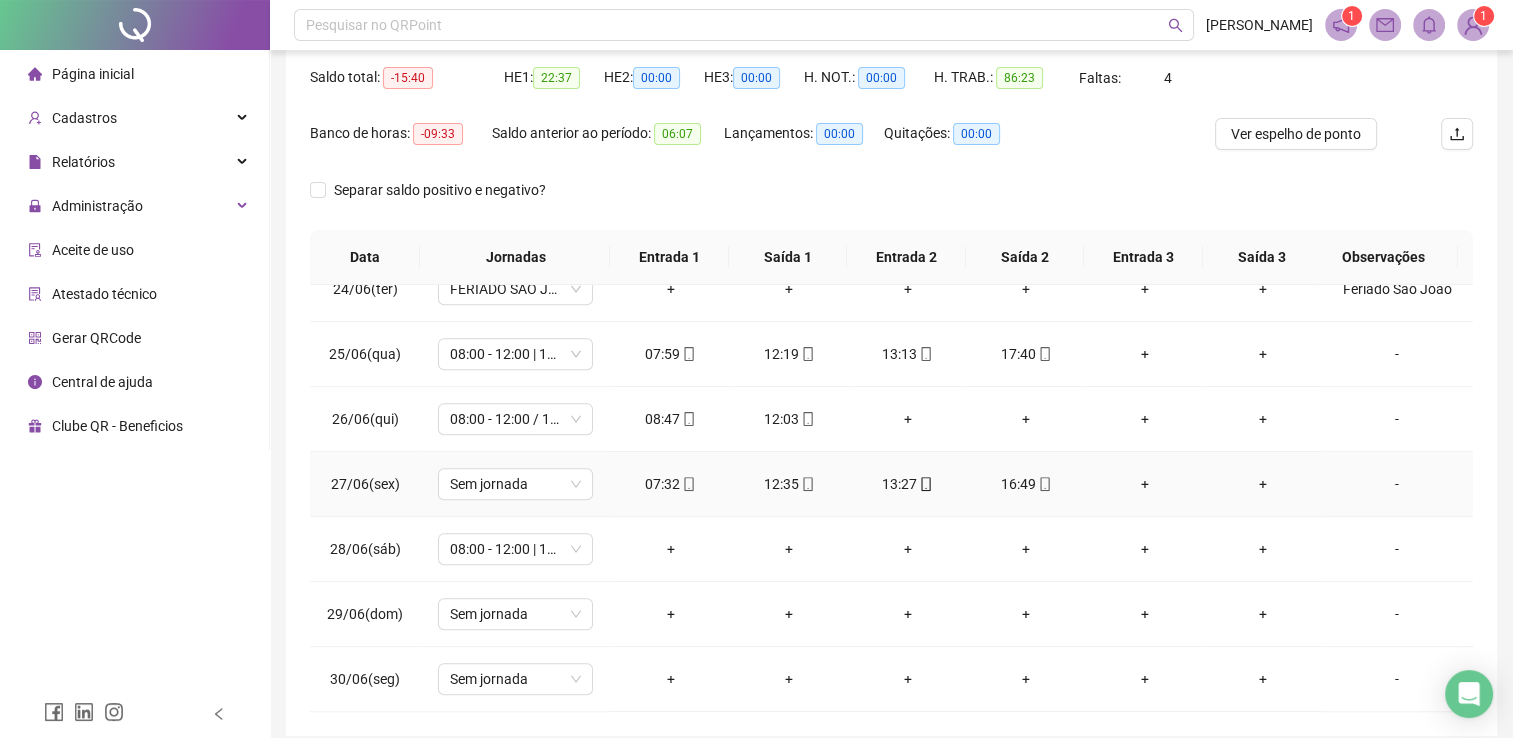 scroll, scrollTop: 1532, scrollLeft: 0, axis: vertical 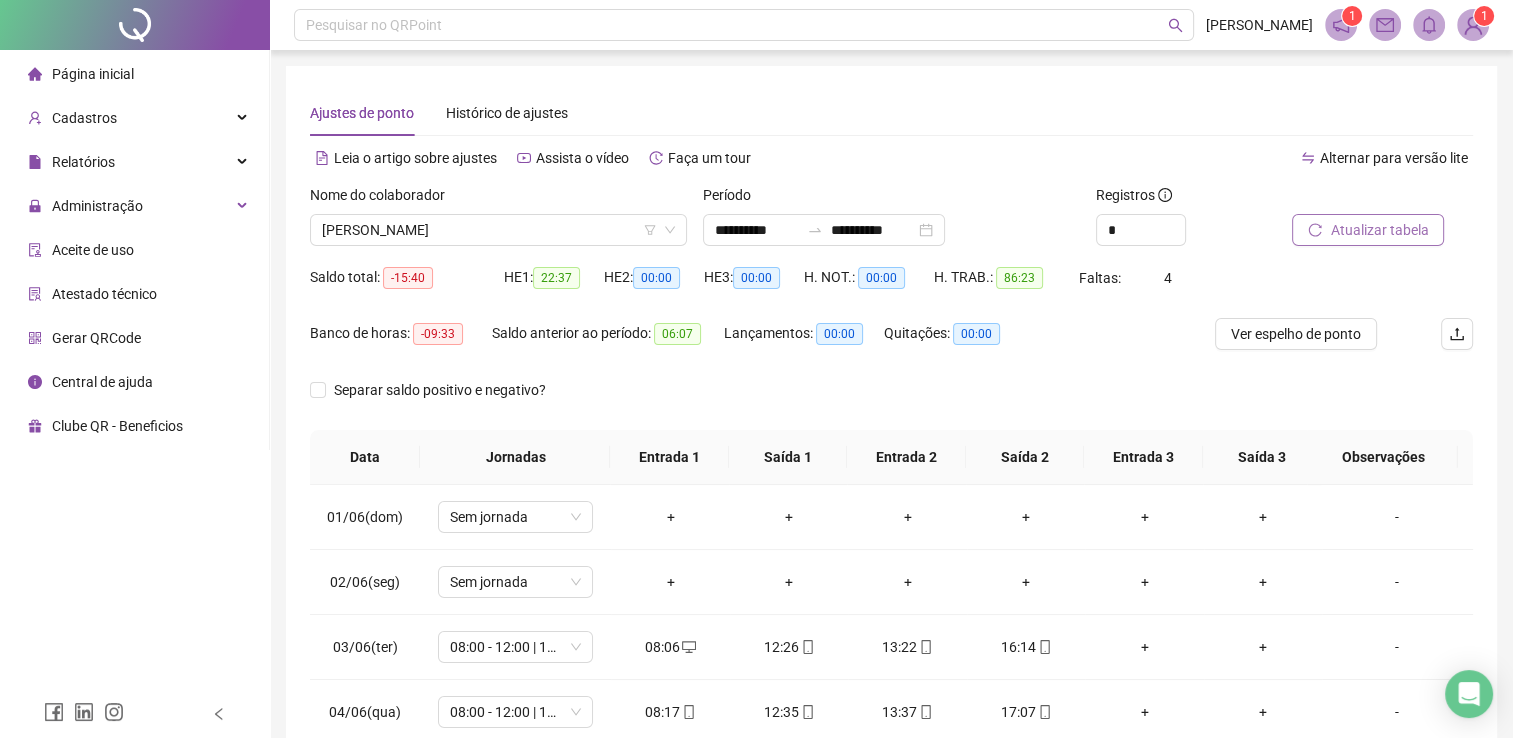 click on "Atualizar tabela" at bounding box center [1379, 230] 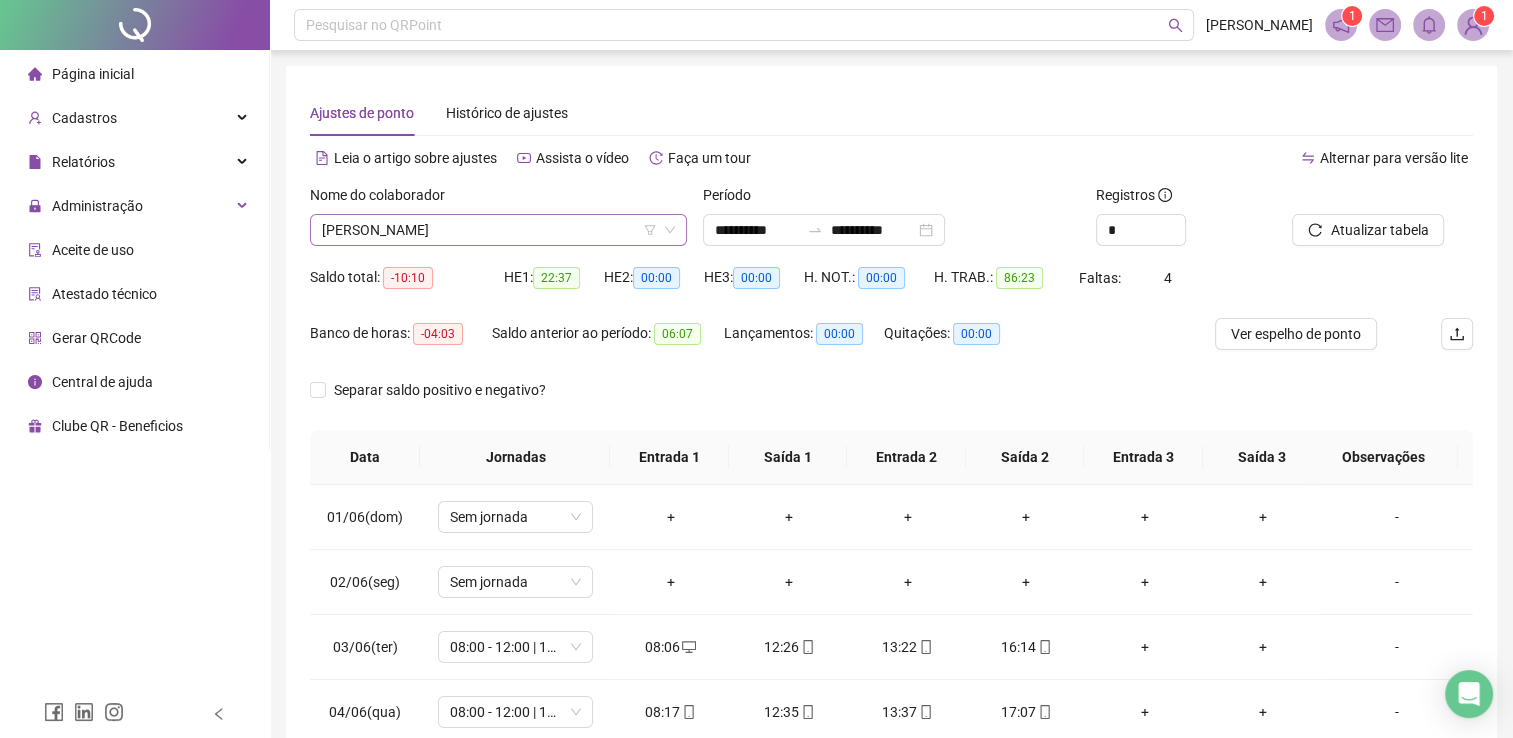 click on "[PERSON_NAME]" at bounding box center (498, 230) 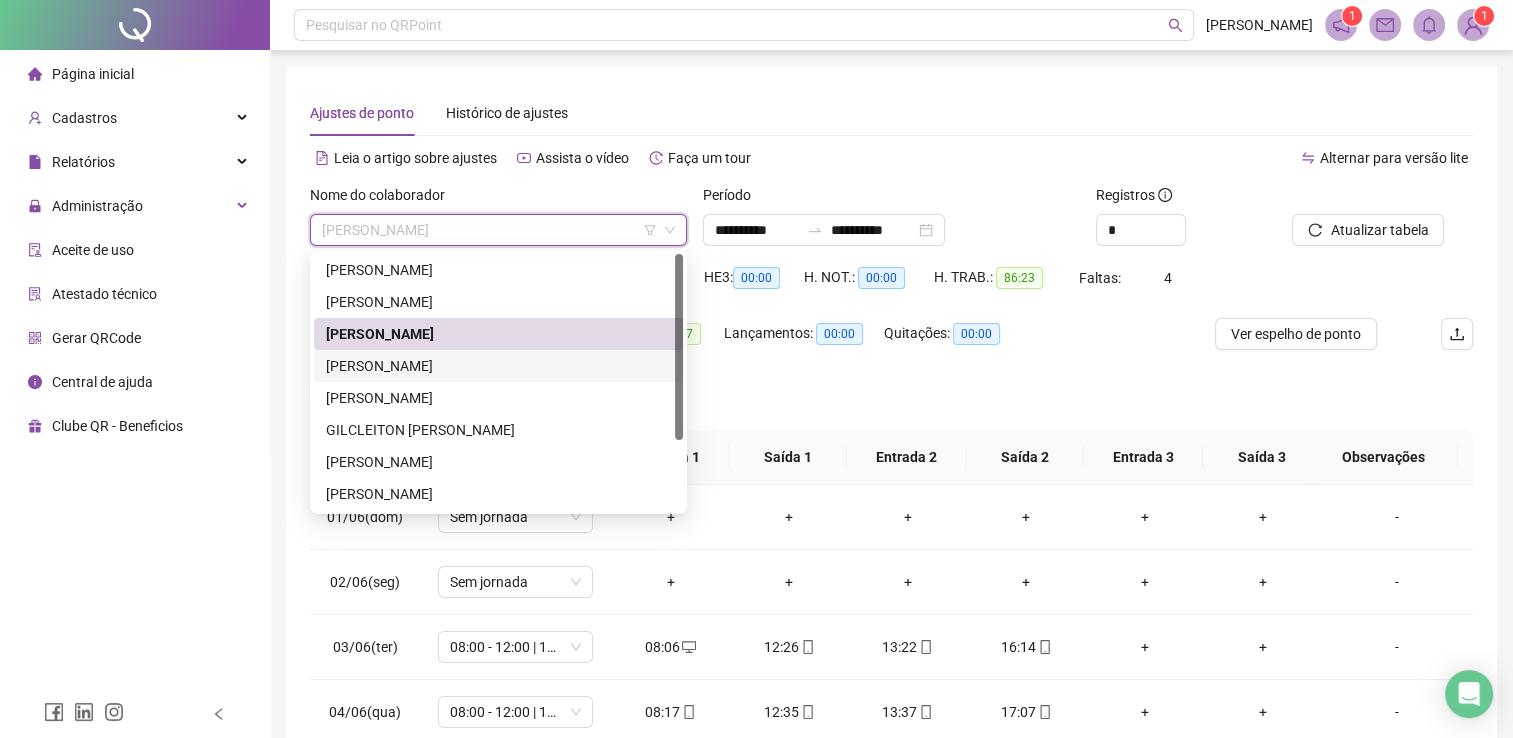 click on "[PERSON_NAME]" at bounding box center [498, 366] 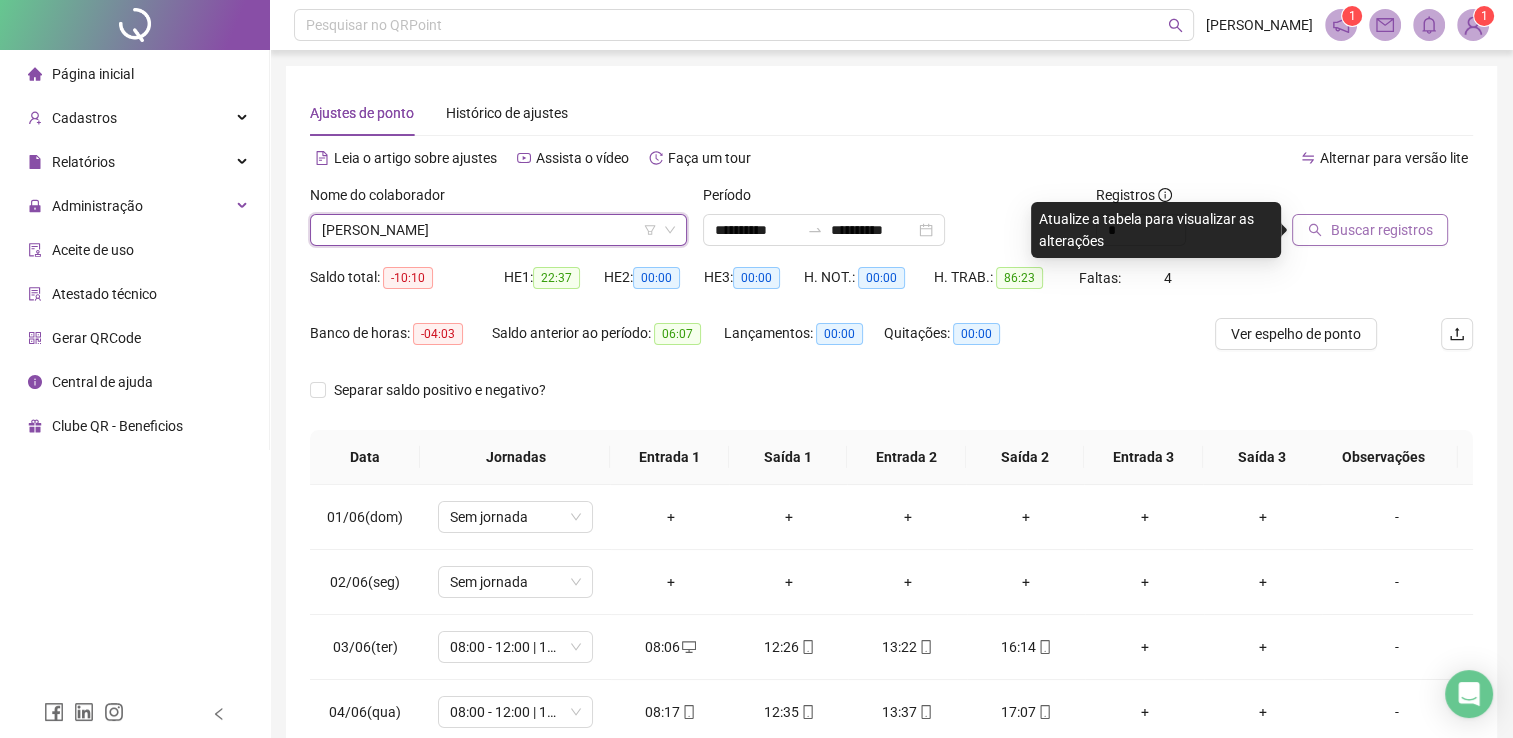 click on "Buscar registros" at bounding box center (1381, 230) 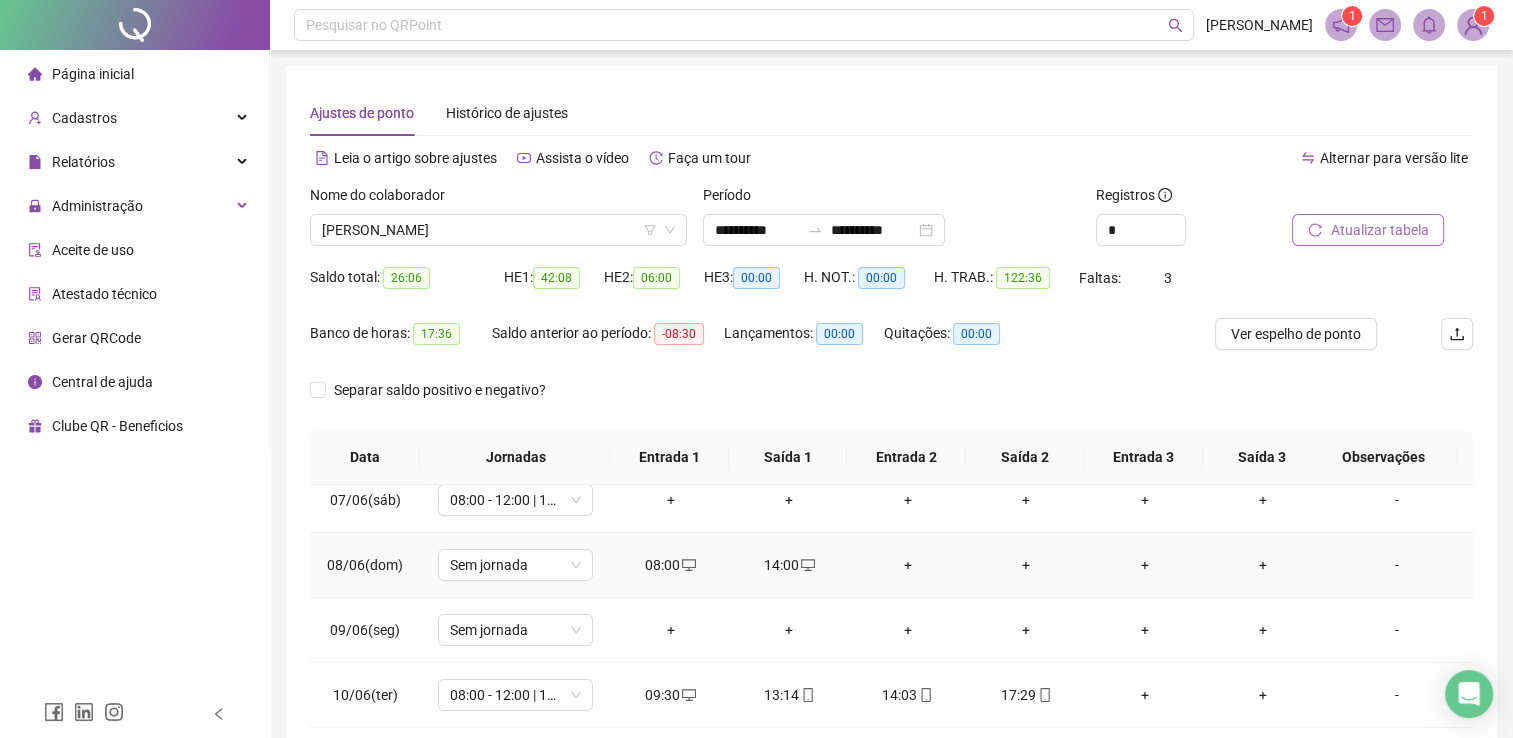scroll, scrollTop: 300, scrollLeft: 0, axis: vertical 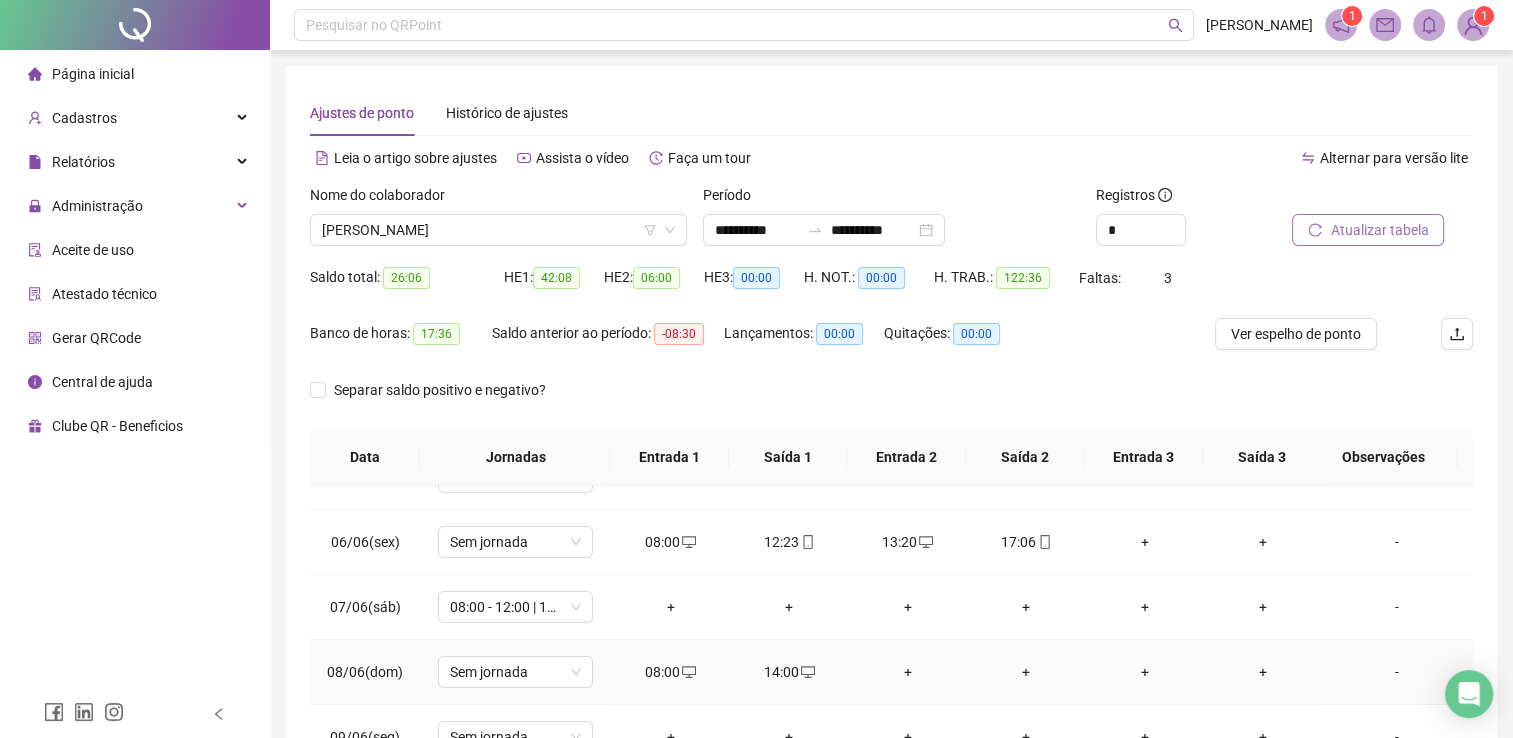 click on "+" at bounding box center [907, 672] 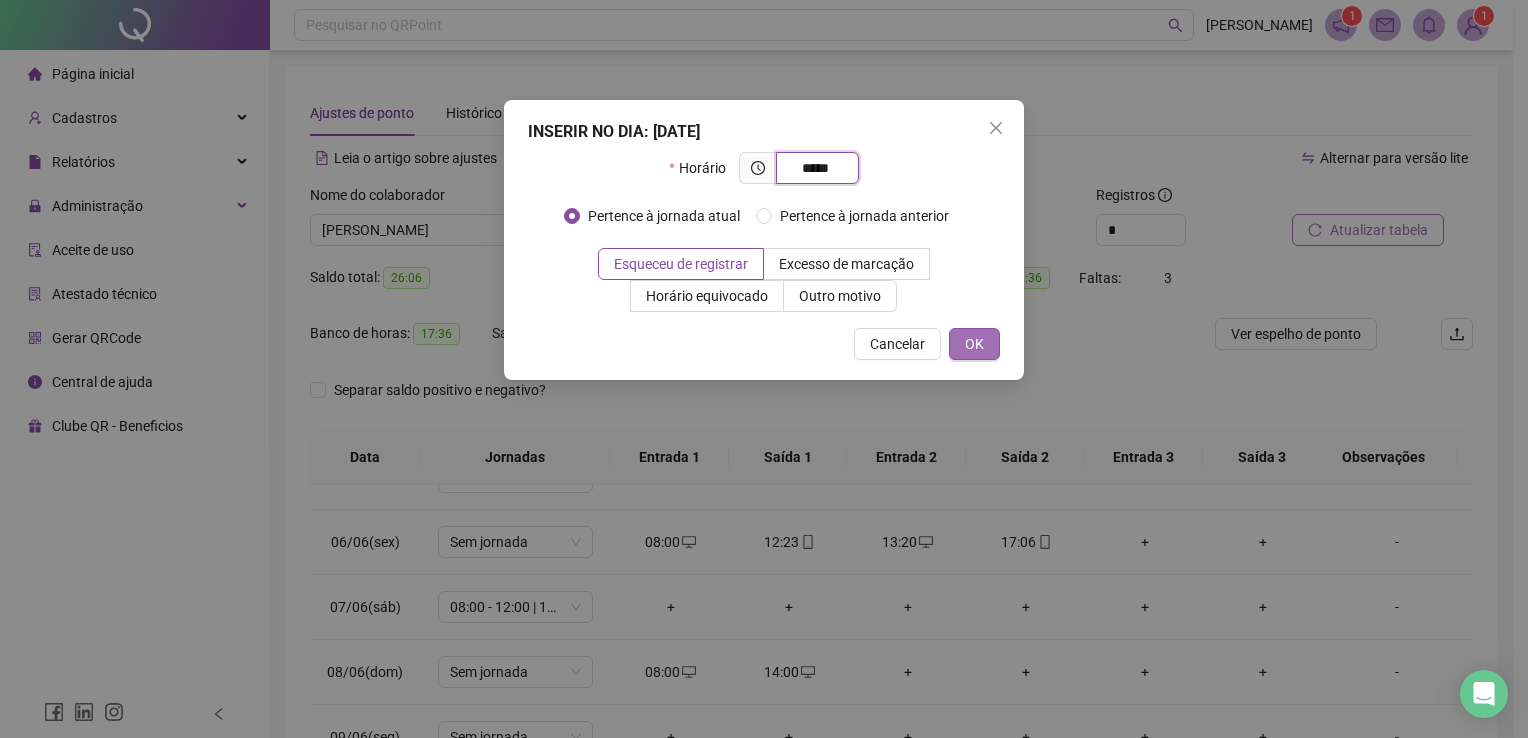 type on "*****" 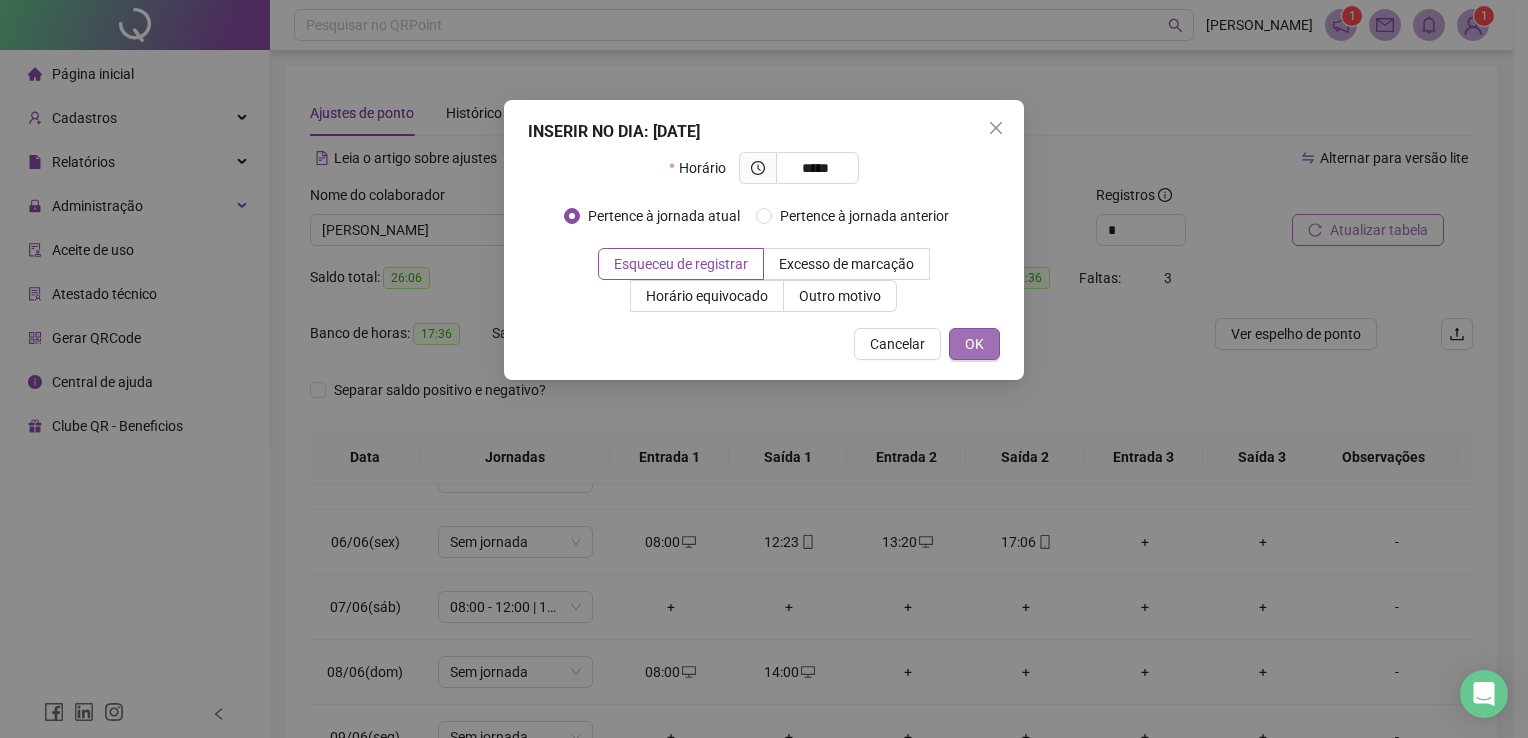 click on "OK" at bounding box center (974, 344) 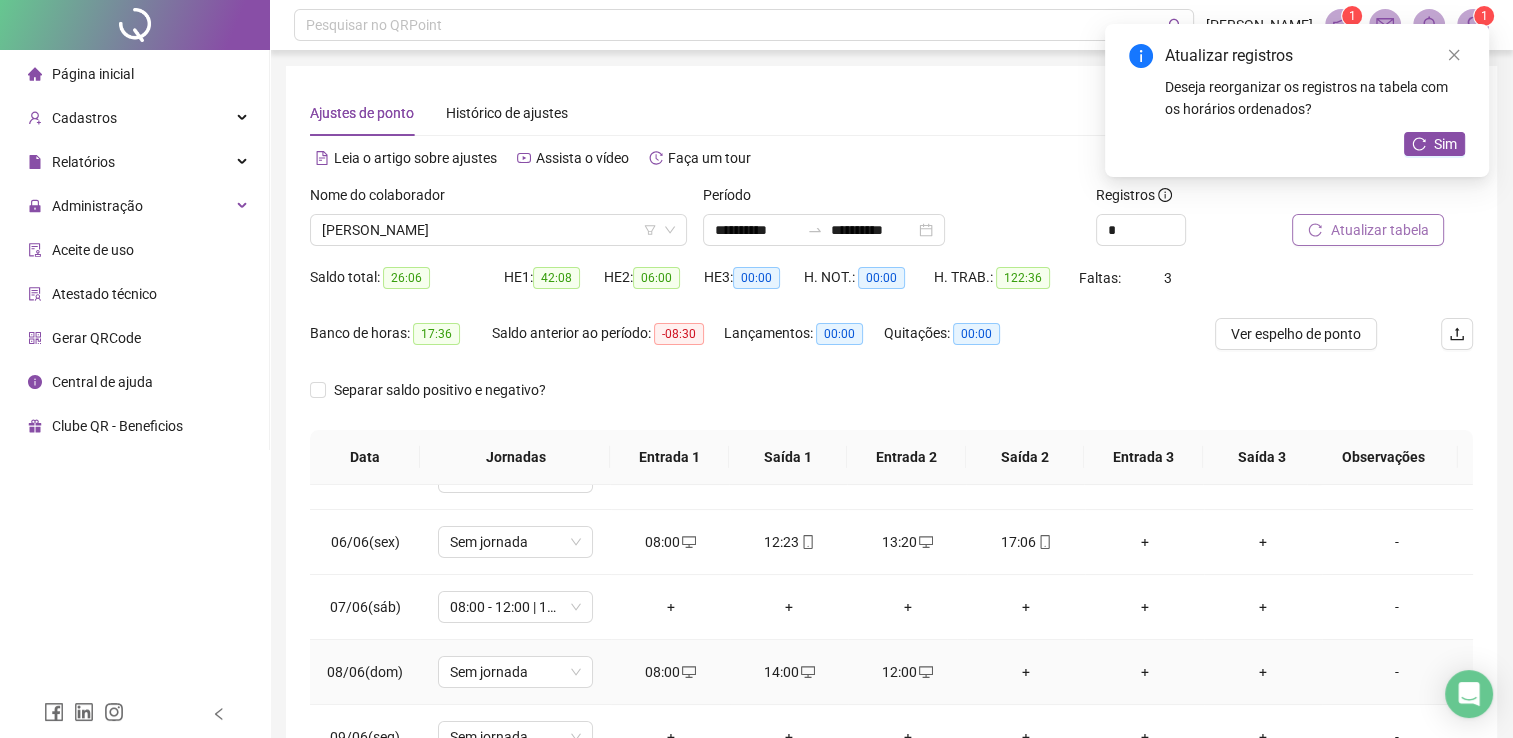 click on "+" at bounding box center [1026, 672] 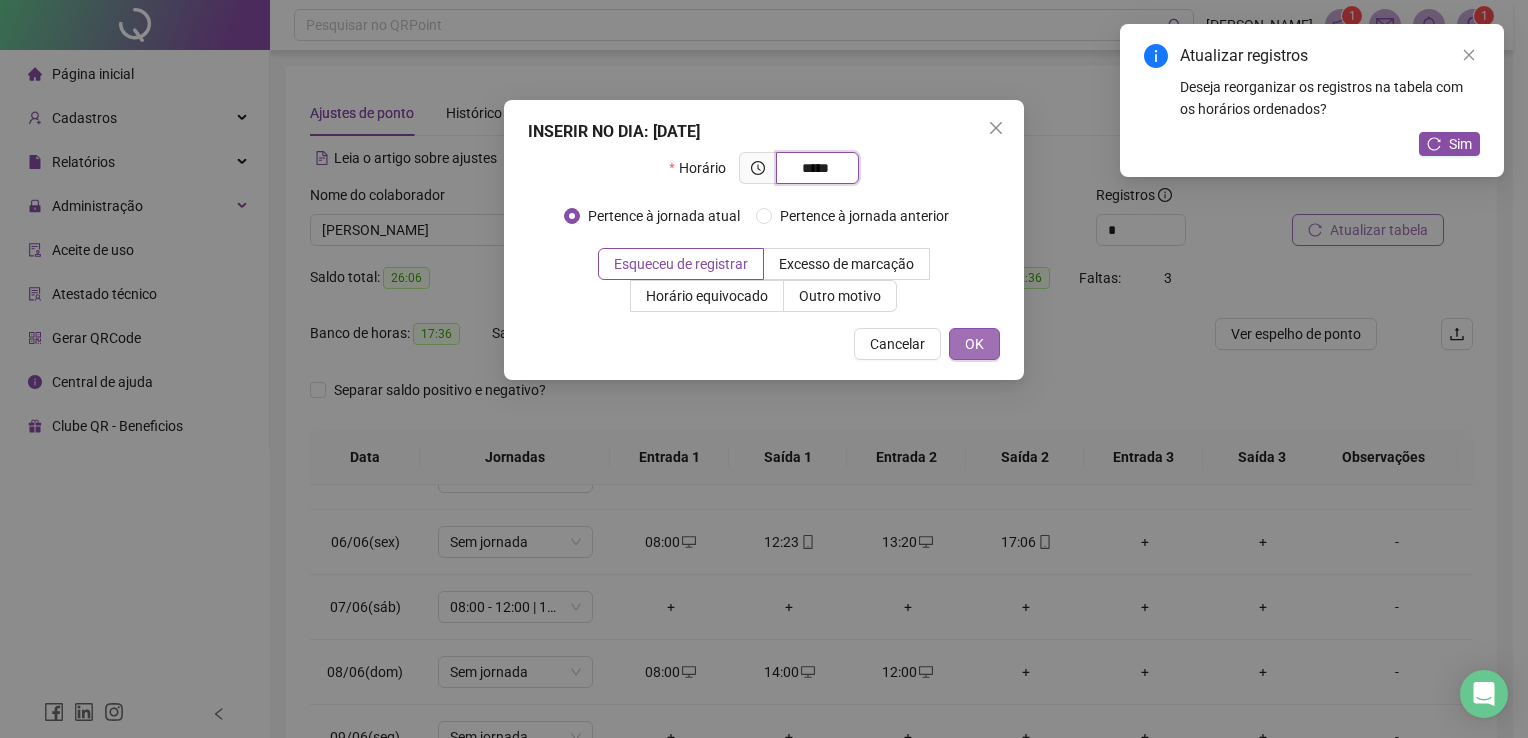 type on "*****" 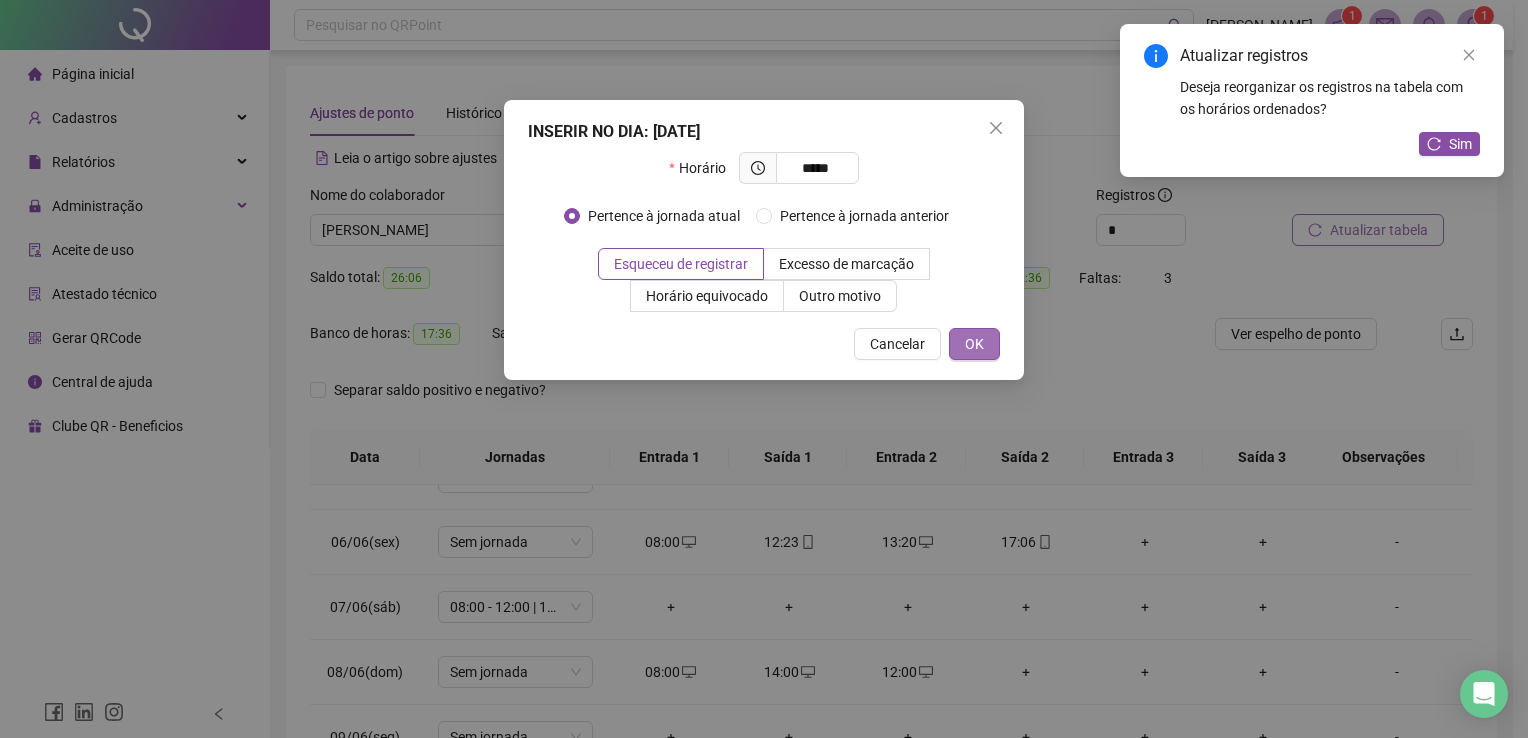 click on "OK" at bounding box center [974, 344] 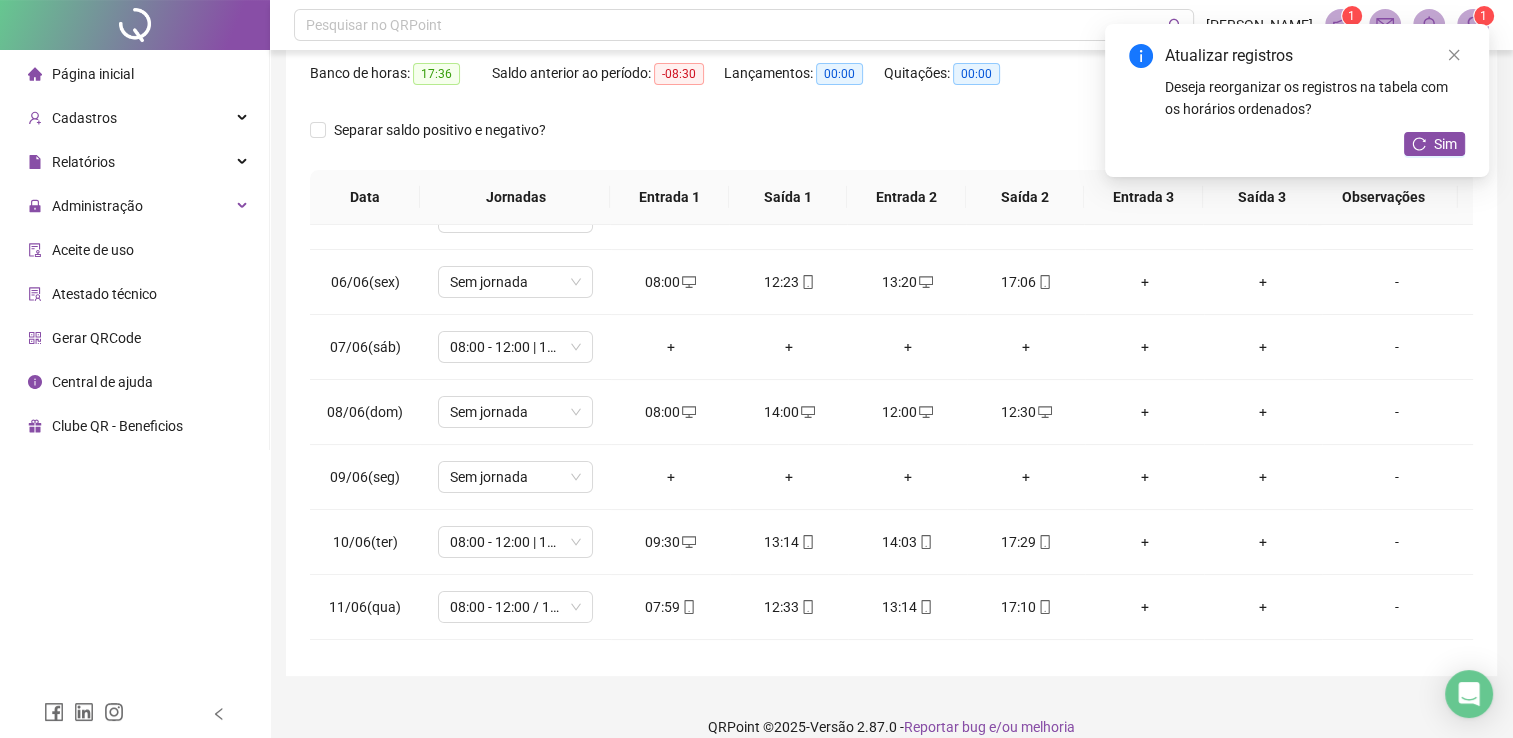scroll, scrollTop: 283, scrollLeft: 0, axis: vertical 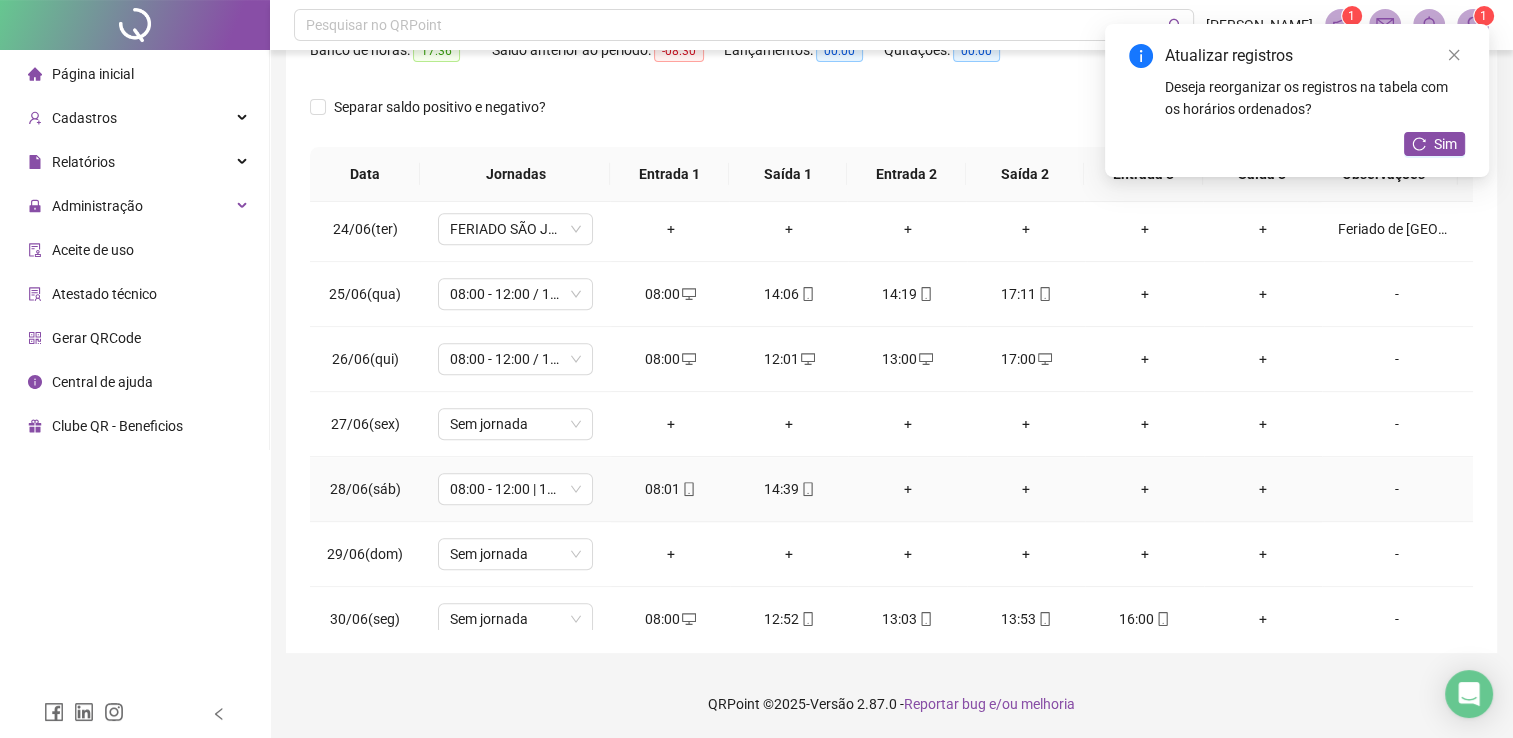 click on "+" at bounding box center [907, 489] 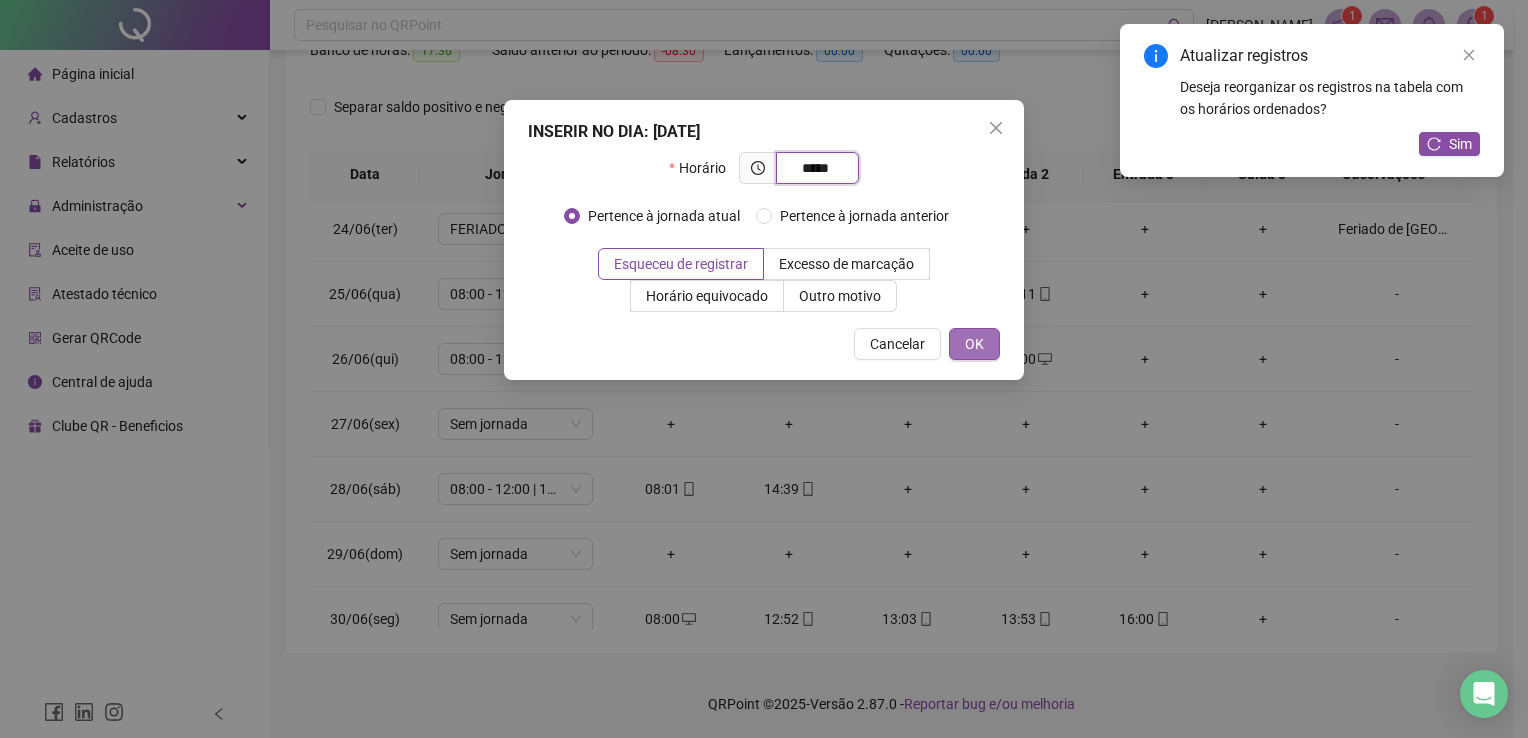 type on "*****" 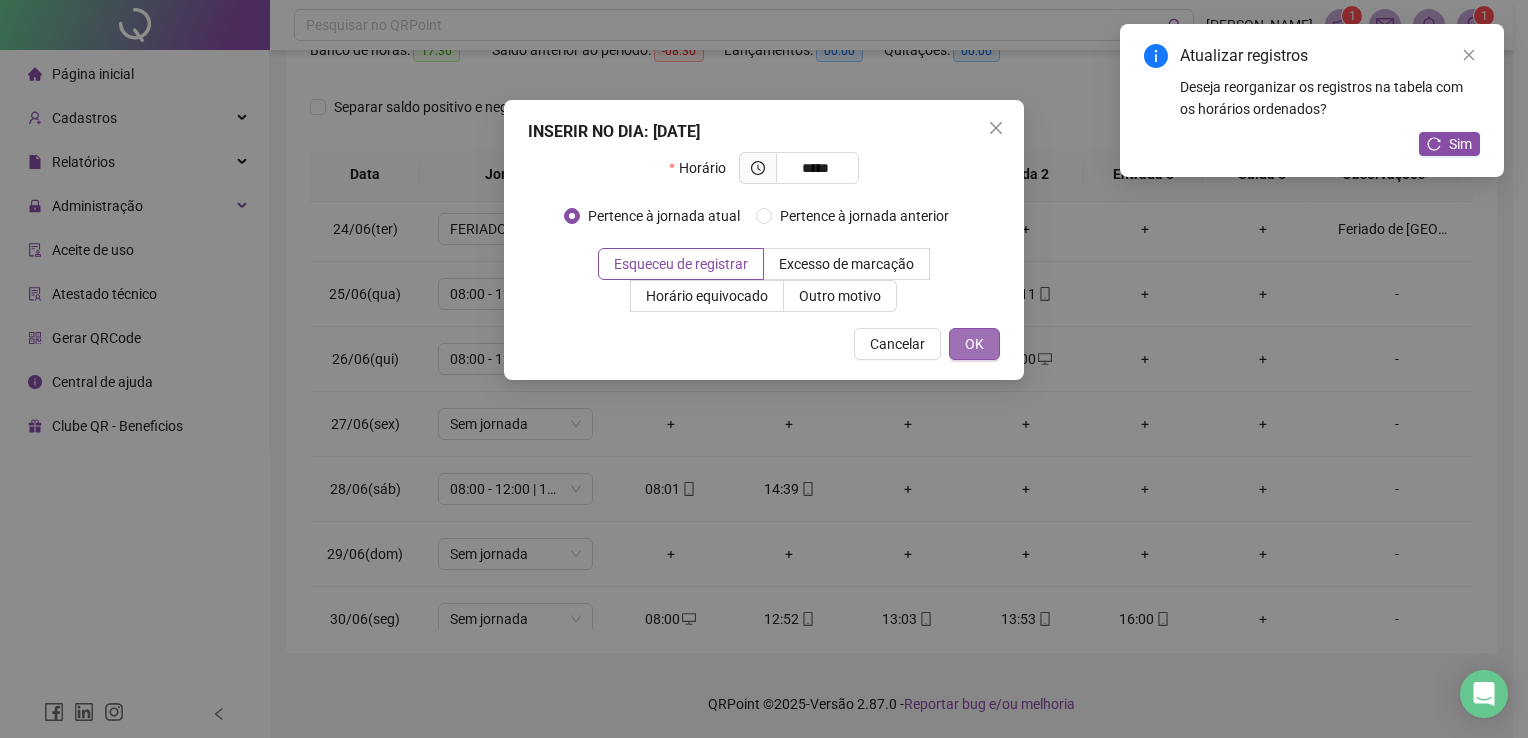 click on "OK" at bounding box center (974, 344) 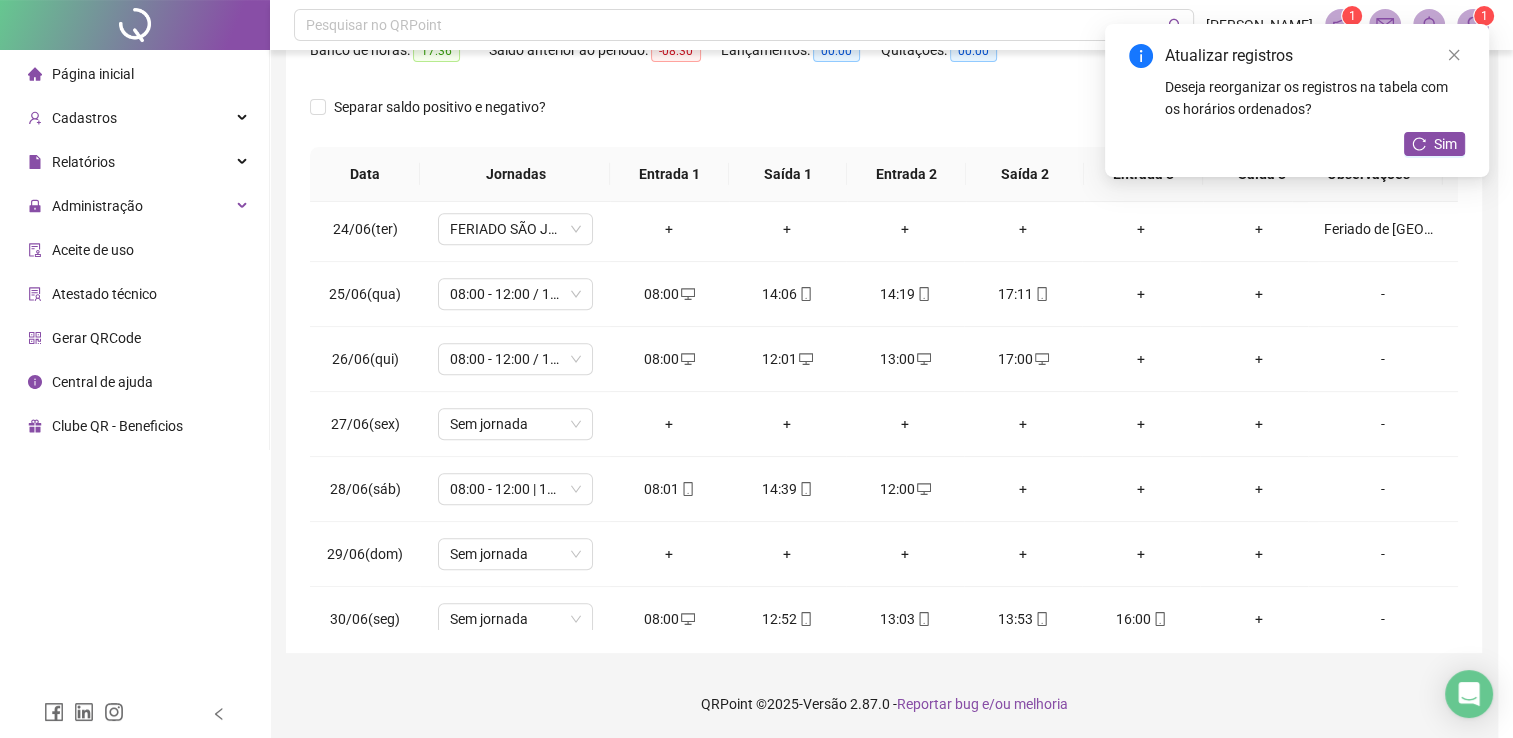 click on "+" at bounding box center [1023, 489] 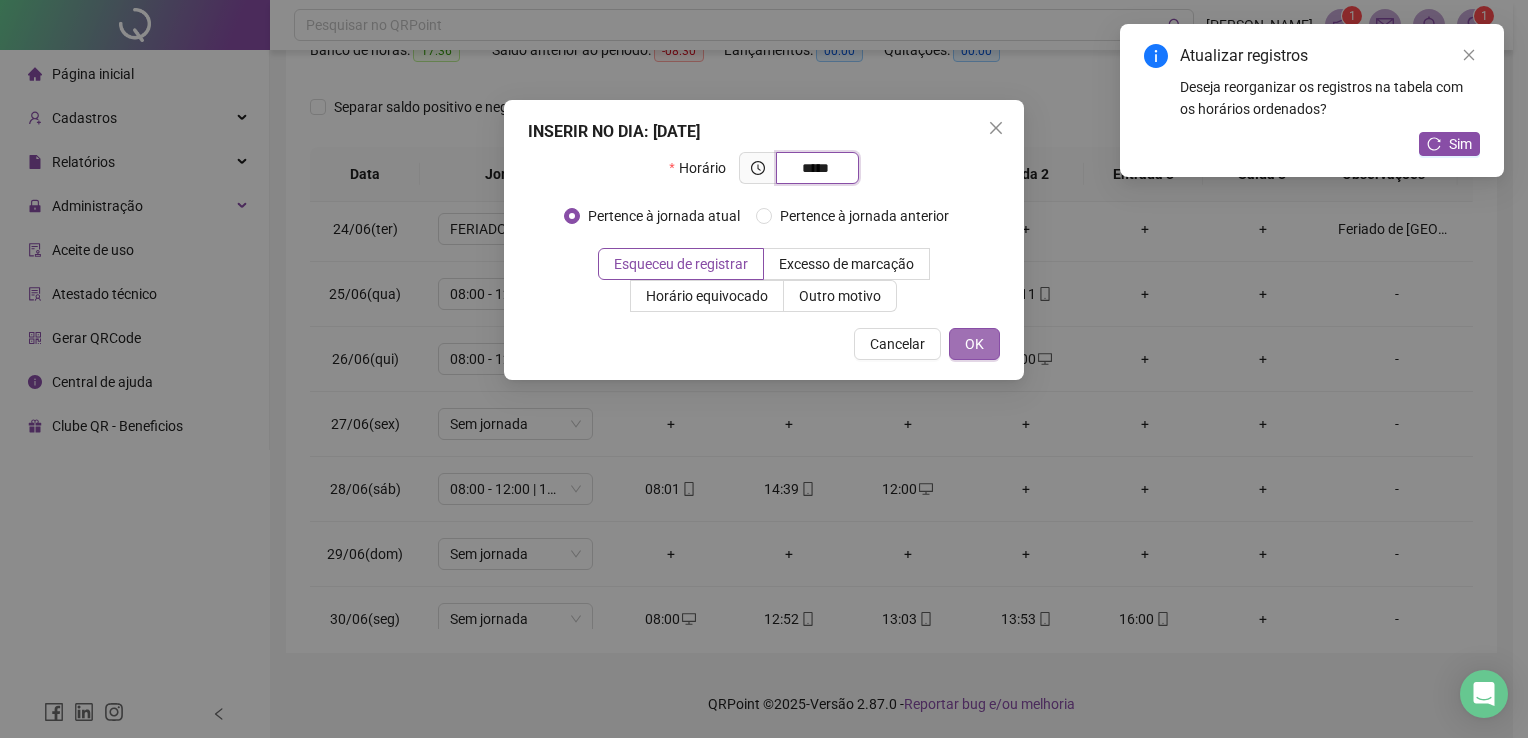 type on "*****" 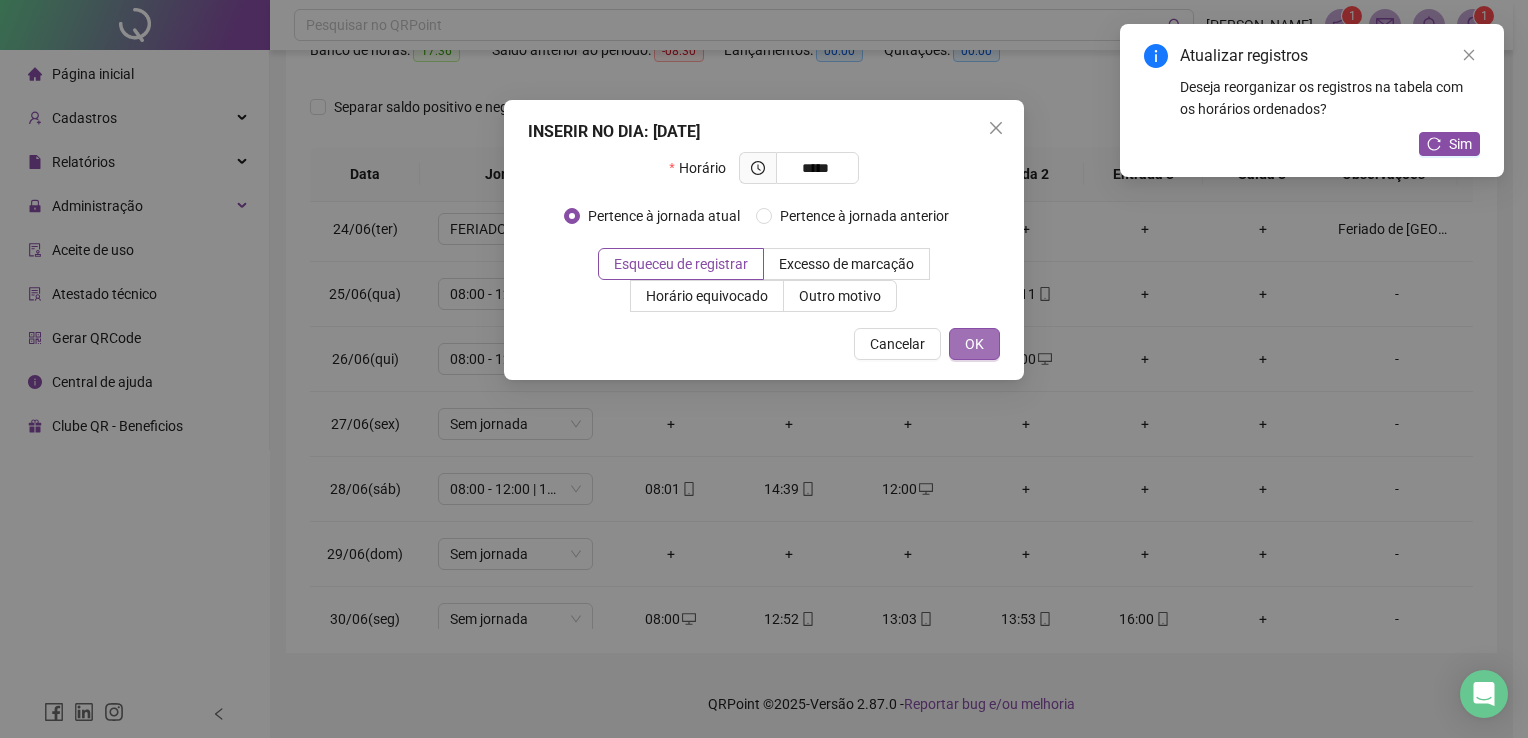 click on "OK" at bounding box center (974, 344) 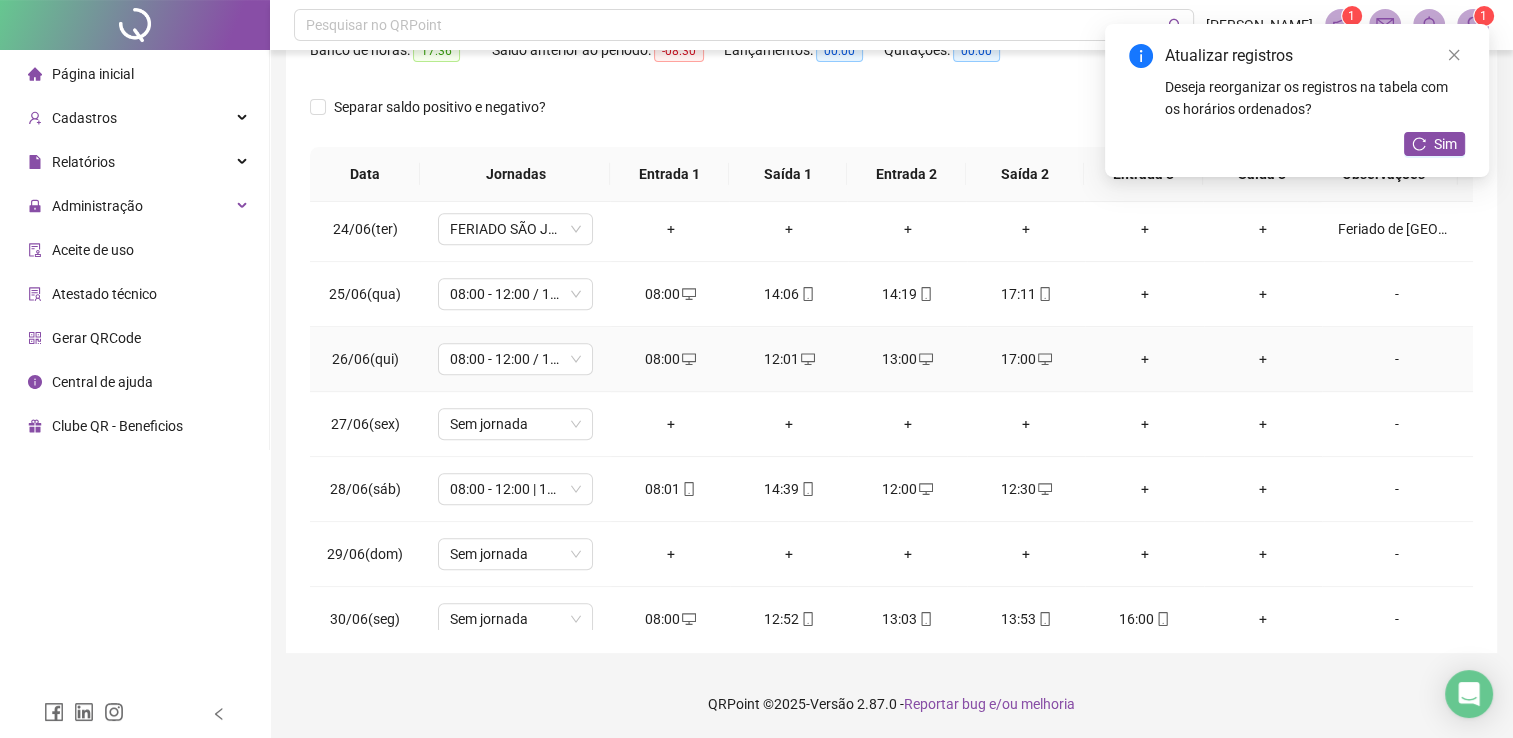 scroll, scrollTop: 1516, scrollLeft: 0, axis: vertical 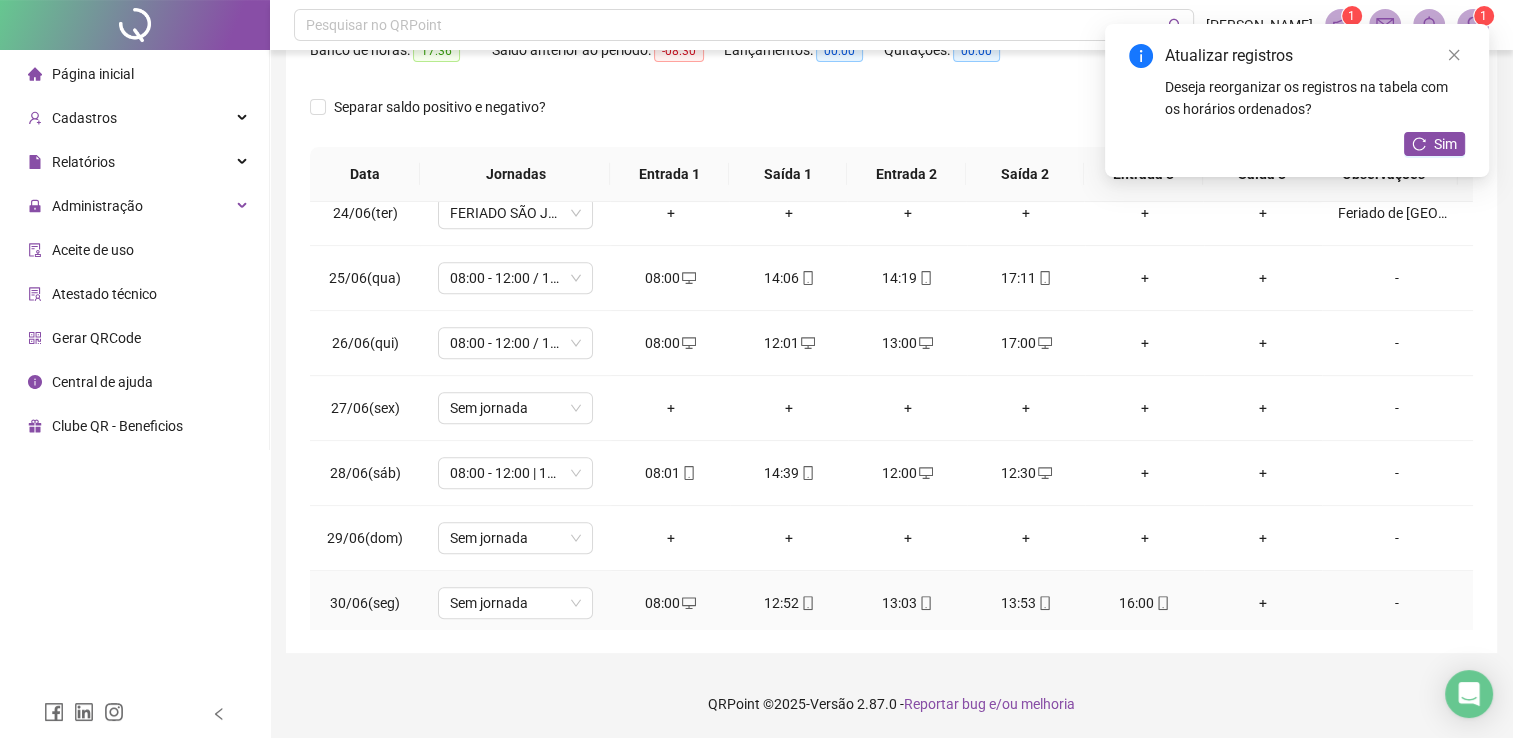click 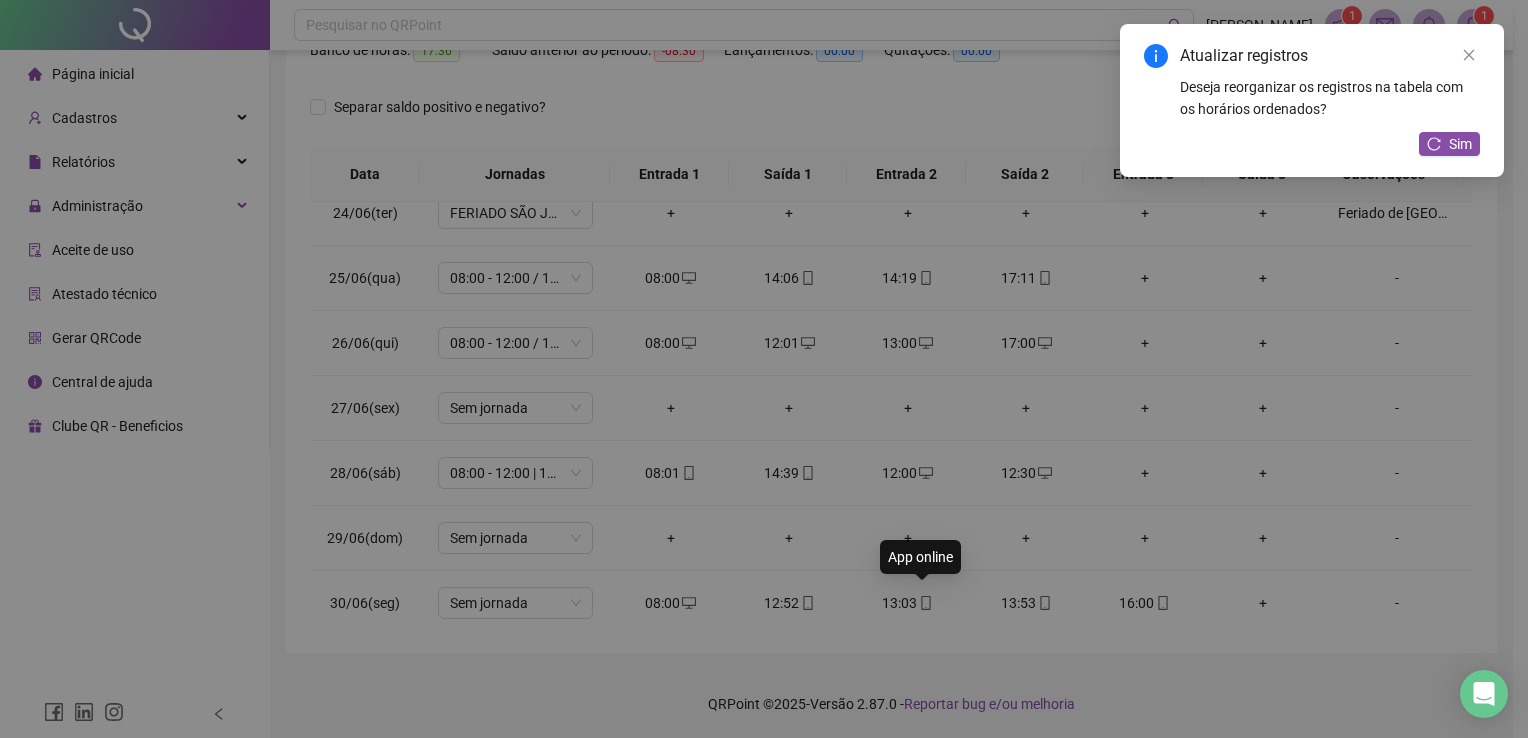 type on "**********" 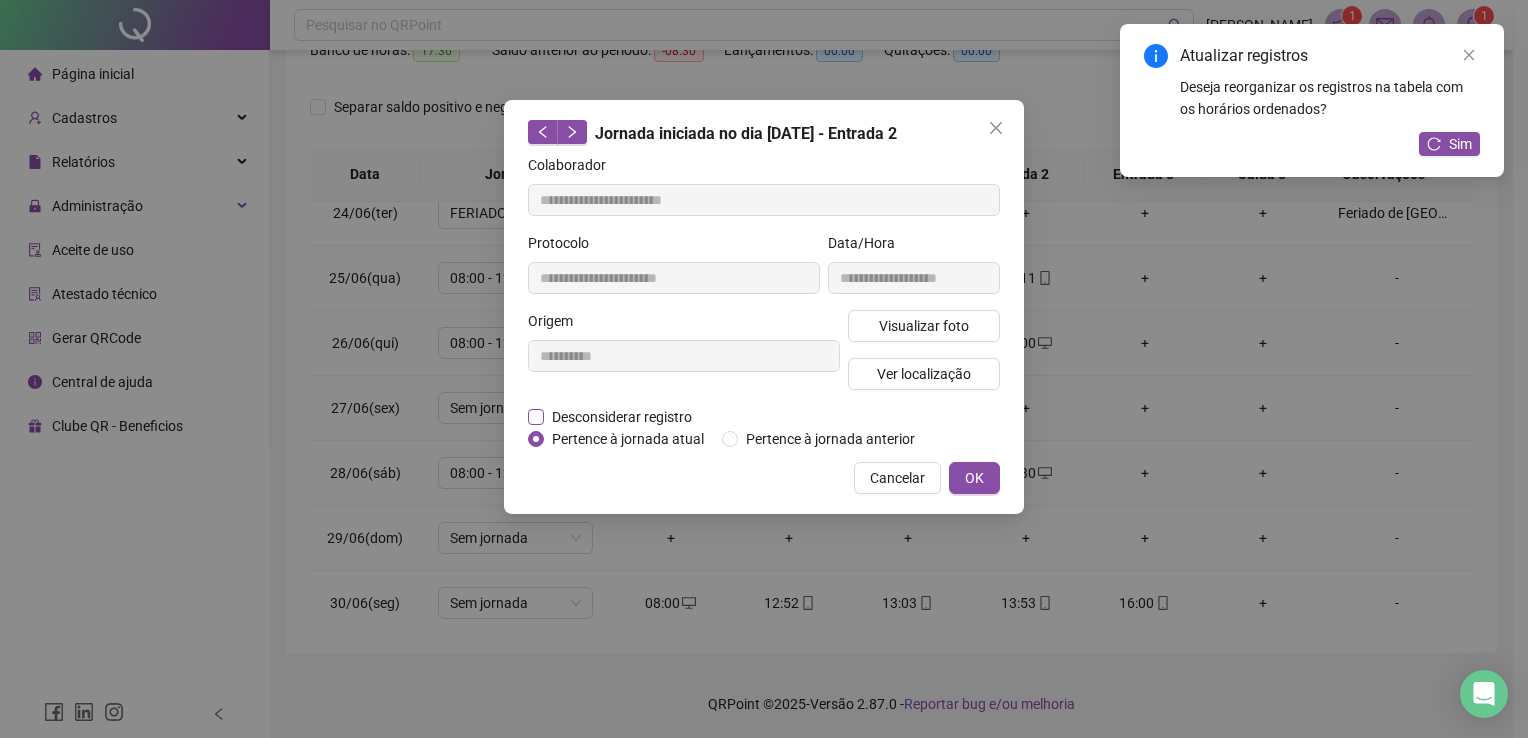 click on "Desconsiderar registro" at bounding box center (622, 417) 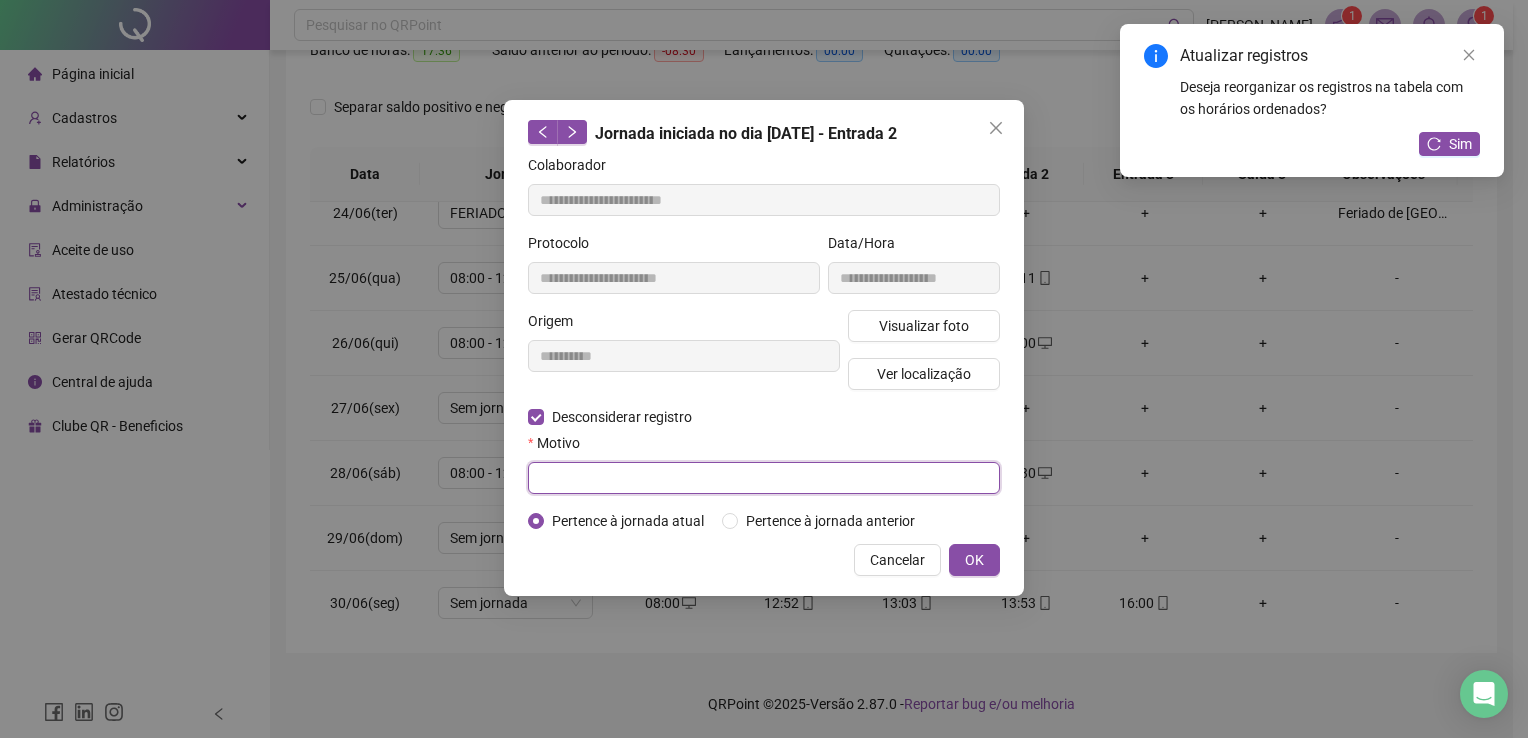 click at bounding box center (764, 478) 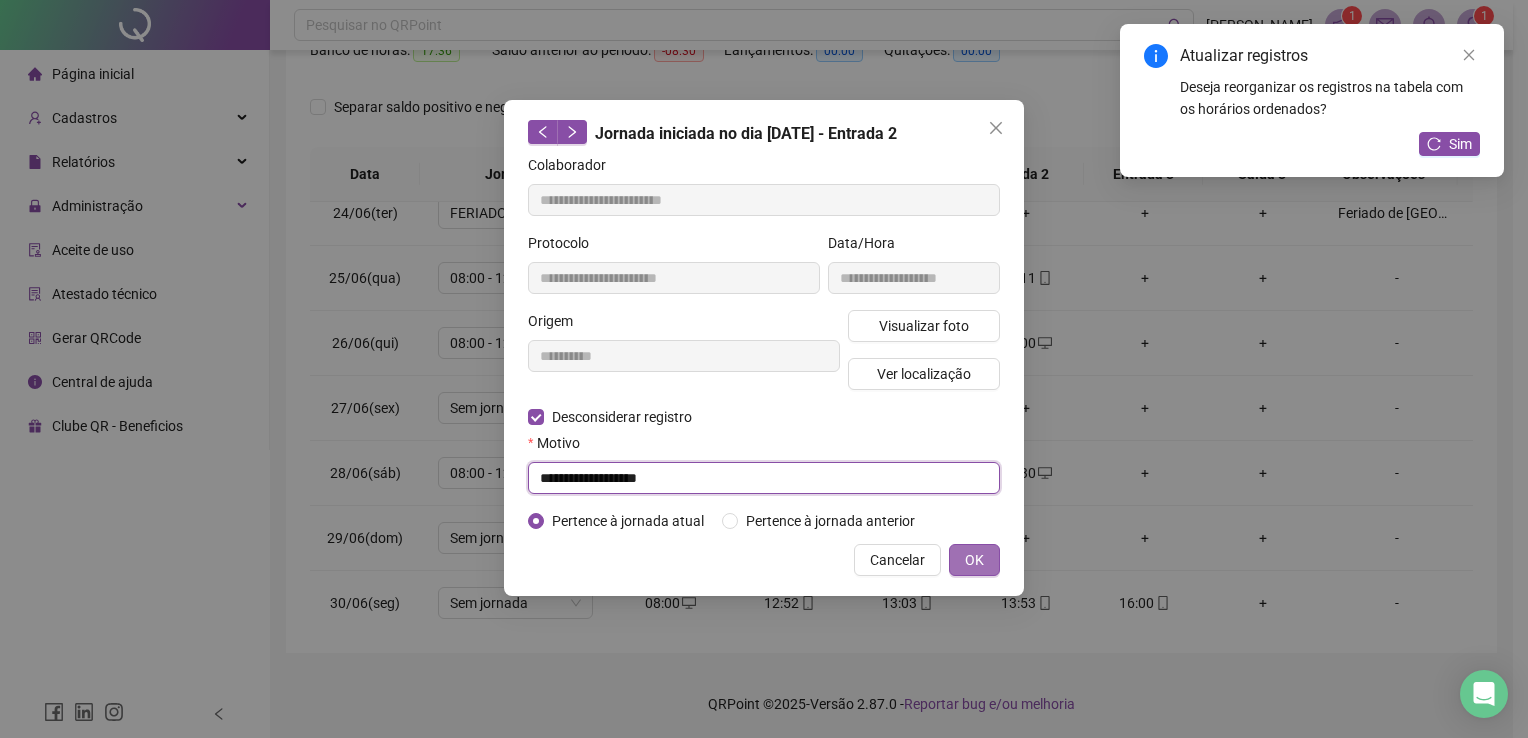 type on "**********" 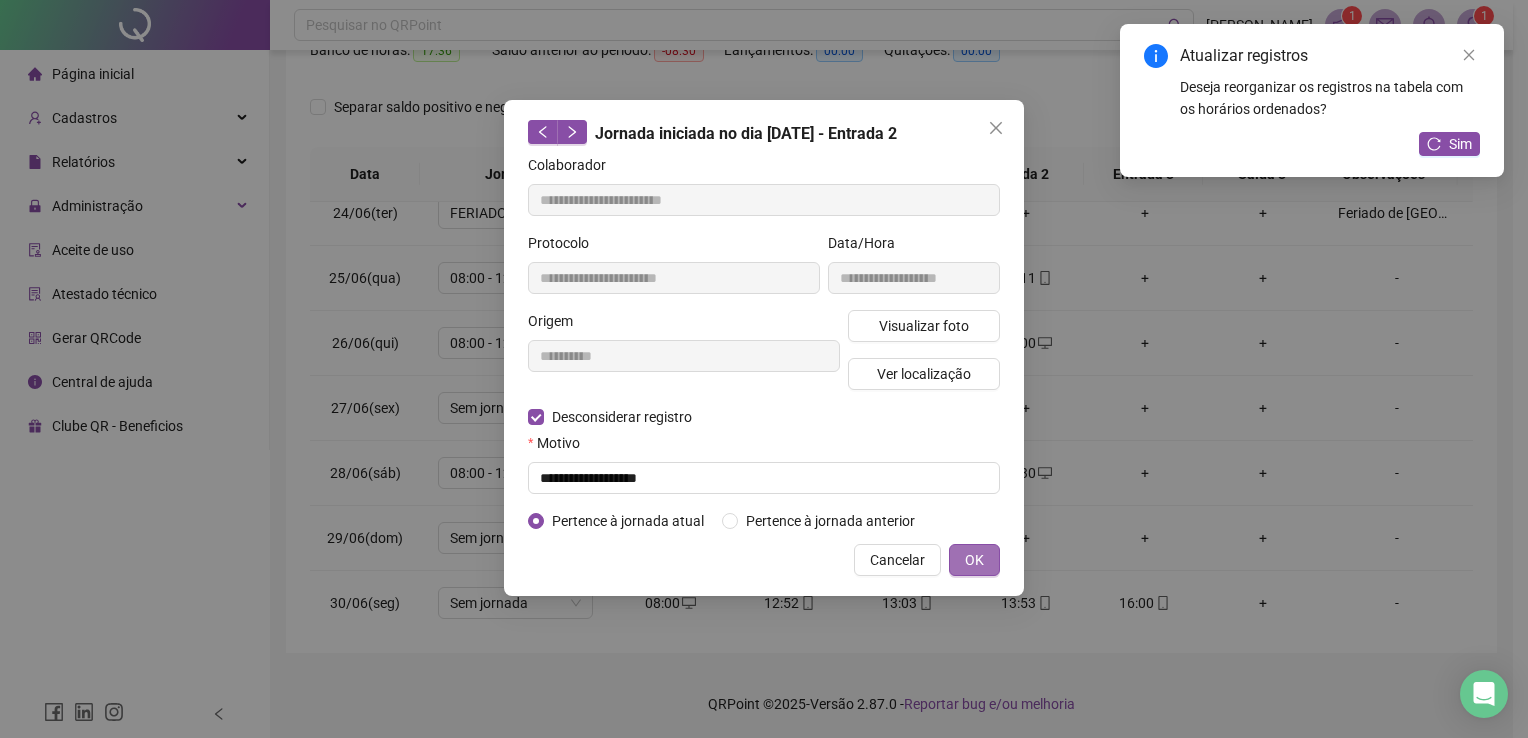 click on "OK" at bounding box center [974, 560] 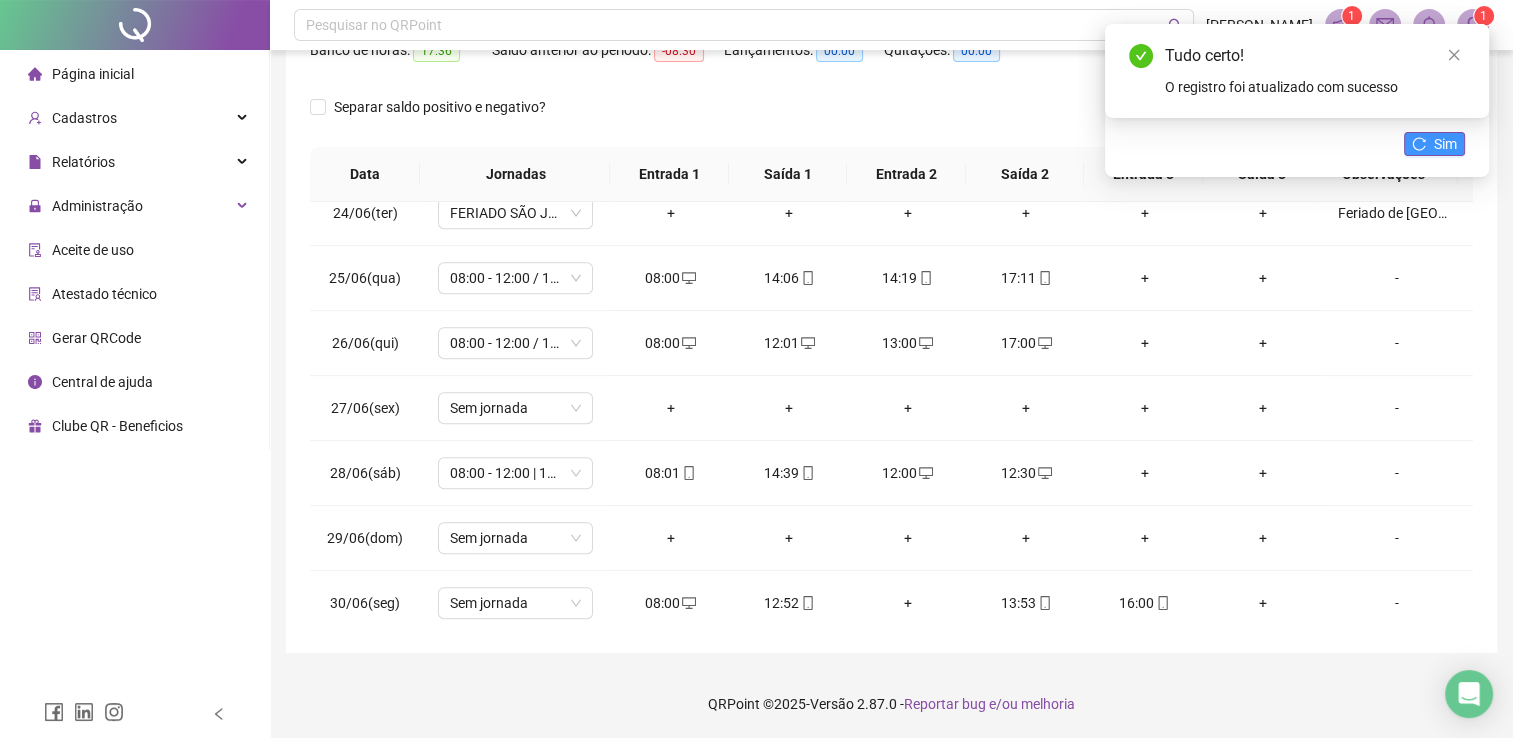 click 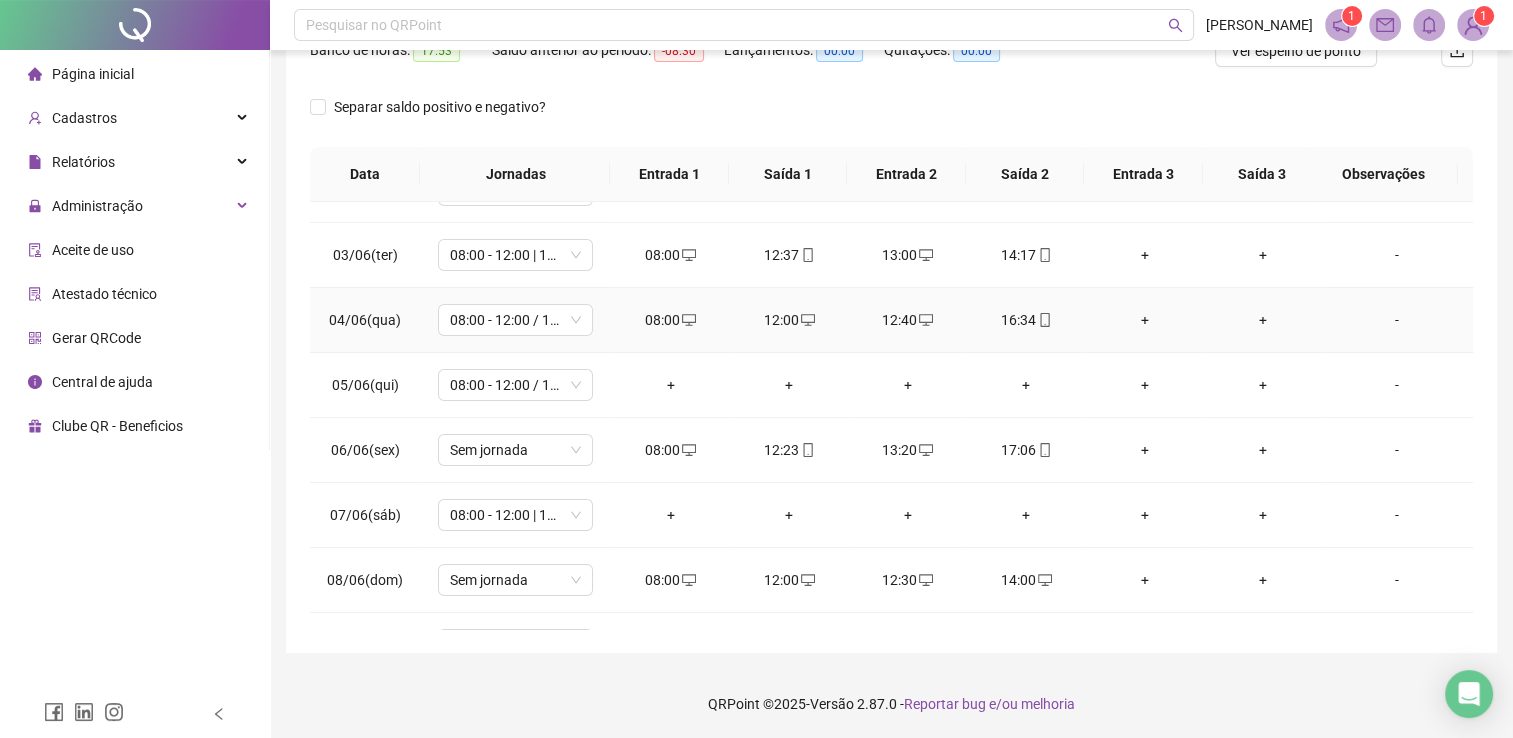 scroll, scrollTop: 0, scrollLeft: 0, axis: both 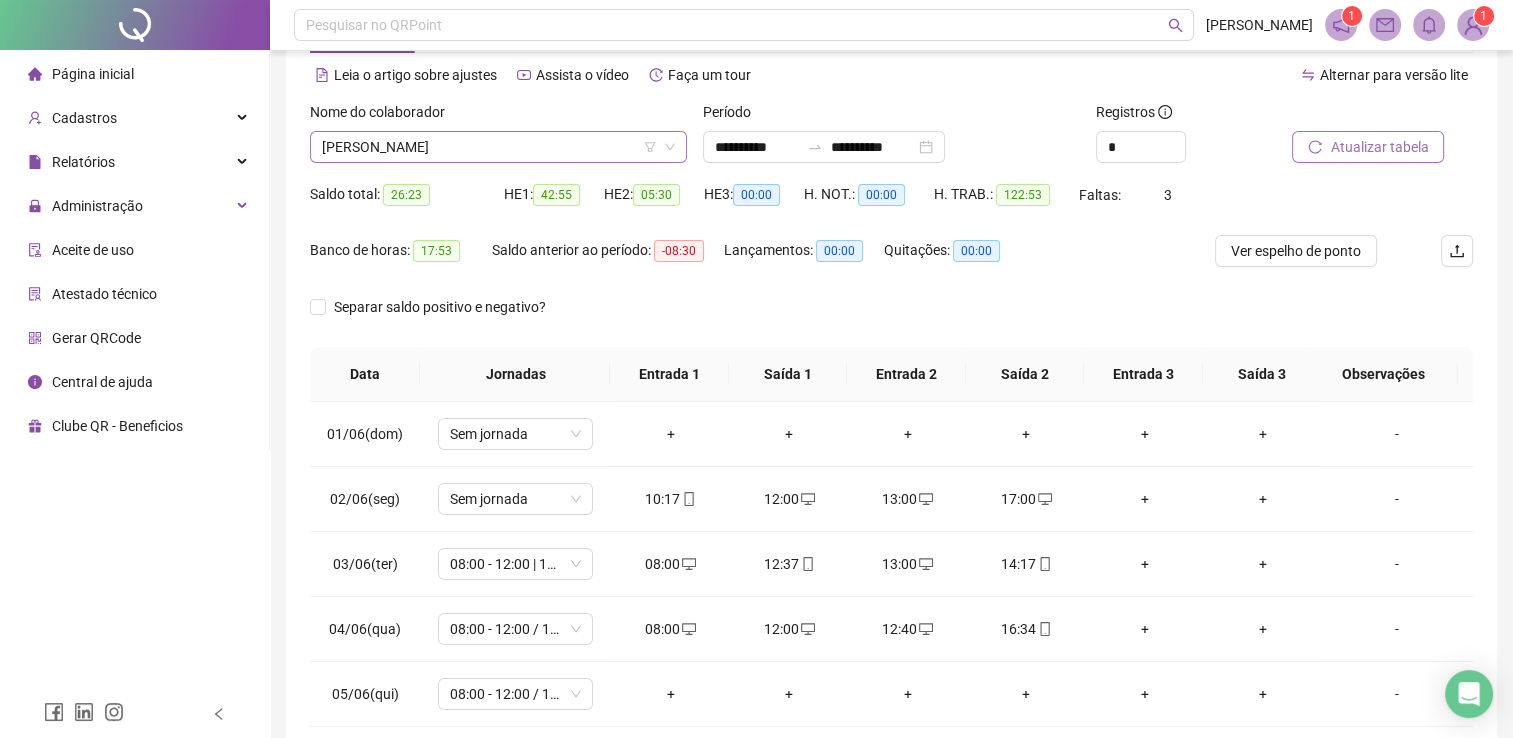 click on "[PERSON_NAME]" at bounding box center [498, 147] 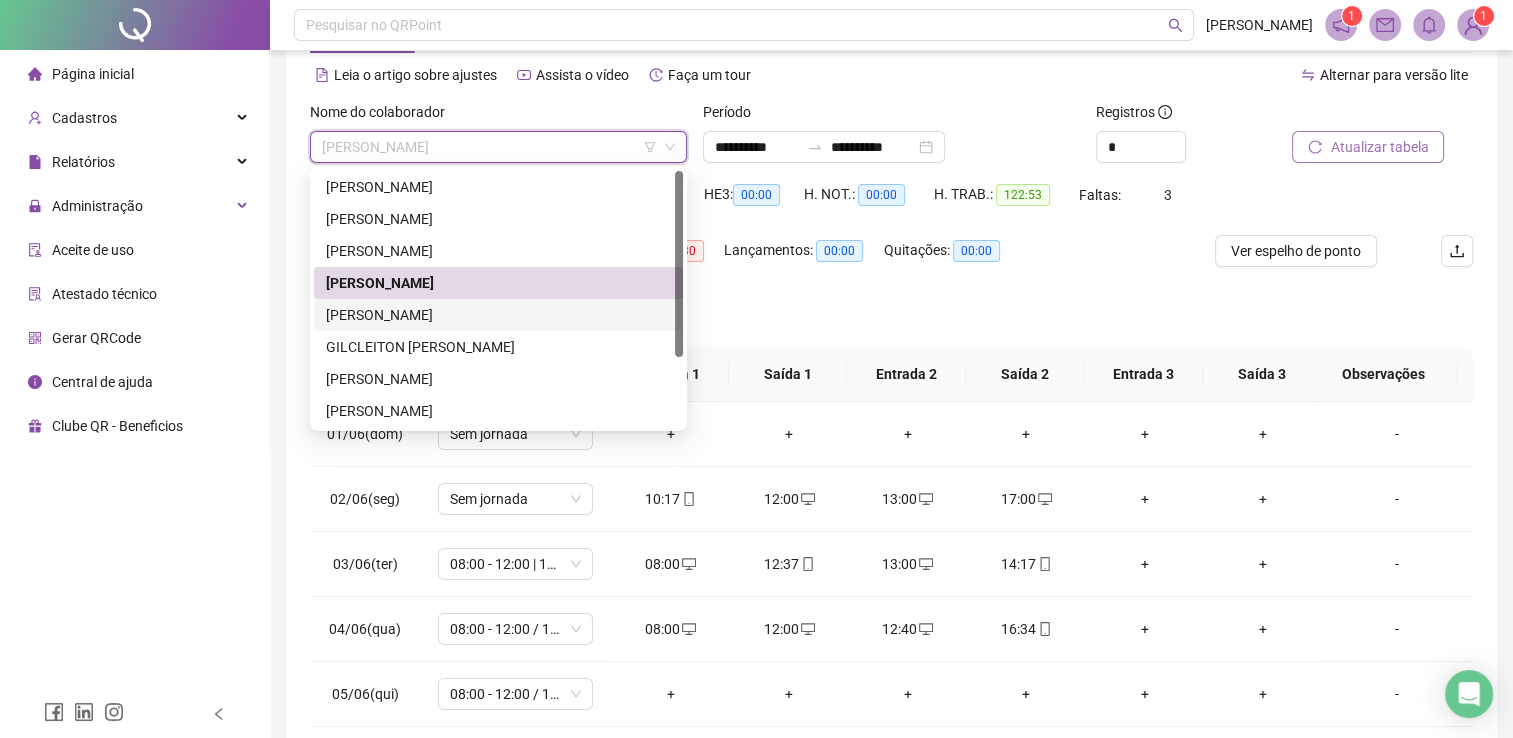 click on "[PERSON_NAME]" at bounding box center (498, 315) 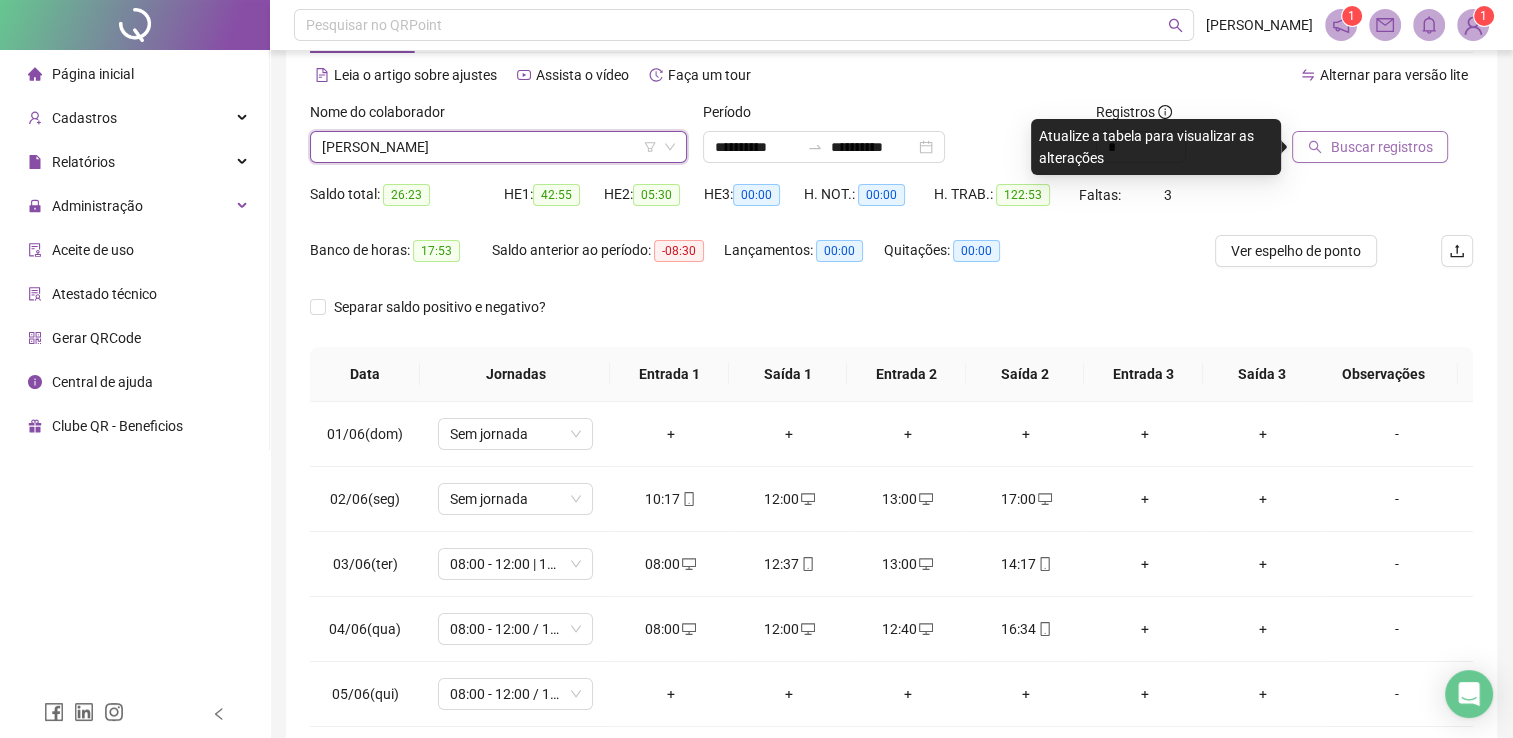 click on "Buscar registros" at bounding box center (1381, 147) 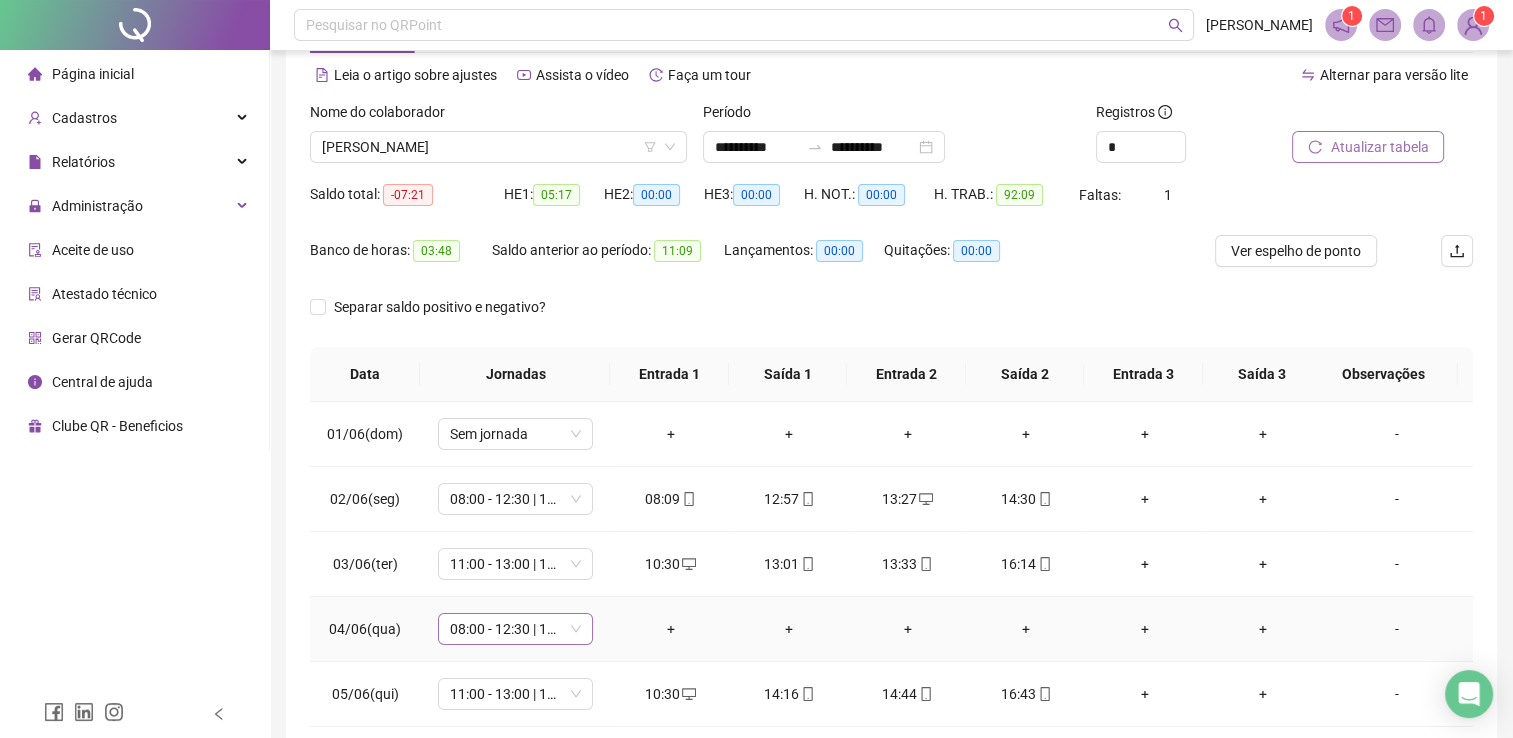 click on "08:00 - 12:30 | 13:00 - 14:30" at bounding box center (515, 629) 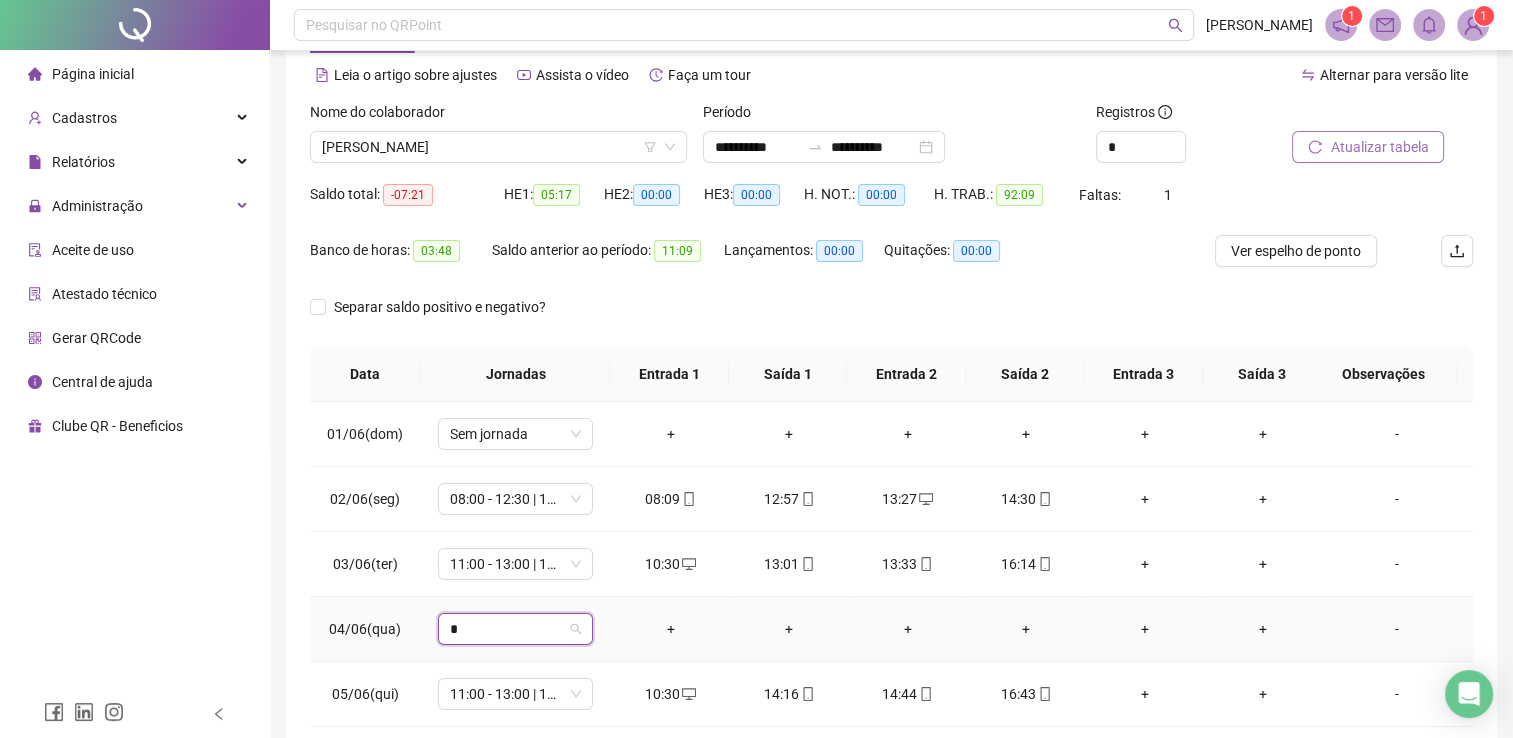 click on "* 08:00 - 12:30 | 13:00 - 14:30" at bounding box center (515, 629) 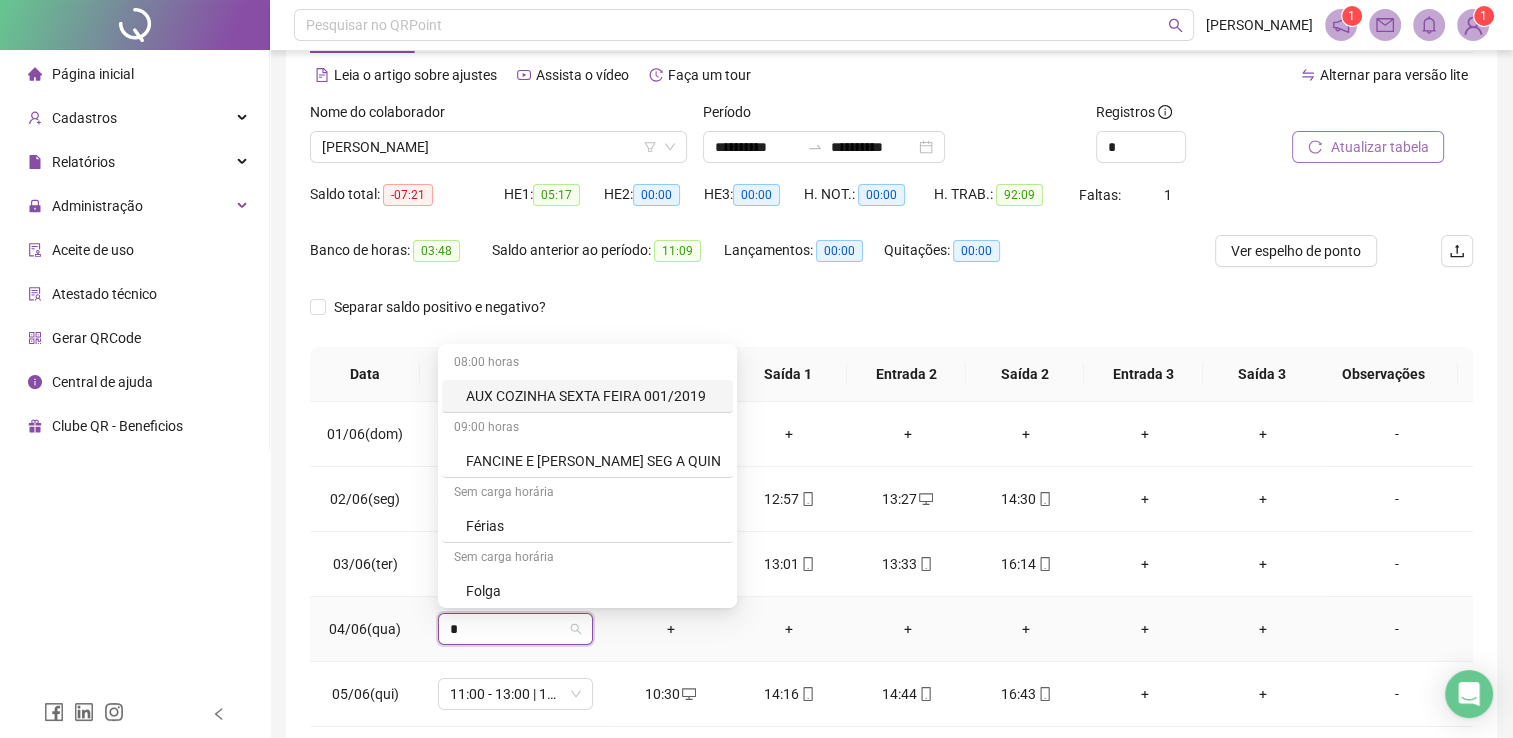 type on "**" 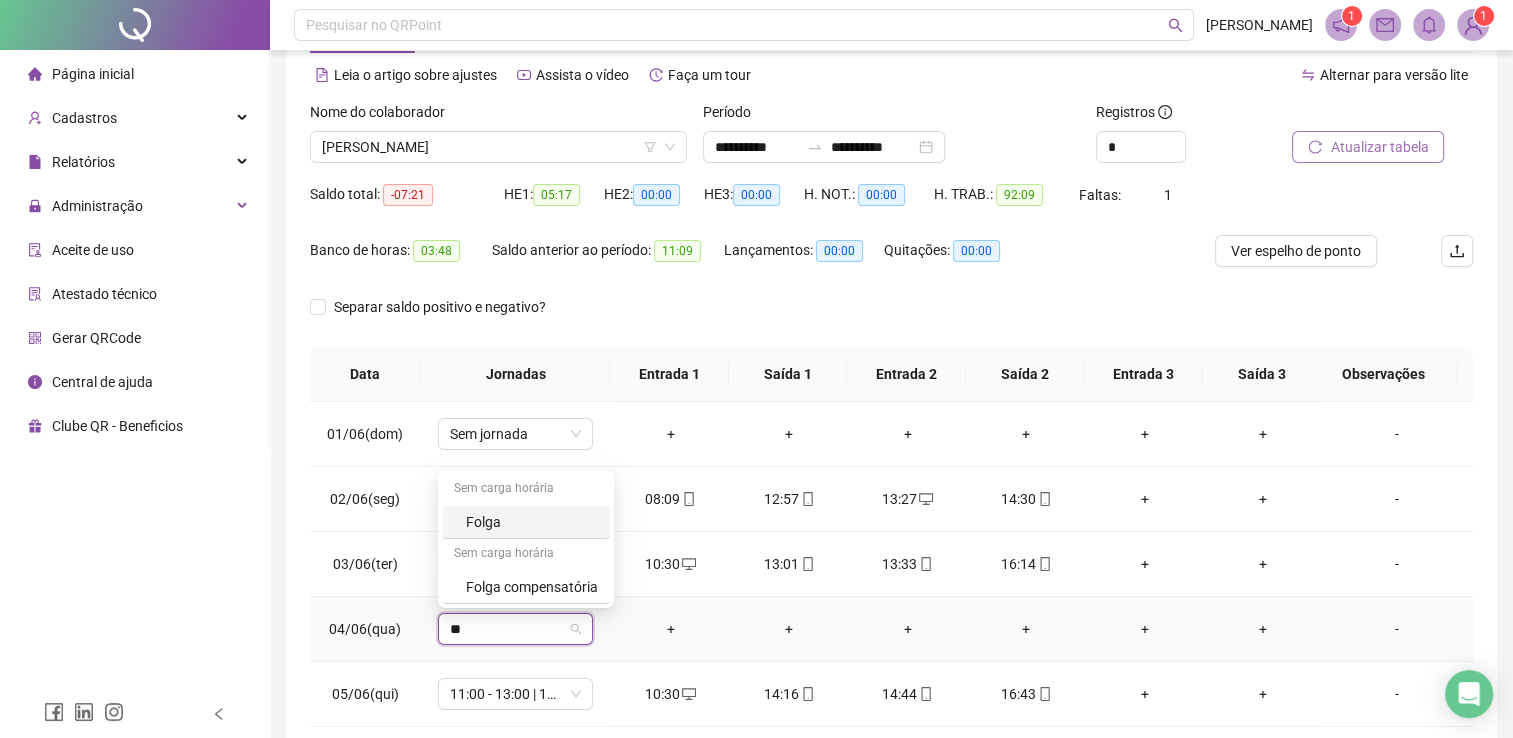 click on "Folga" at bounding box center [532, 522] 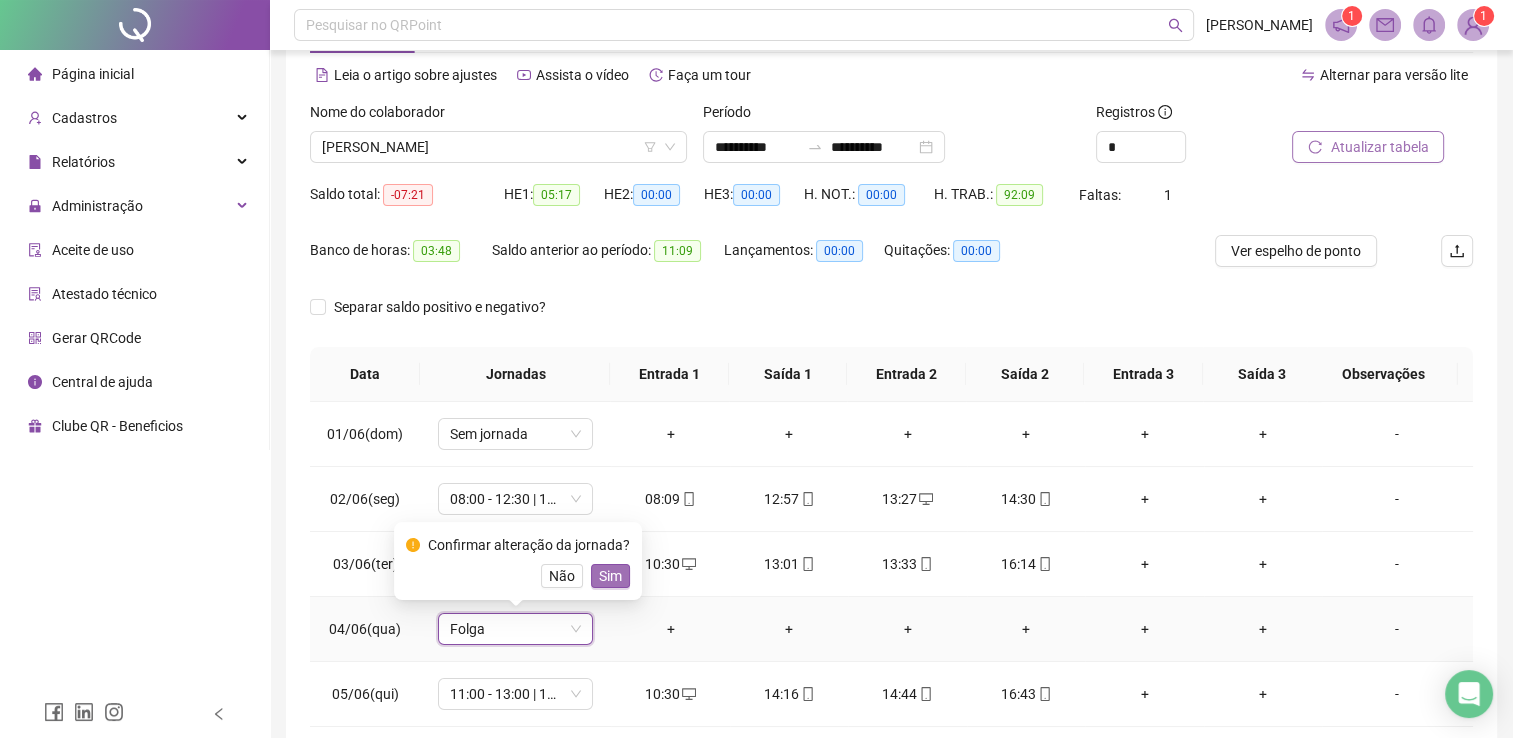 click on "Sim" at bounding box center (610, 576) 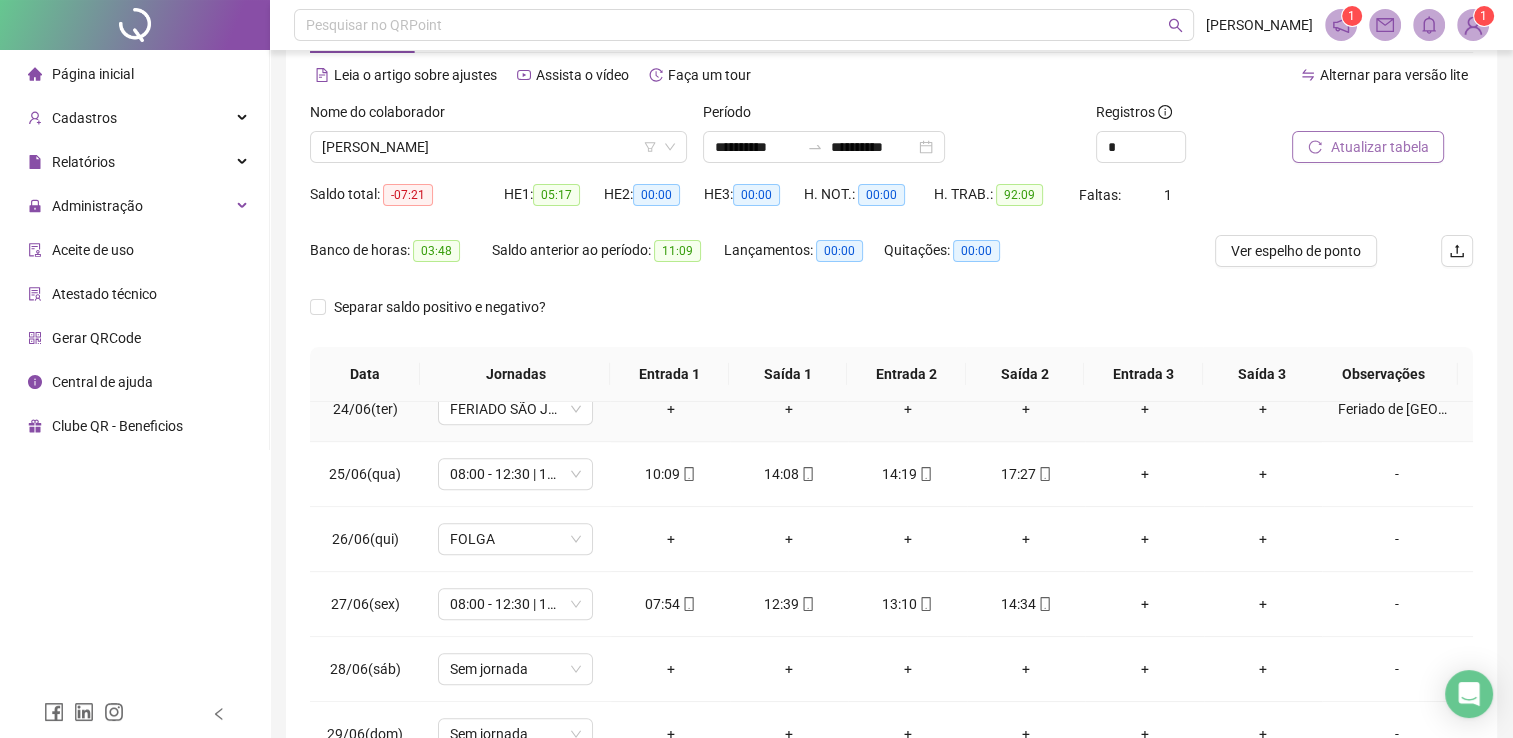 scroll, scrollTop: 1532, scrollLeft: 0, axis: vertical 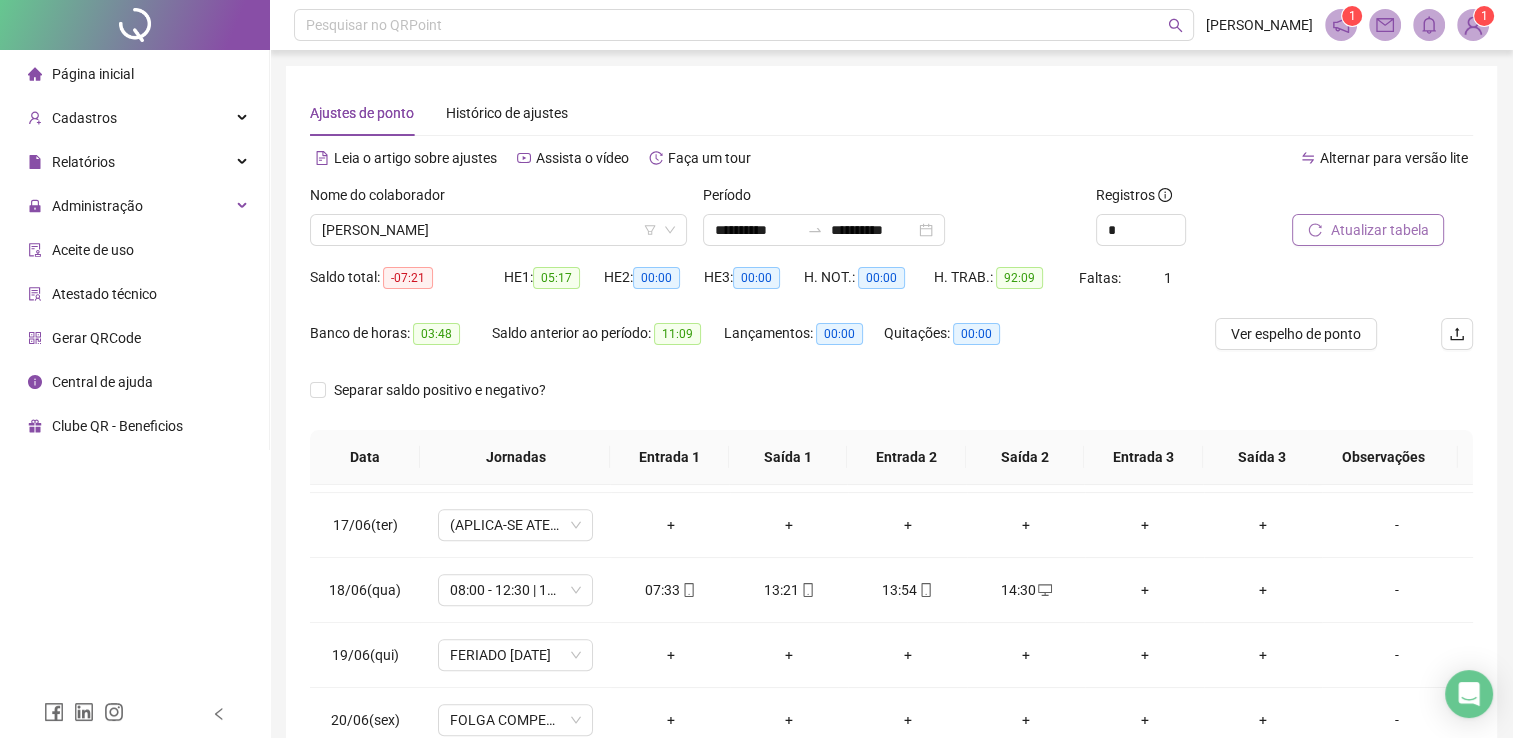 click on "Atualizar tabela" at bounding box center [1379, 230] 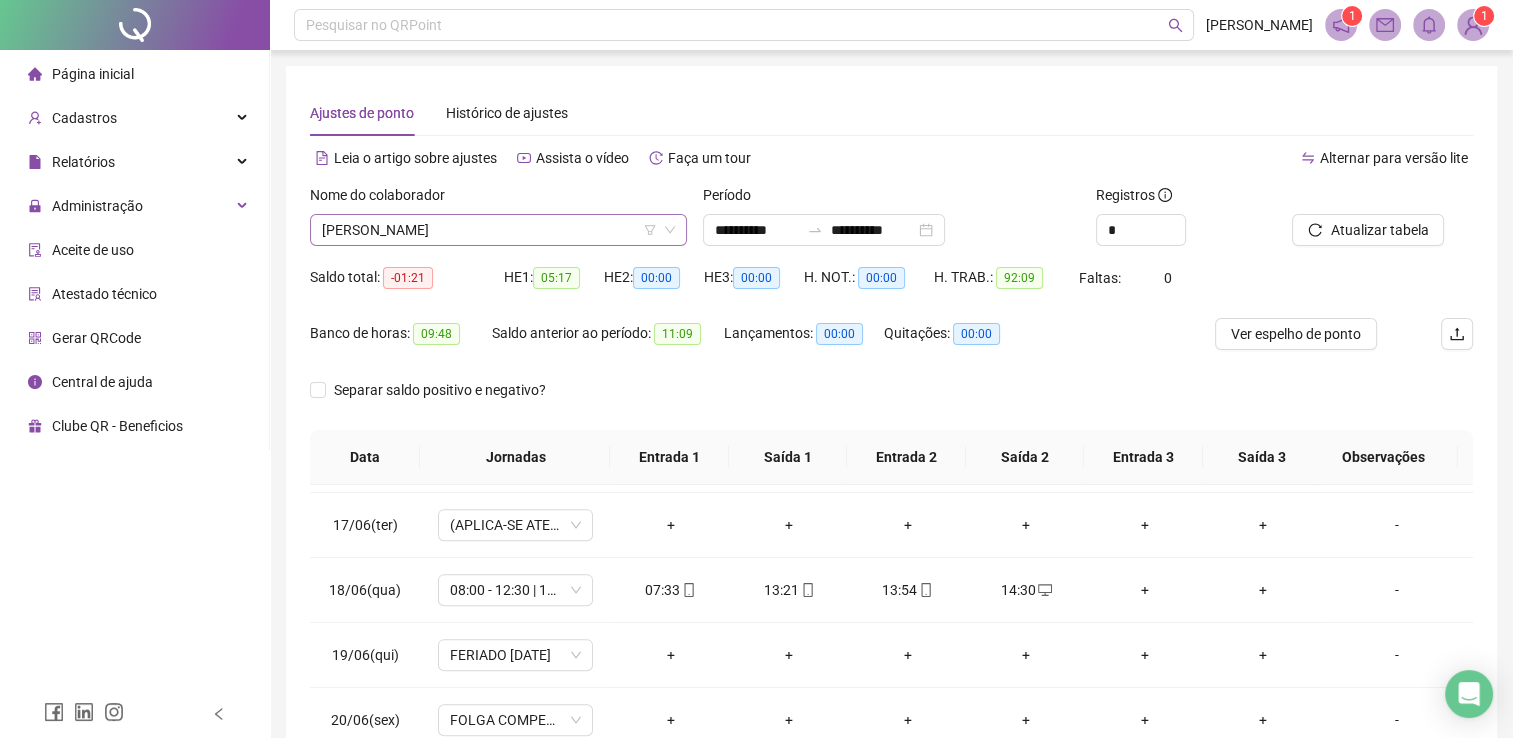 click on "[PERSON_NAME]" at bounding box center (498, 230) 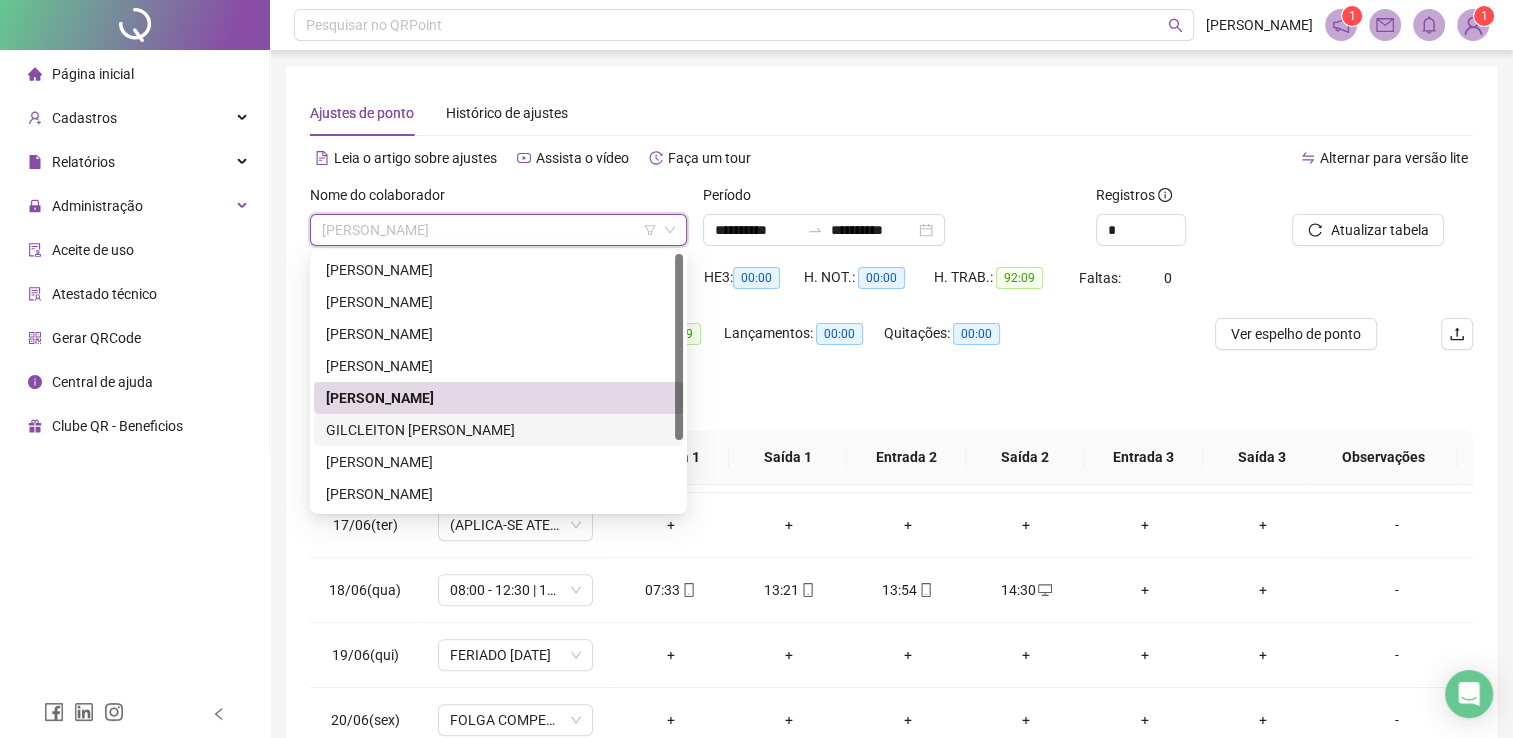 click on "GILCLEITON [PERSON_NAME]" at bounding box center (498, 430) 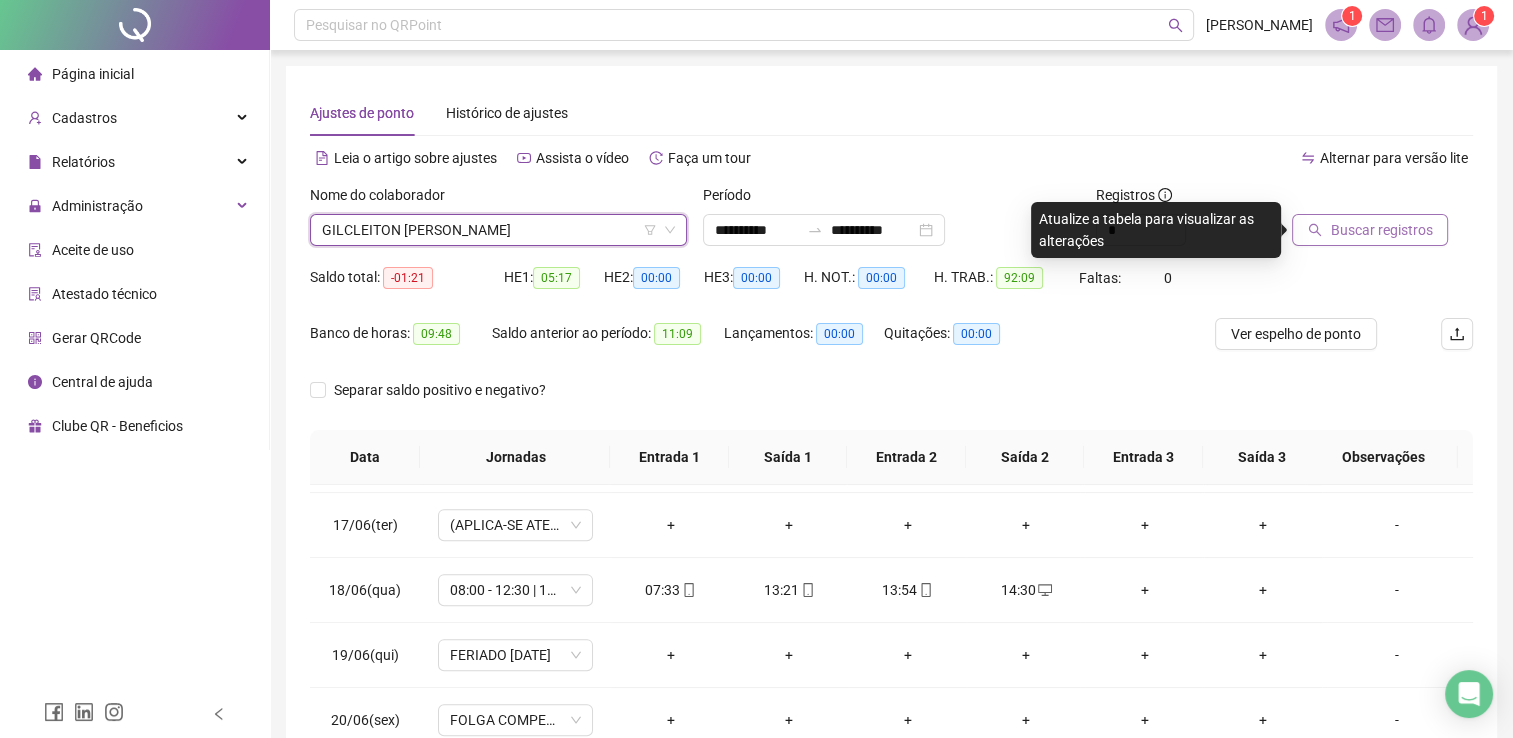 click on "Buscar registros" at bounding box center [1370, 230] 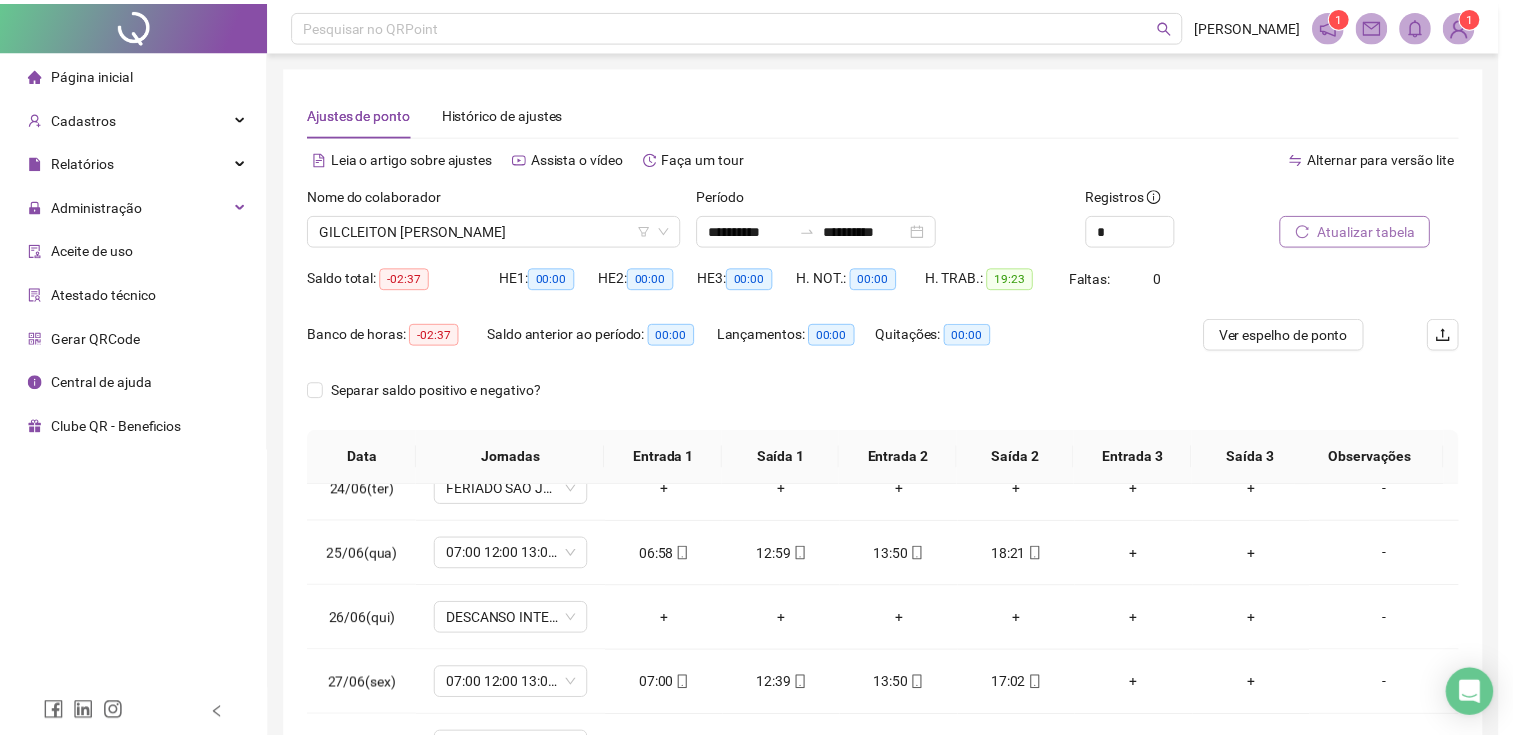 scroll, scrollTop: 91, scrollLeft: 0, axis: vertical 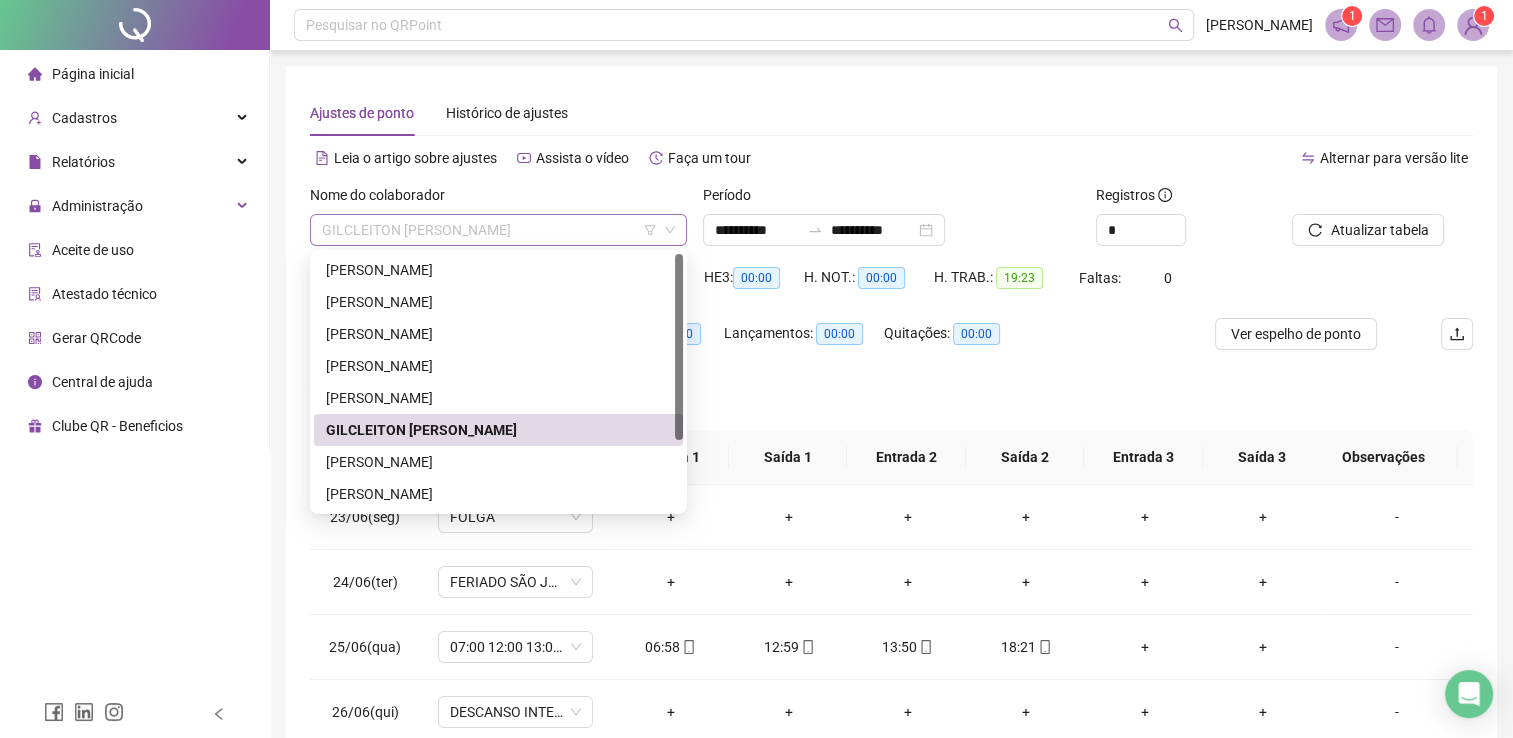 click on "GILCLEITON [PERSON_NAME]" at bounding box center [498, 230] 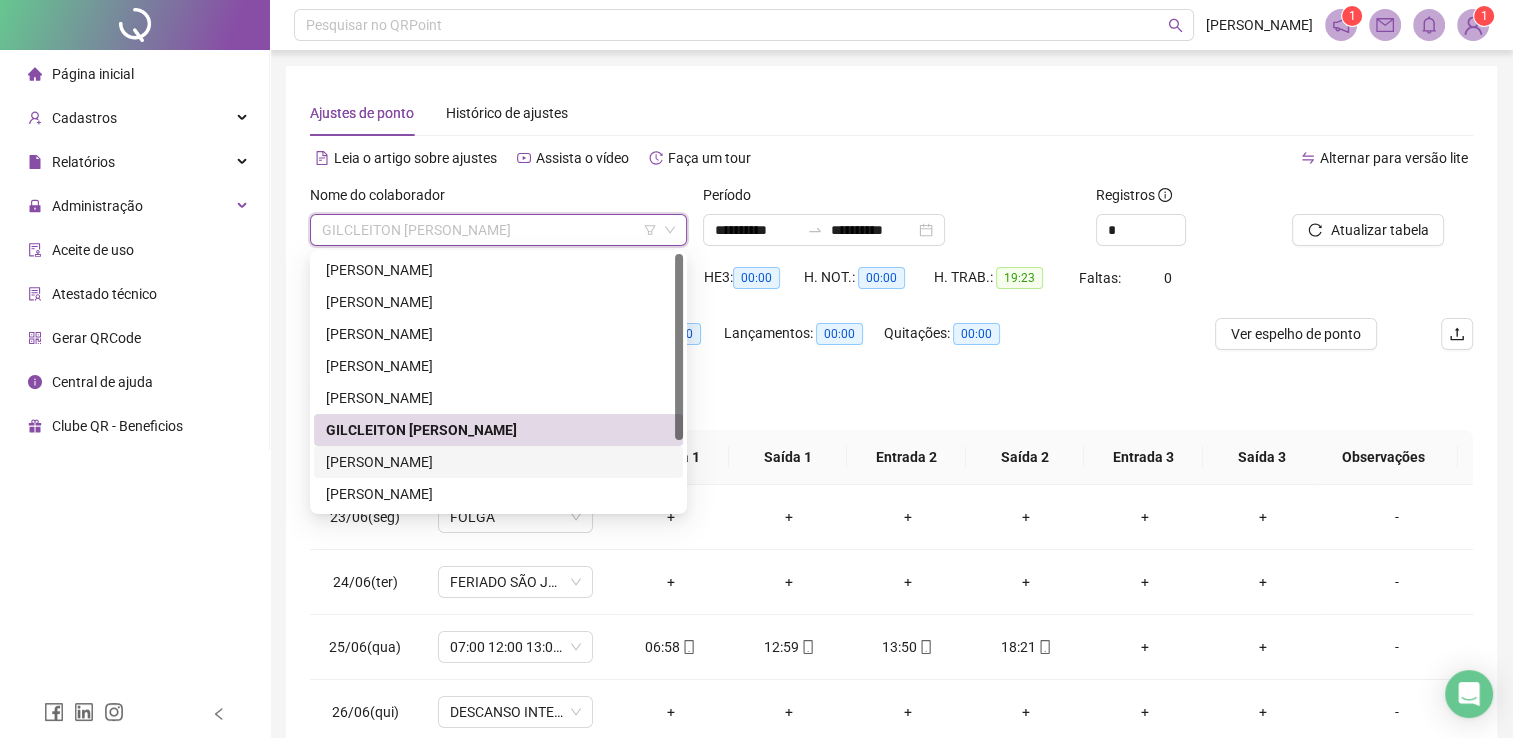 click on "[PERSON_NAME]" at bounding box center [498, 462] 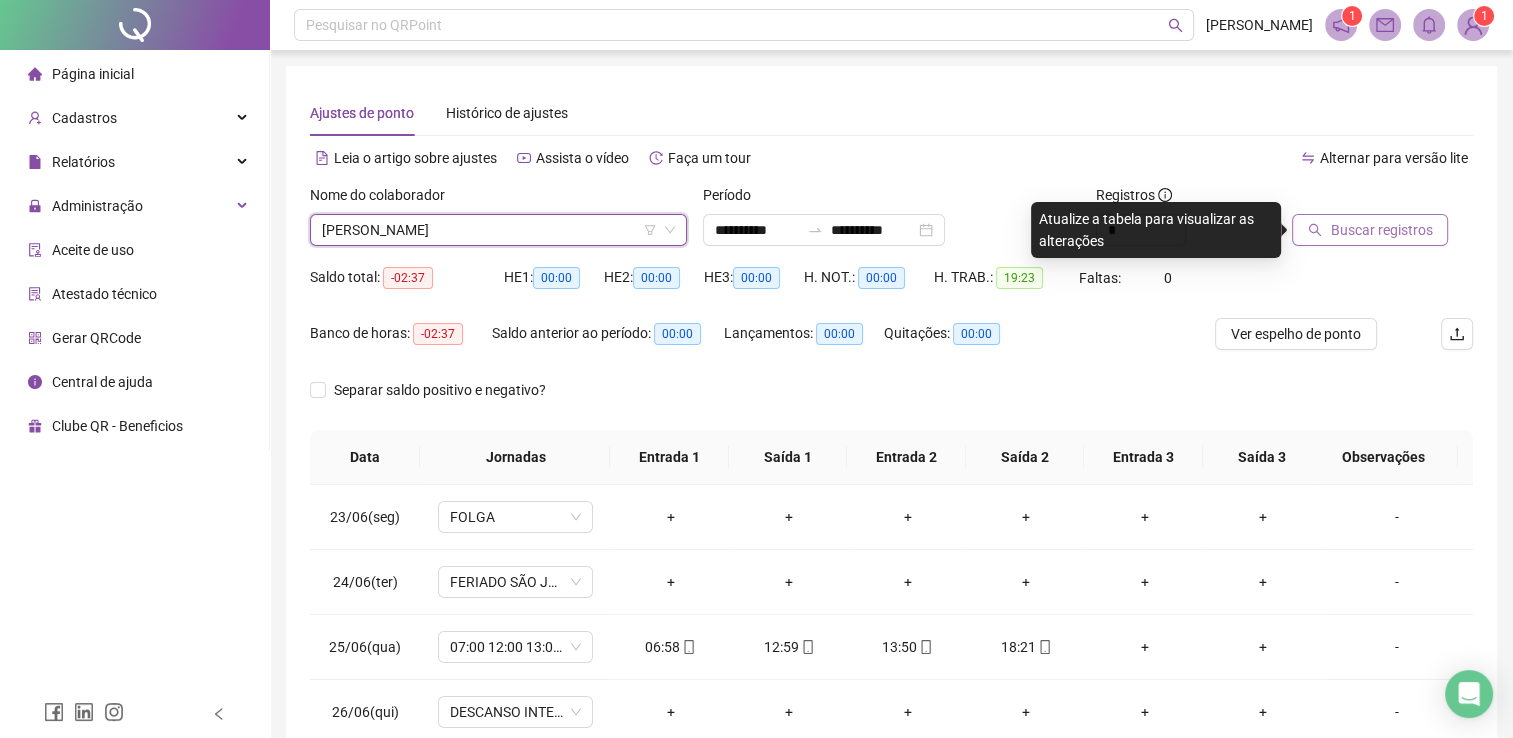 click on "Buscar registros" at bounding box center (1370, 230) 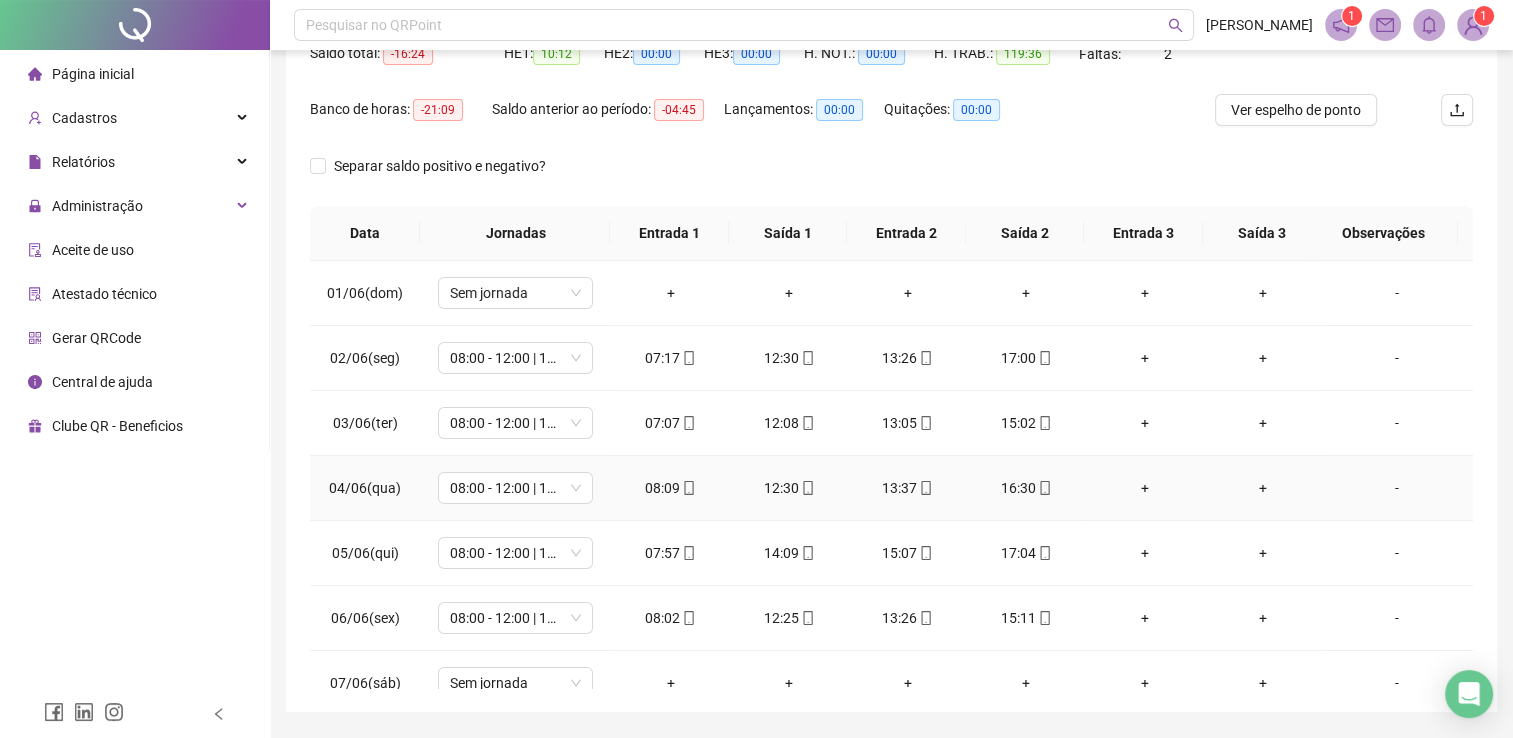 scroll, scrollTop: 283, scrollLeft: 0, axis: vertical 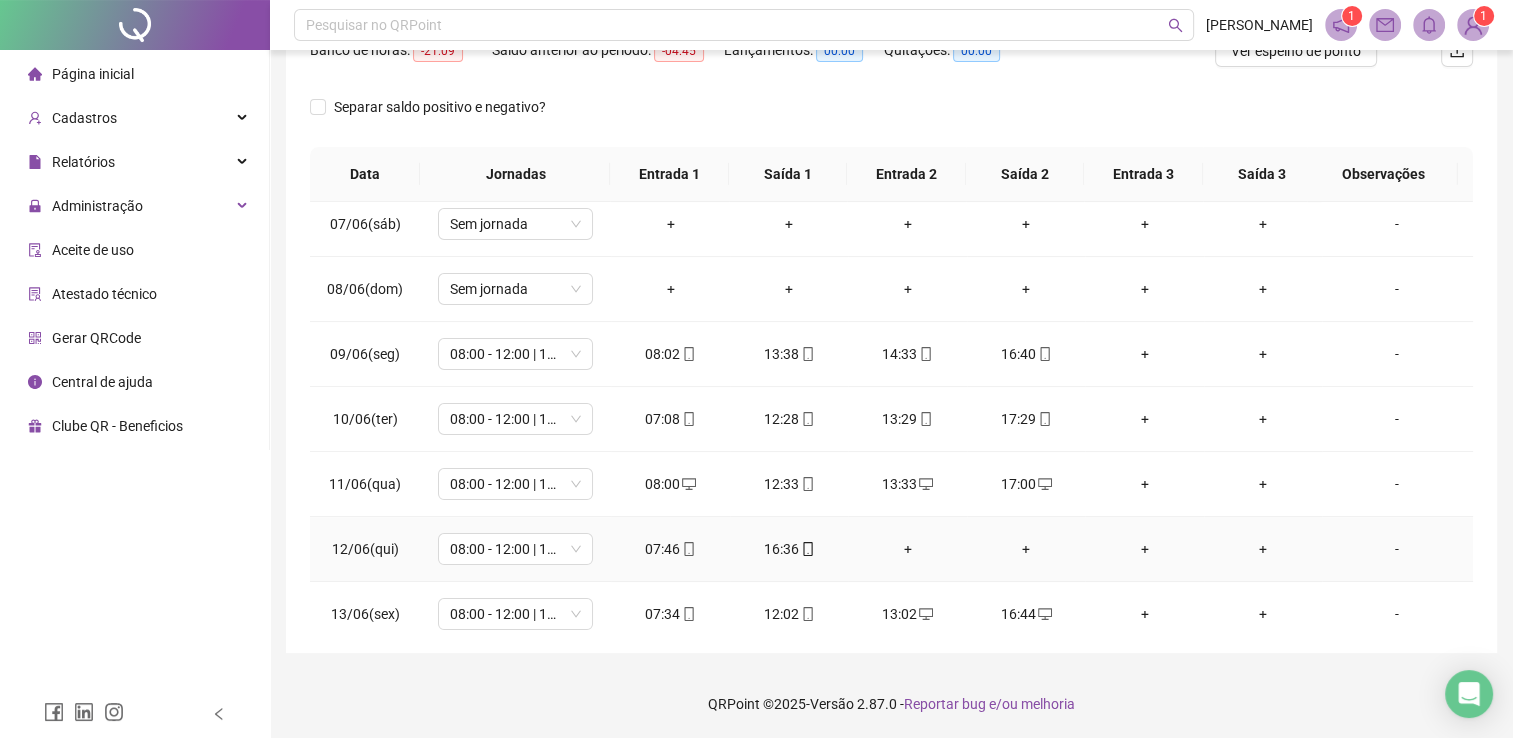 click on "+" at bounding box center [907, 549] 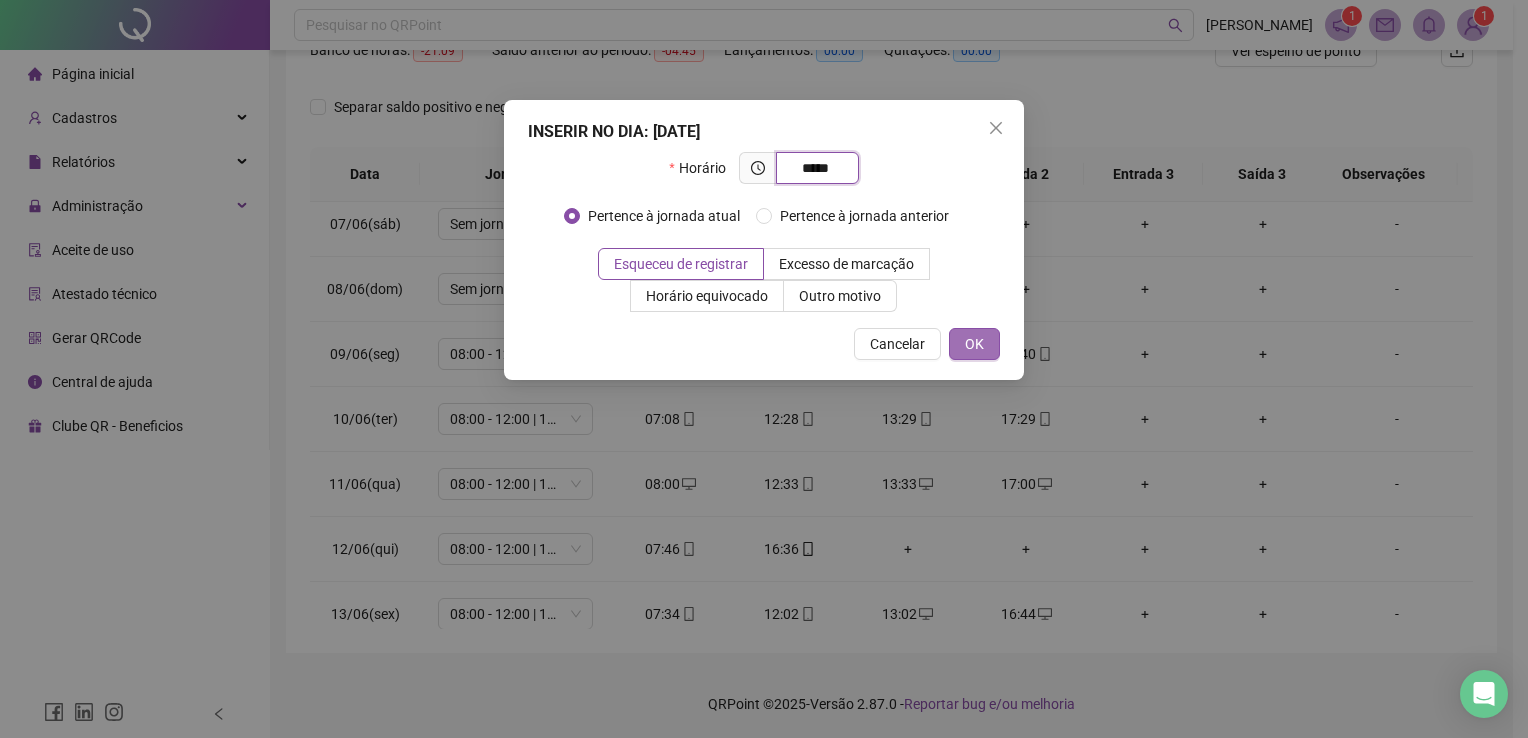 type on "*****" 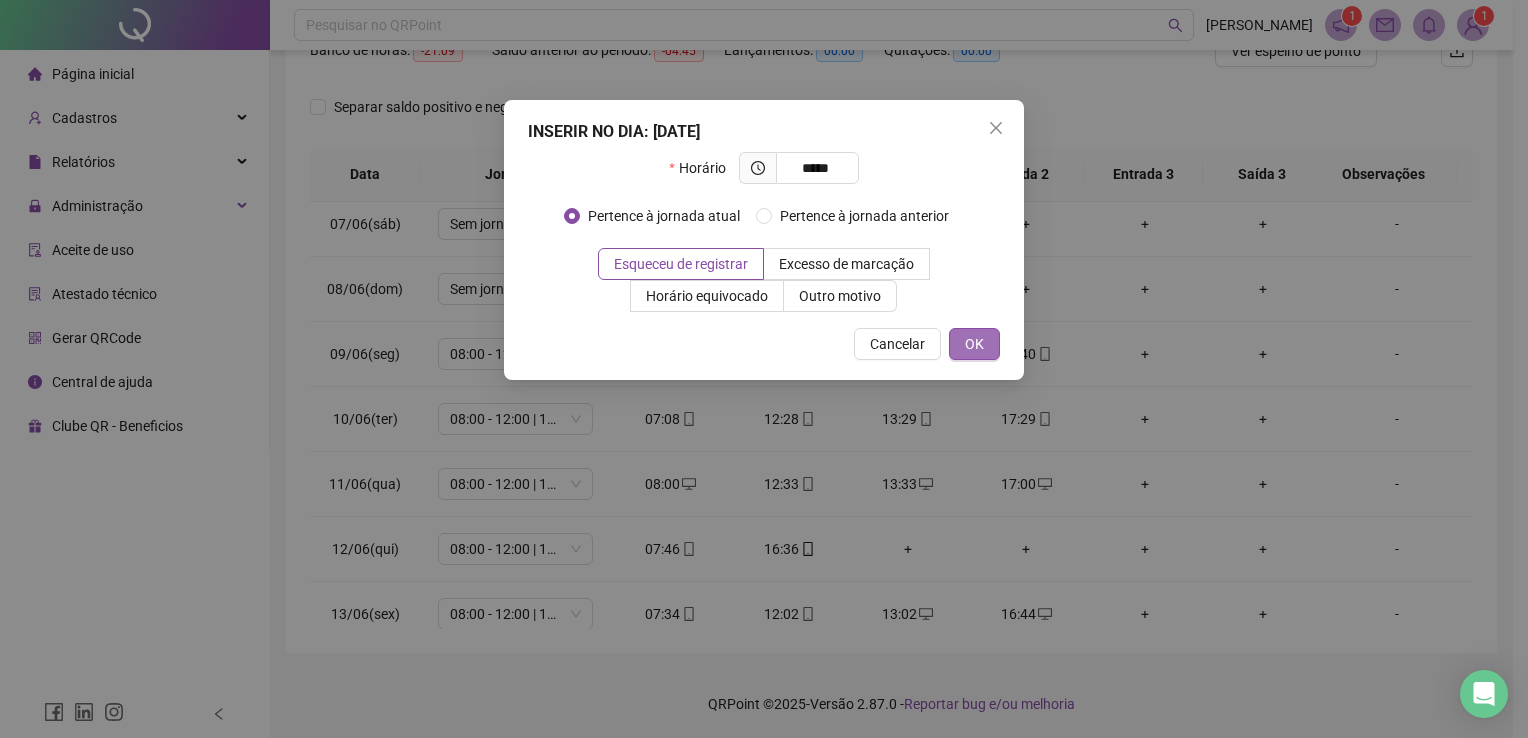 click on "OK" at bounding box center (974, 344) 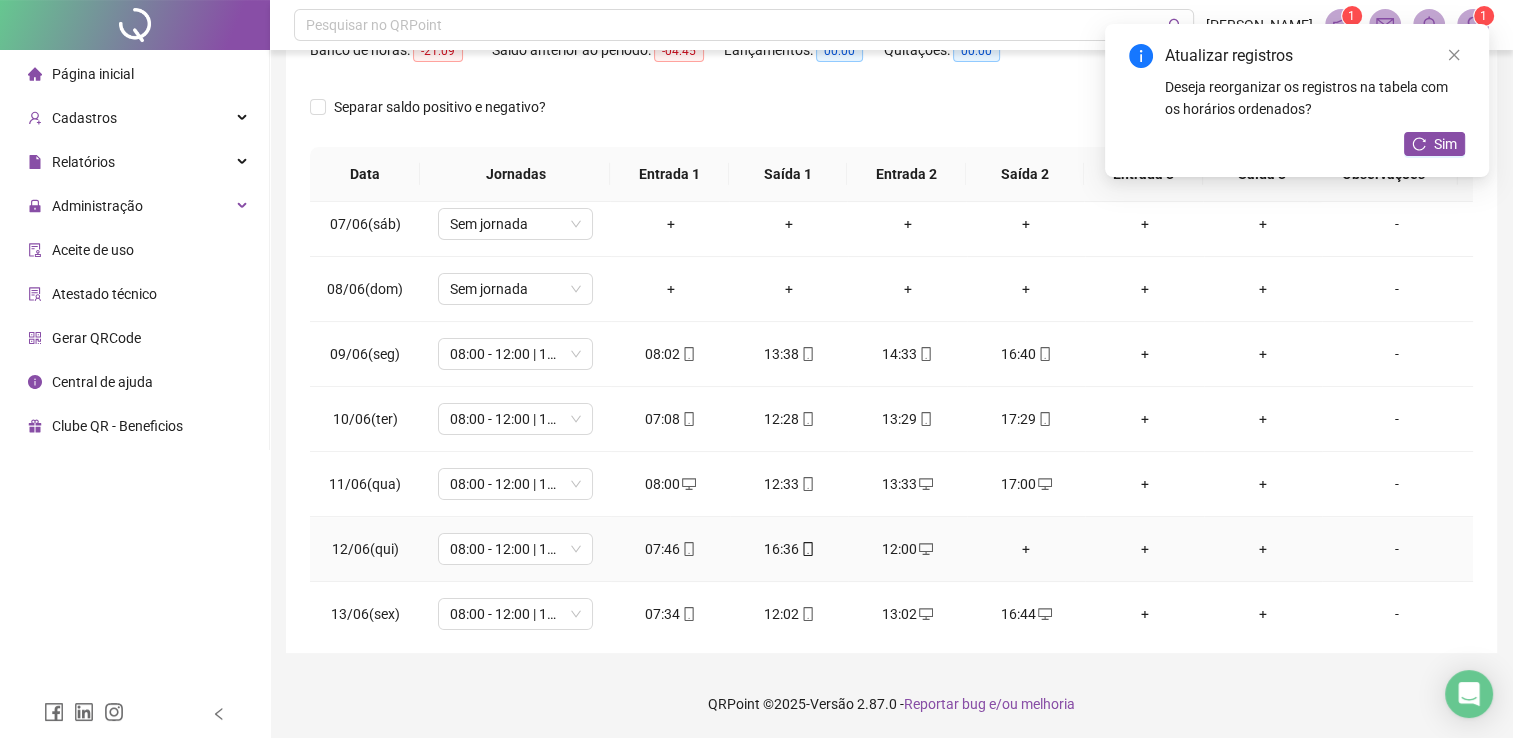 click on "+" at bounding box center [1026, 549] 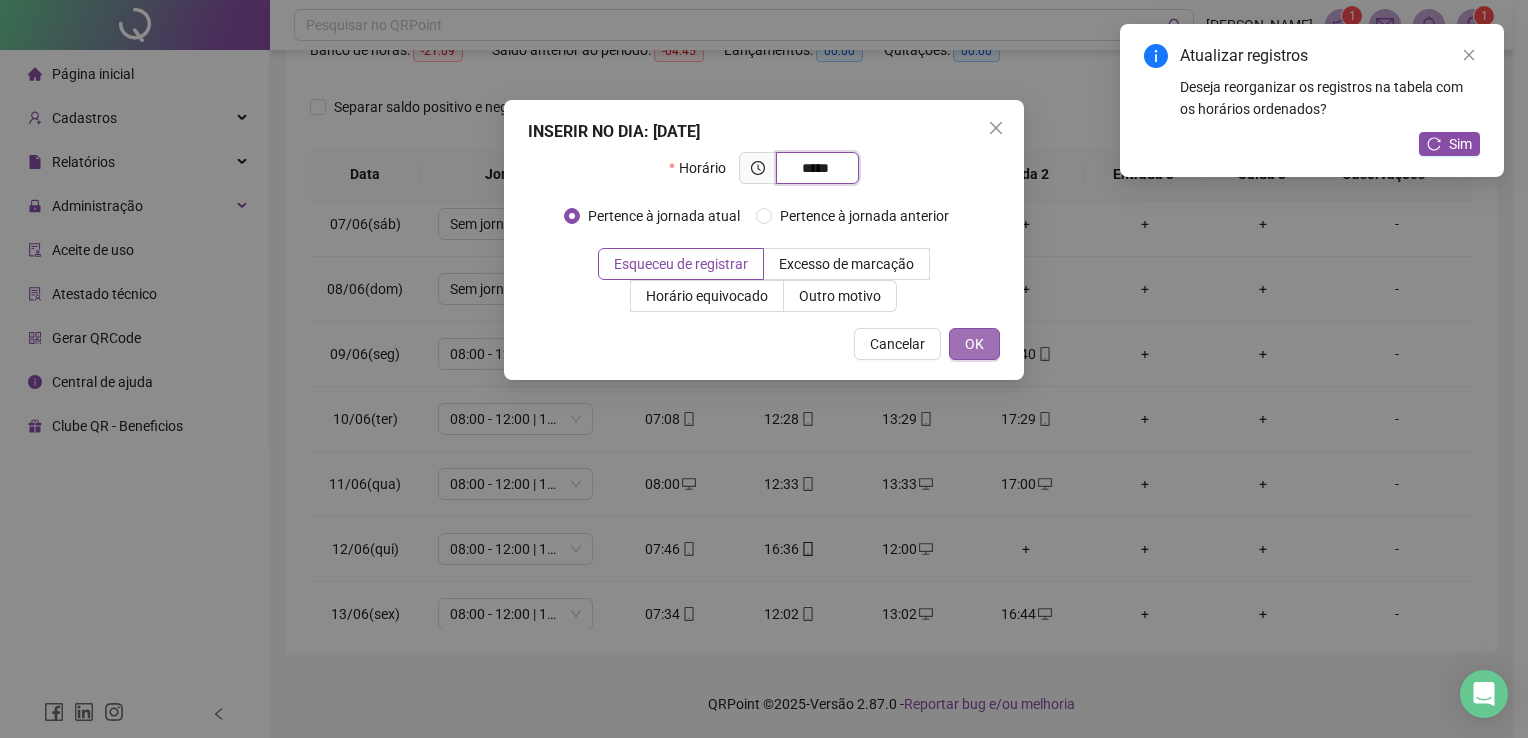 type on "*****" 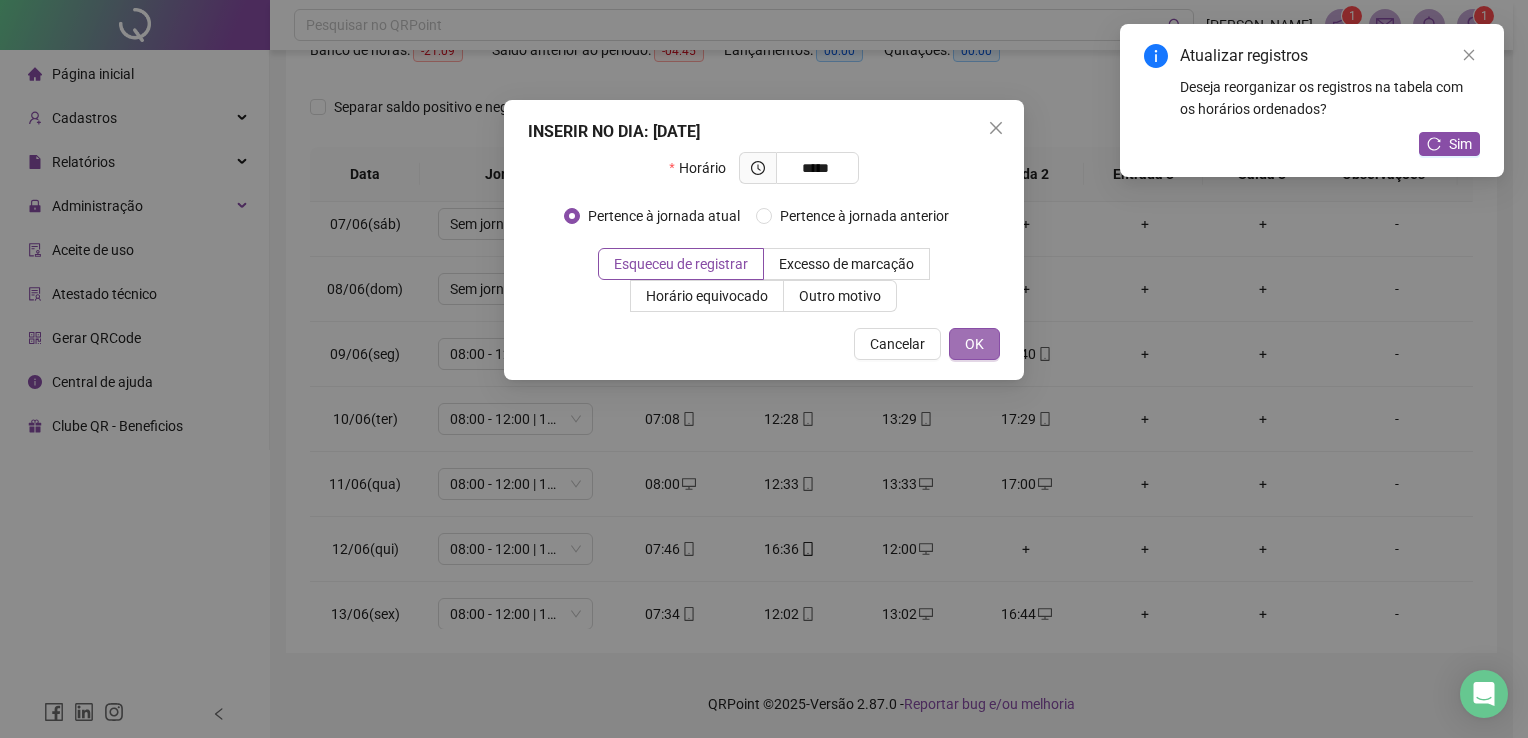click on "OK" at bounding box center (974, 344) 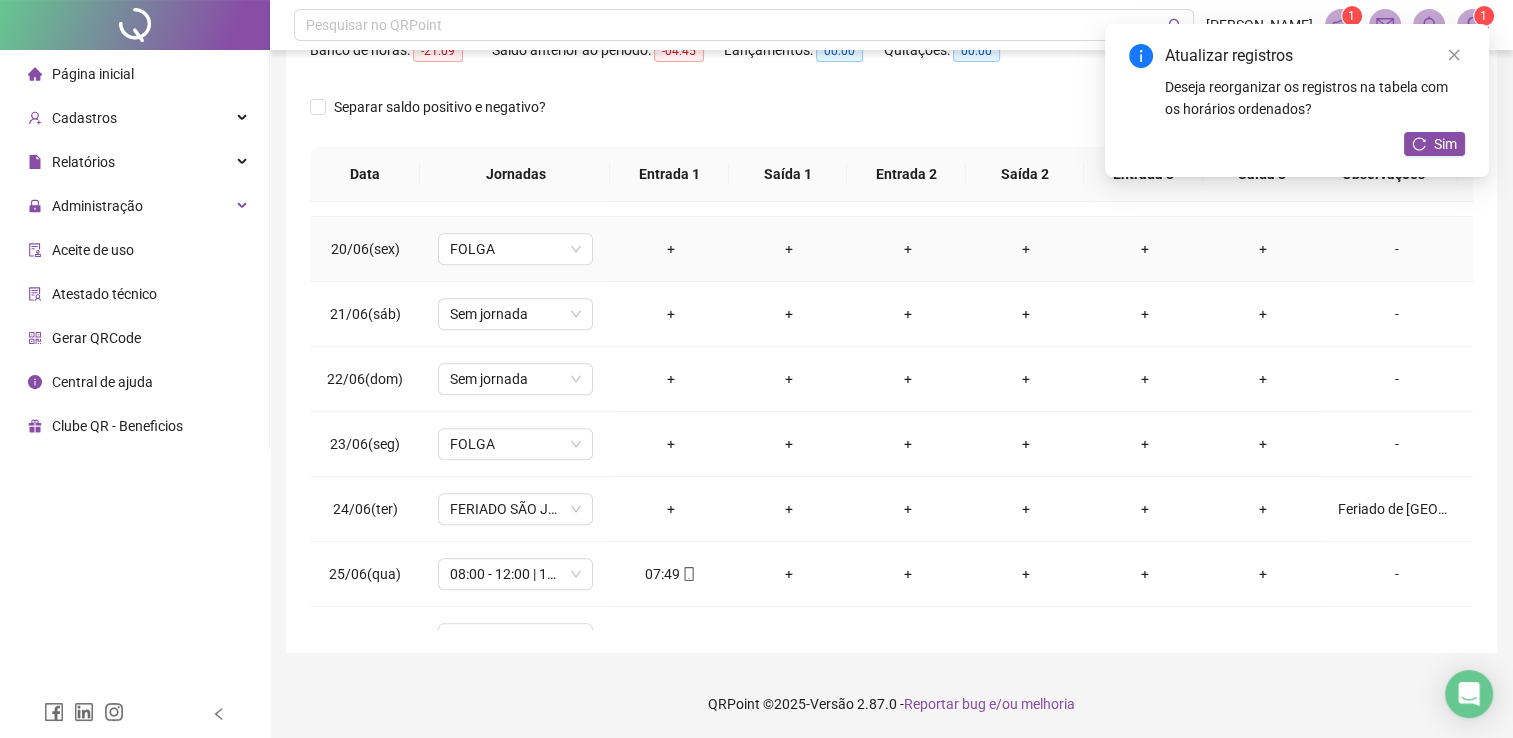 scroll, scrollTop: 1300, scrollLeft: 0, axis: vertical 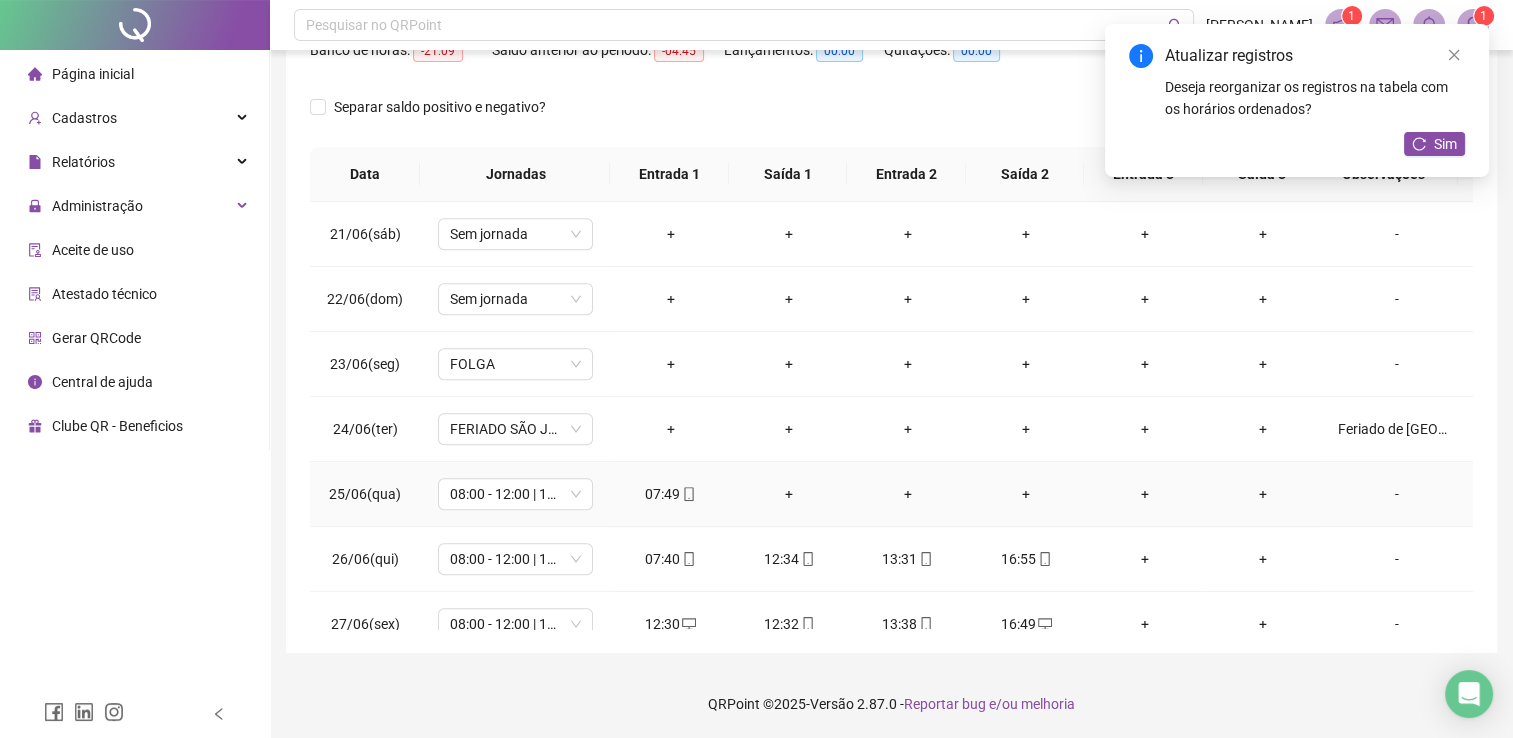 click on "+" at bounding box center (789, 494) 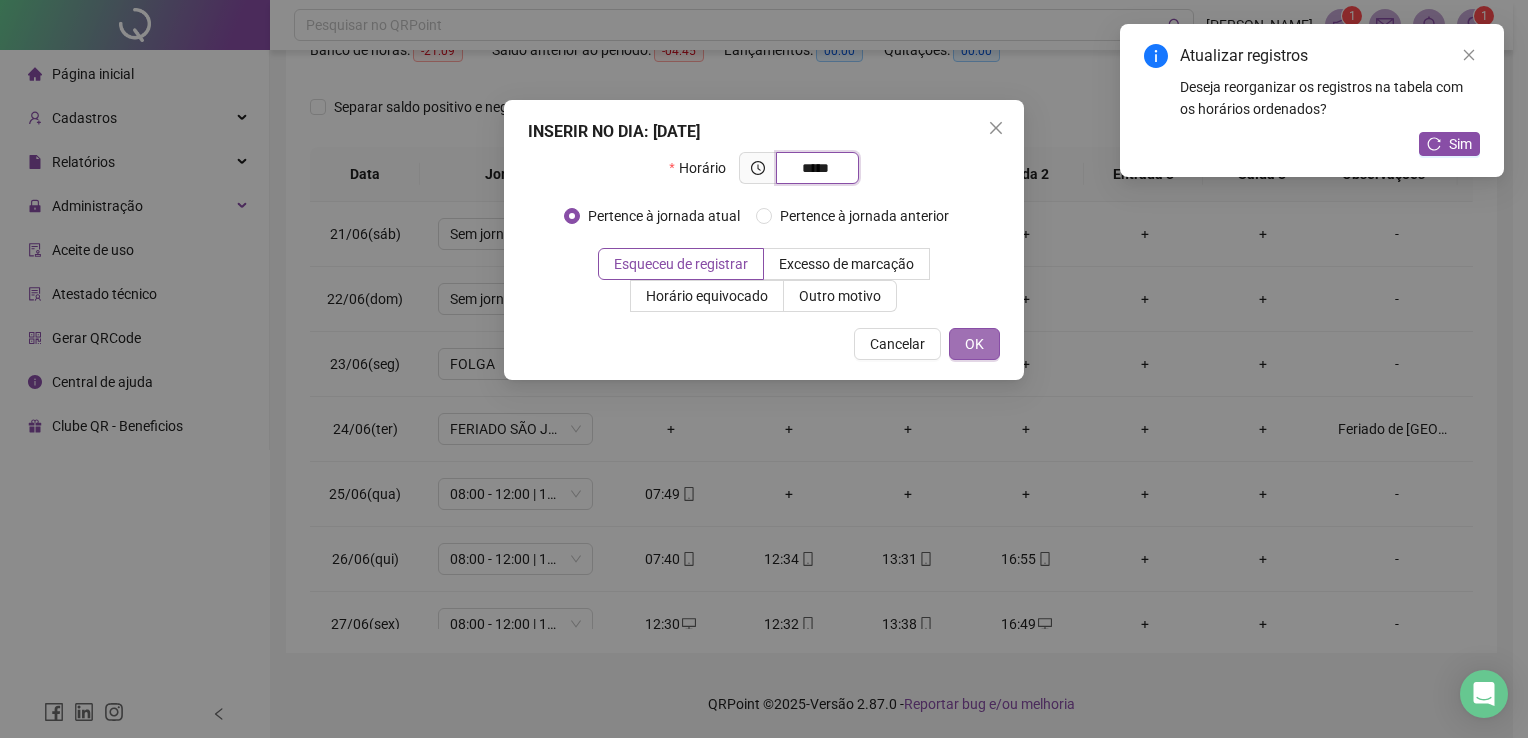 type on "*****" 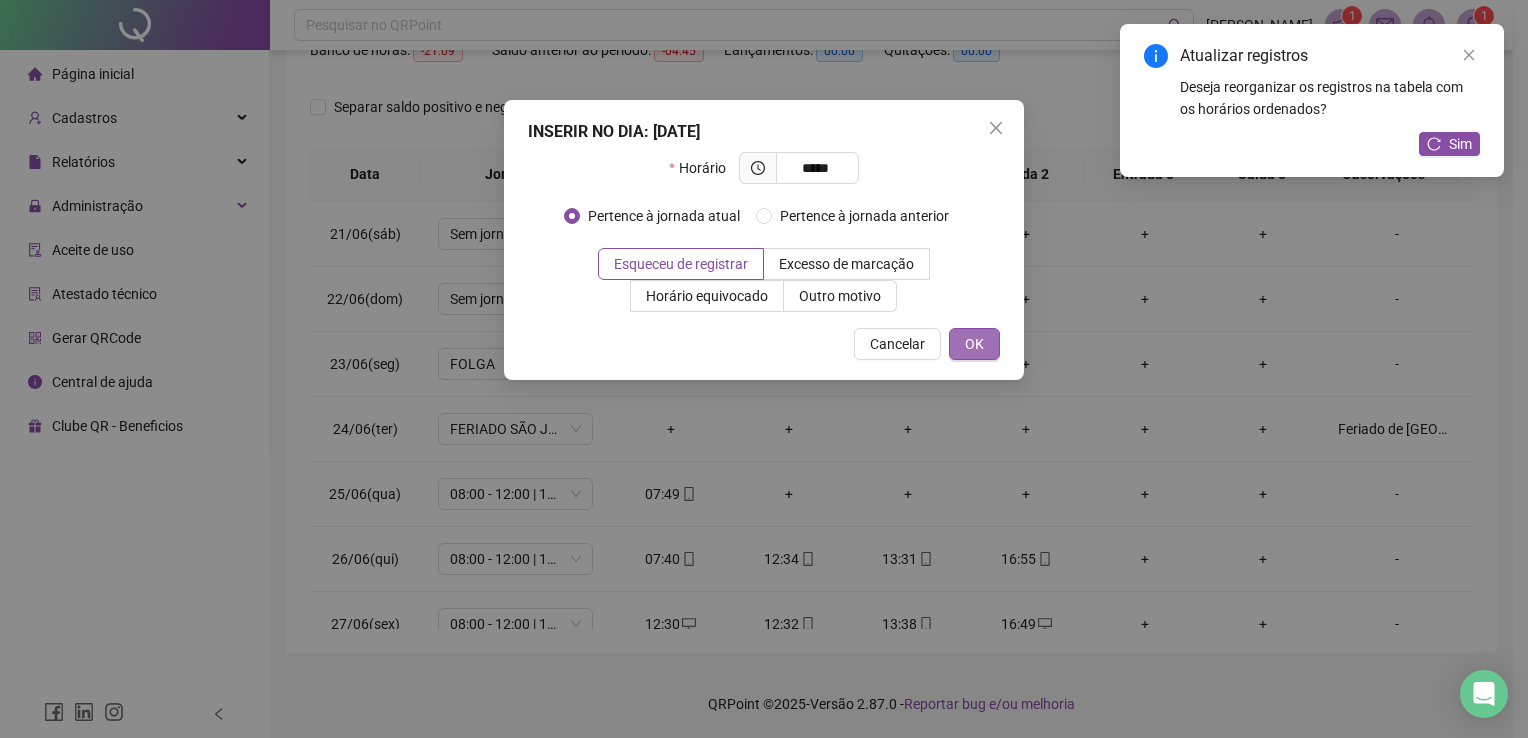 click on "OK" at bounding box center [974, 344] 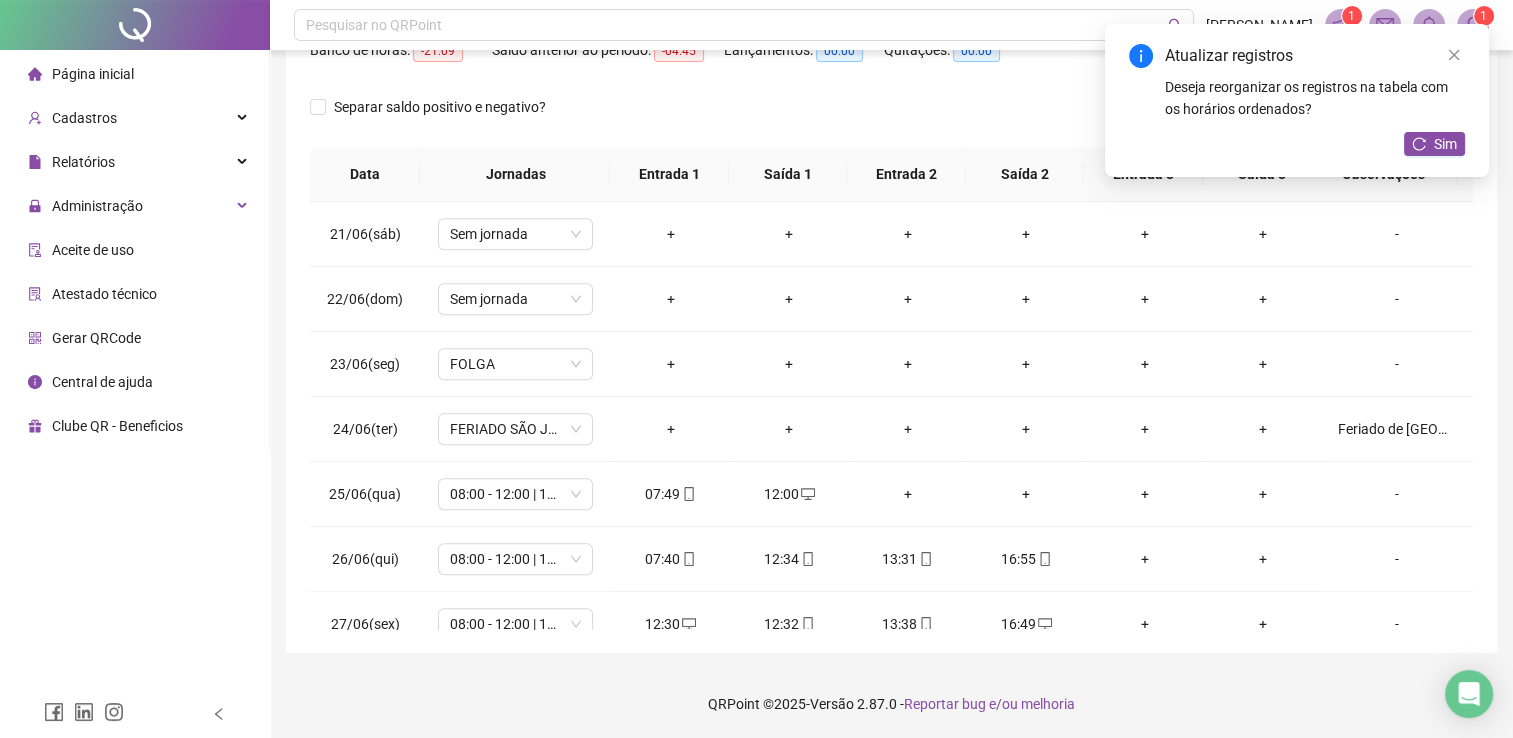click on "+" at bounding box center [907, 494] 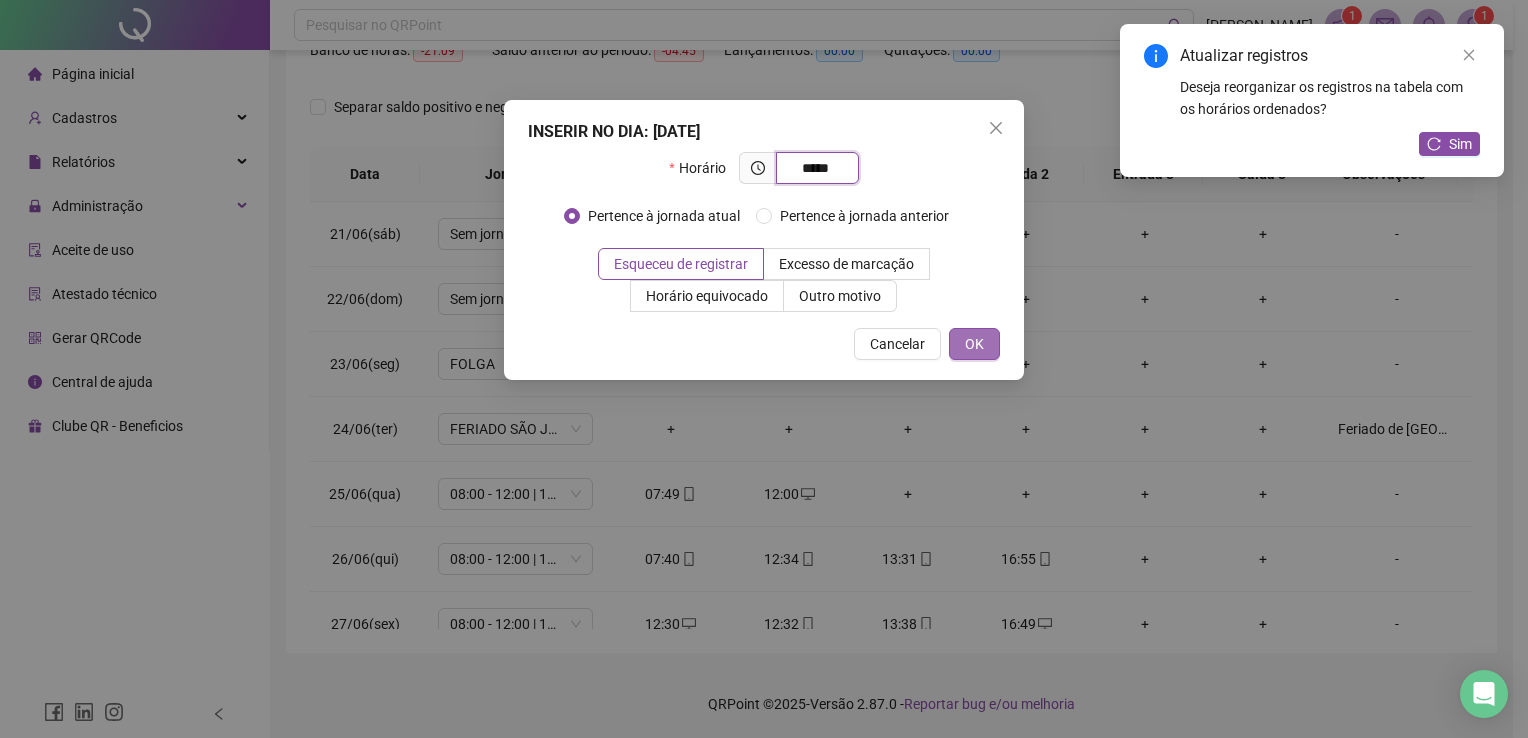 type on "*****" 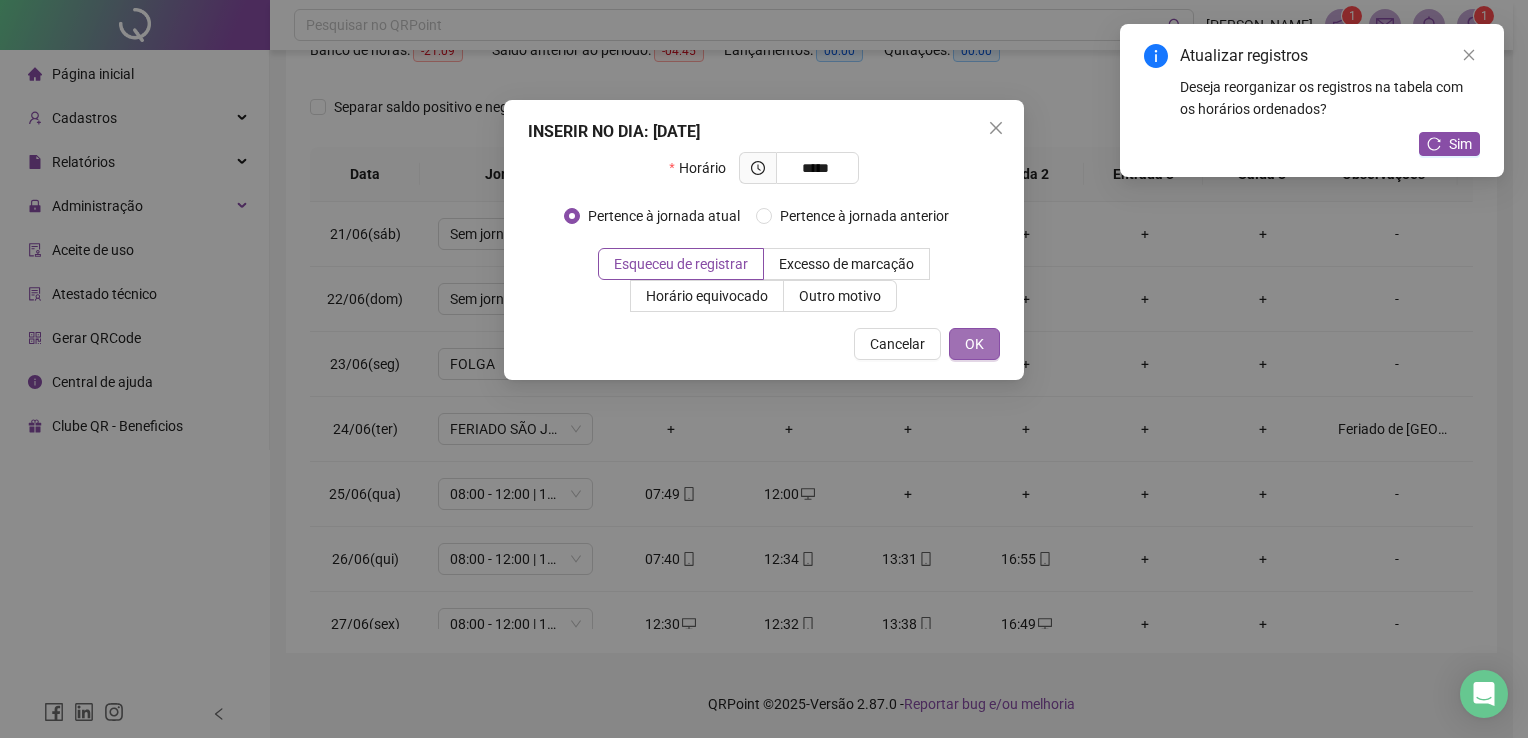 click on "OK" at bounding box center (974, 344) 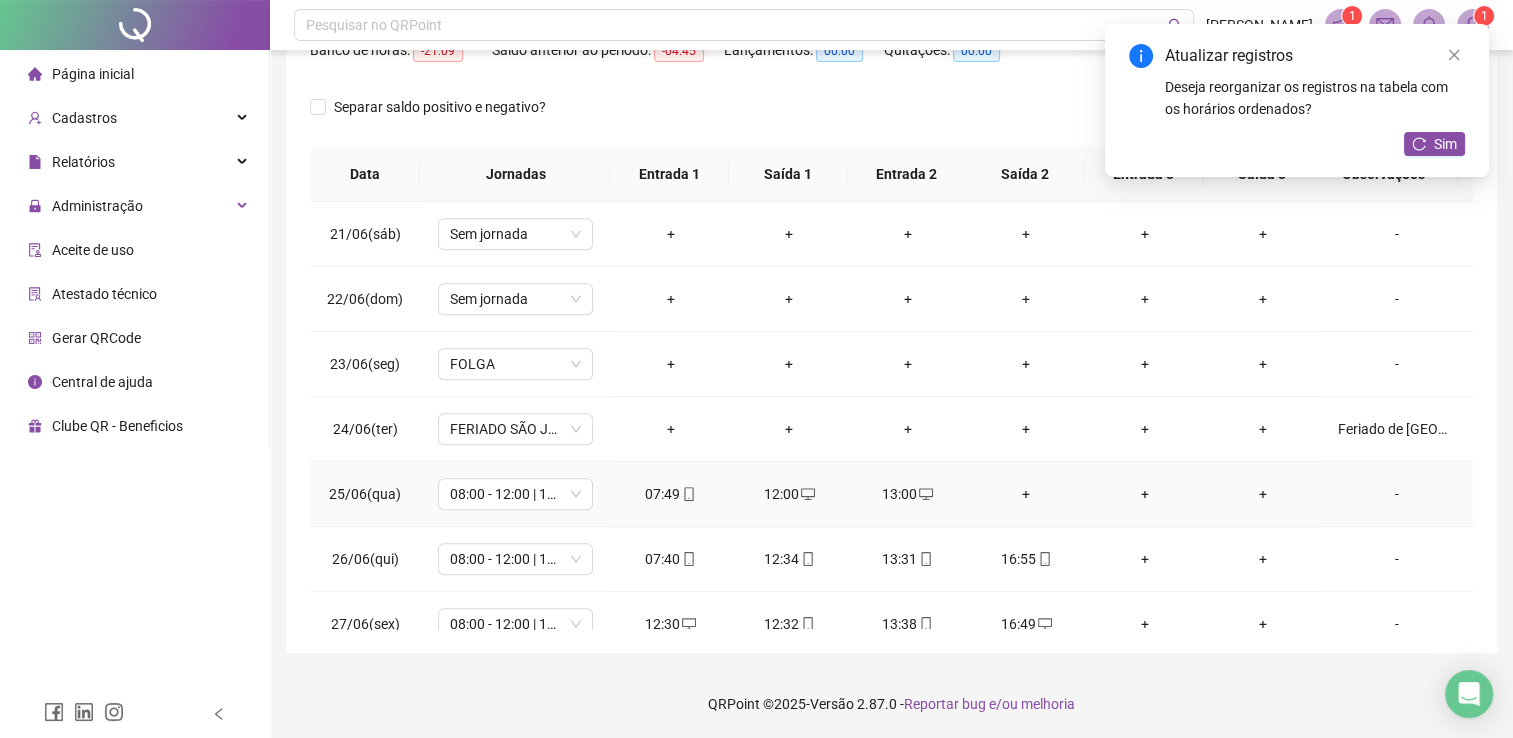 click on "+" at bounding box center [1026, 494] 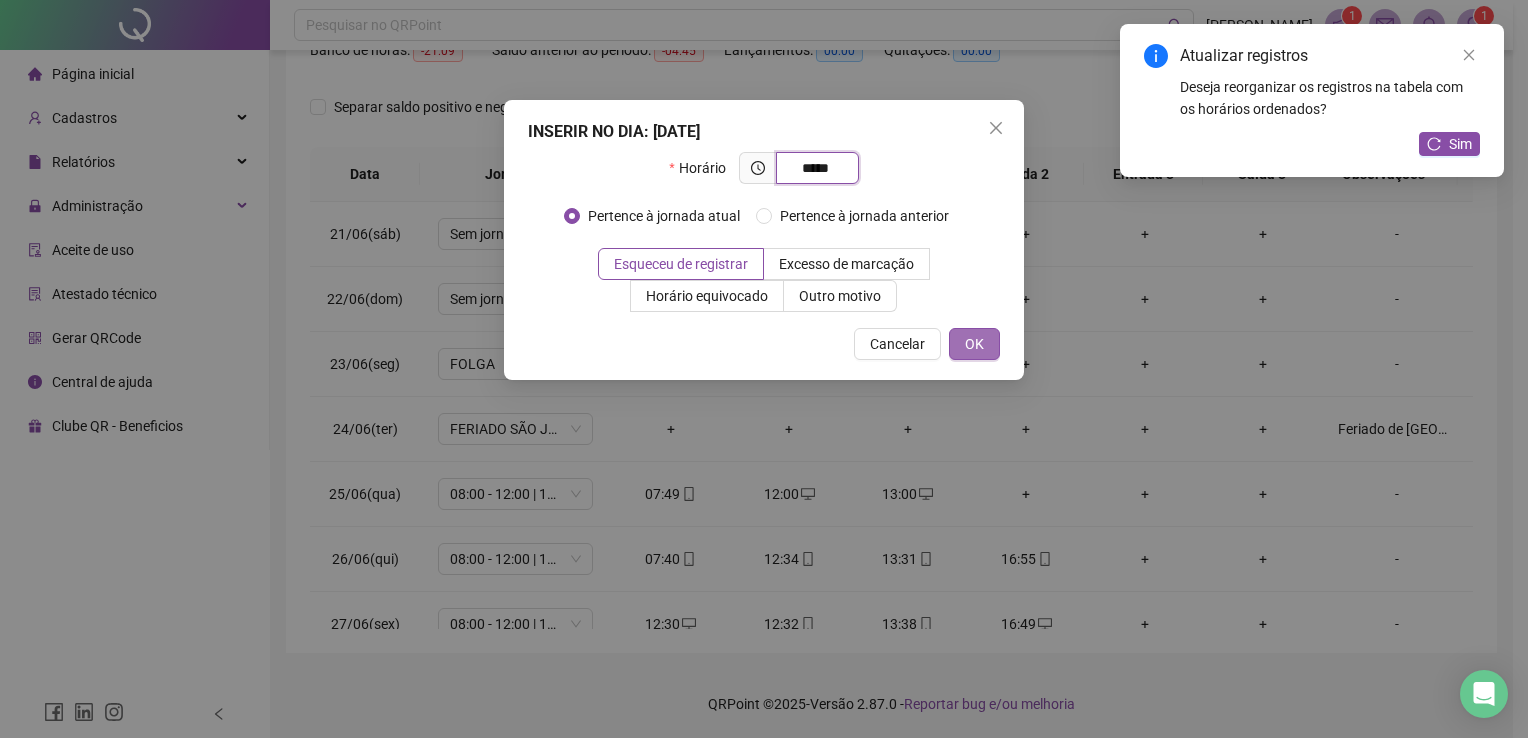 type on "*****" 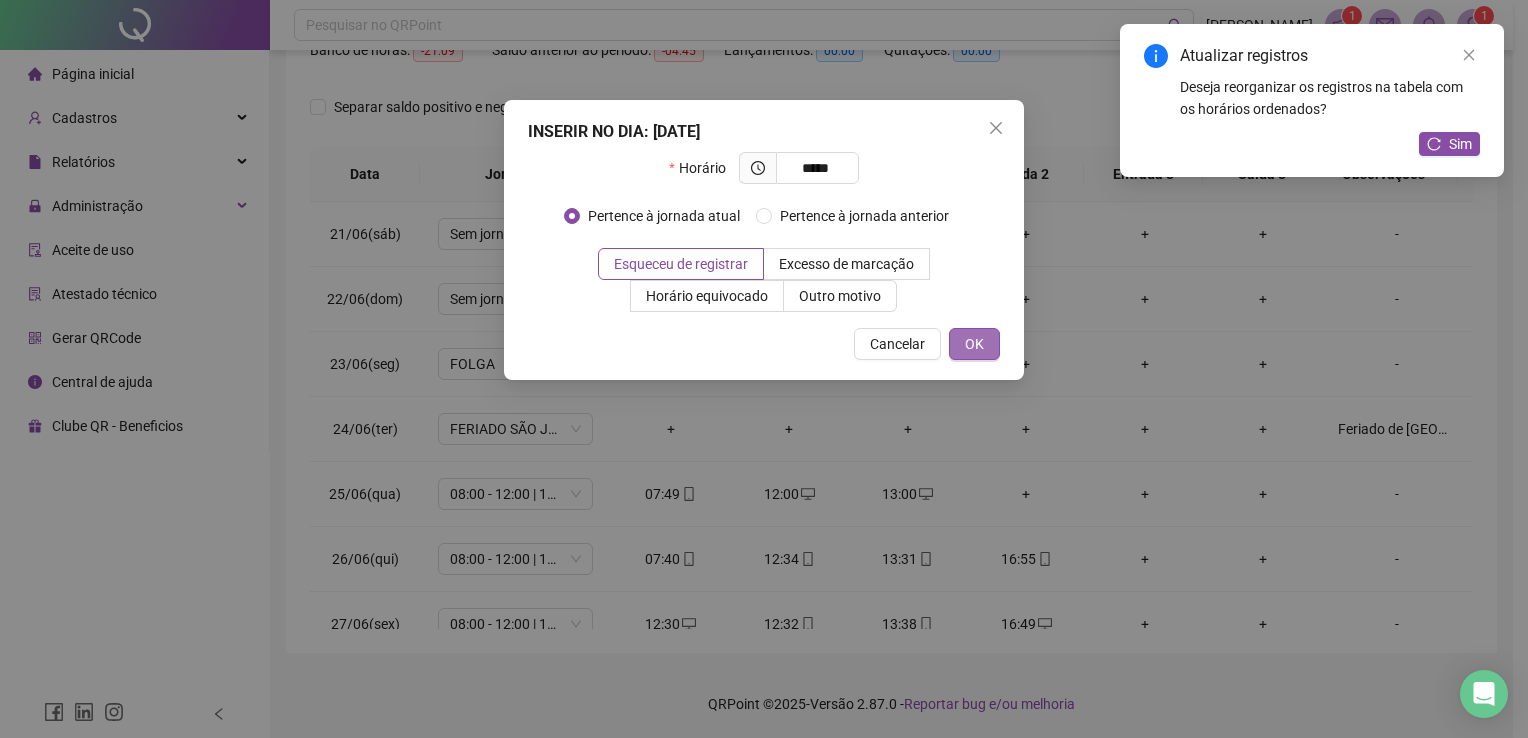 click on "INSERIR NO DIA :   [DATE] Horário ***** Pertence à jornada atual Pertence à jornada anterior Esqueceu de registrar Excesso de marcação Horário equivocado Outro motivo Motivo Cancelar OK" at bounding box center (764, 240) 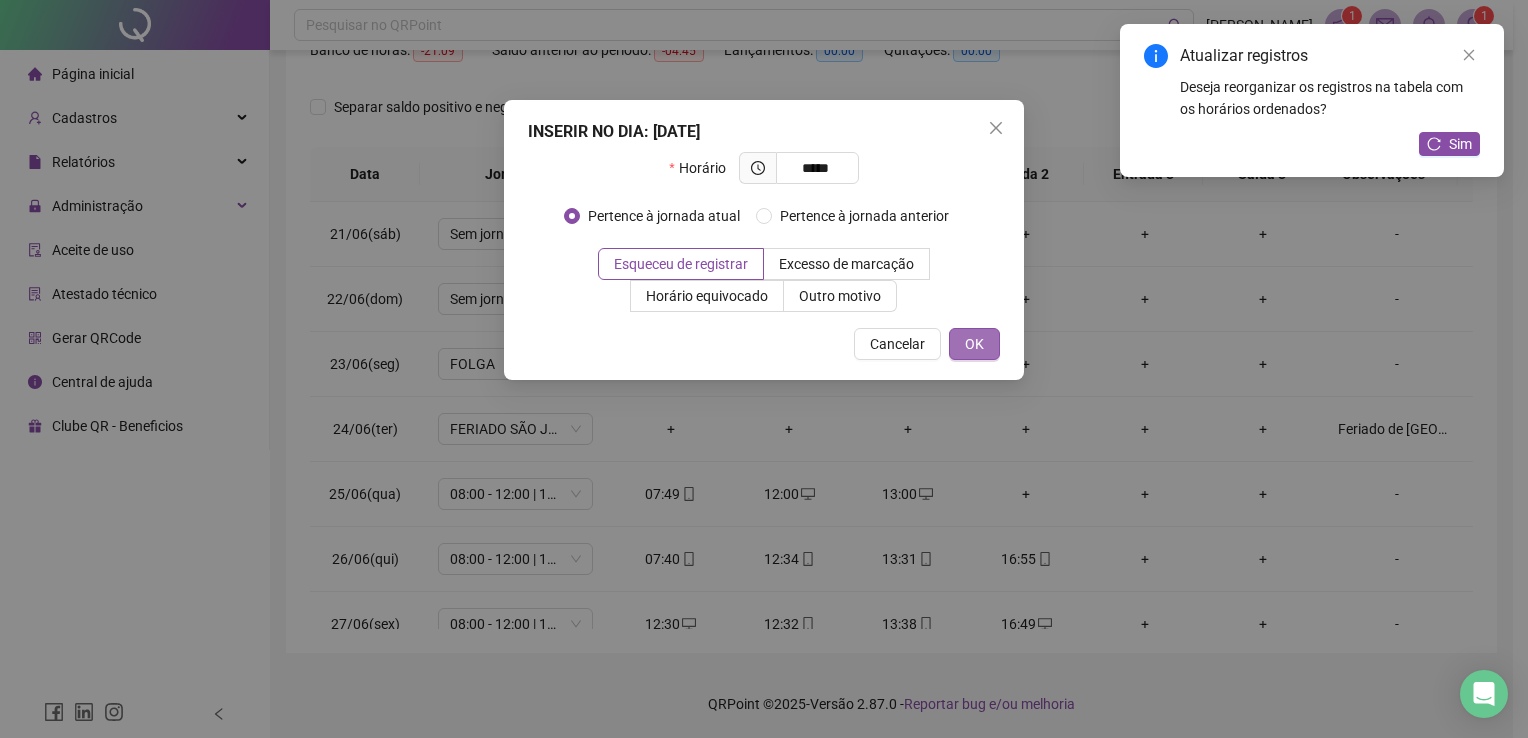 click on "OK" at bounding box center (974, 344) 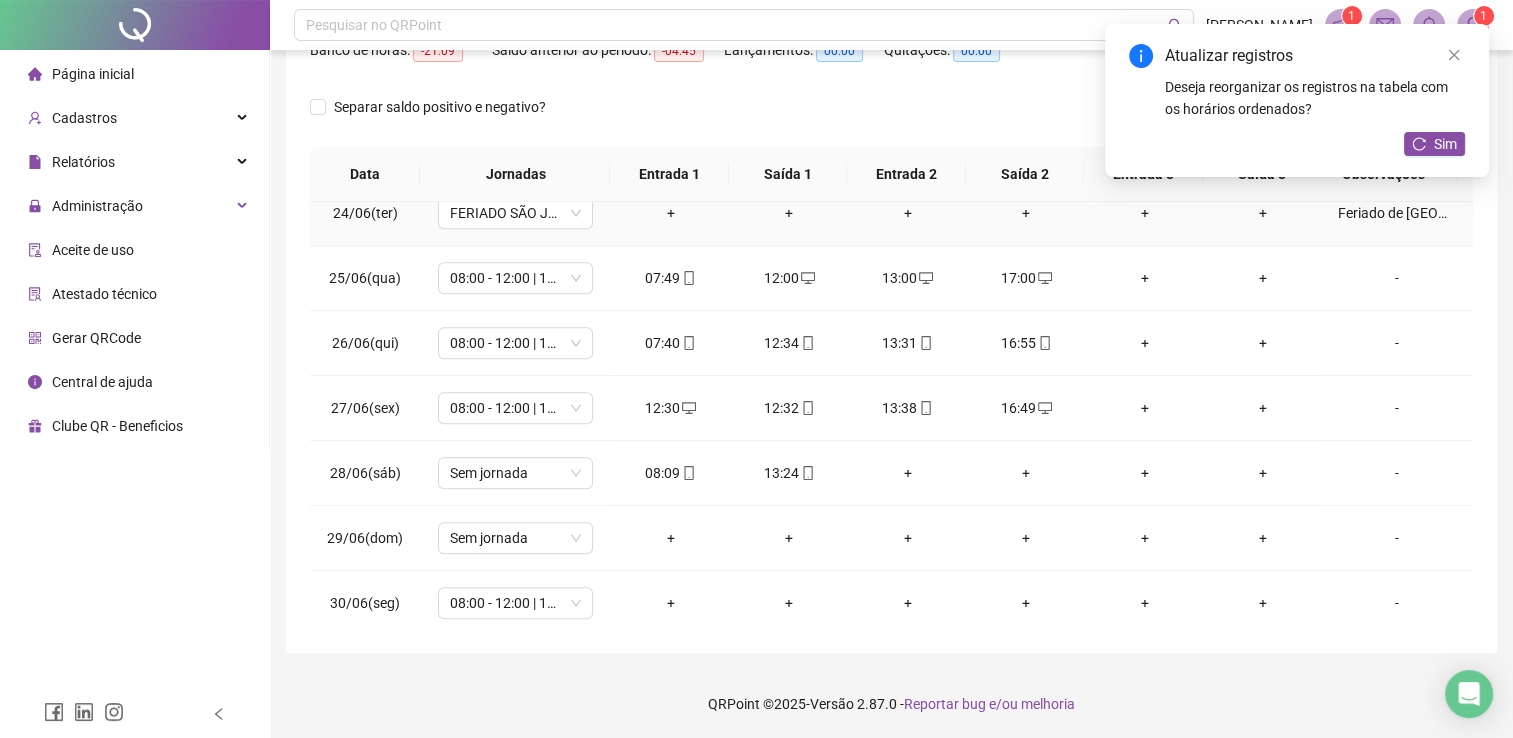 scroll, scrollTop: 1516, scrollLeft: 0, axis: vertical 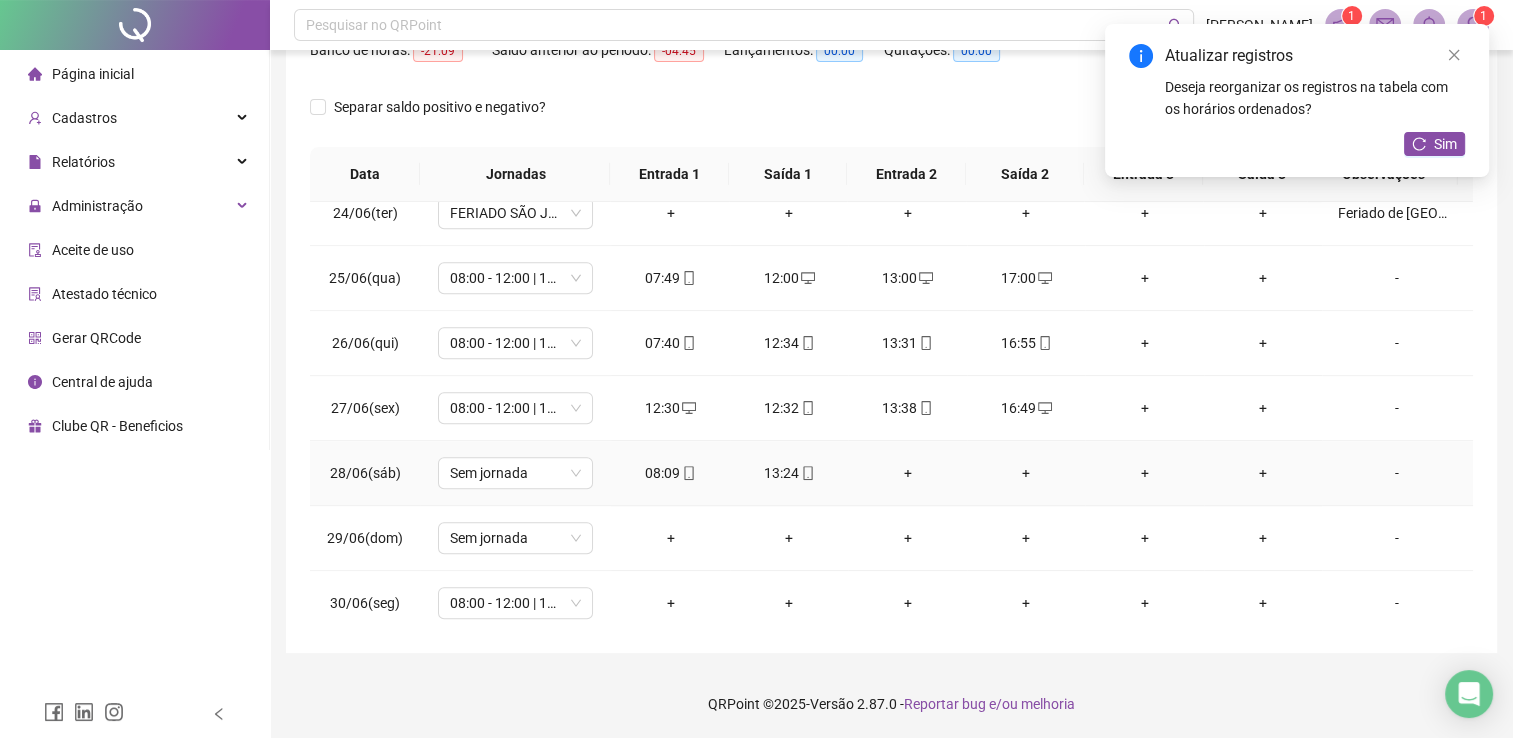 click on "+" at bounding box center (907, 473) 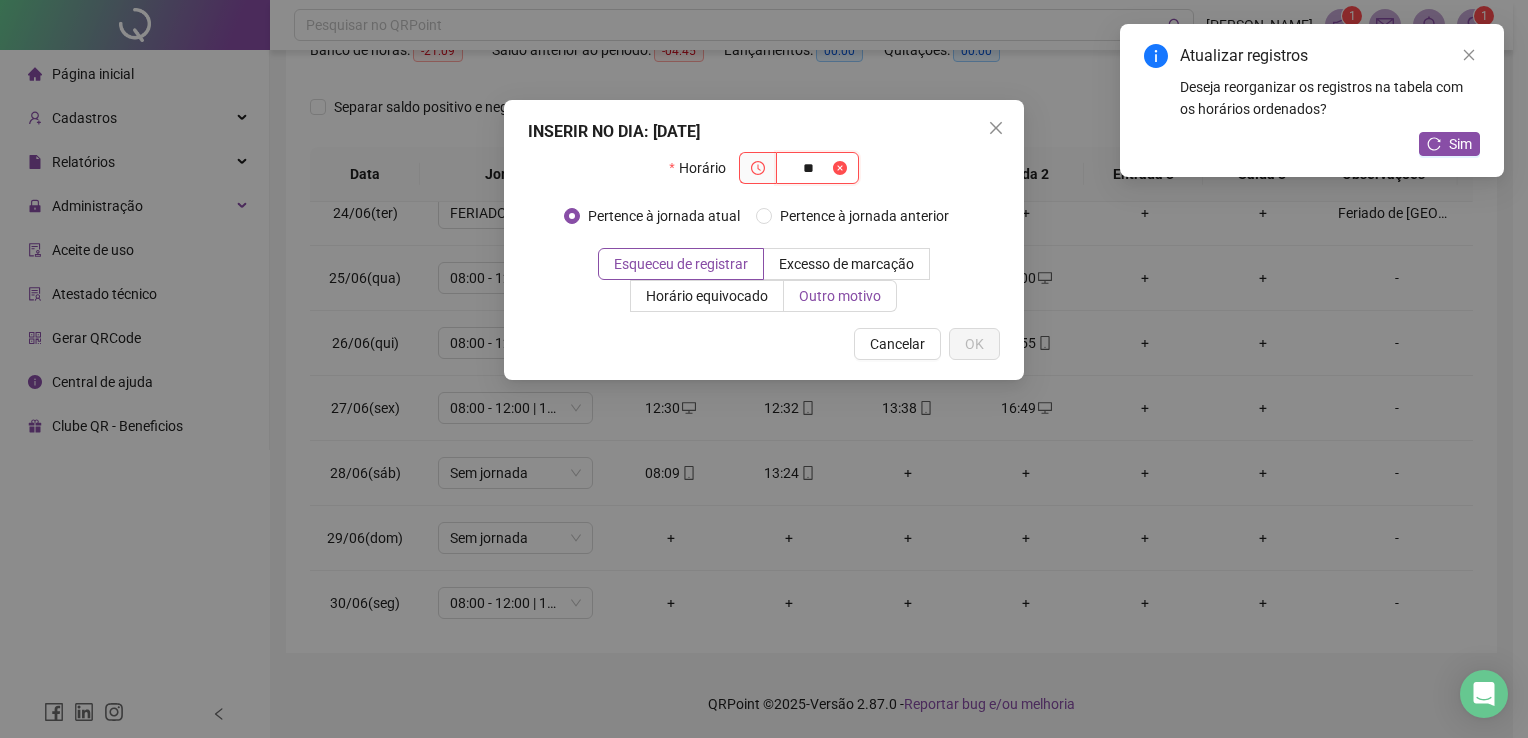 type on "*" 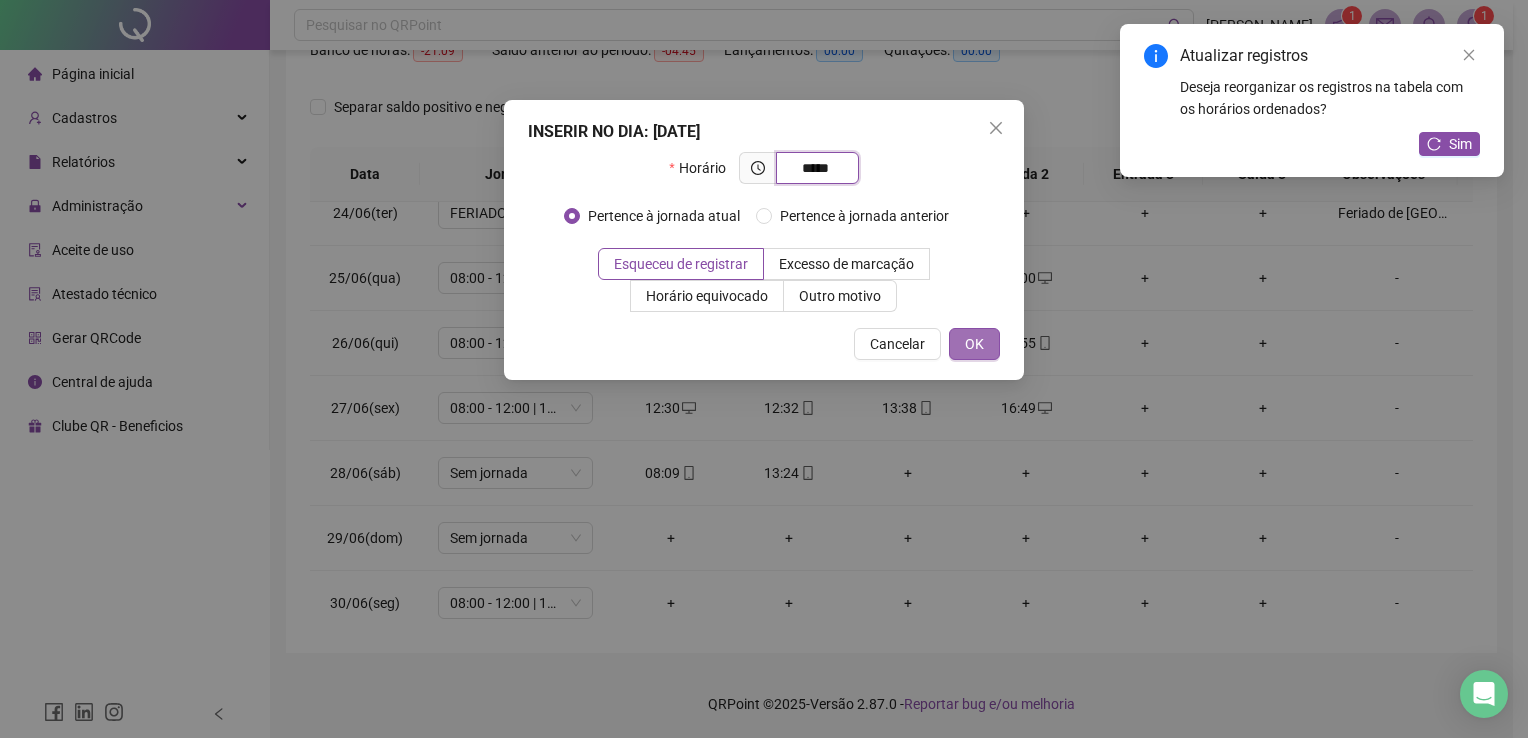 type on "*****" 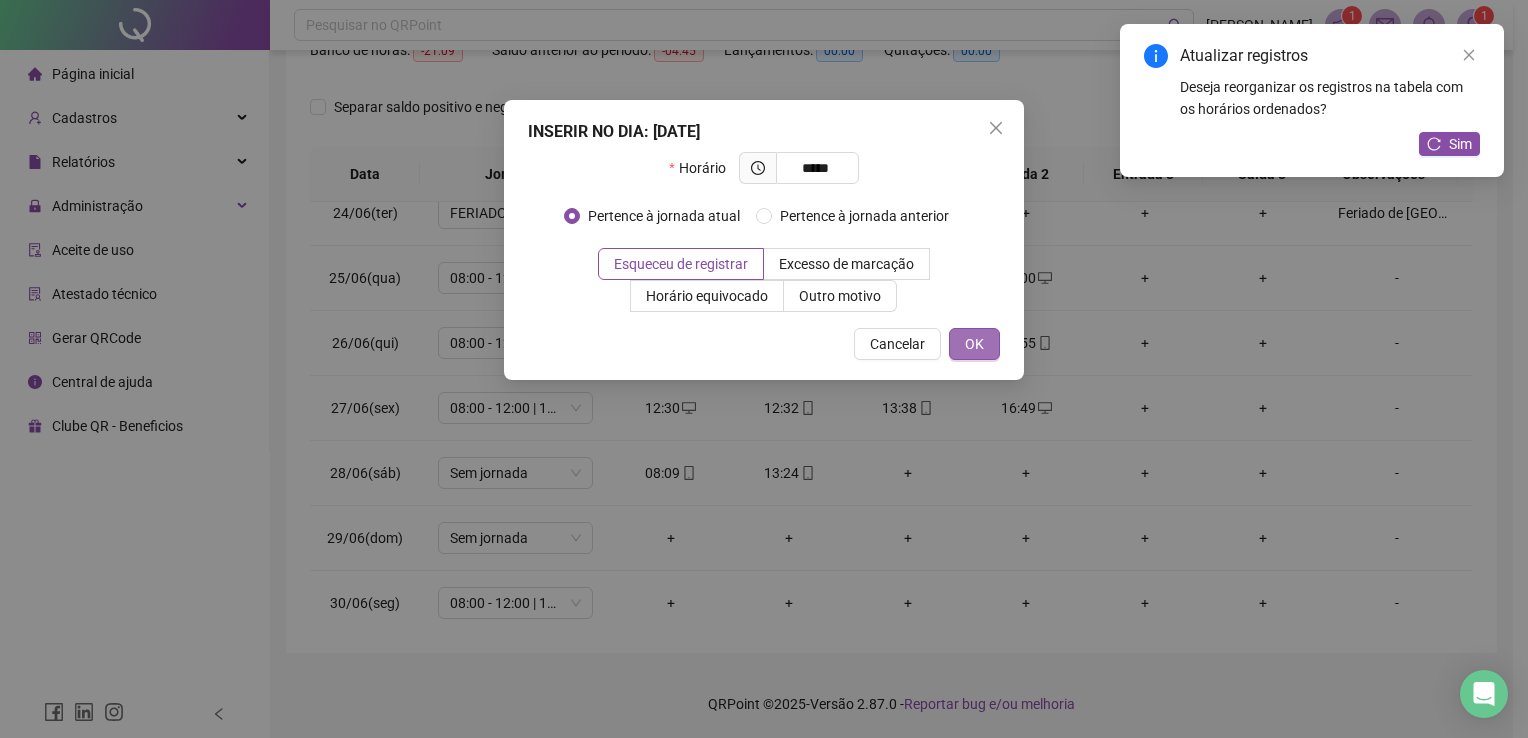 click on "OK" at bounding box center (974, 344) 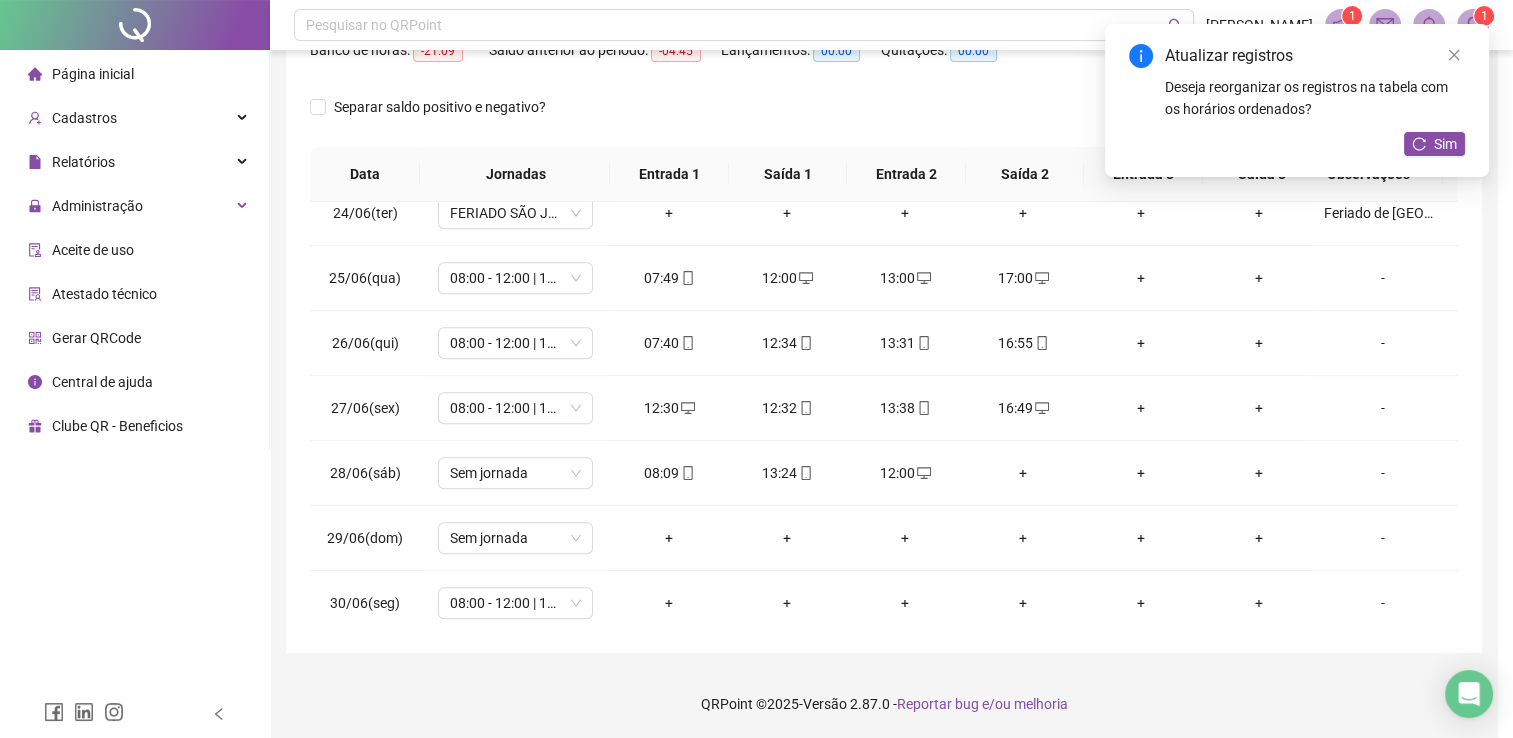 click on "+" at bounding box center (1023, 473) 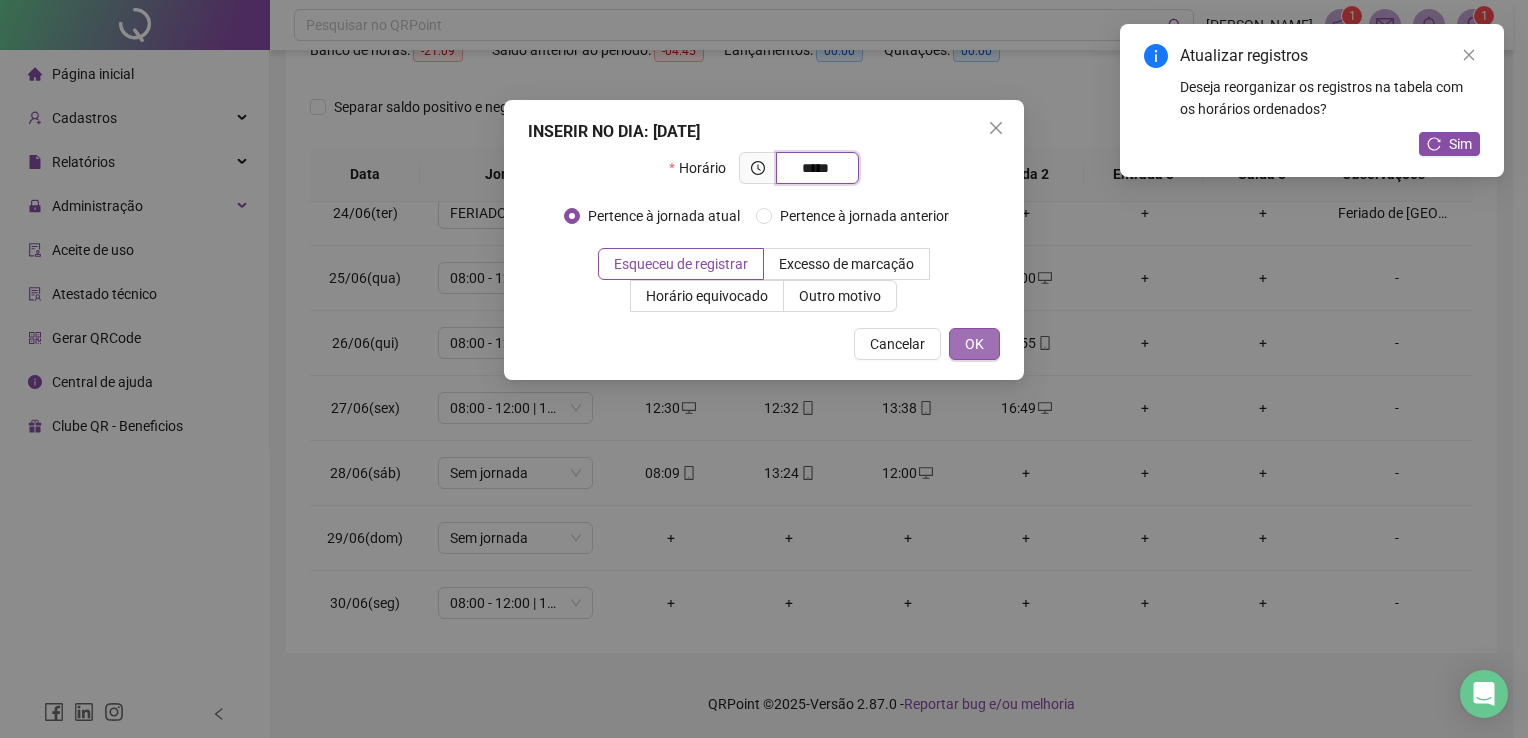 type on "*****" 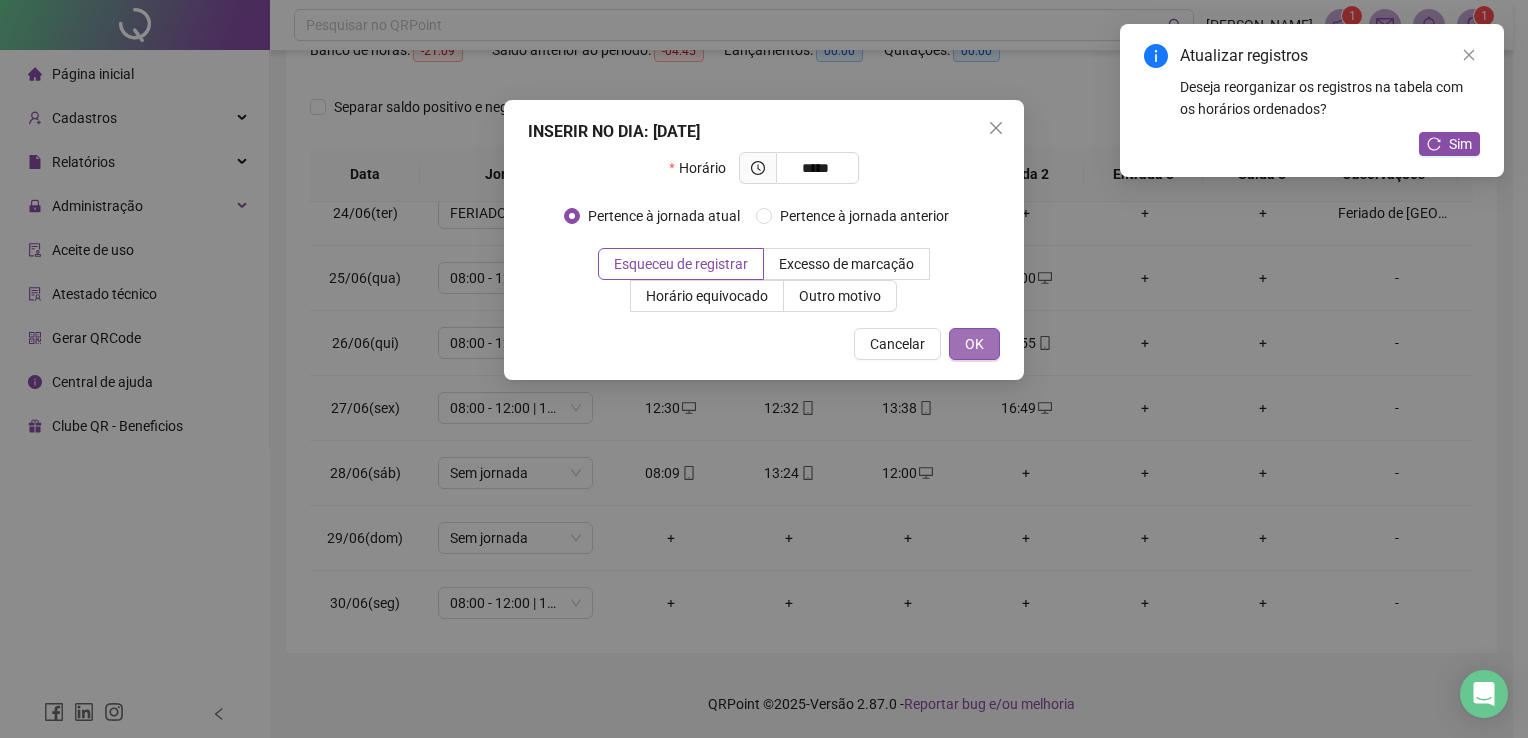 click on "OK" at bounding box center [974, 344] 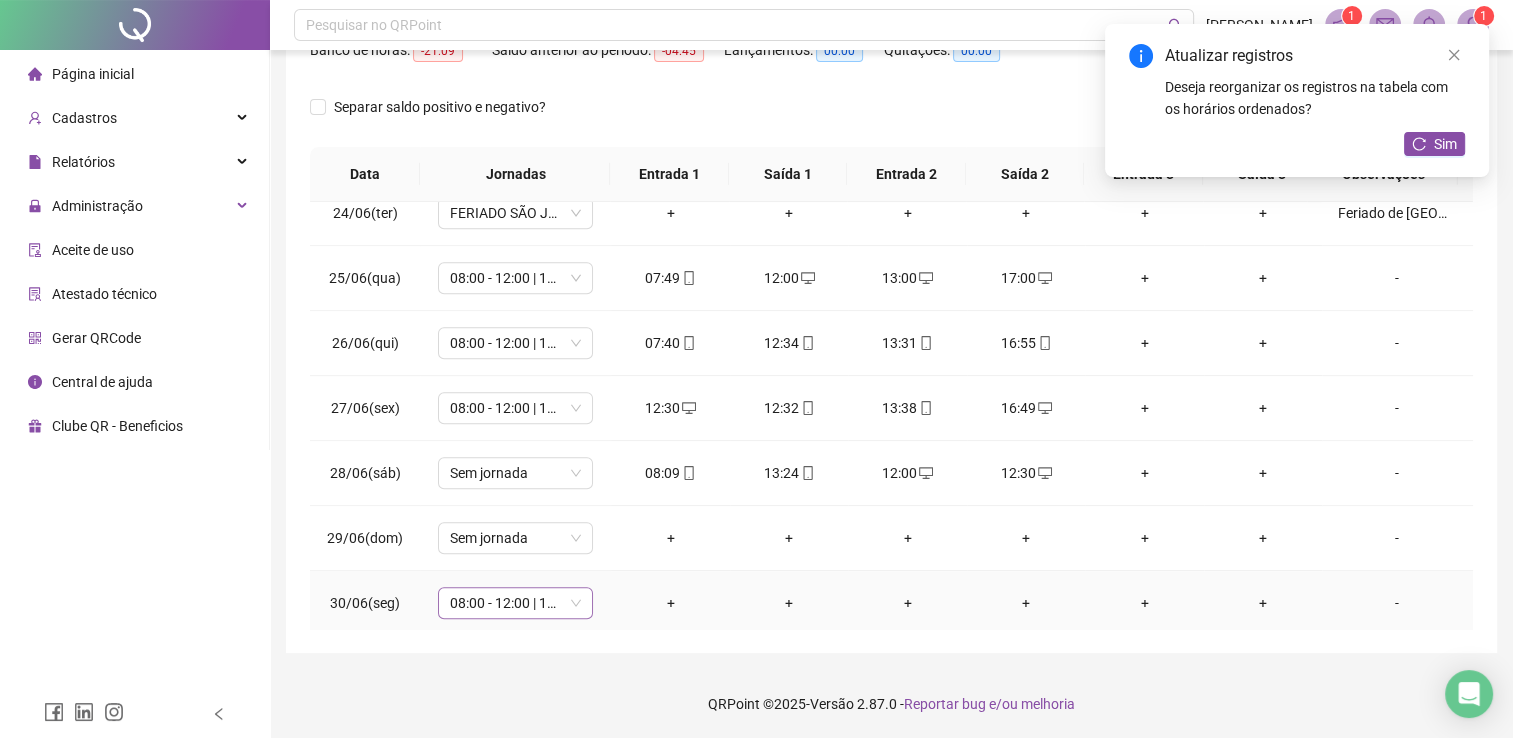 click on "08:00 - 12:00 | 13:00 - 17:00" at bounding box center (515, 603) 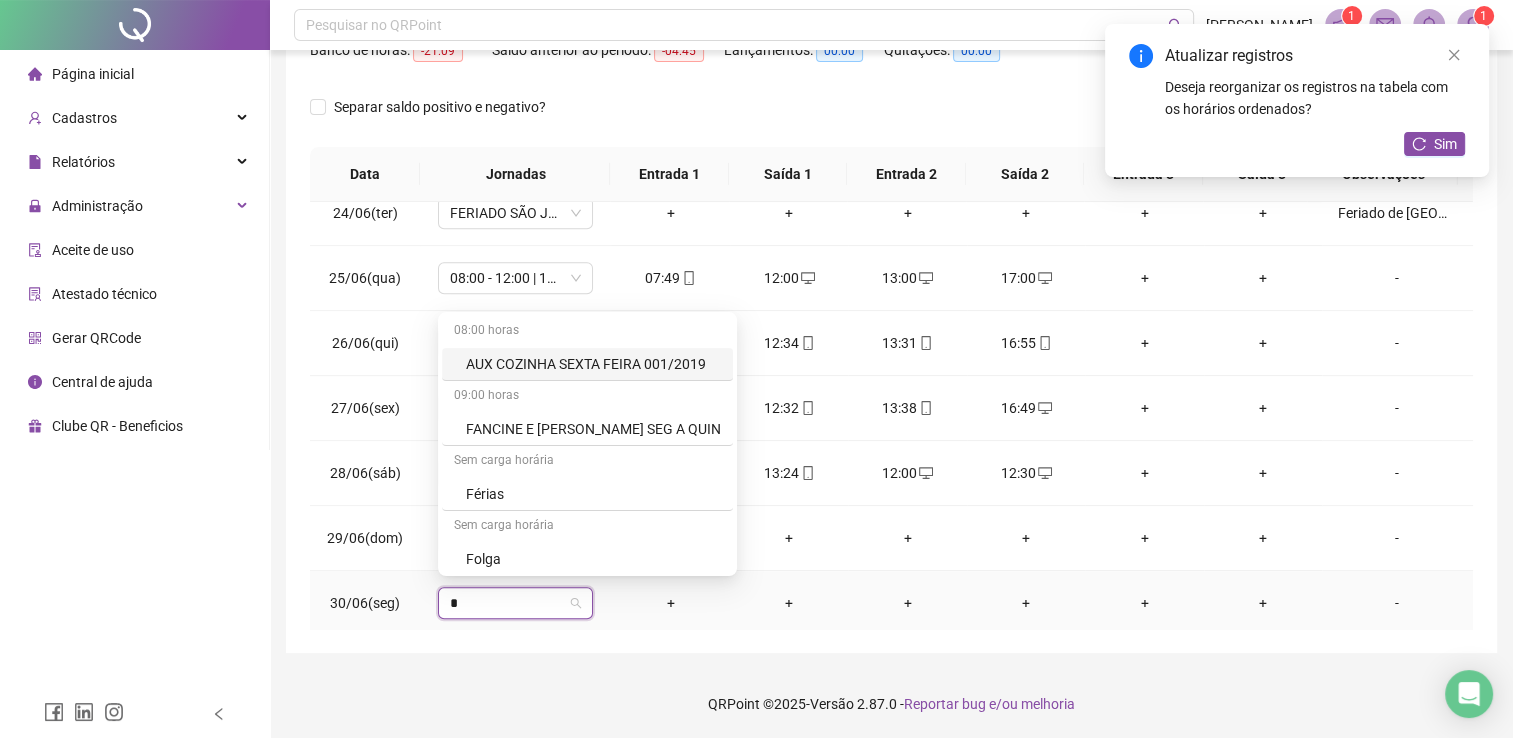 type on "**" 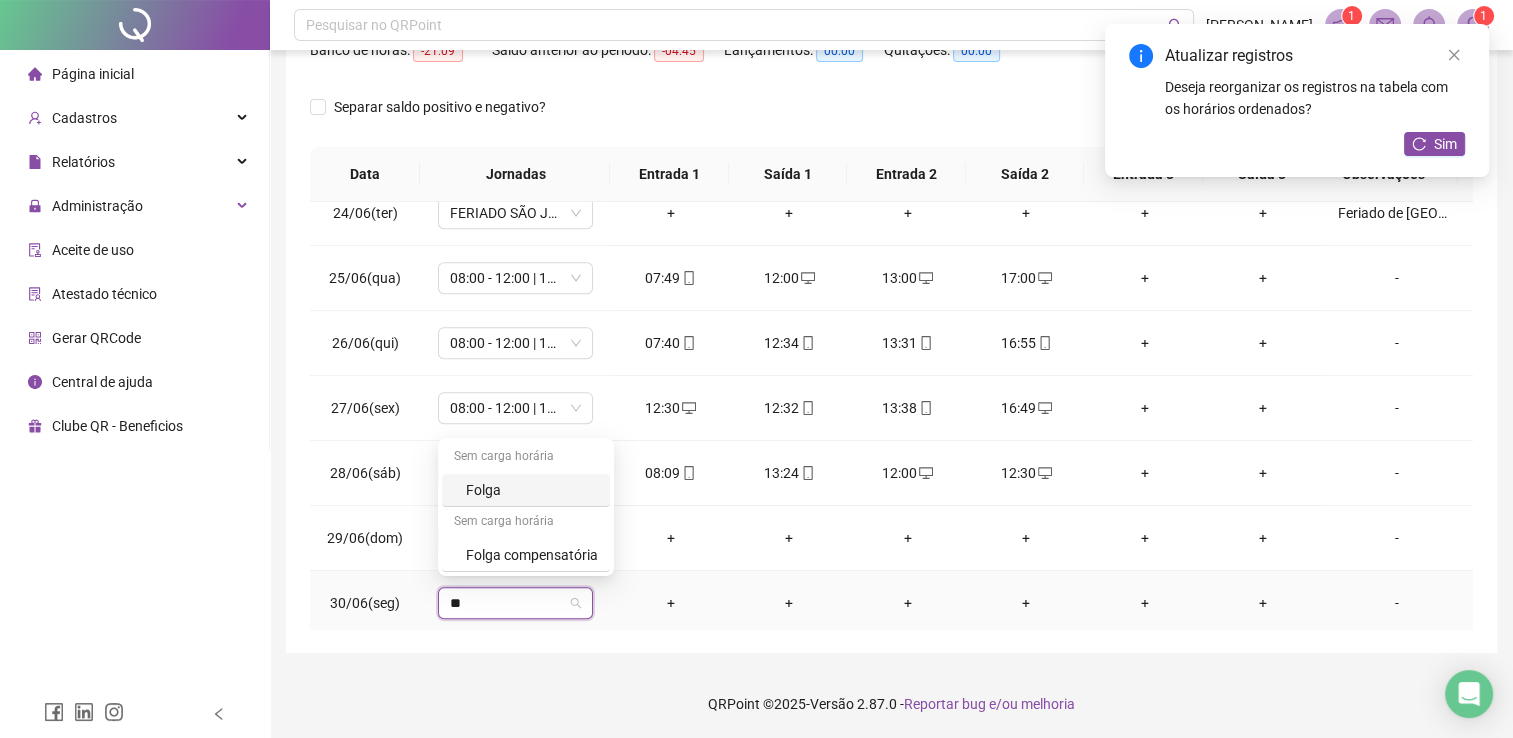 click on "Folga" at bounding box center (532, 490) 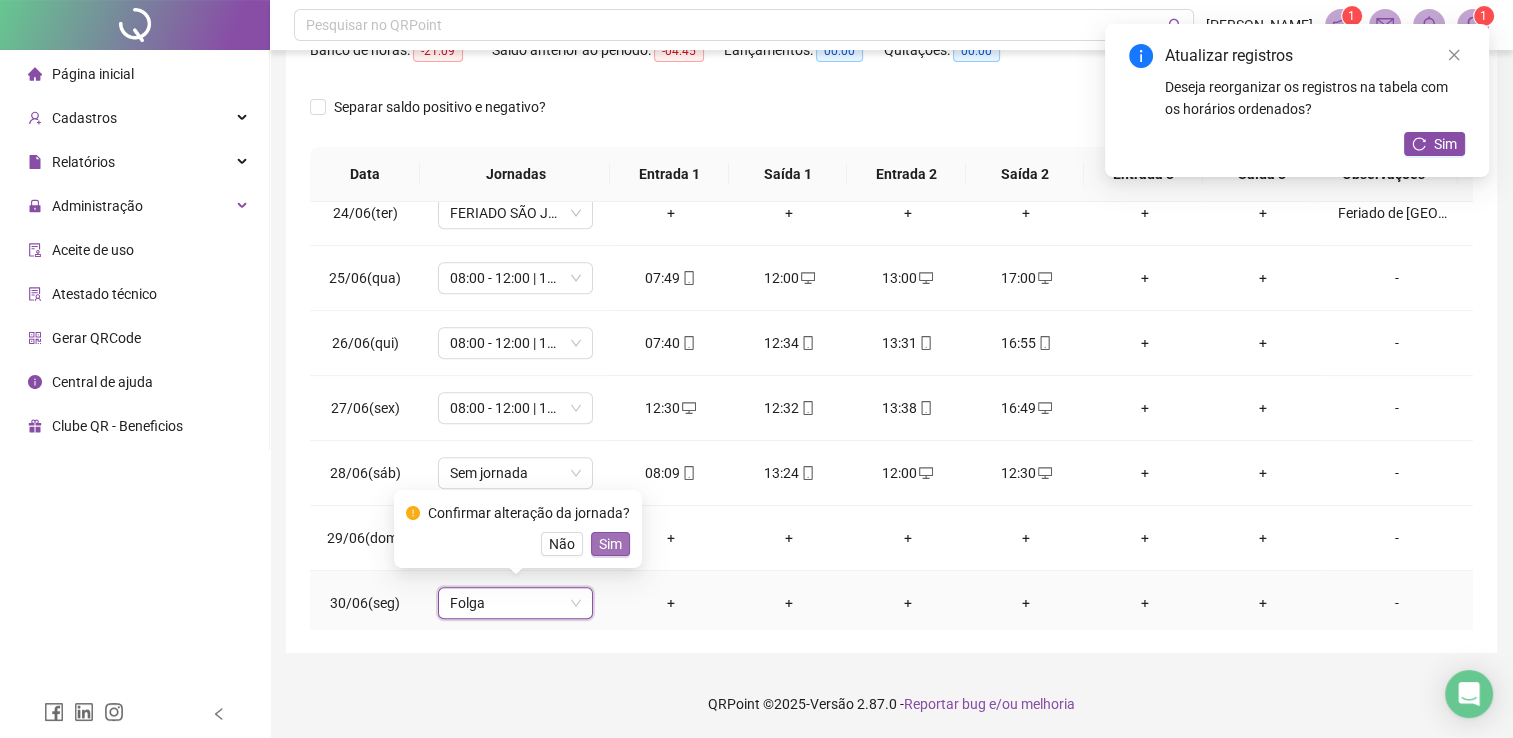 click on "Sim" at bounding box center [610, 544] 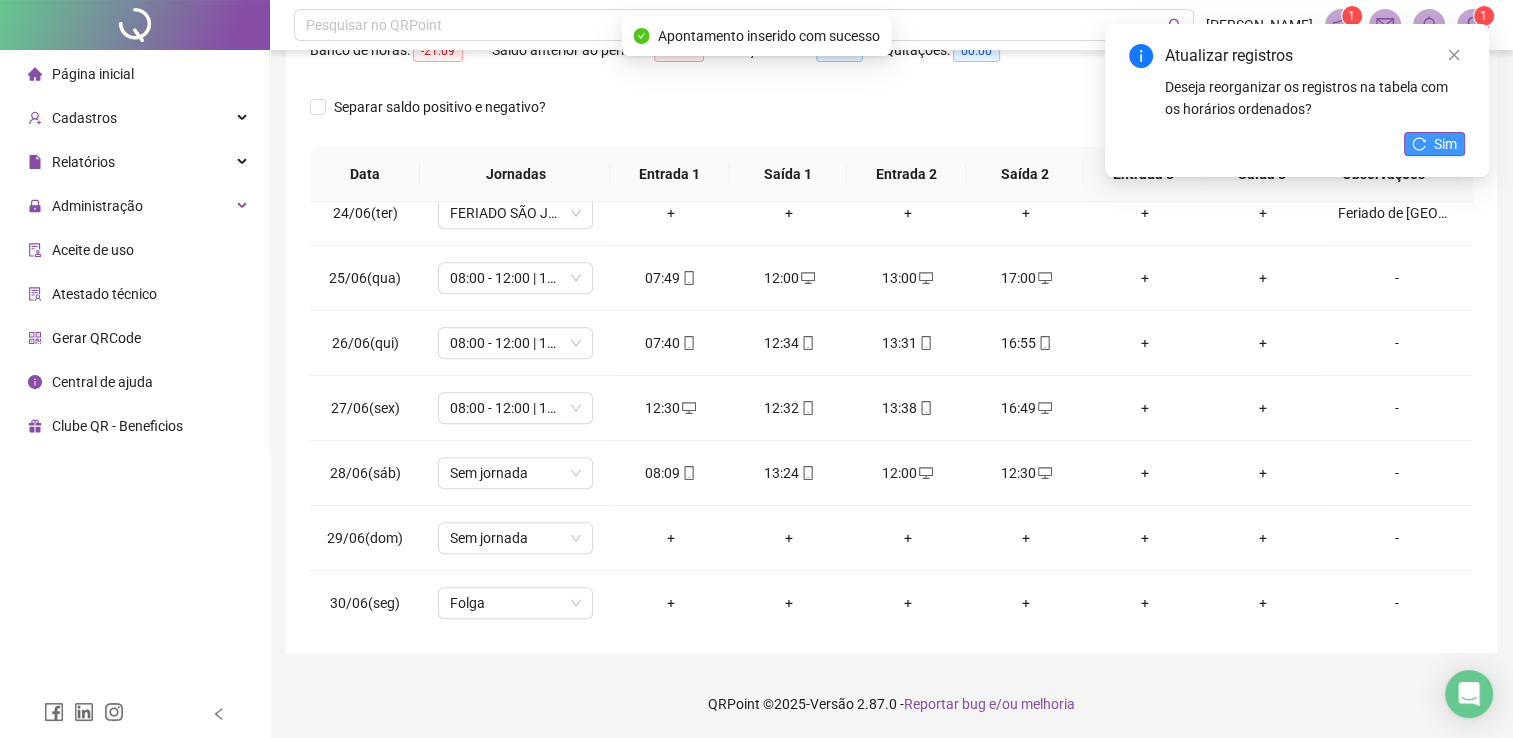 click on "Sim" at bounding box center [1434, 144] 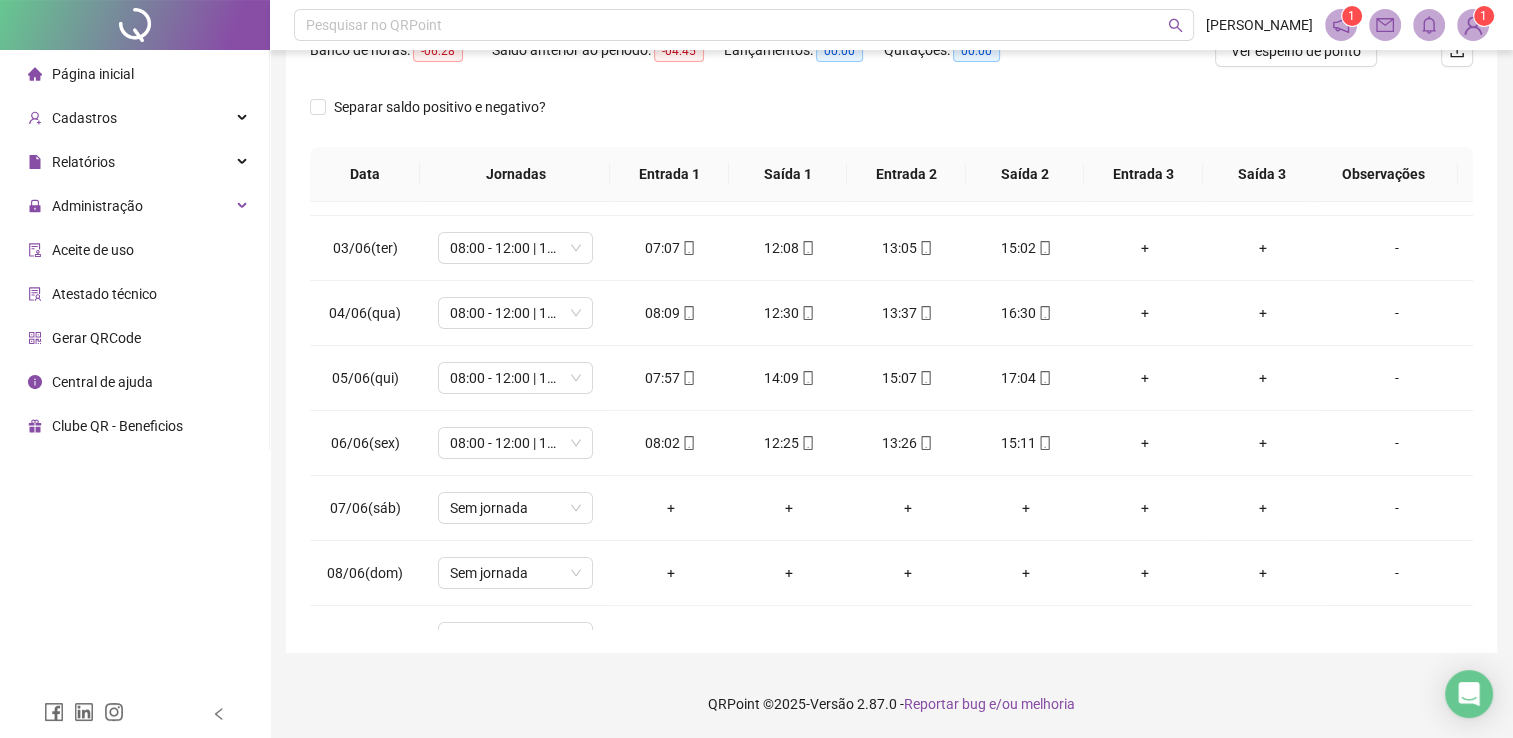 scroll, scrollTop: 0, scrollLeft: 0, axis: both 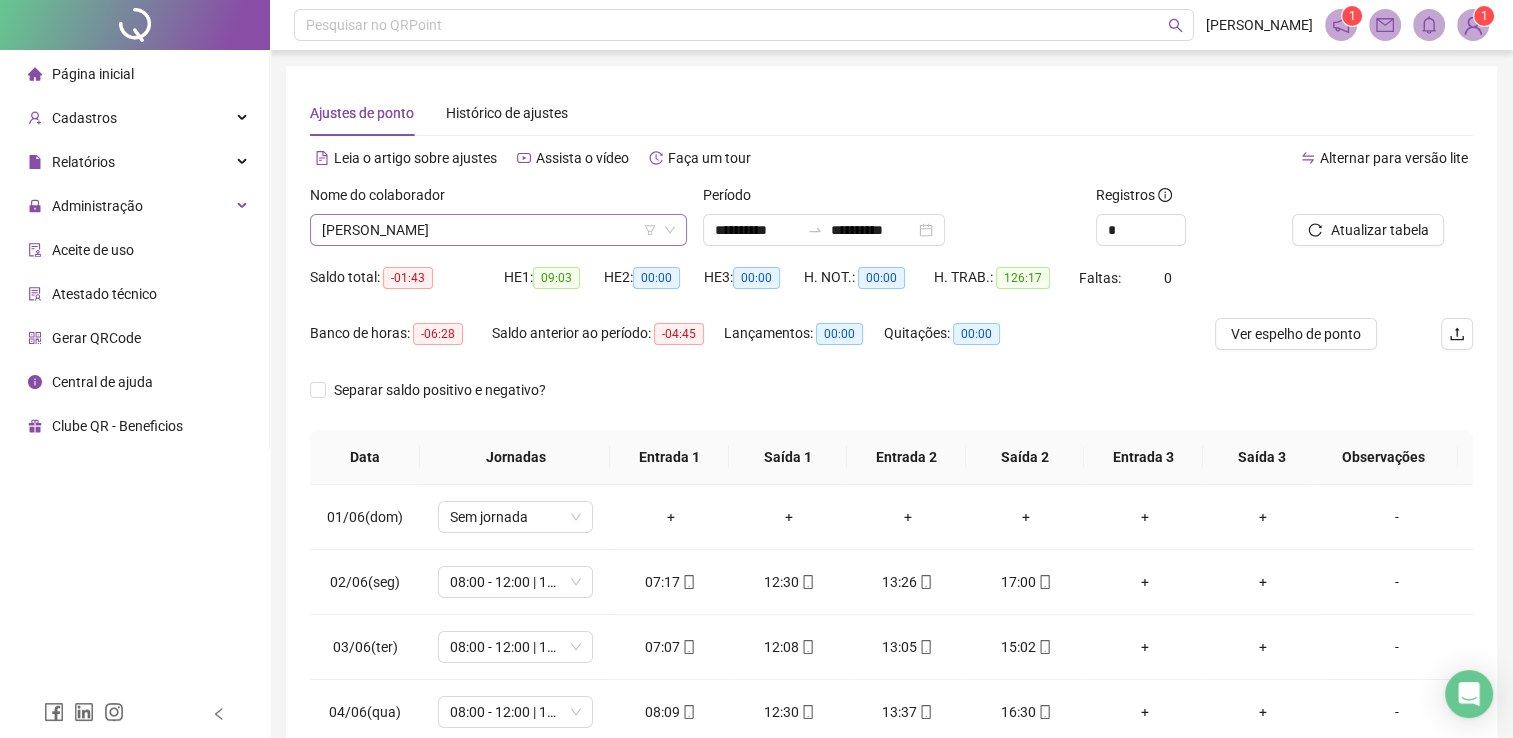click on "[PERSON_NAME]" at bounding box center [498, 230] 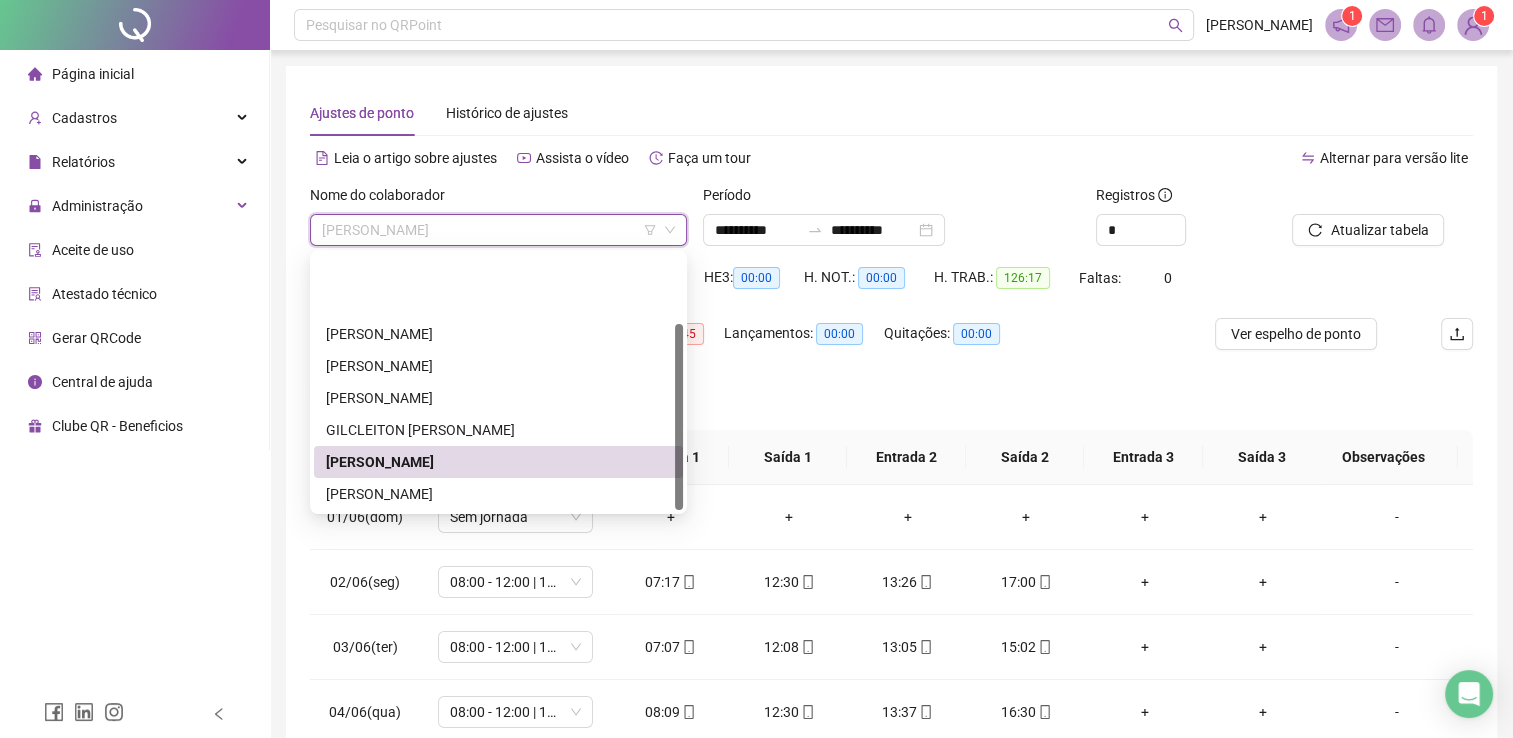 scroll, scrollTop: 96, scrollLeft: 0, axis: vertical 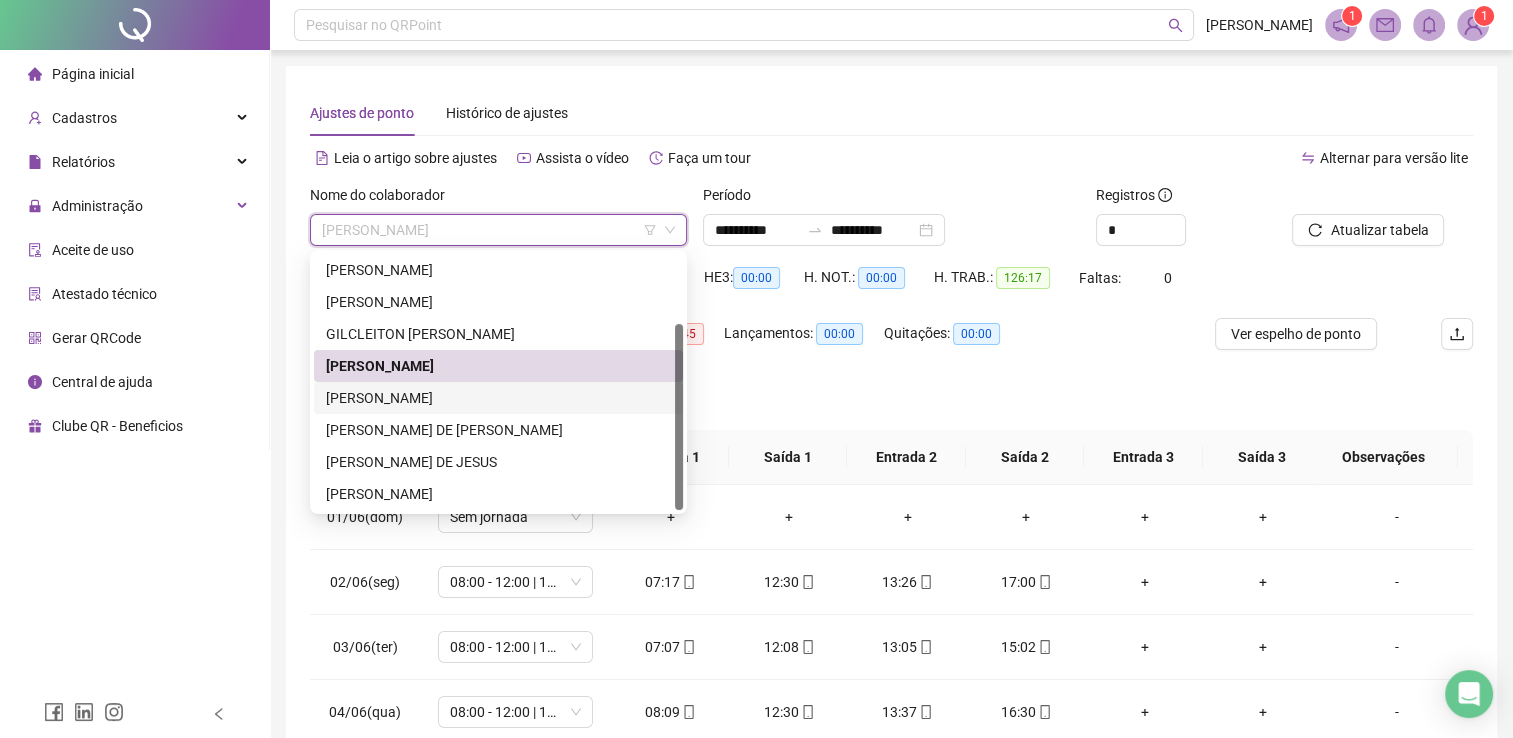 click on "[PERSON_NAME]" at bounding box center (498, 398) 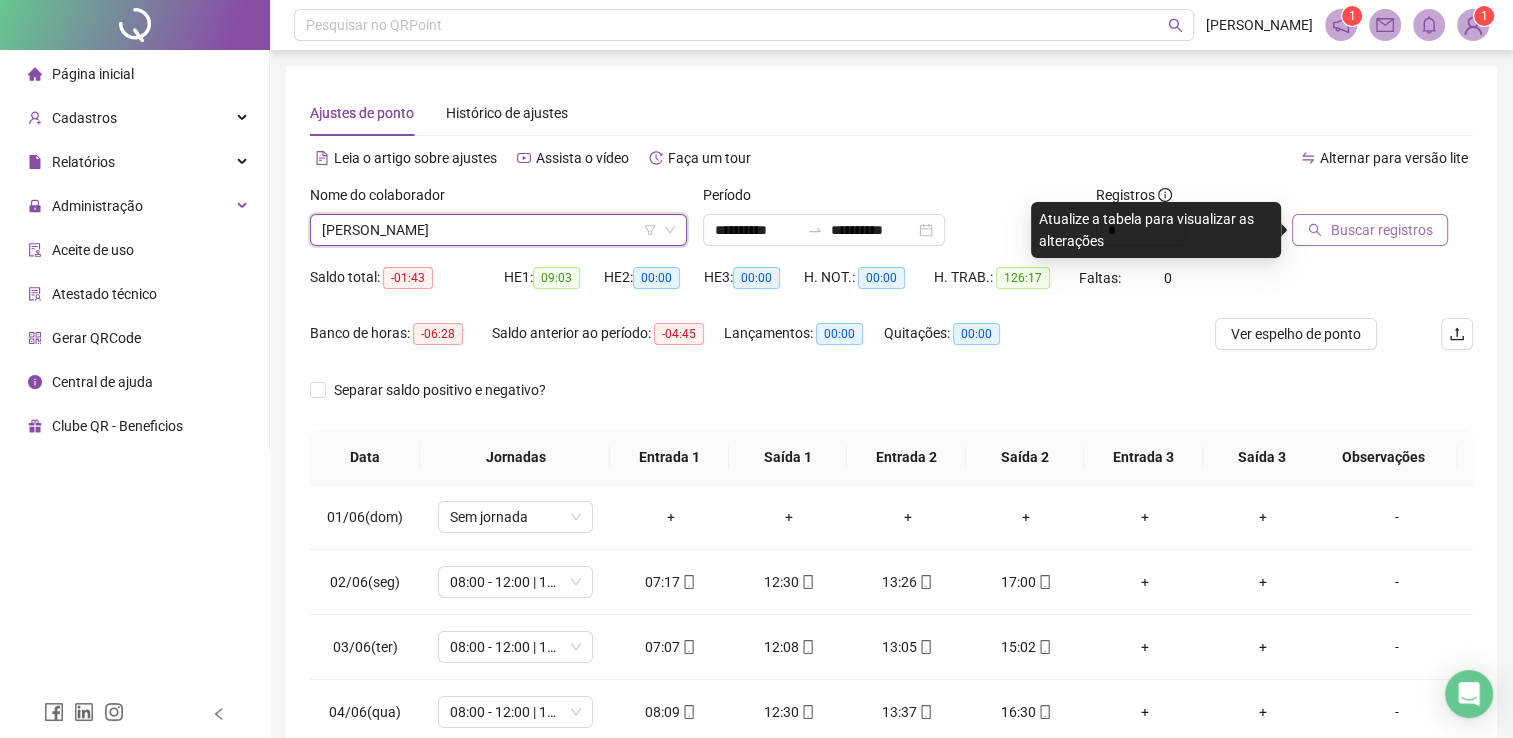 click on "Buscar registros" at bounding box center (1381, 230) 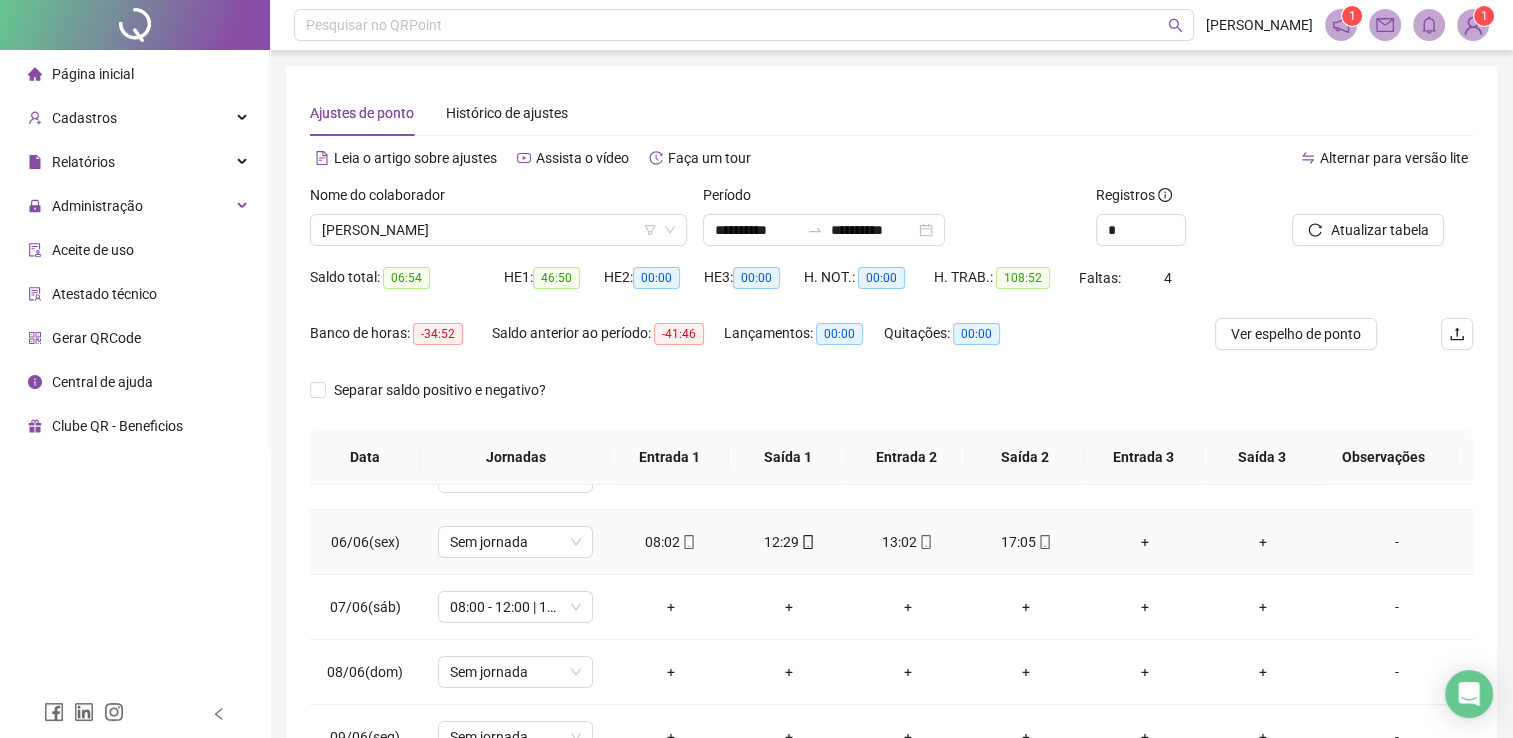 scroll, scrollTop: 400, scrollLeft: 0, axis: vertical 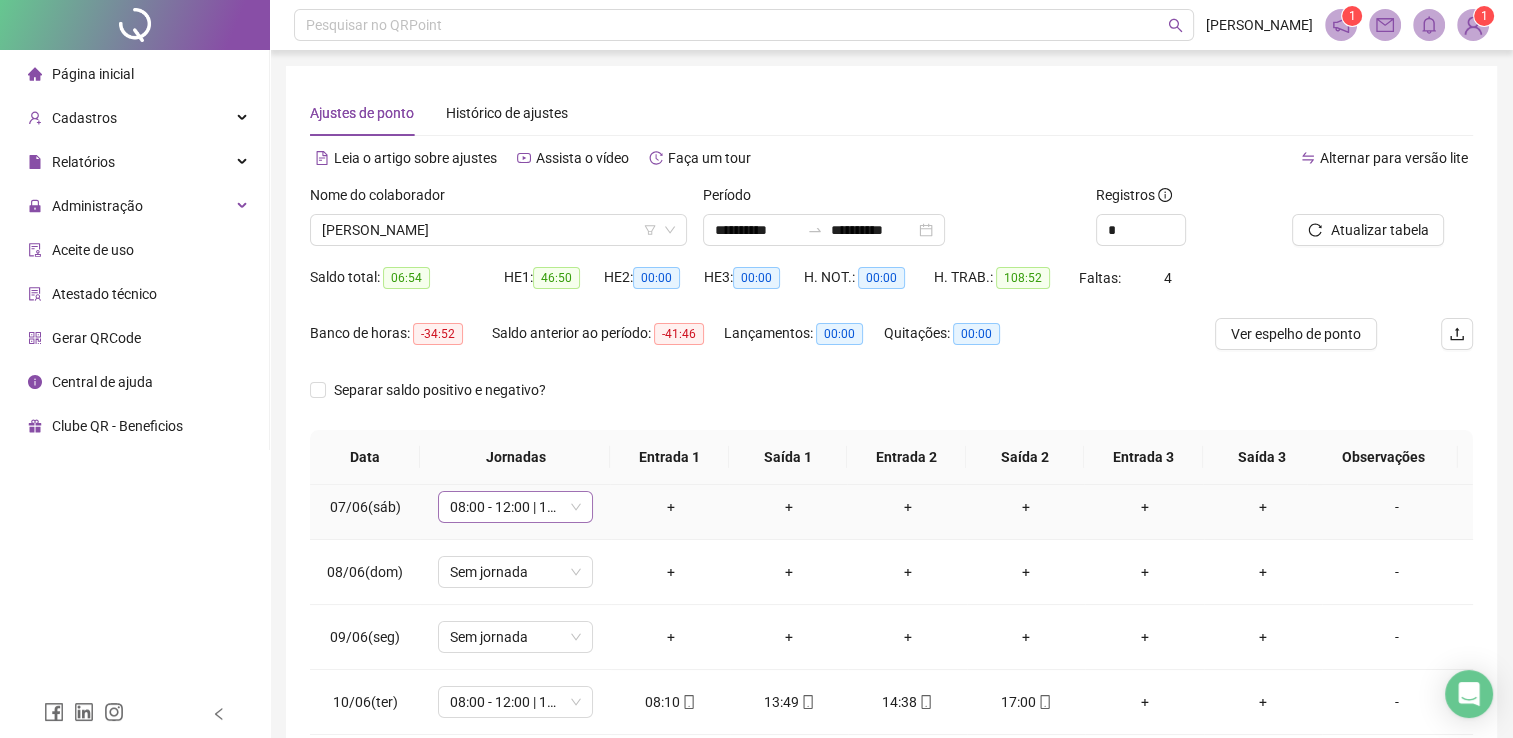 click on "08:00 - 12:00 | 12:30 - 14:00" at bounding box center (515, 507) 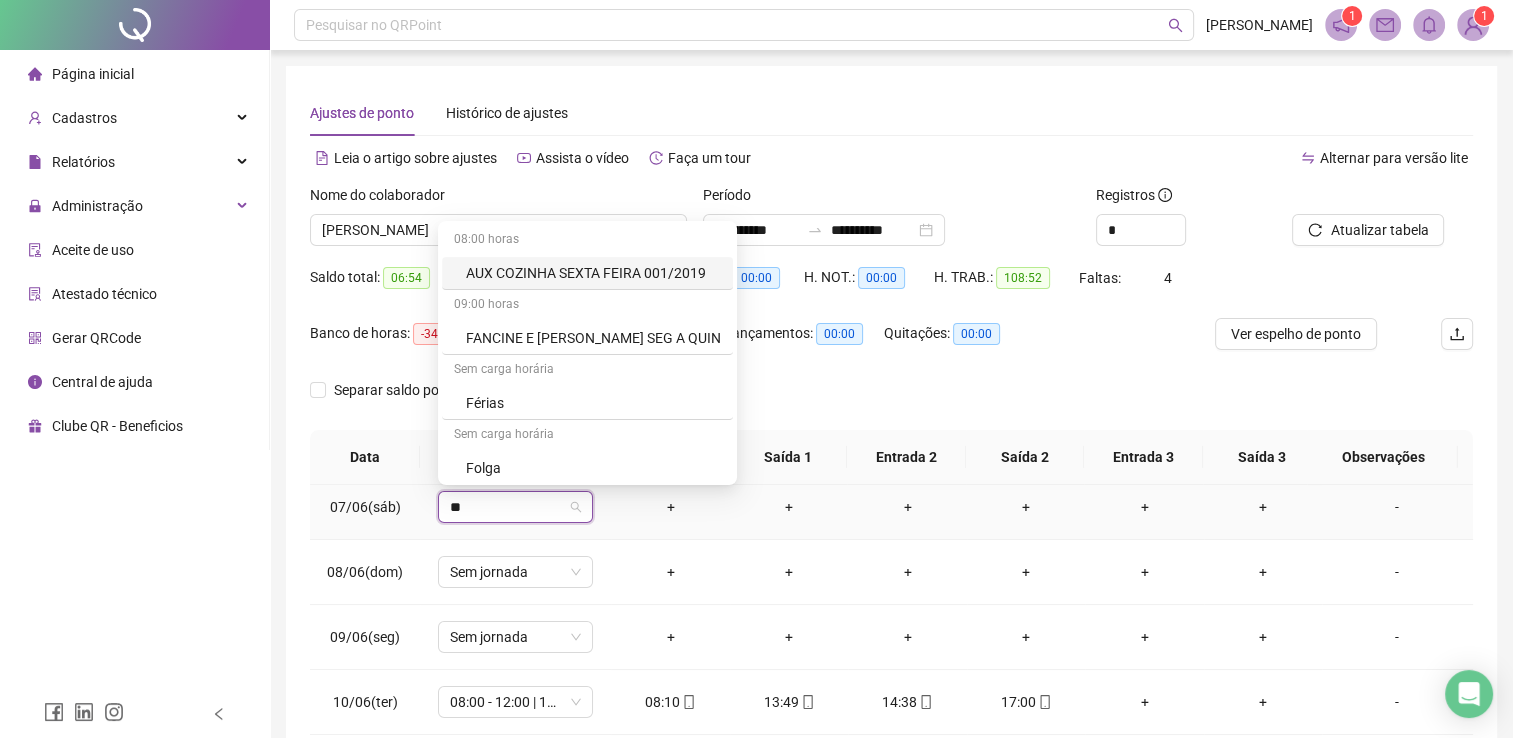 type on "***" 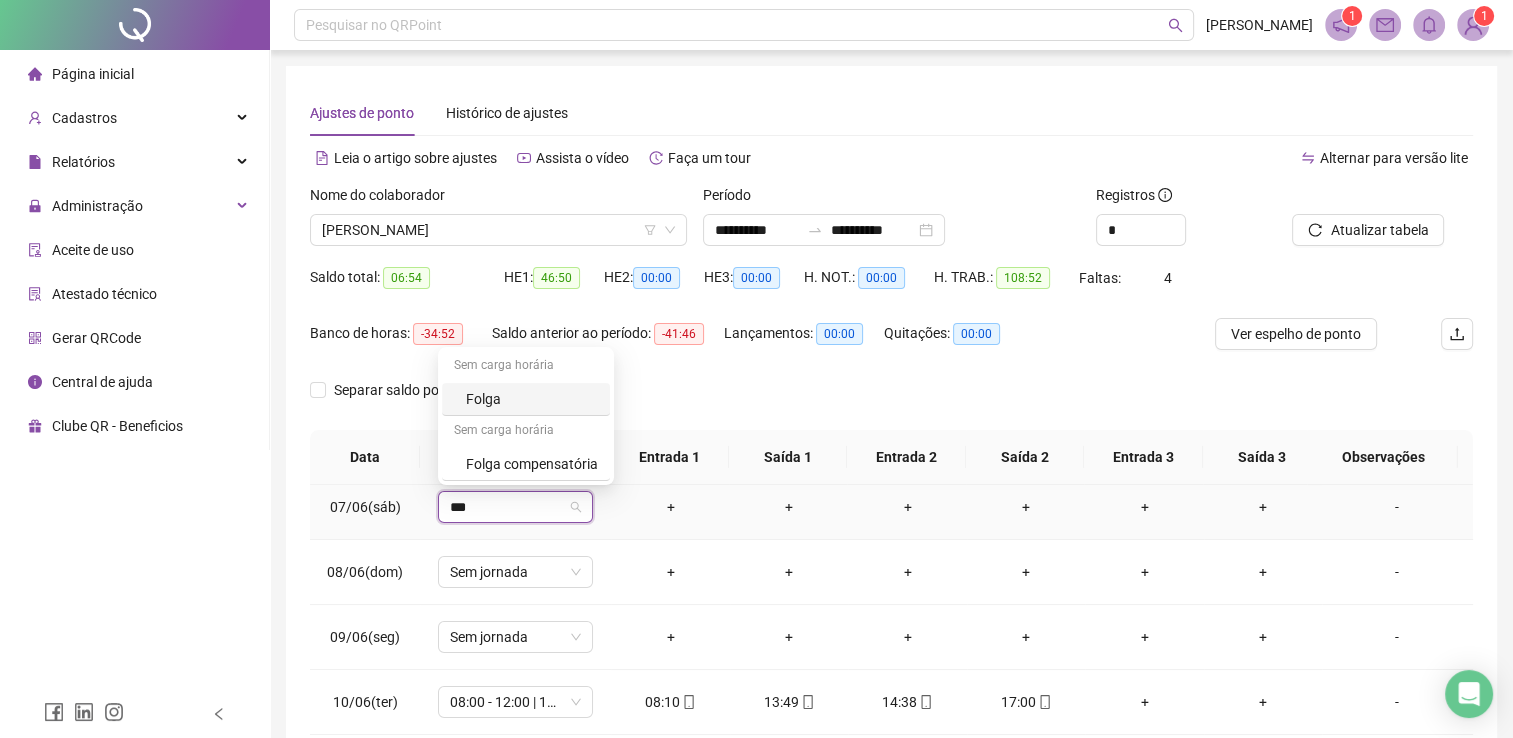 click on "Folga" at bounding box center [532, 399] 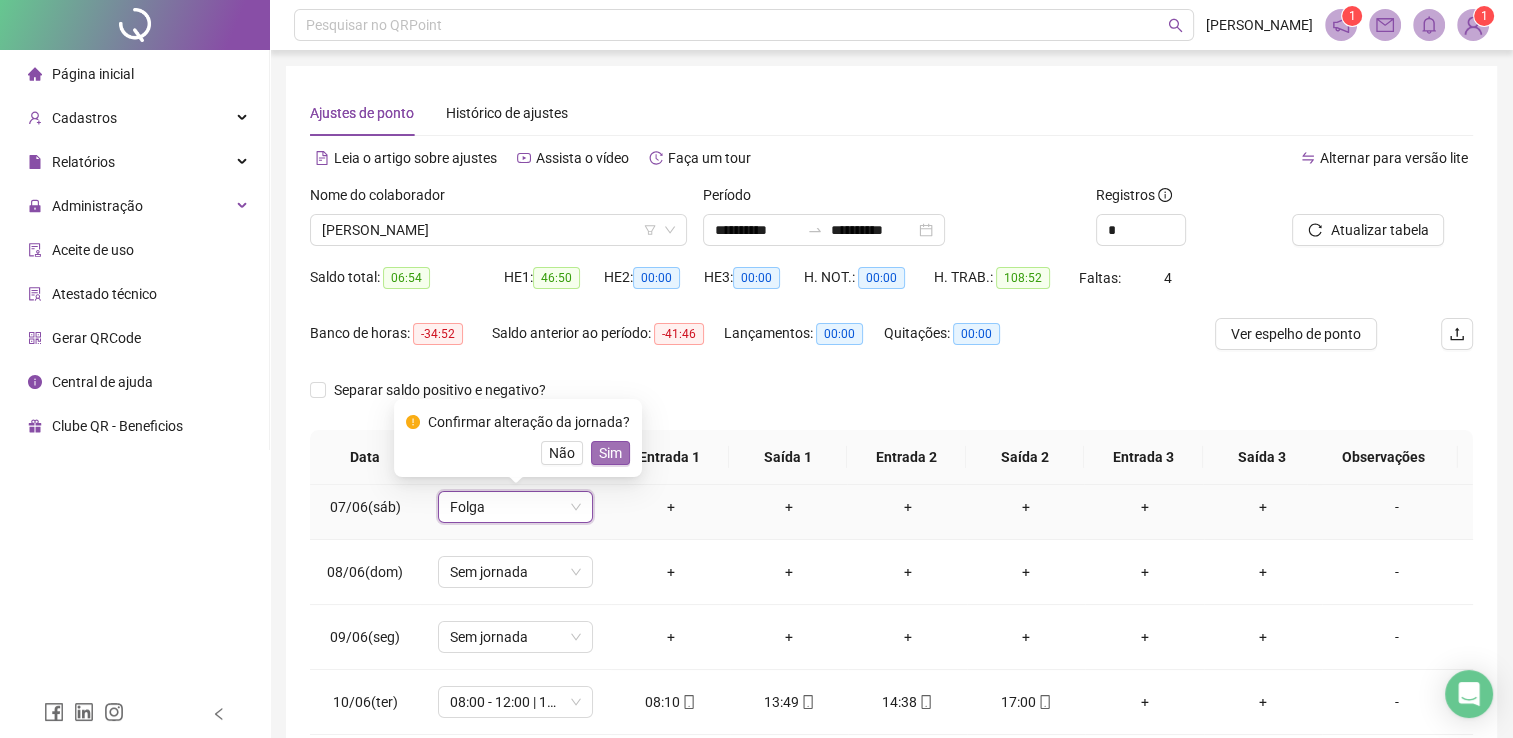 click on "Sim" at bounding box center (610, 453) 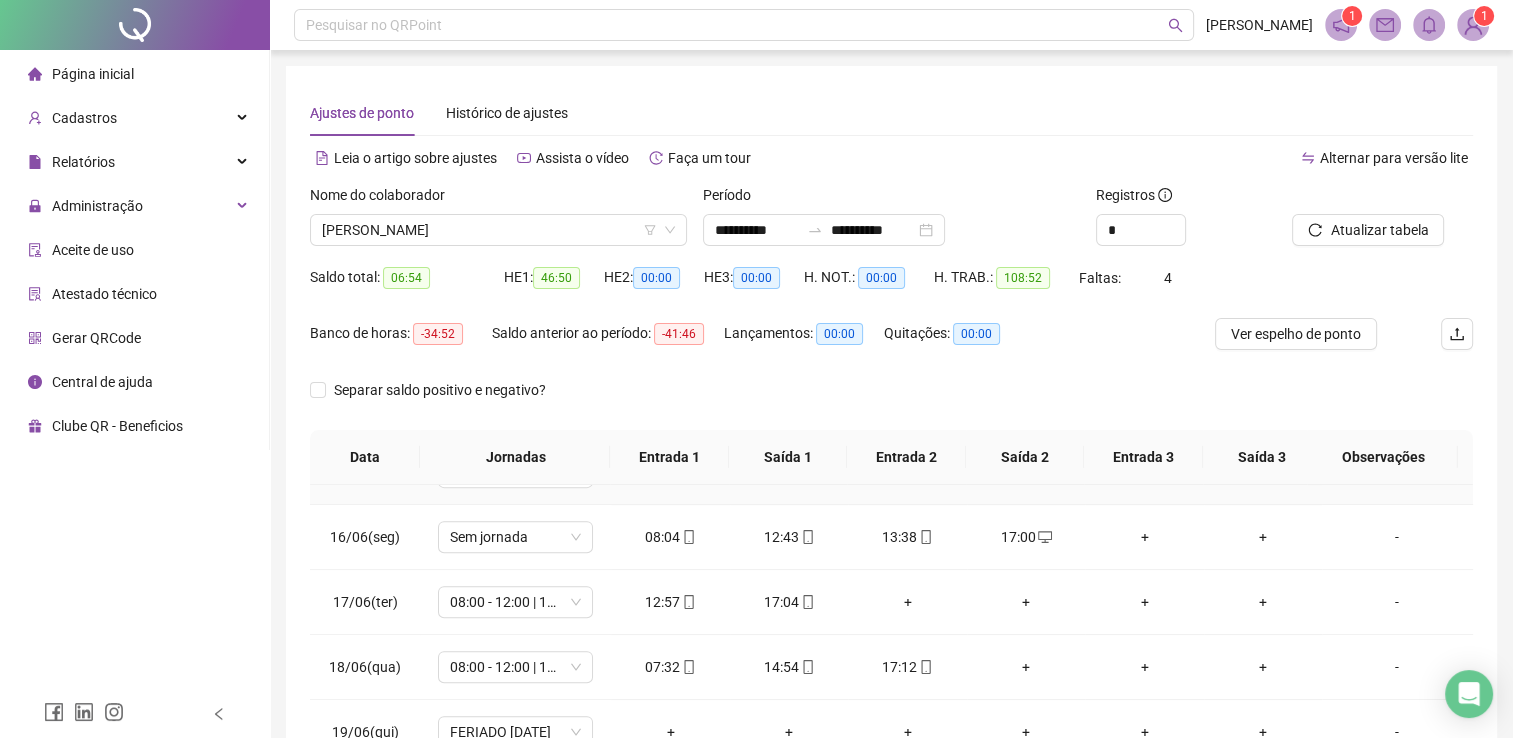 scroll, scrollTop: 1000, scrollLeft: 0, axis: vertical 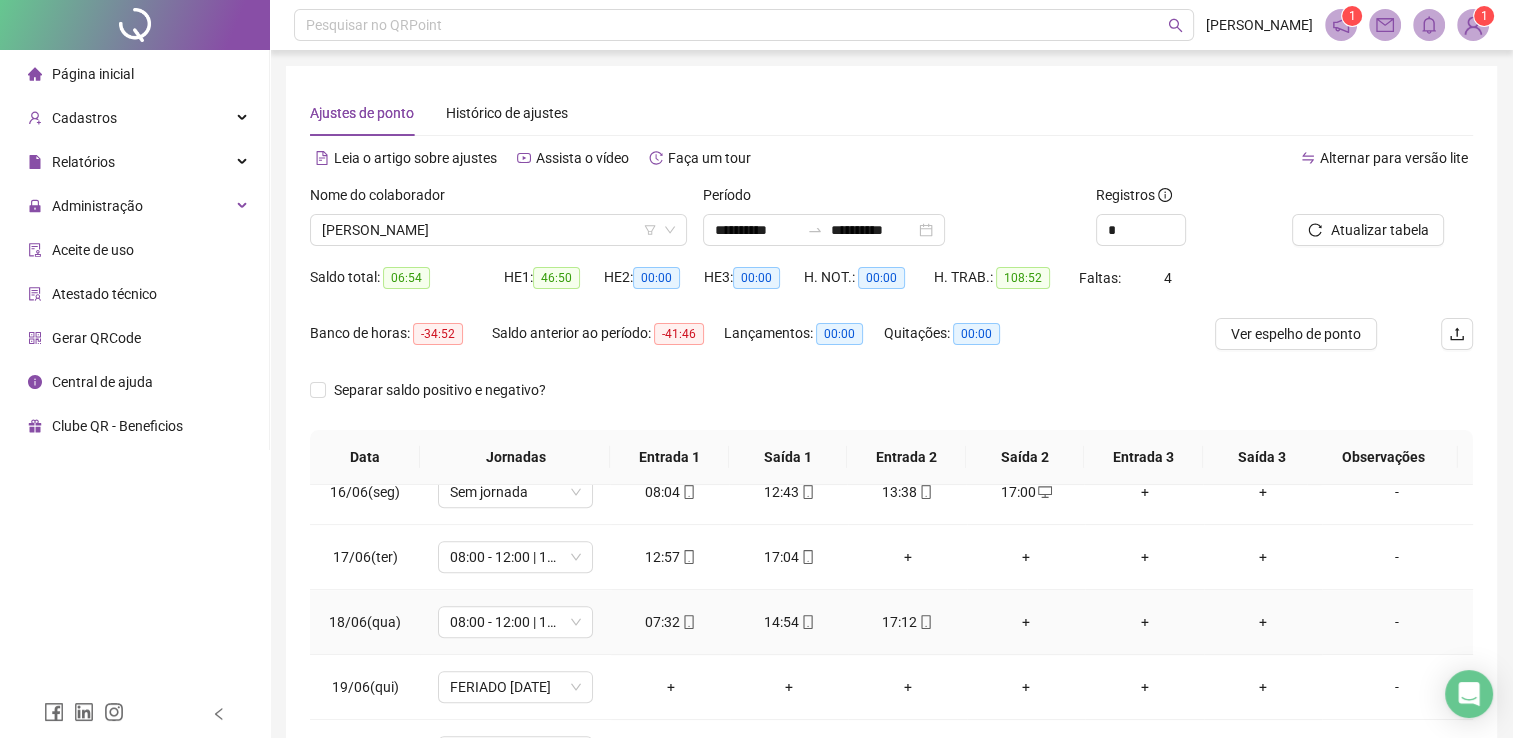click on "+" at bounding box center (1026, 622) 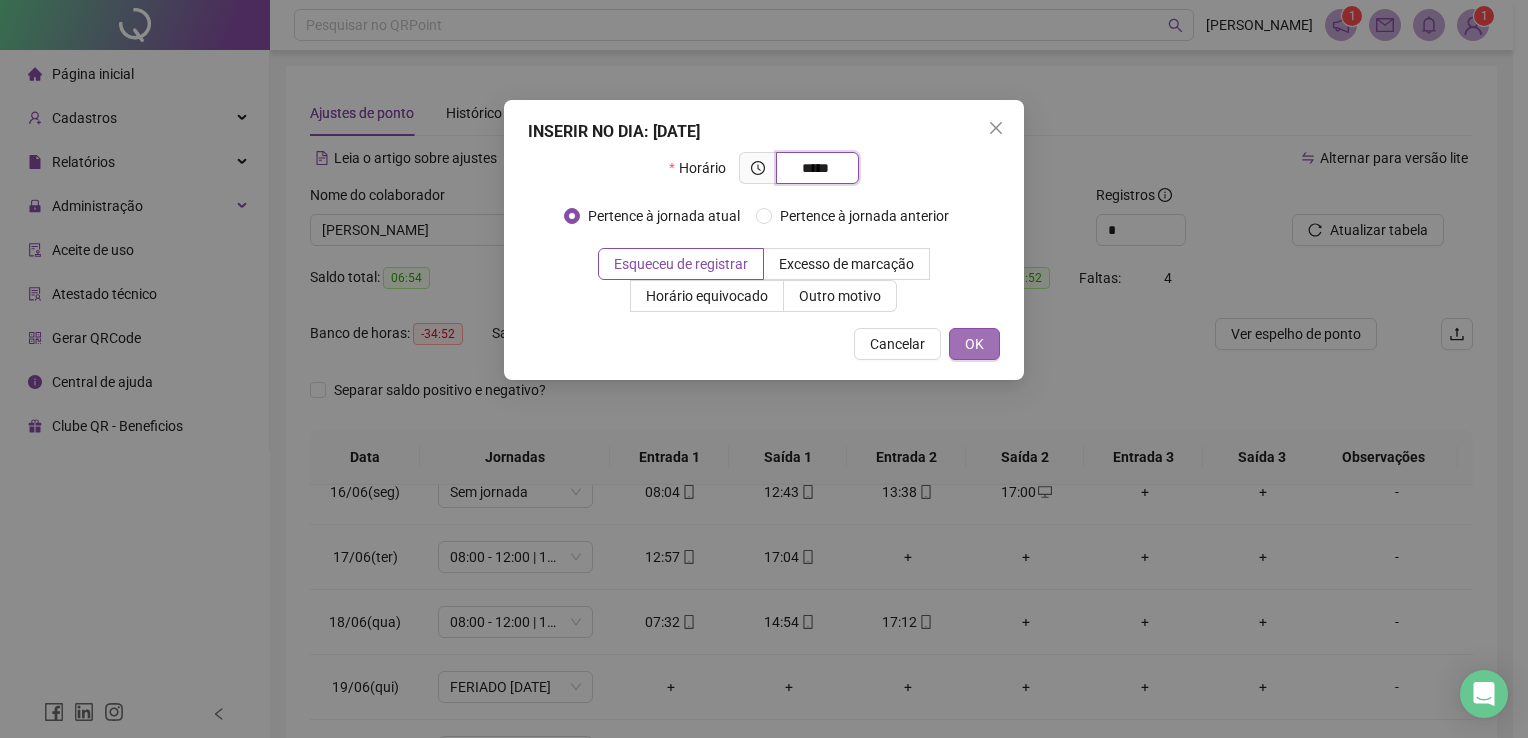 type on "*****" 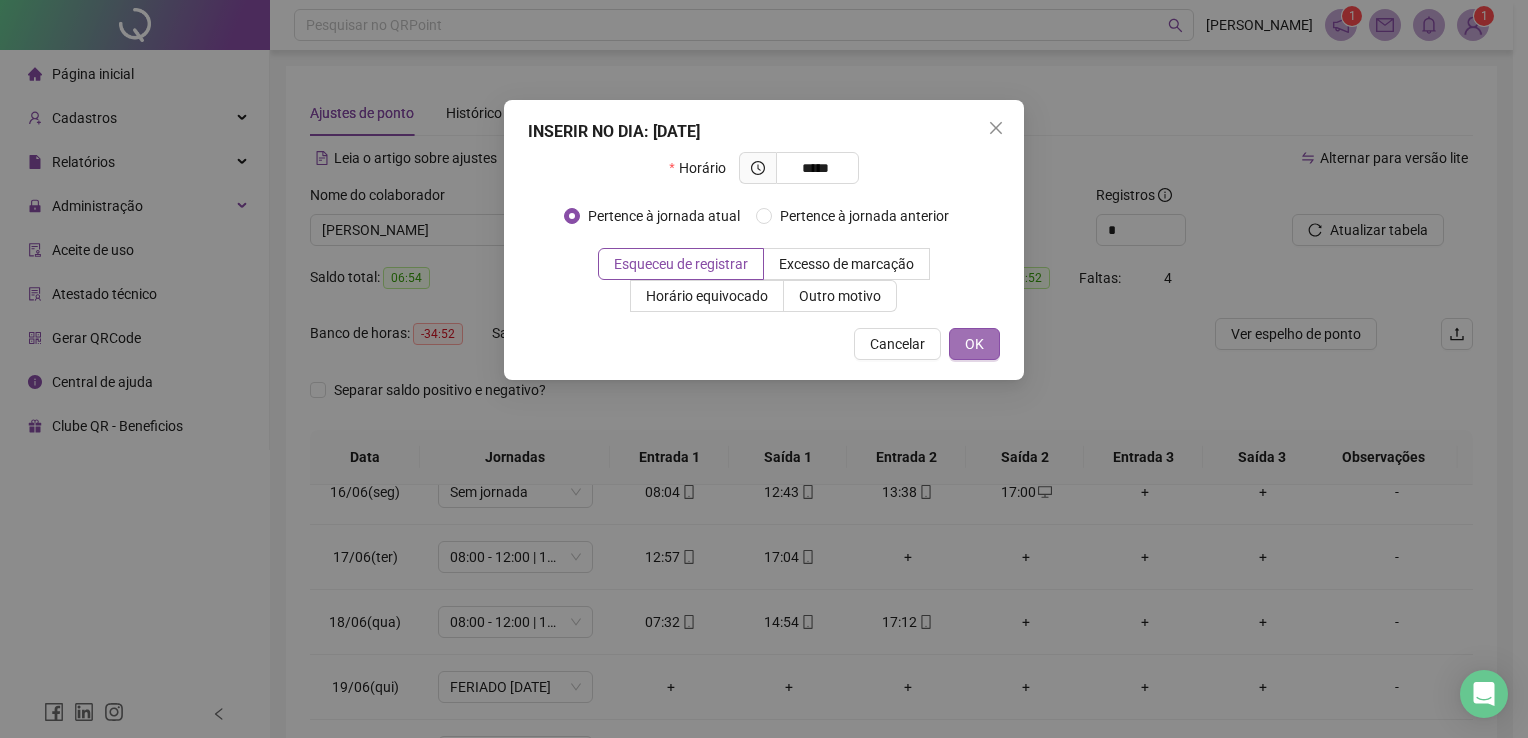 drag, startPoint x: 972, startPoint y: 334, endPoint x: 983, endPoint y: 343, distance: 14.21267 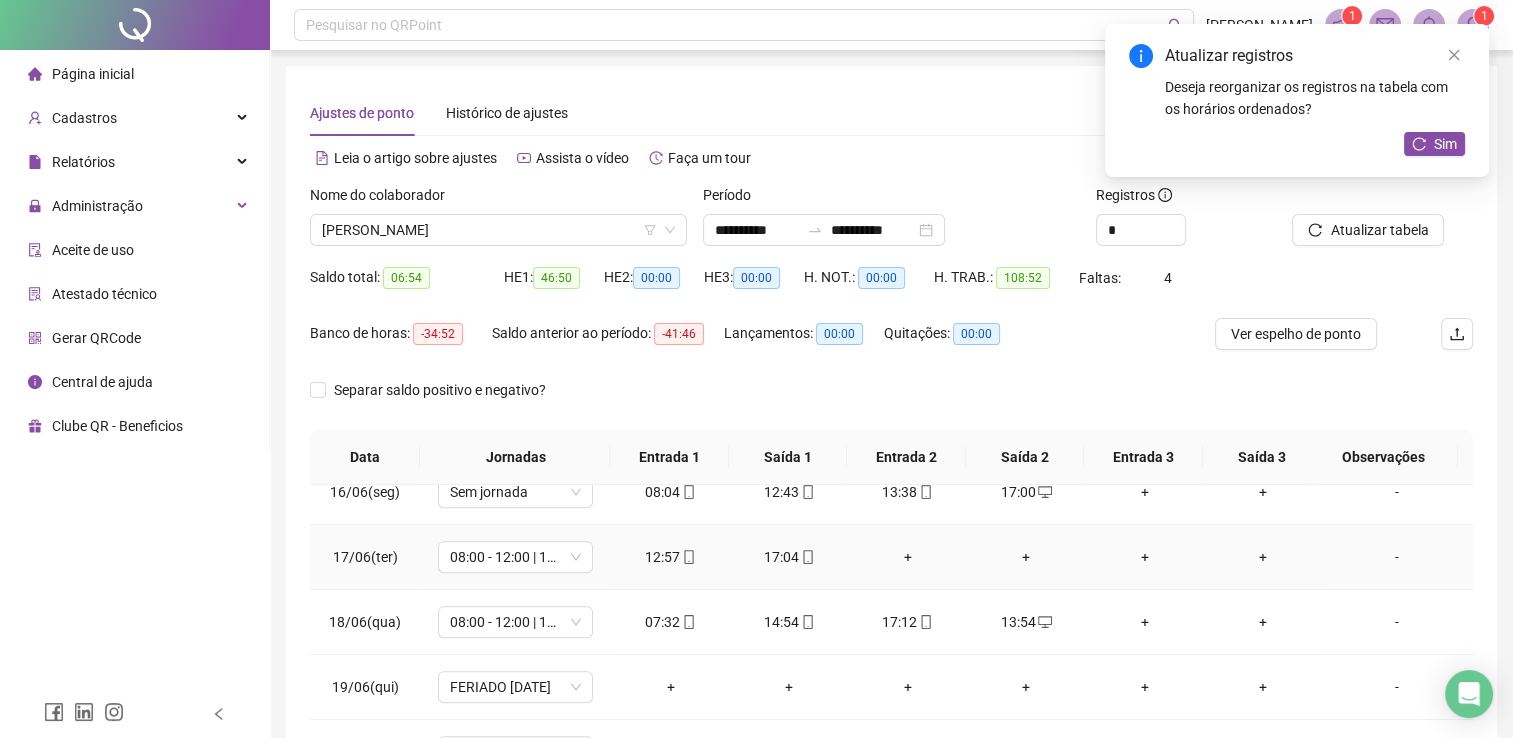 click on "+" at bounding box center [907, 557] 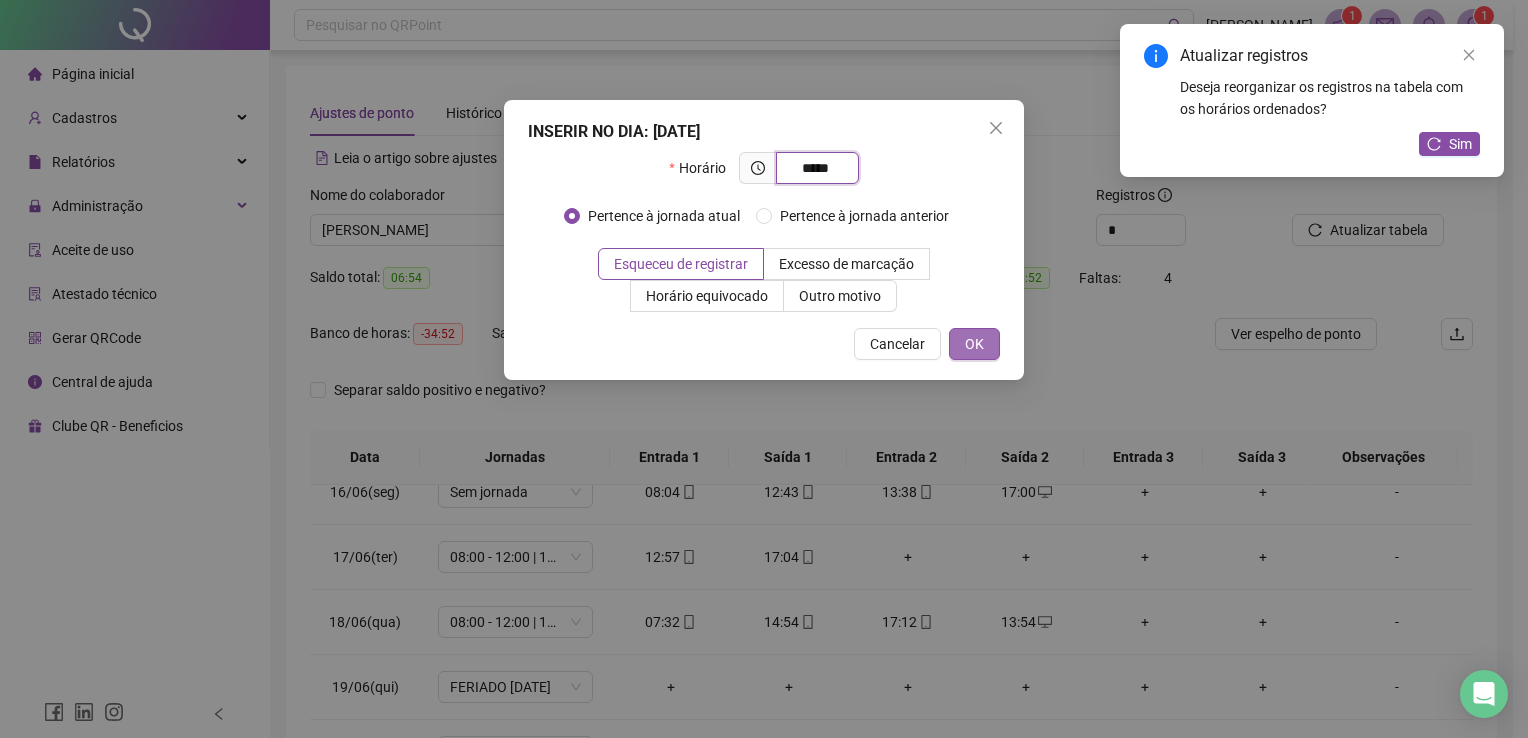 type on "*****" 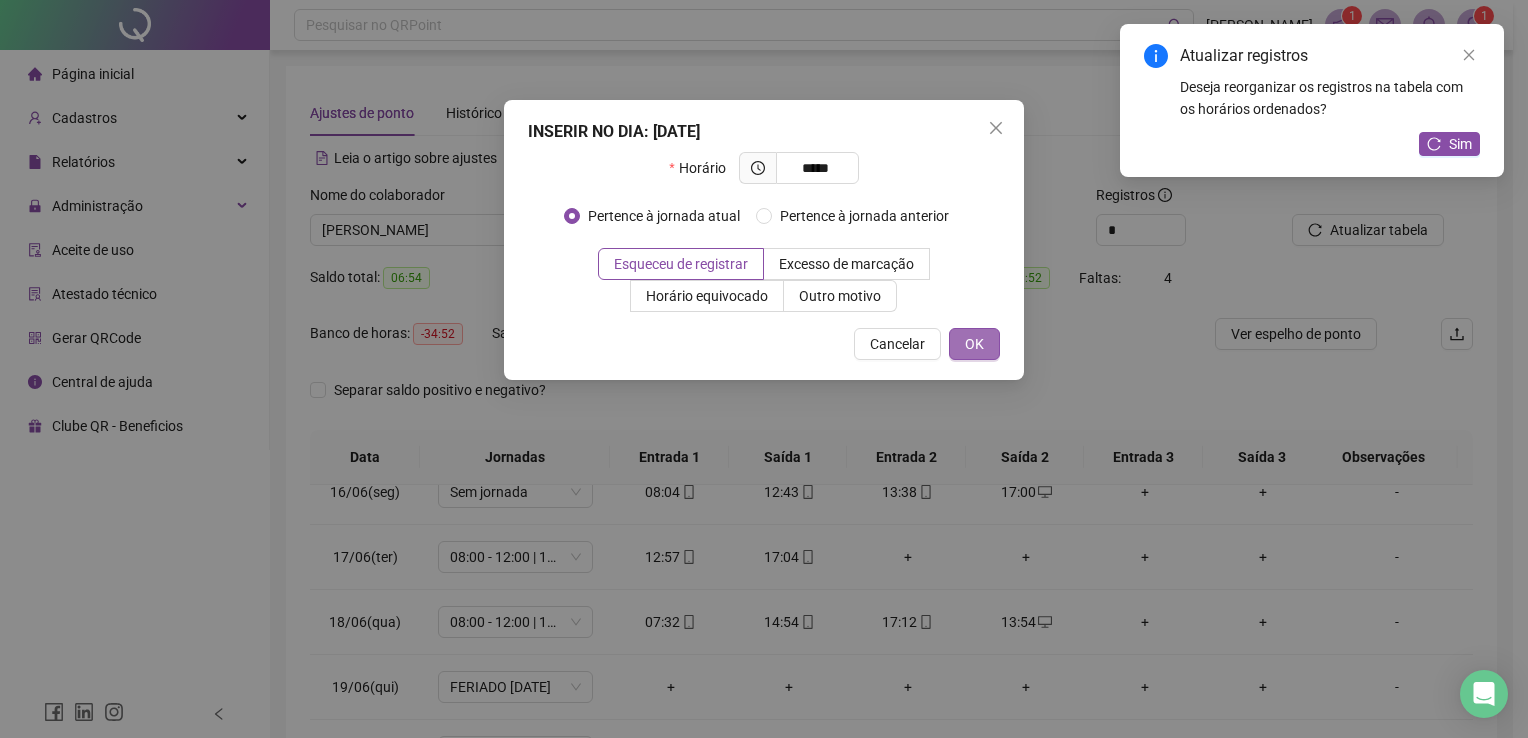 click on "OK" at bounding box center [974, 344] 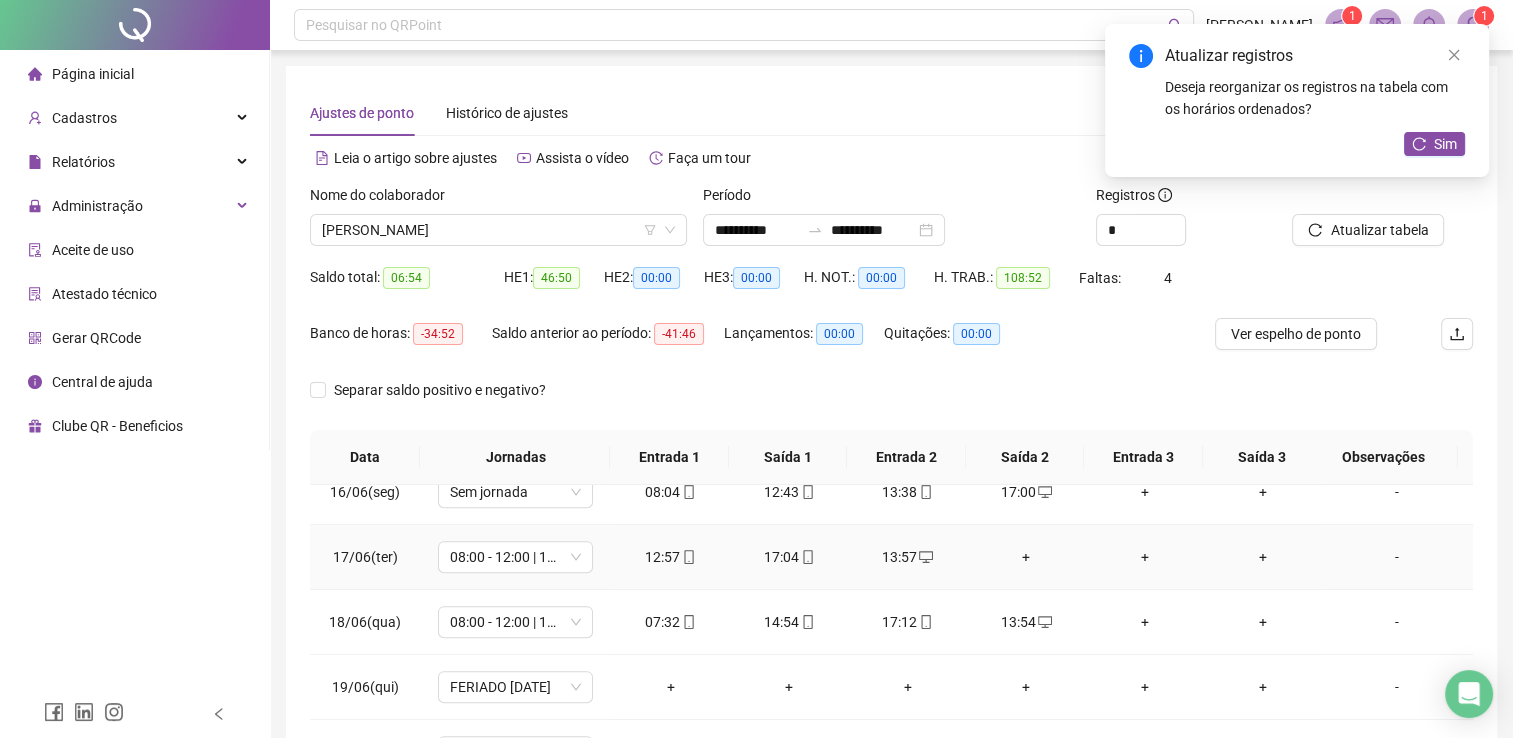 click on "+" at bounding box center [1026, 557] 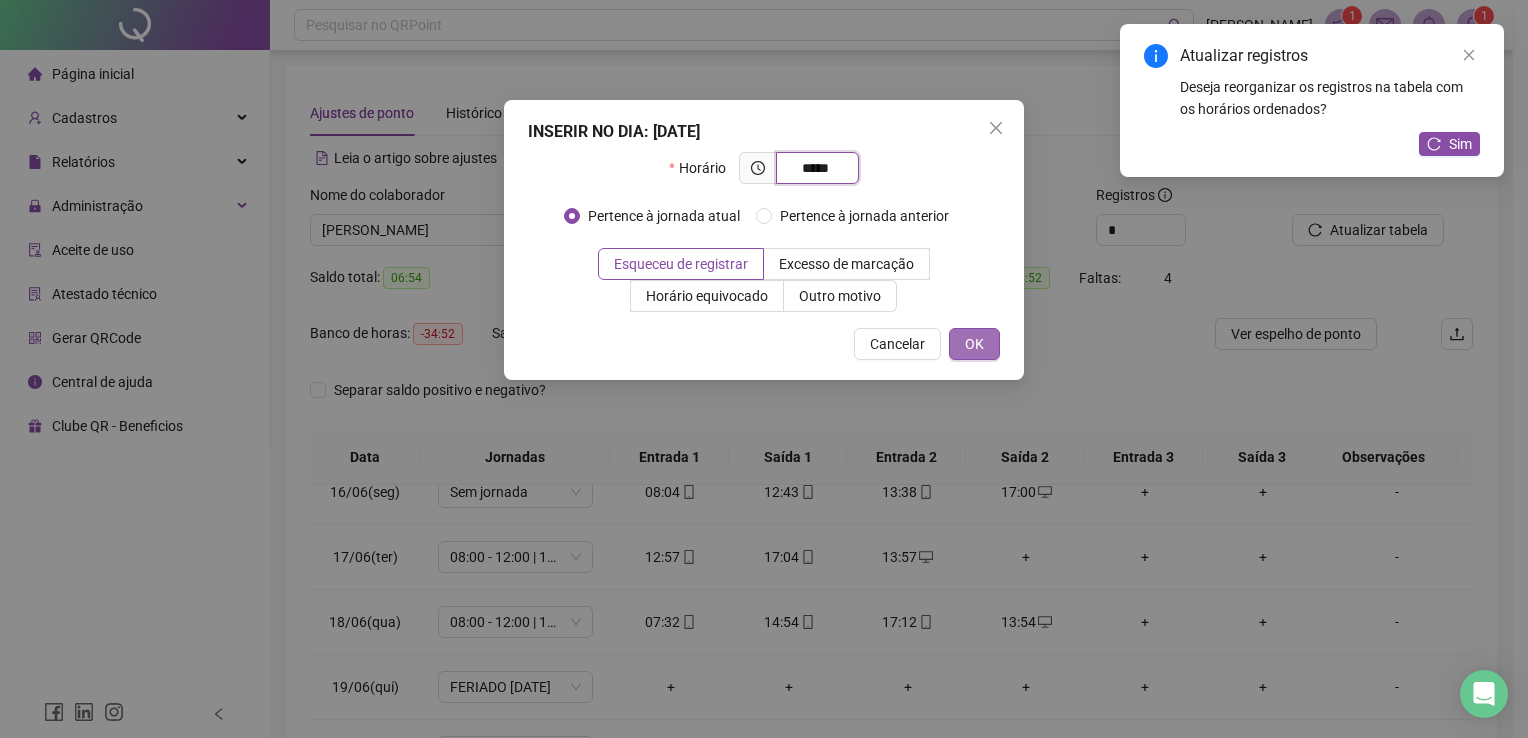 type on "*****" 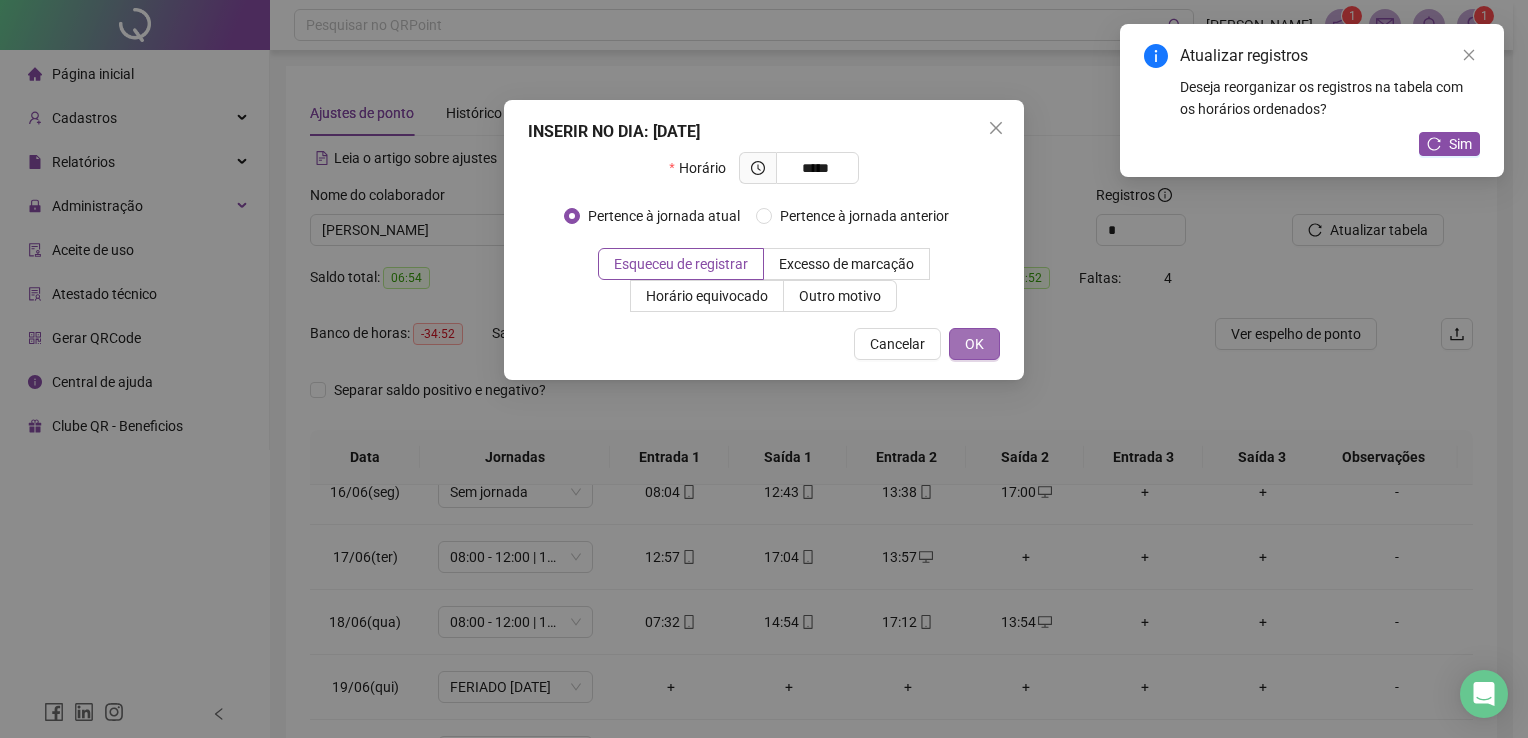 click on "OK" at bounding box center (974, 344) 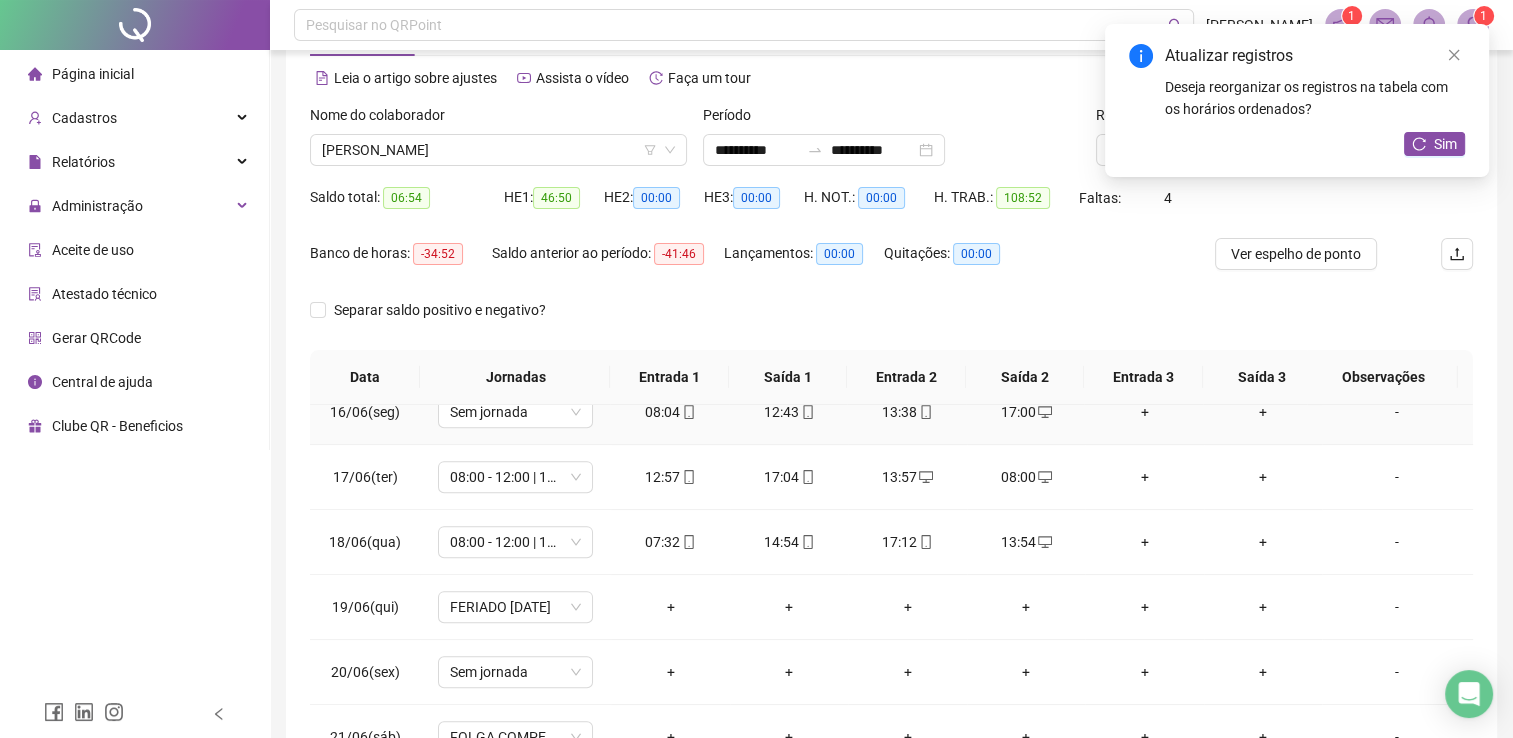 scroll, scrollTop: 100, scrollLeft: 0, axis: vertical 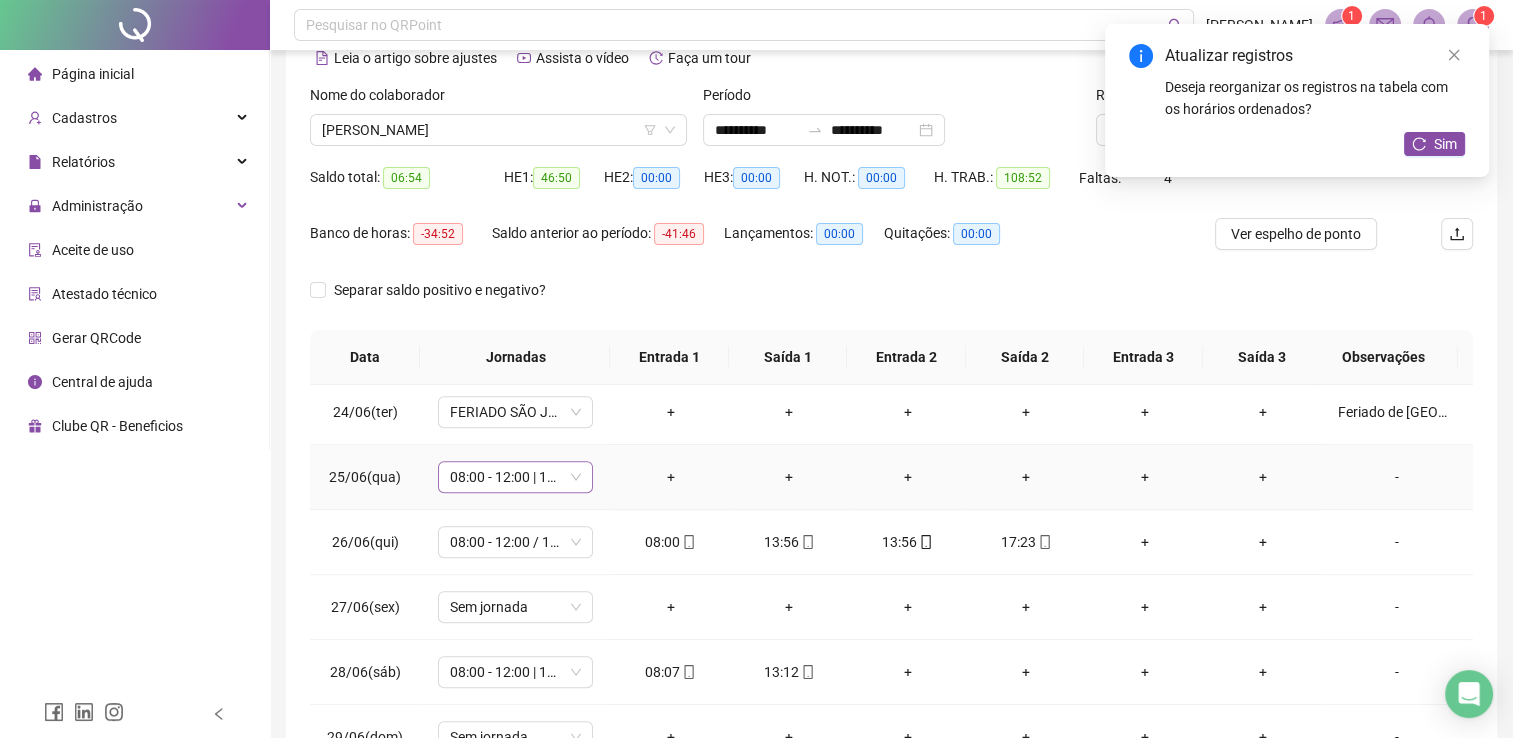 click on "08:00 - 12:00 | 13:00 - 17:00" at bounding box center [515, 477] 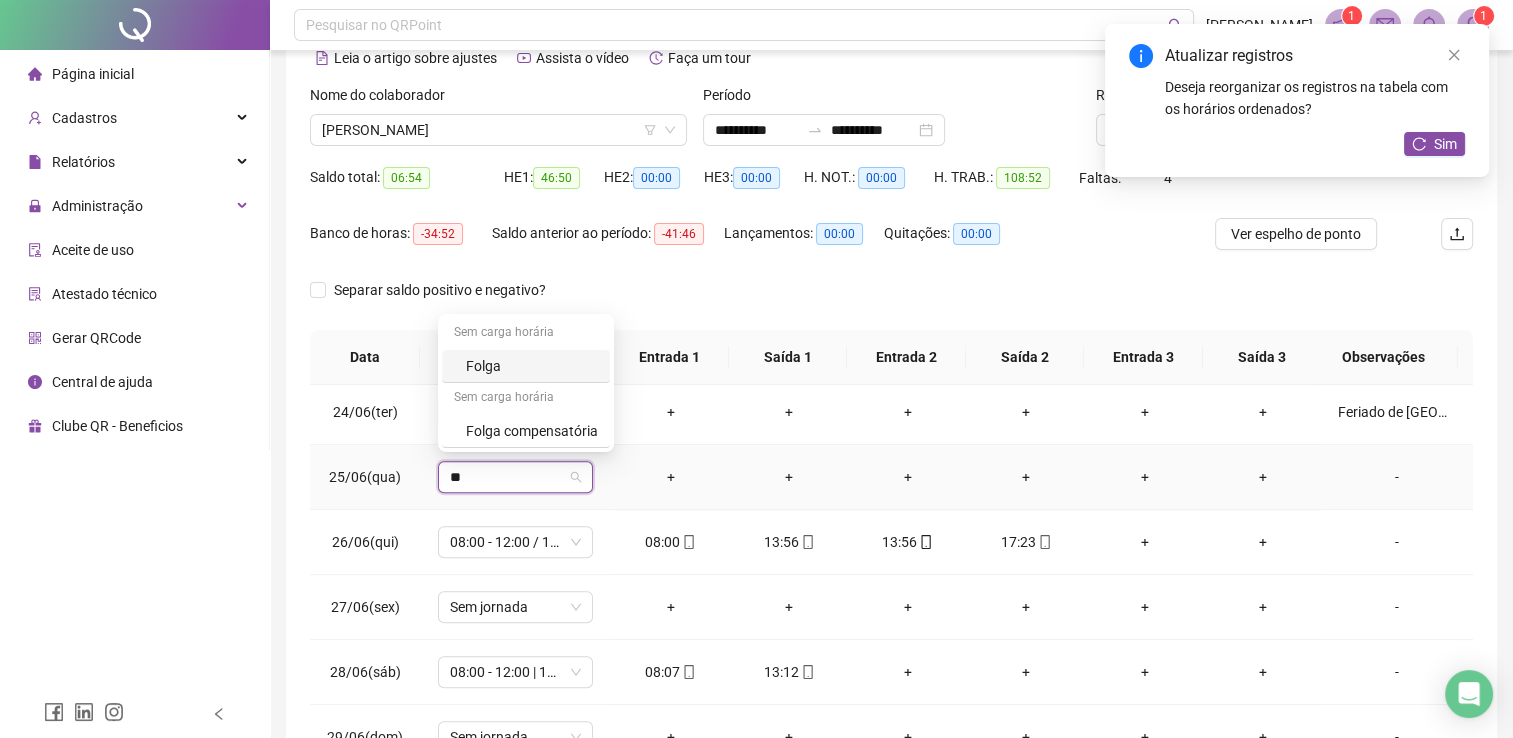 type on "***" 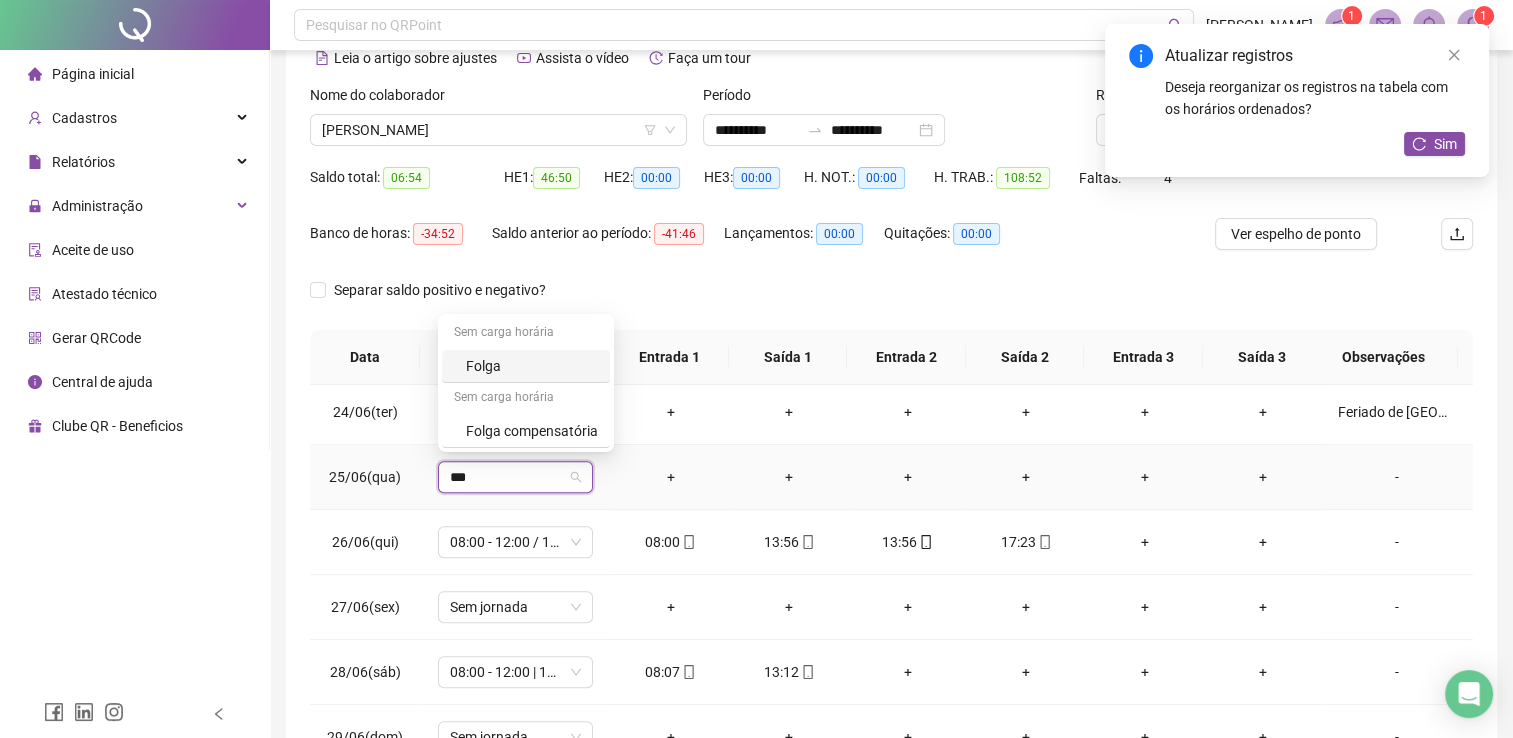 click on "Folga" at bounding box center (532, 366) 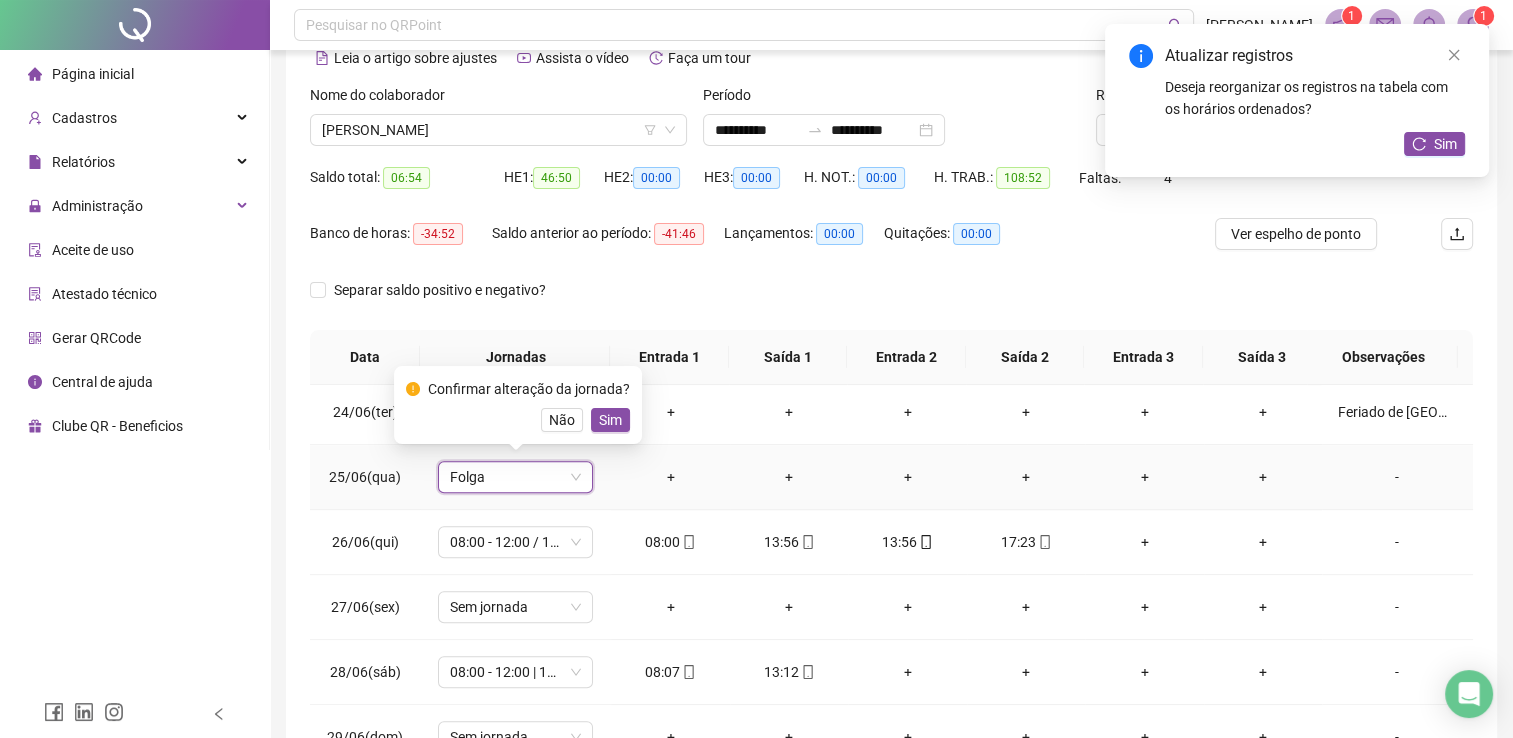 click on "Sim" at bounding box center [610, 420] 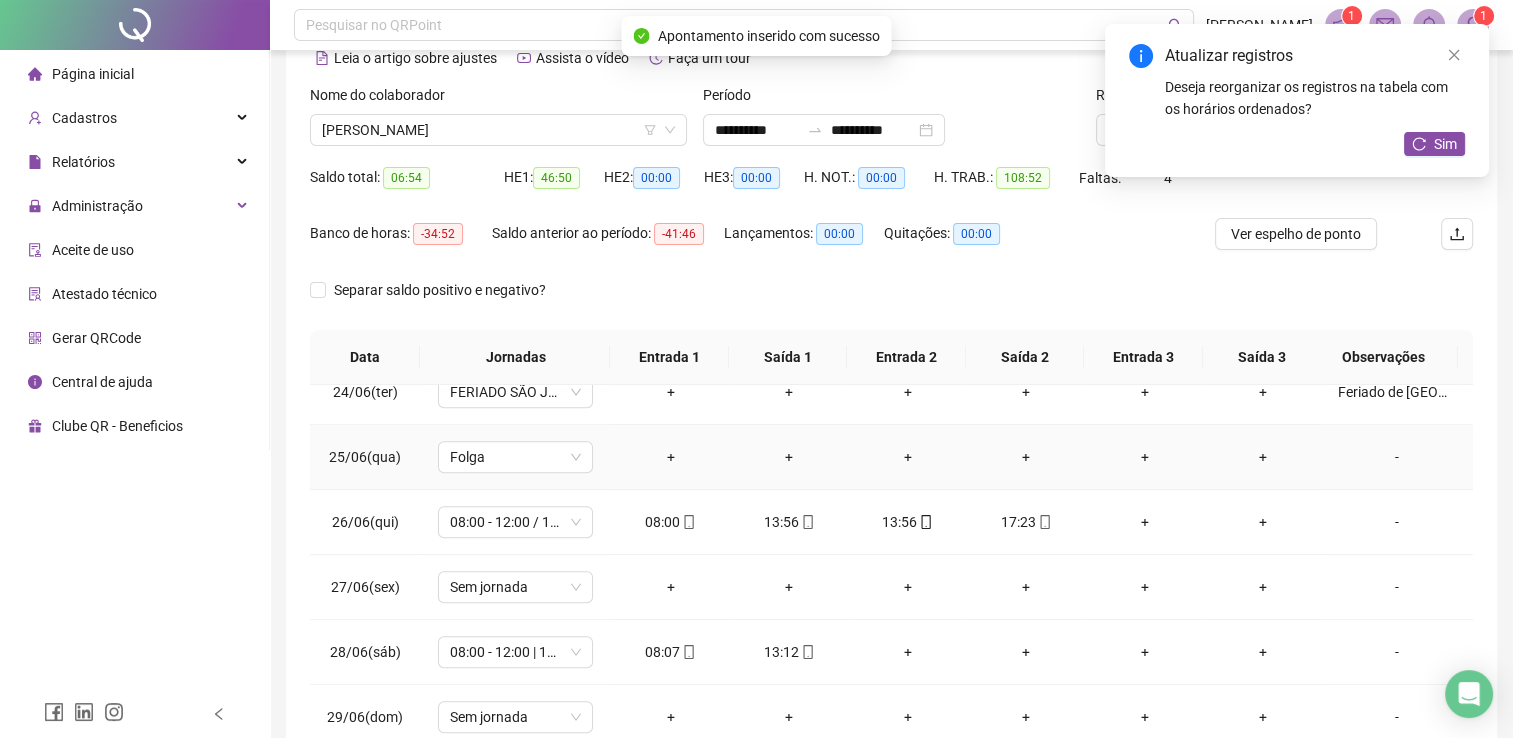 scroll, scrollTop: 1532, scrollLeft: 0, axis: vertical 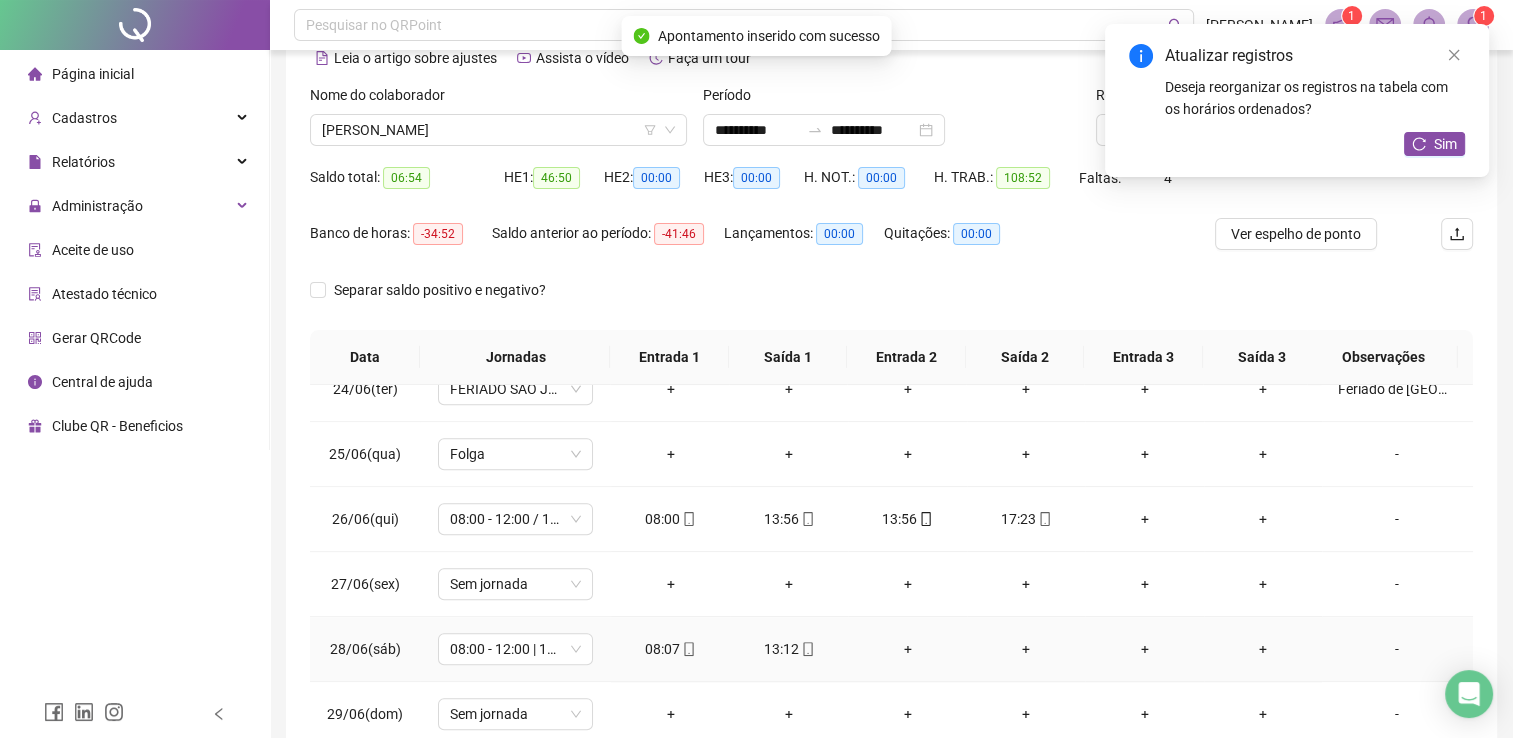 click on "+" at bounding box center [907, 649] 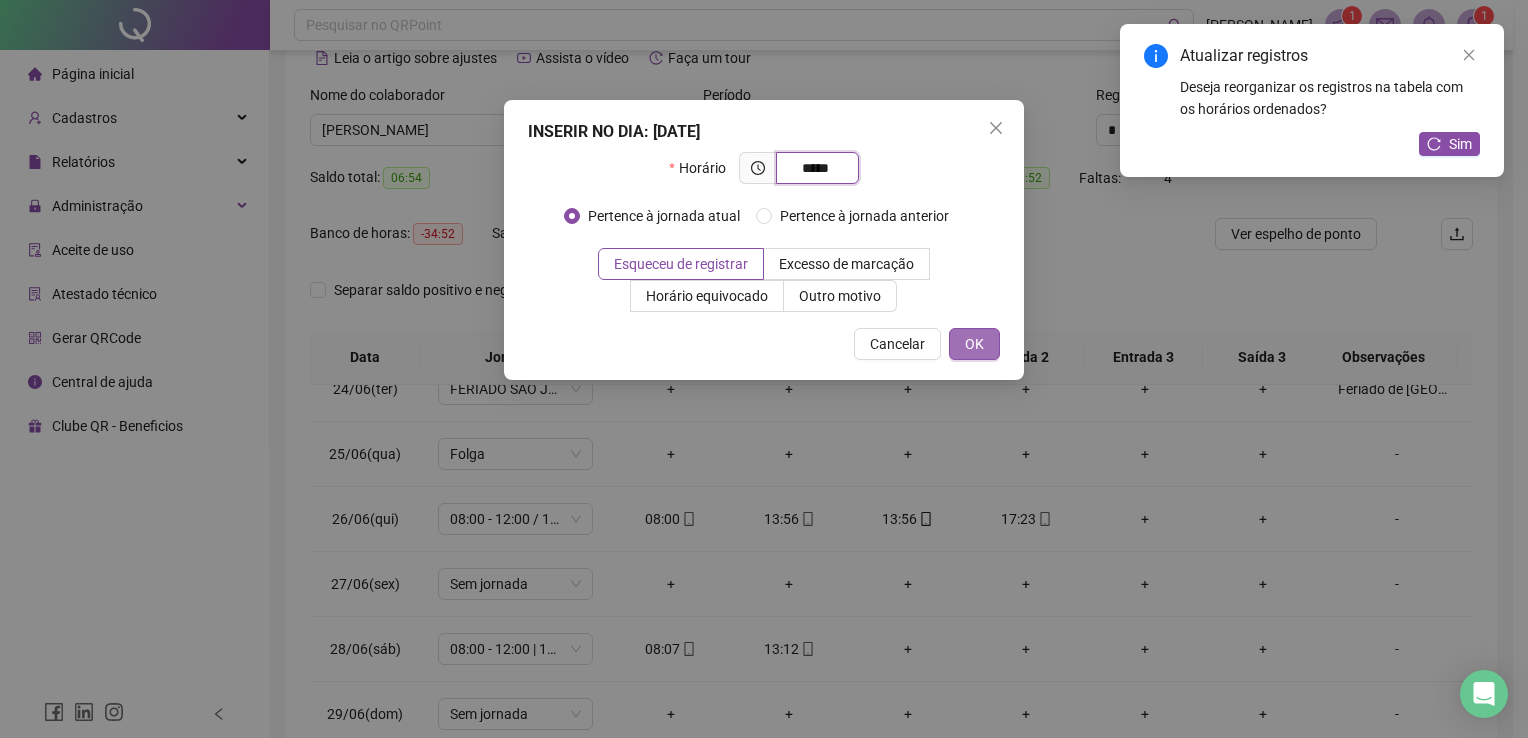 type on "*****" 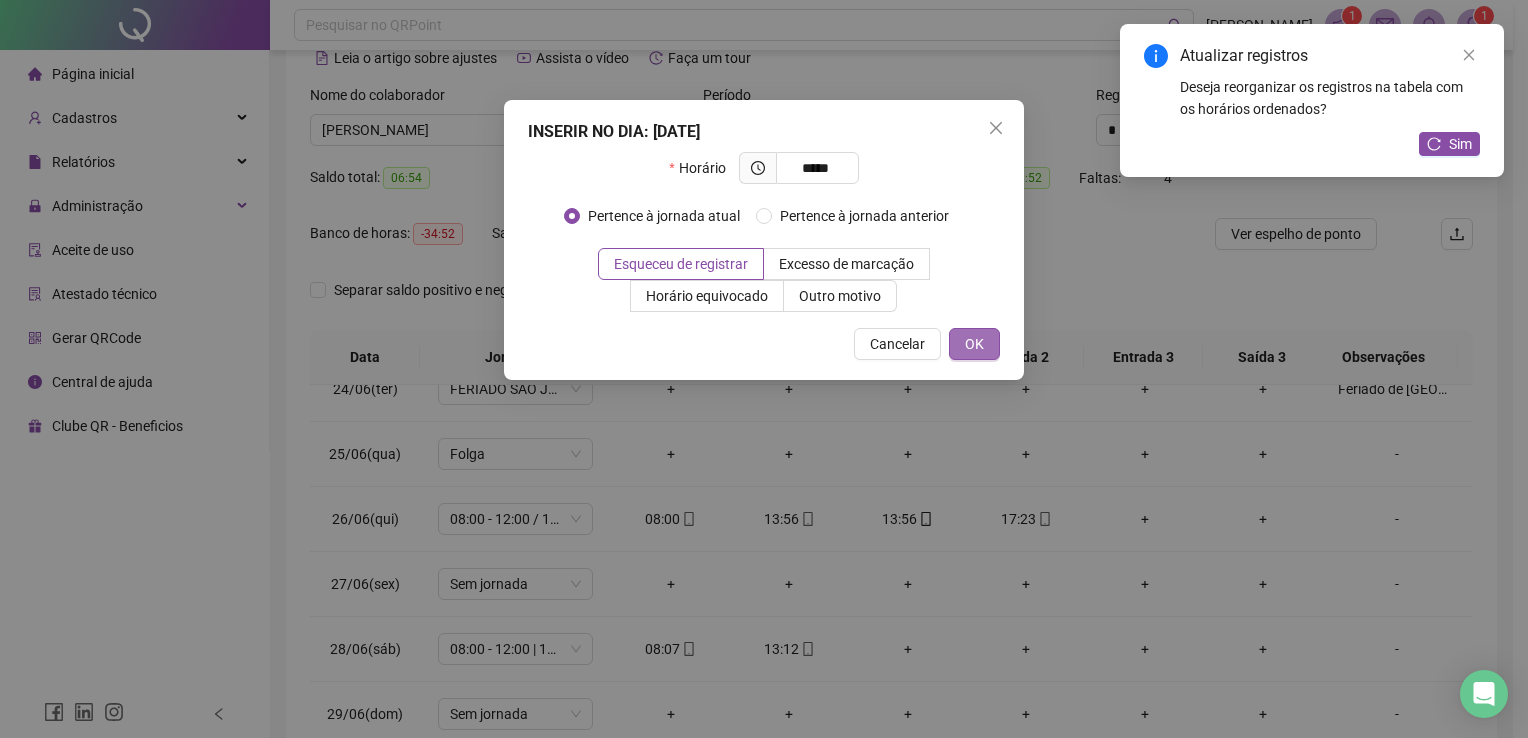 click on "OK" at bounding box center (974, 344) 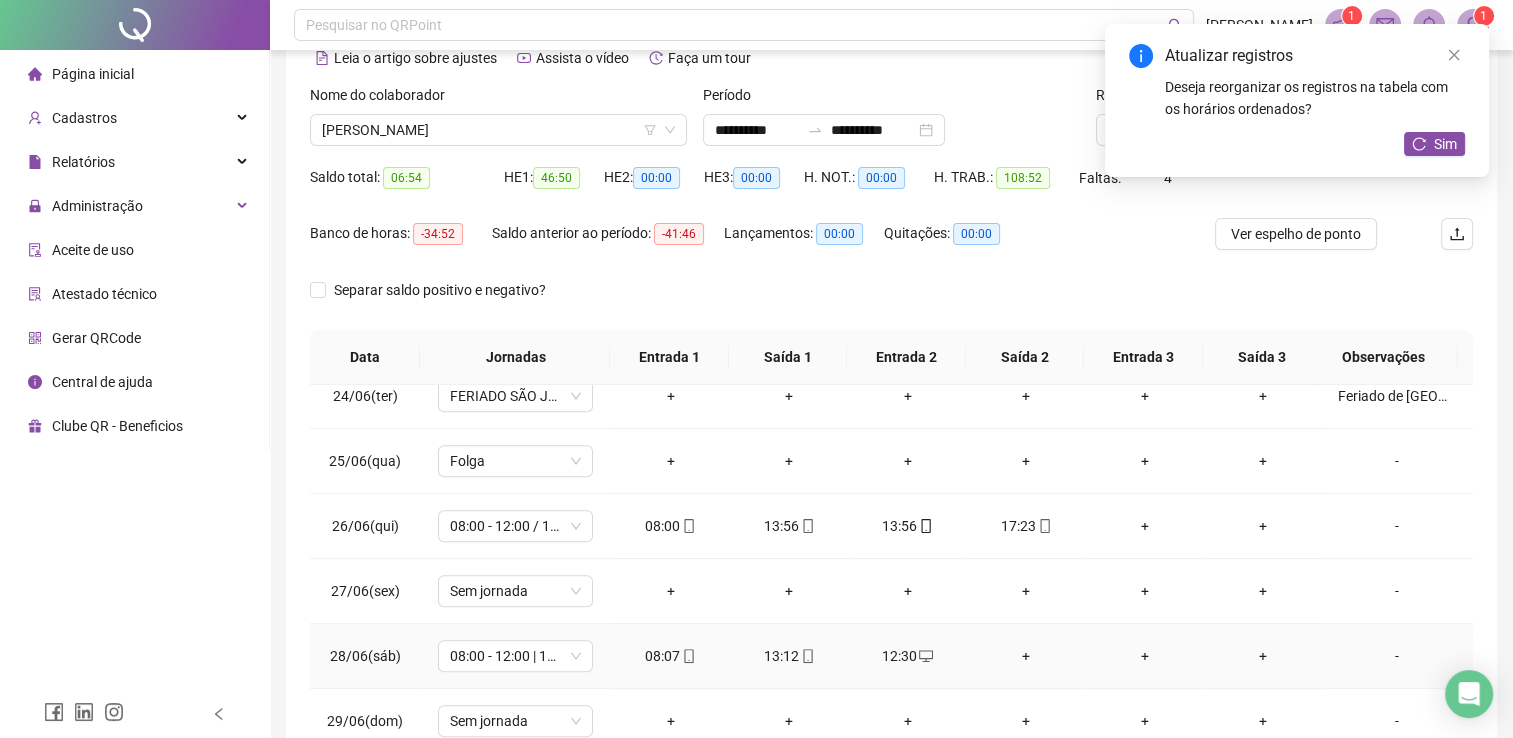 click on "+" at bounding box center [1026, 656] 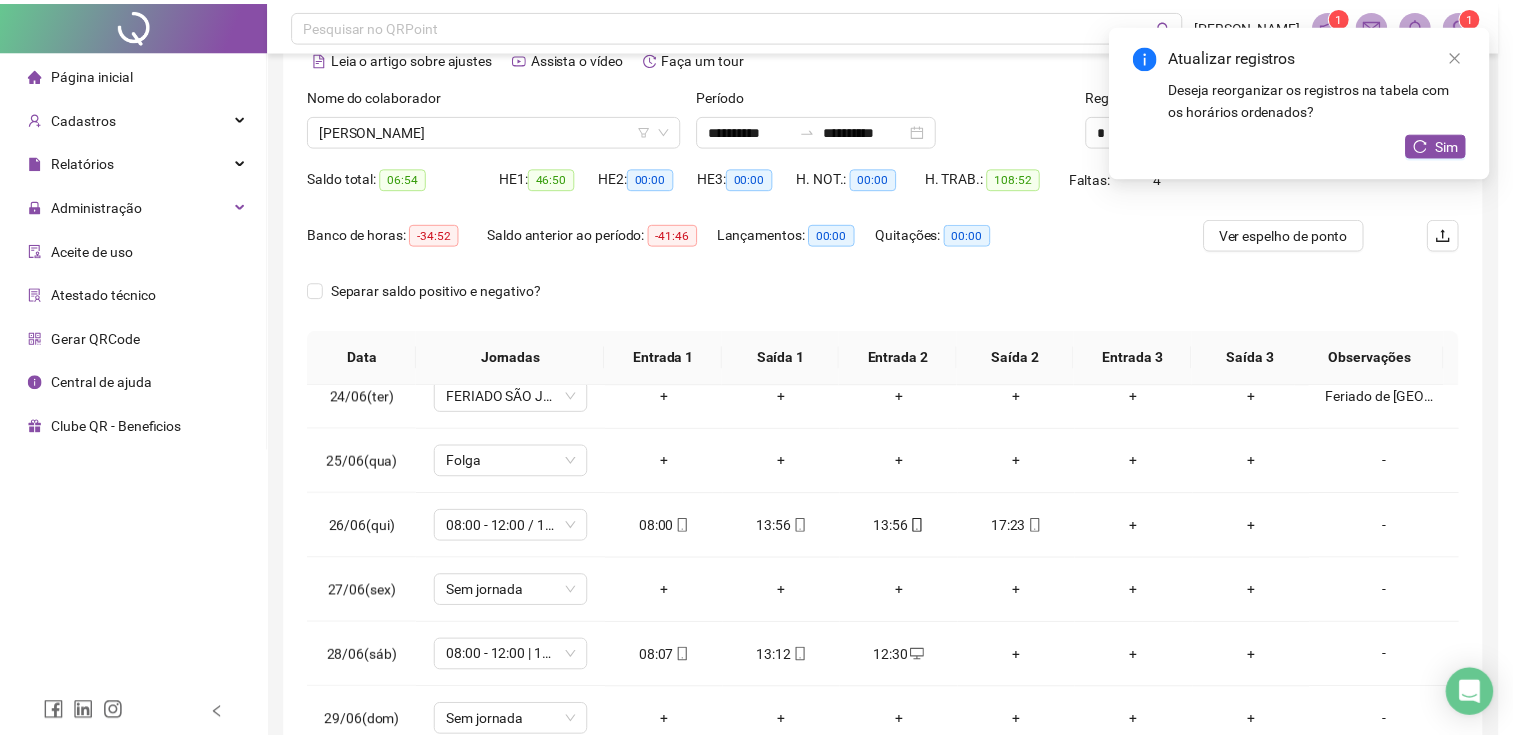scroll, scrollTop: 1532, scrollLeft: 0, axis: vertical 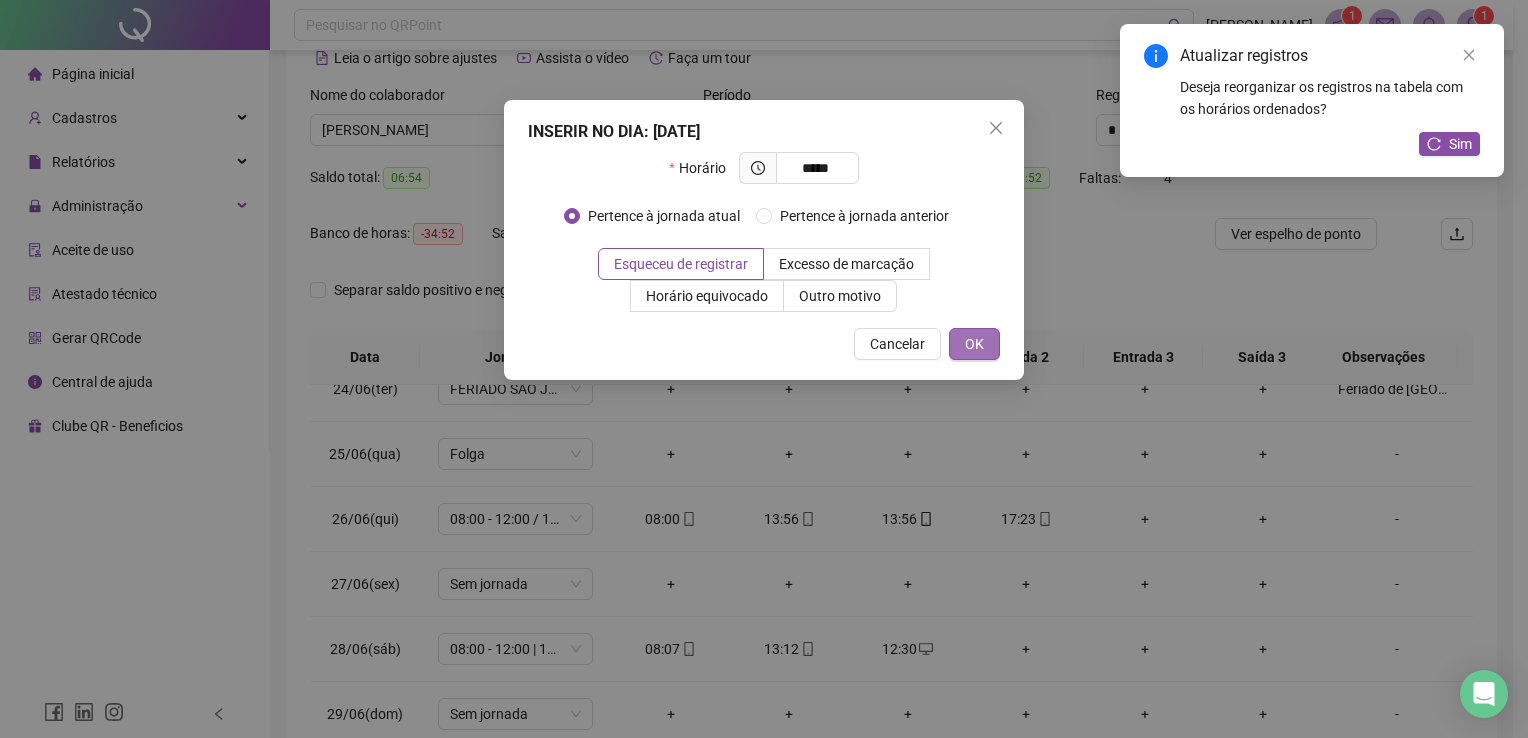 type on "*****" 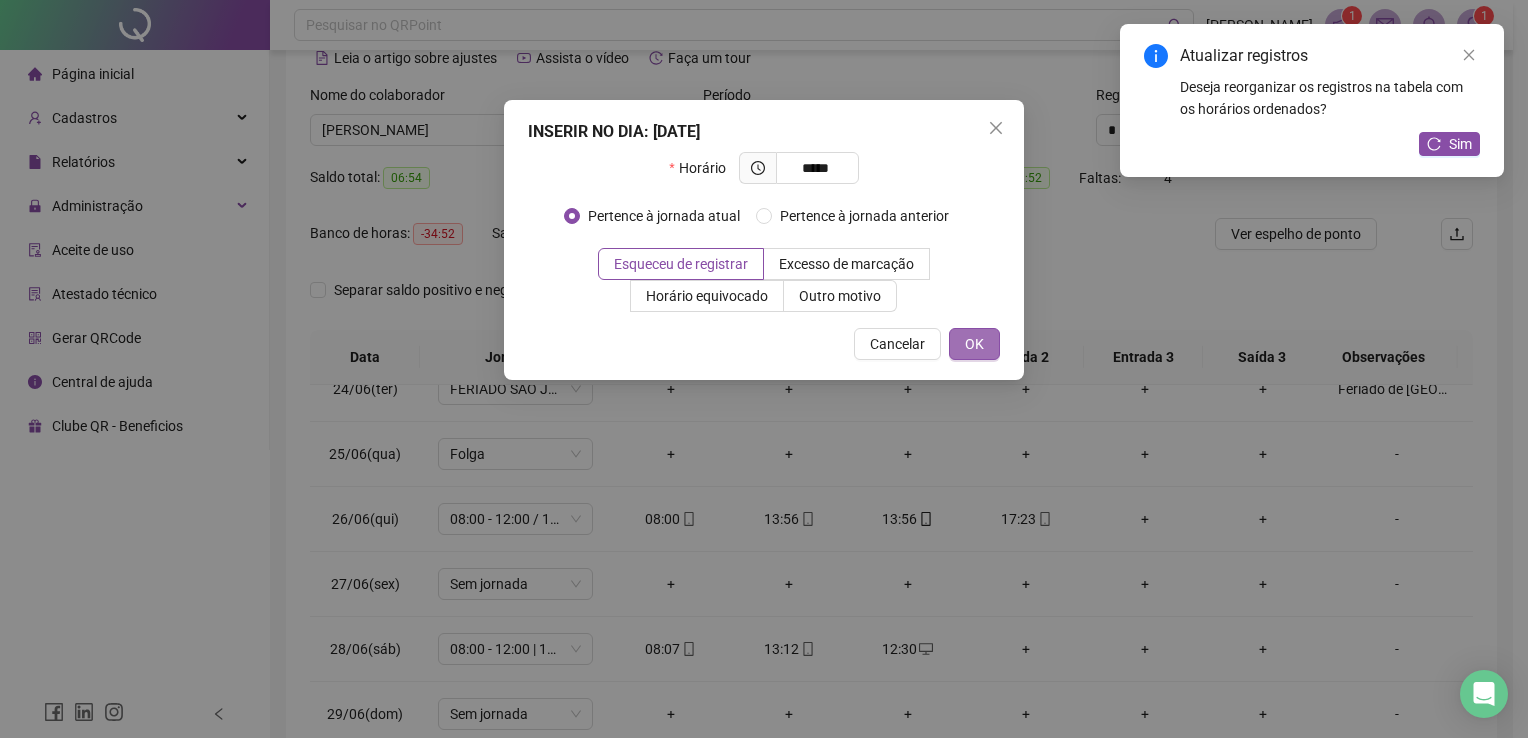 click on "OK" at bounding box center [974, 344] 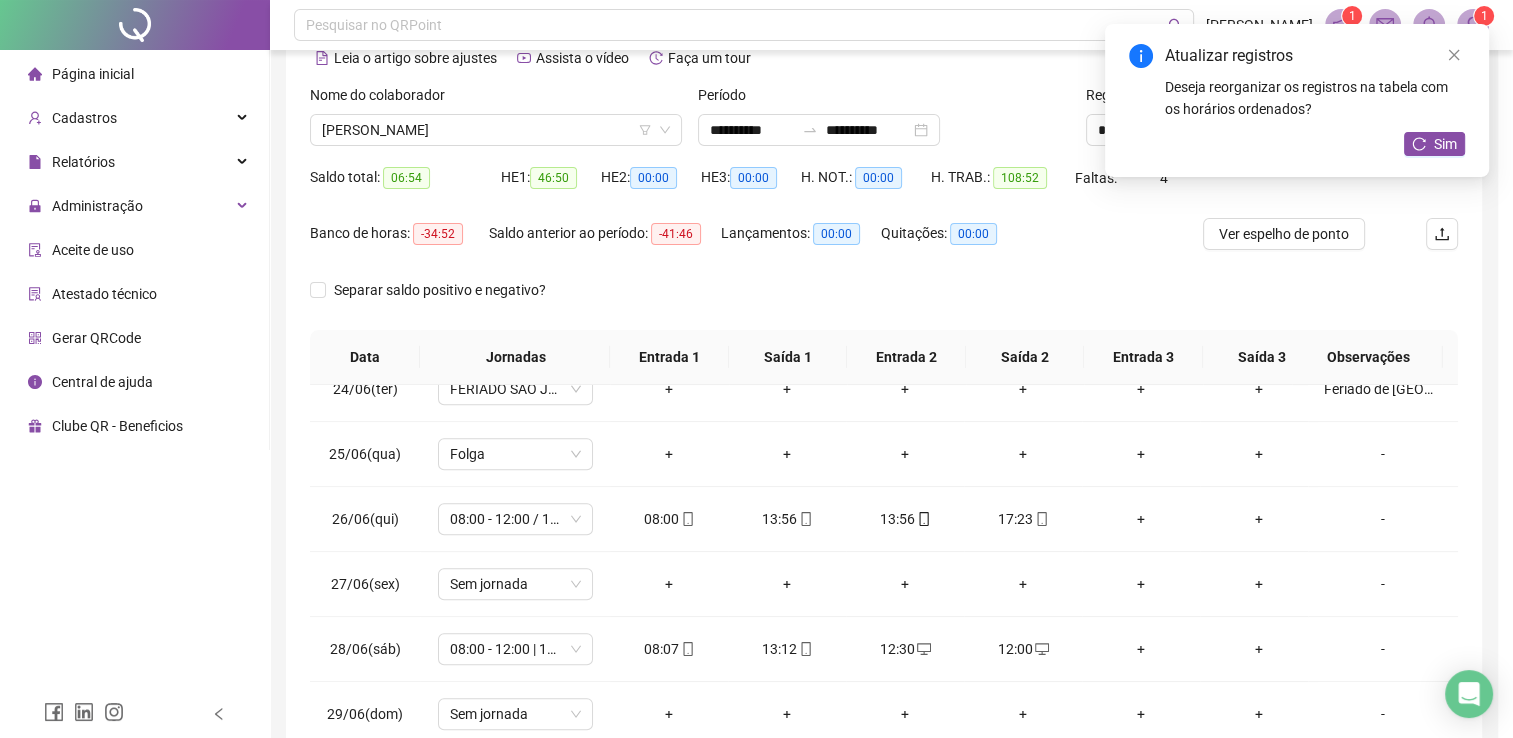 scroll, scrollTop: 1516, scrollLeft: 0, axis: vertical 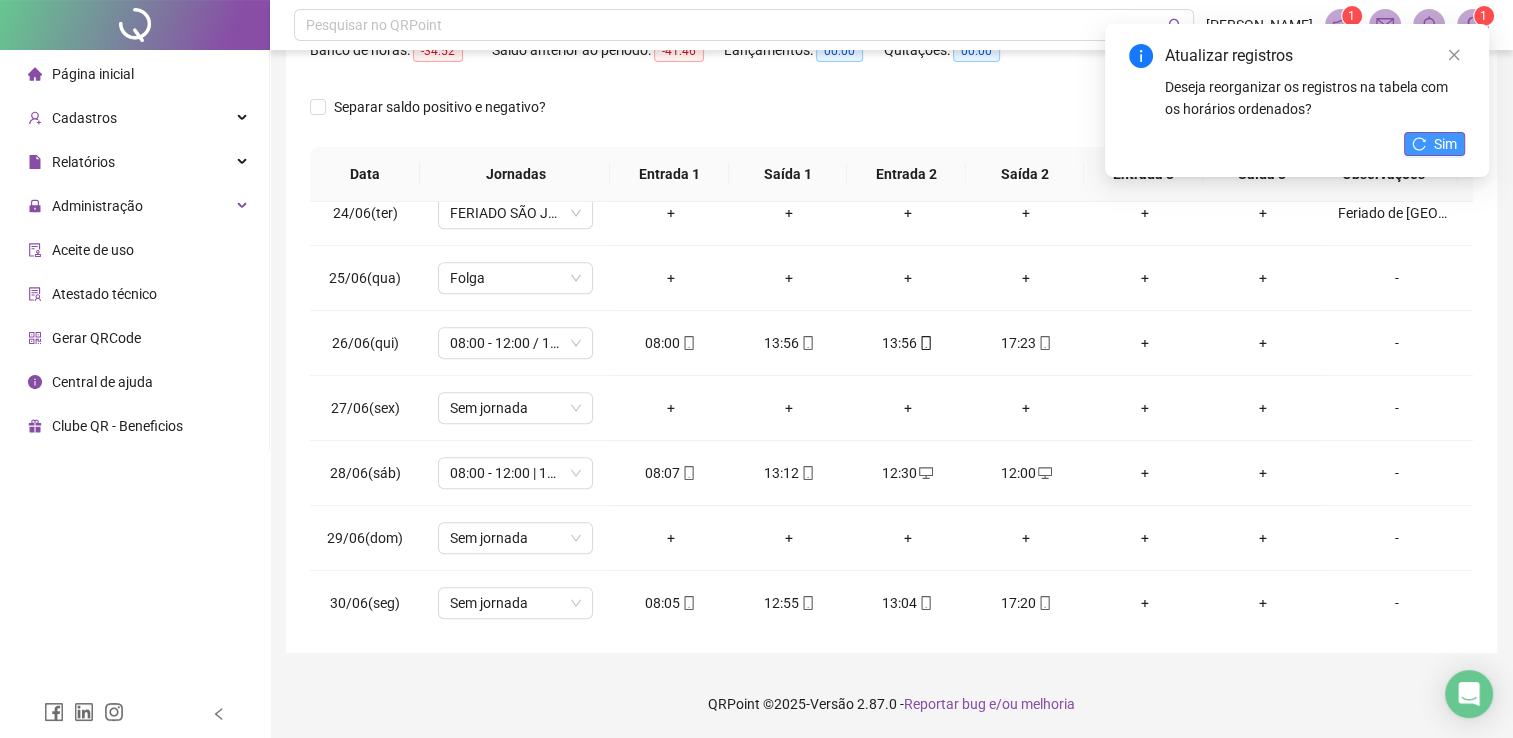 click 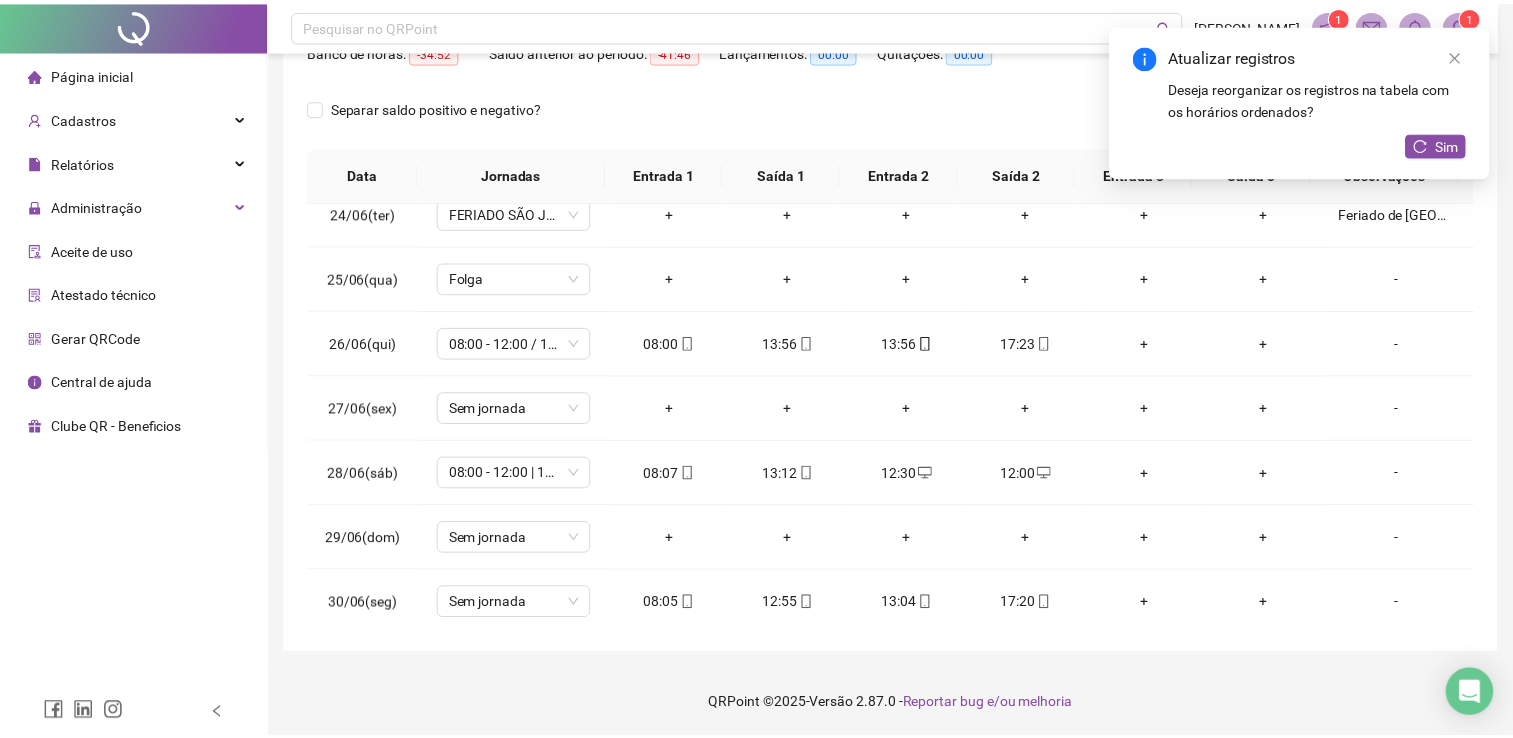 scroll, scrollTop: 1532, scrollLeft: 0, axis: vertical 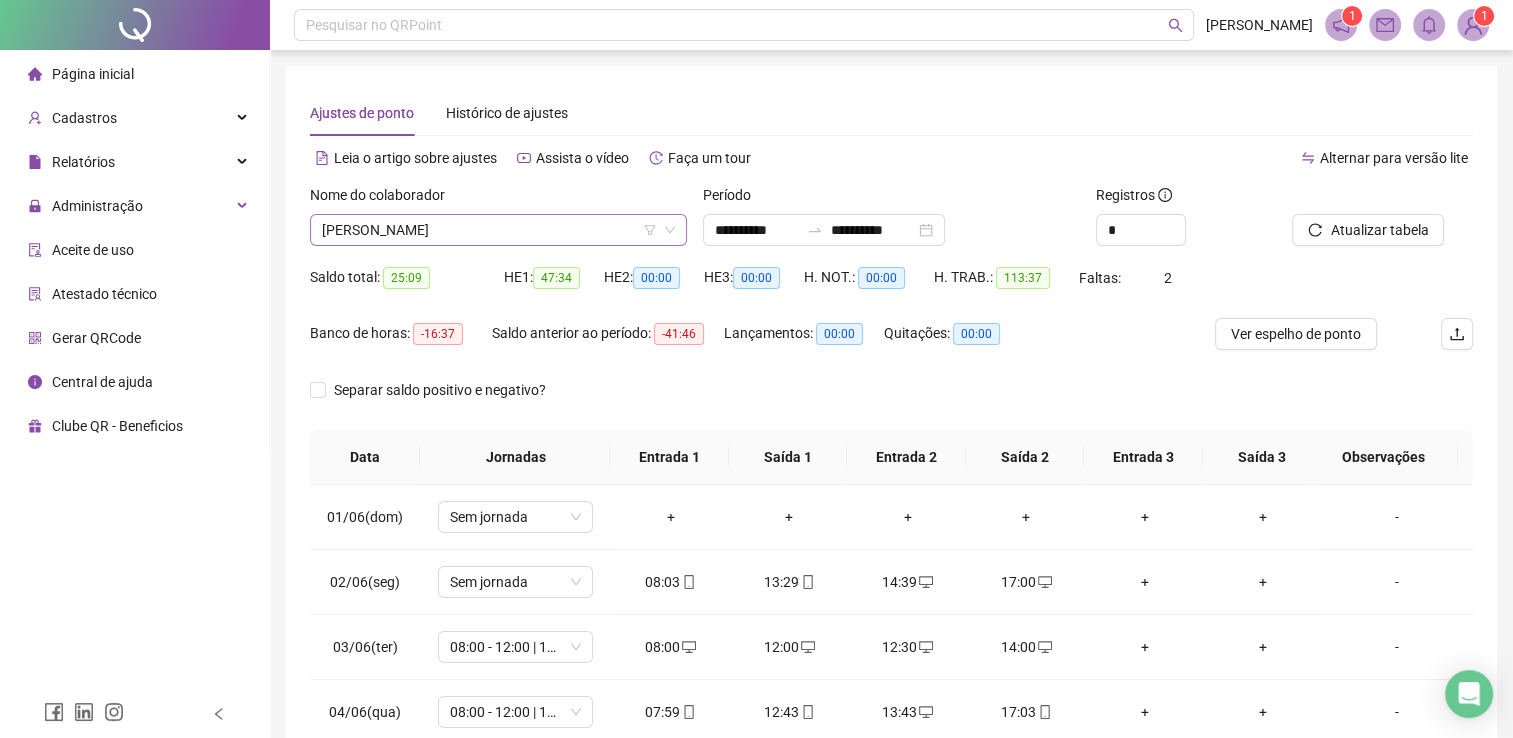 click on "[PERSON_NAME]" at bounding box center (498, 230) 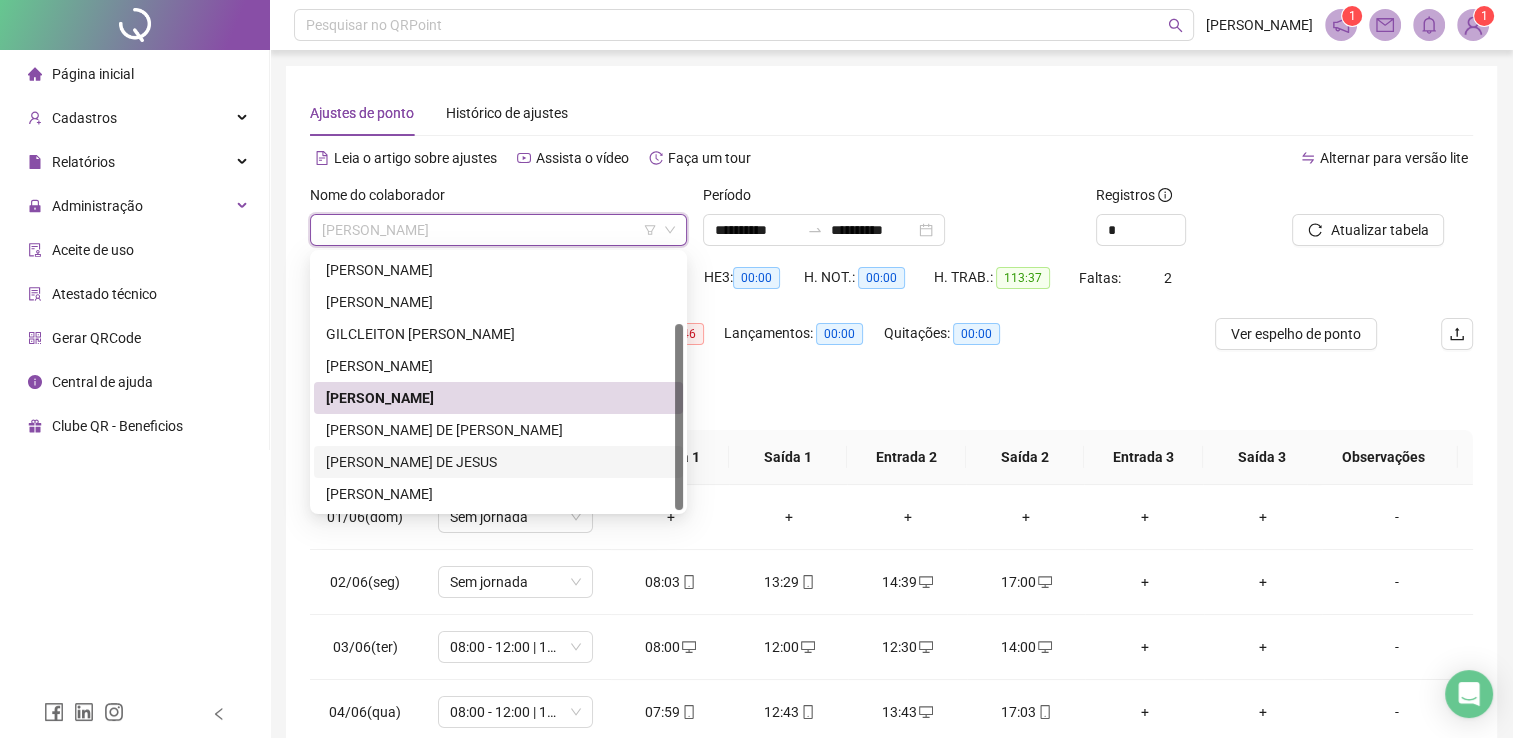 click on "[PERSON_NAME] DE JESUS" at bounding box center (498, 462) 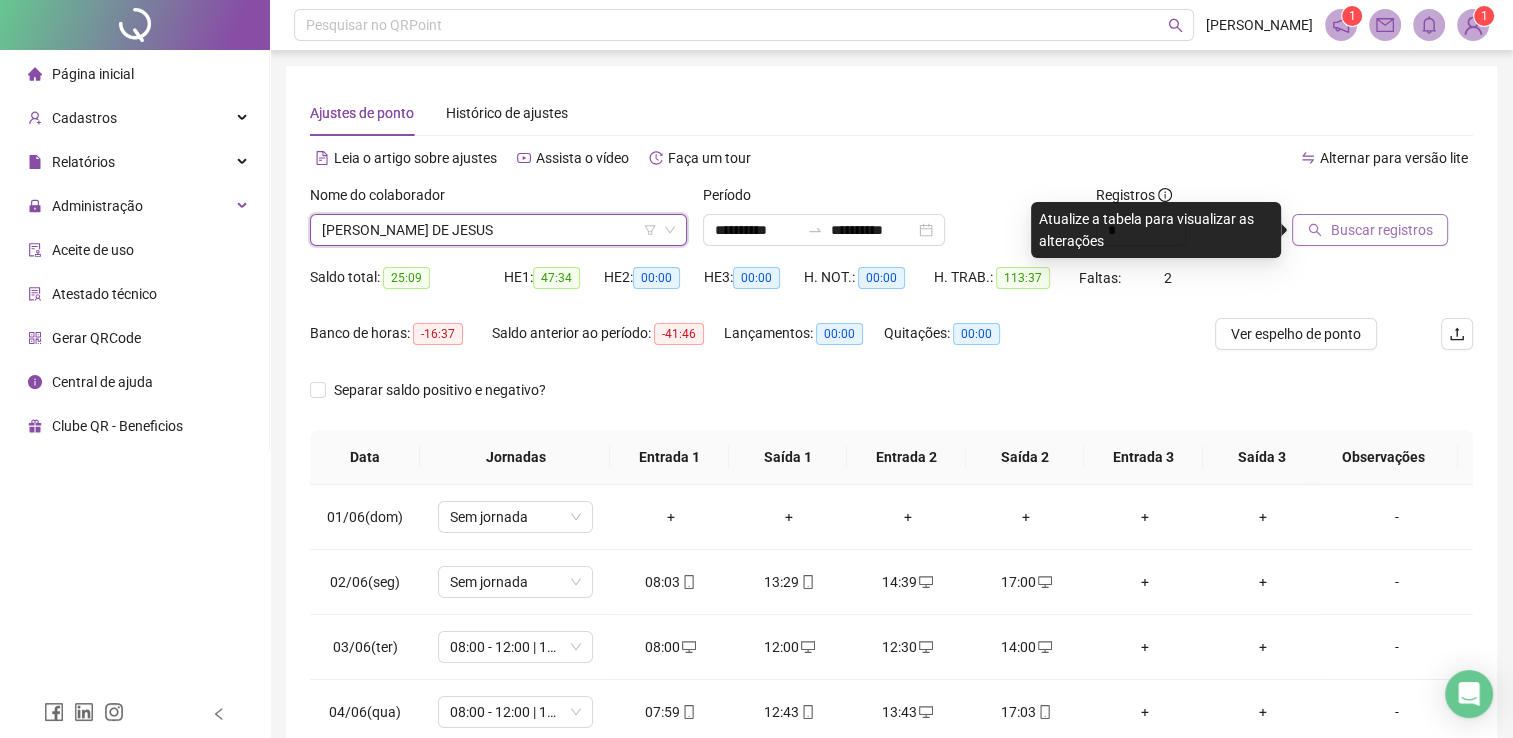 click on "Buscar registros" at bounding box center (1381, 230) 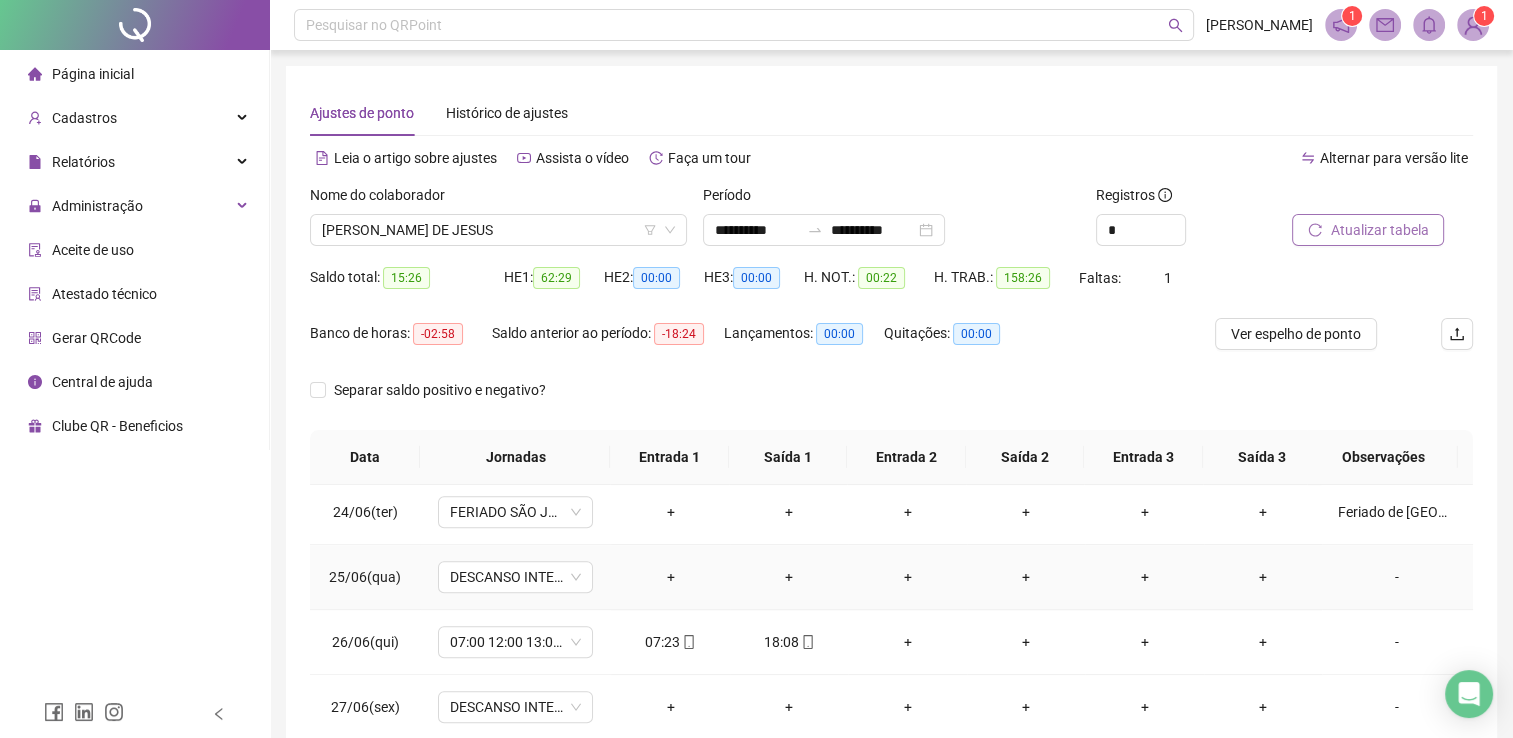 scroll, scrollTop: 1516, scrollLeft: 0, axis: vertical 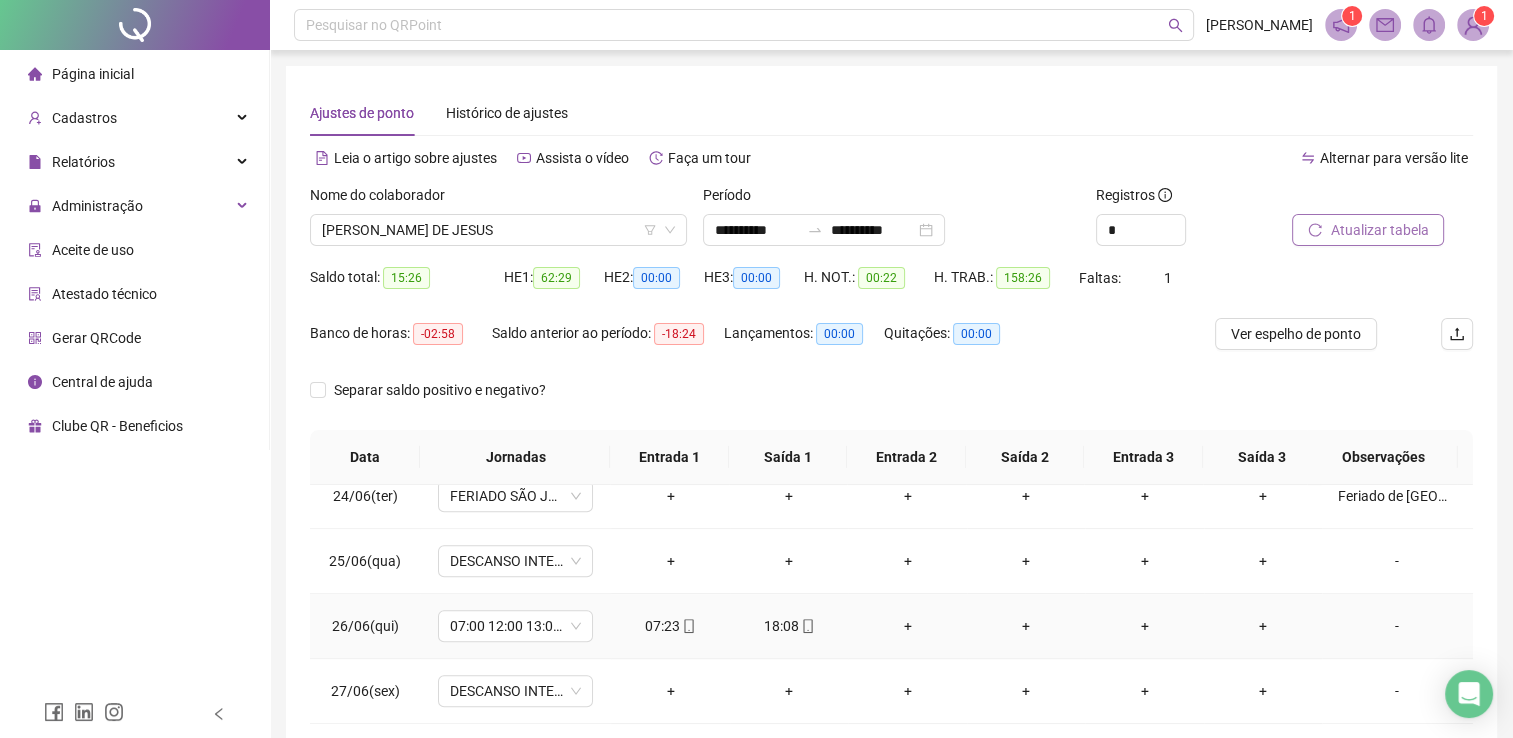 click on "+" at bounding box center [907, 626] 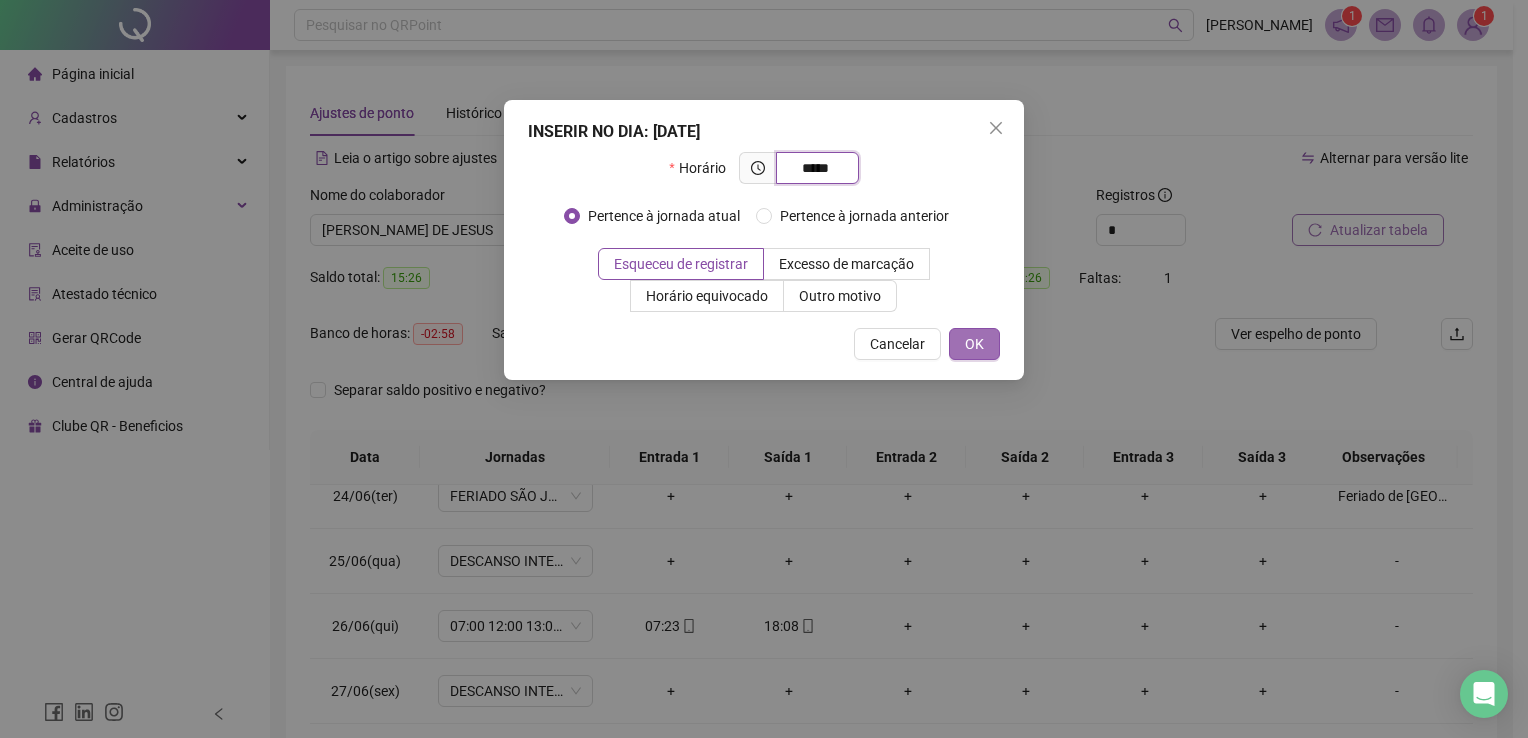 type on "*****" 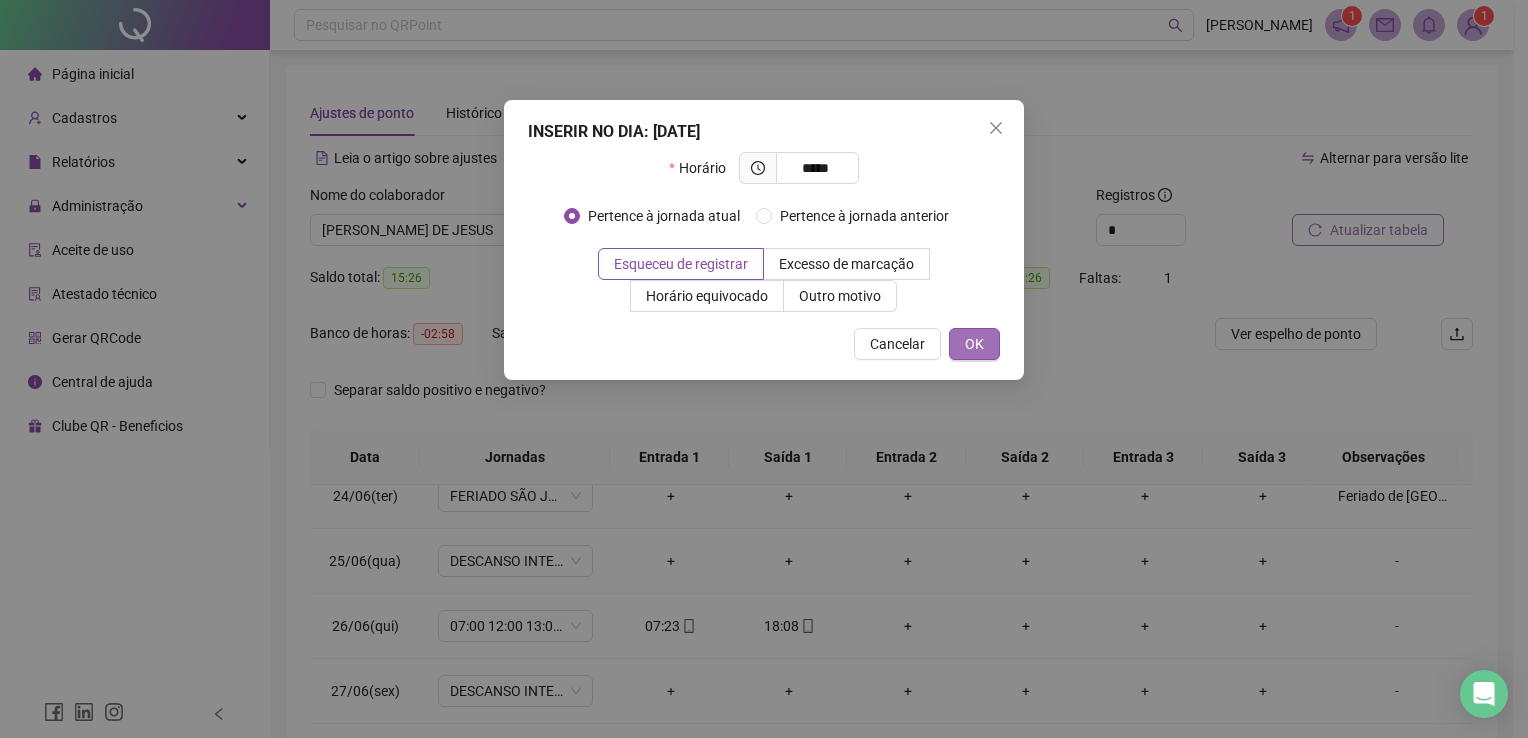 click on "OK" at bounding box center [974, 344] 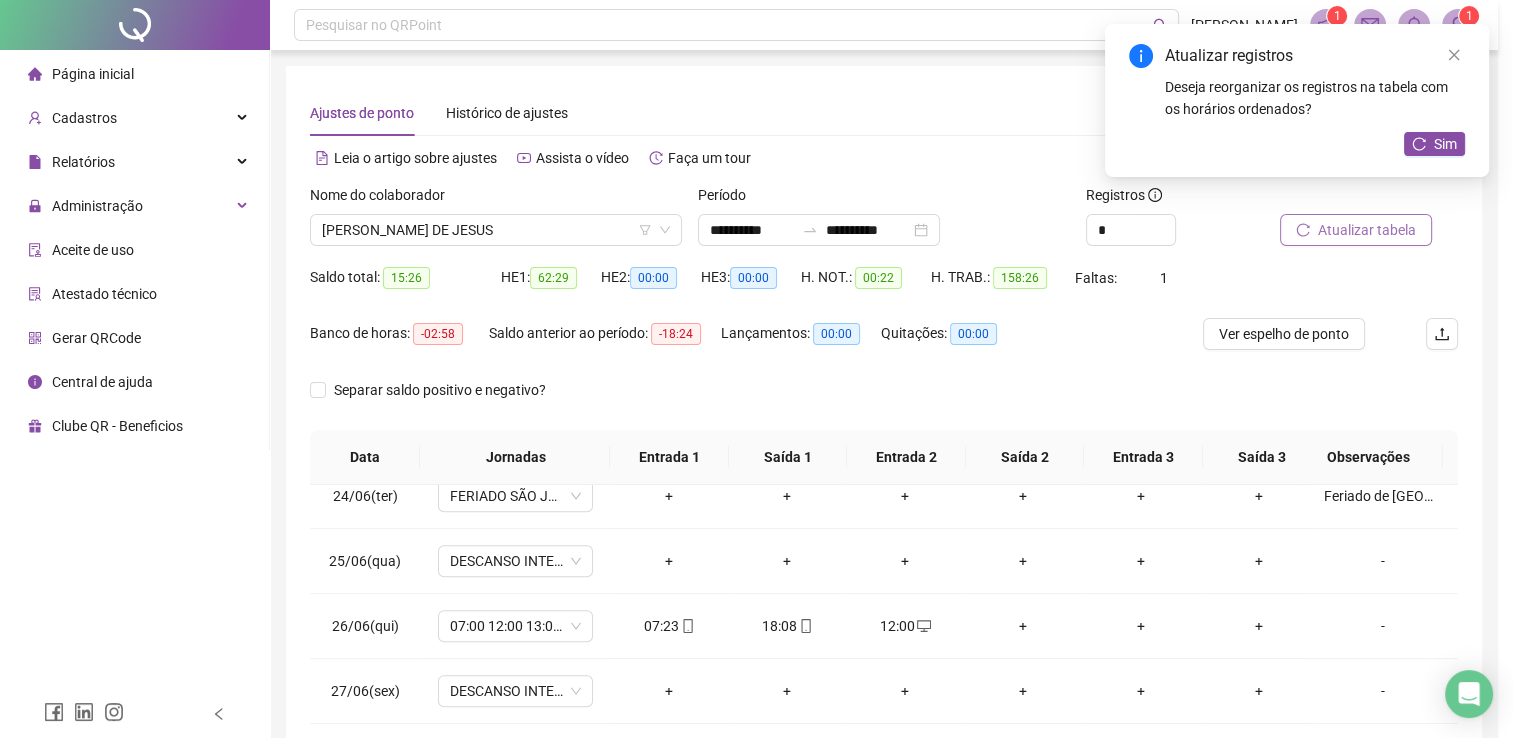 click on "+" at bounding box center [1023, 626] 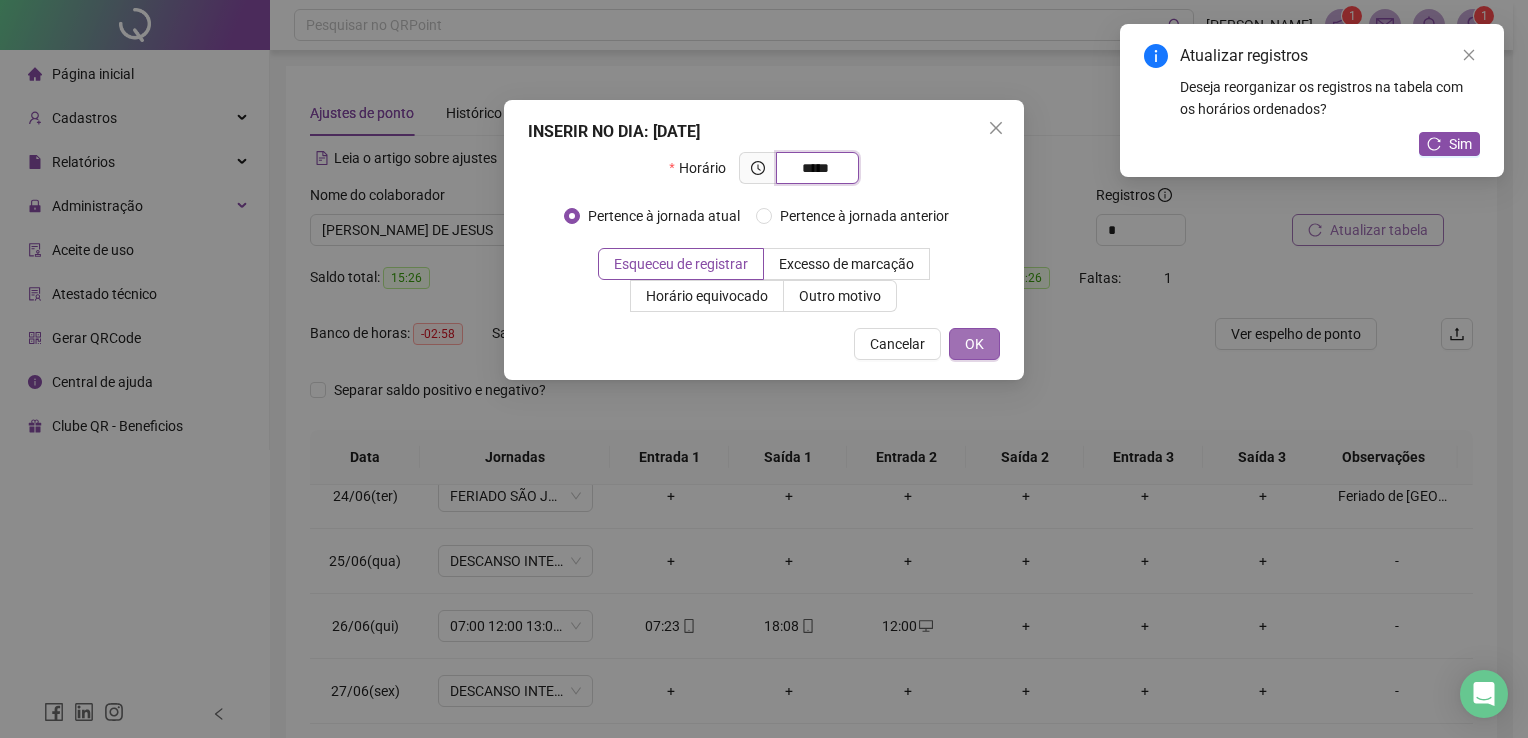 type on "*****" 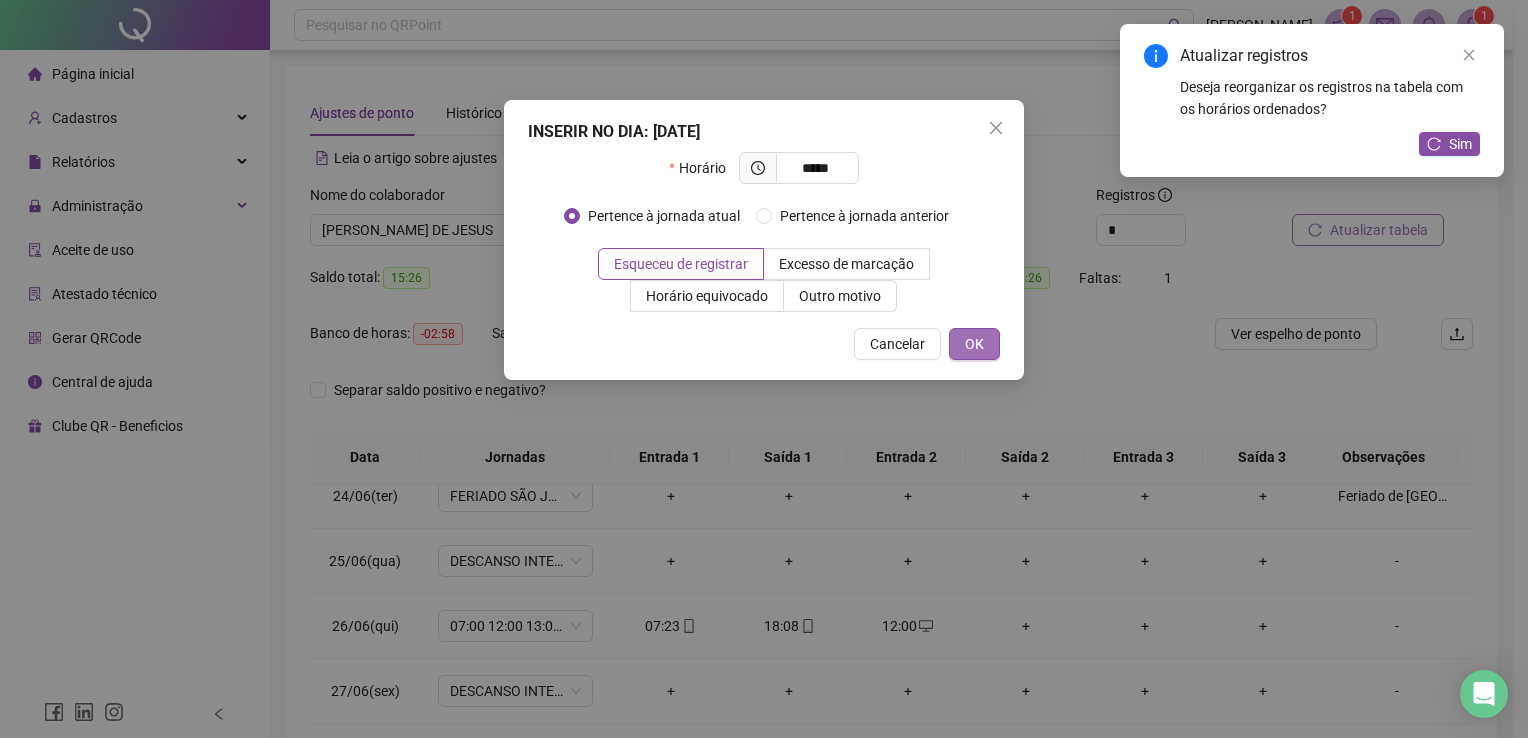 click on "OK" at bounding box center (974, 344) 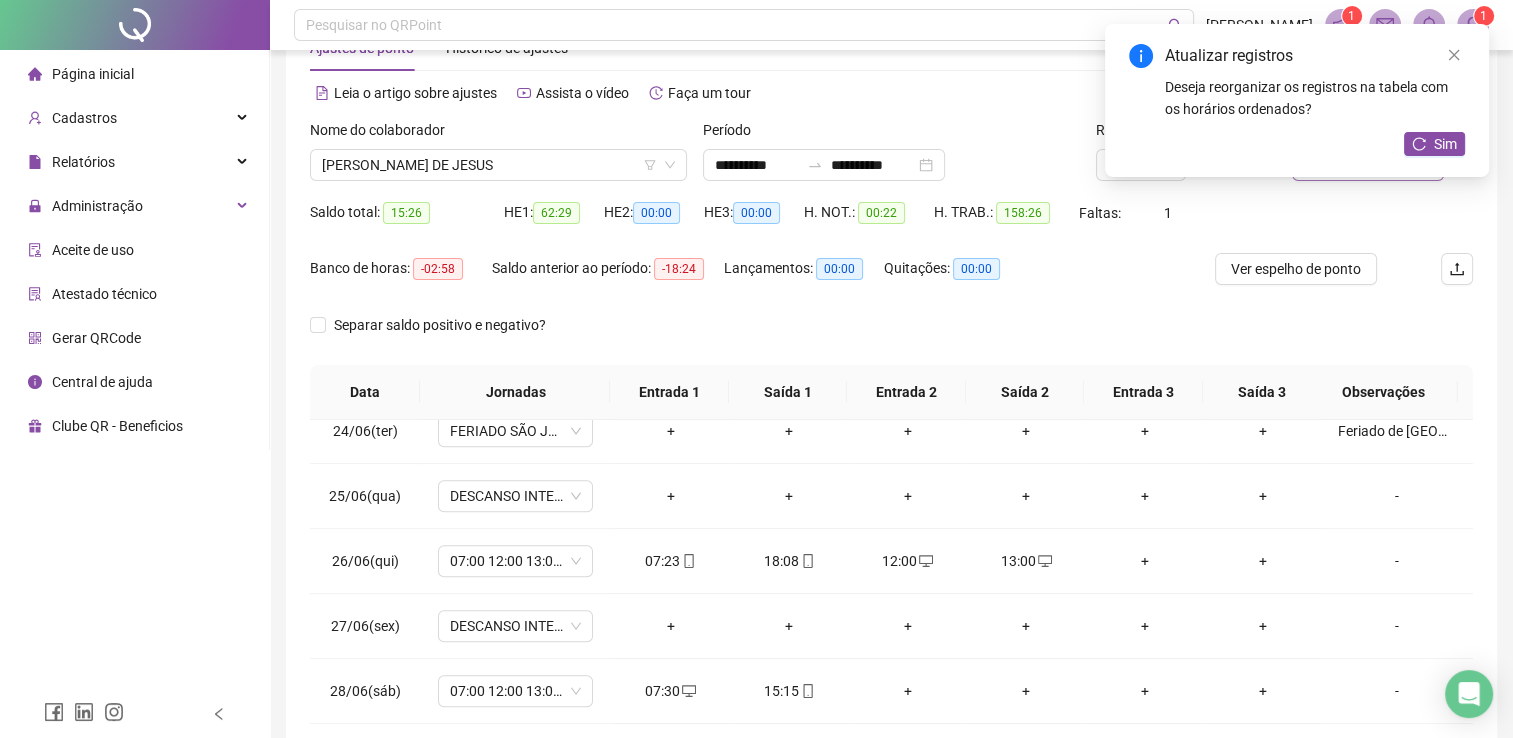 scroll, scrollTop: 200, scrollLeft: 0, axis: vertical 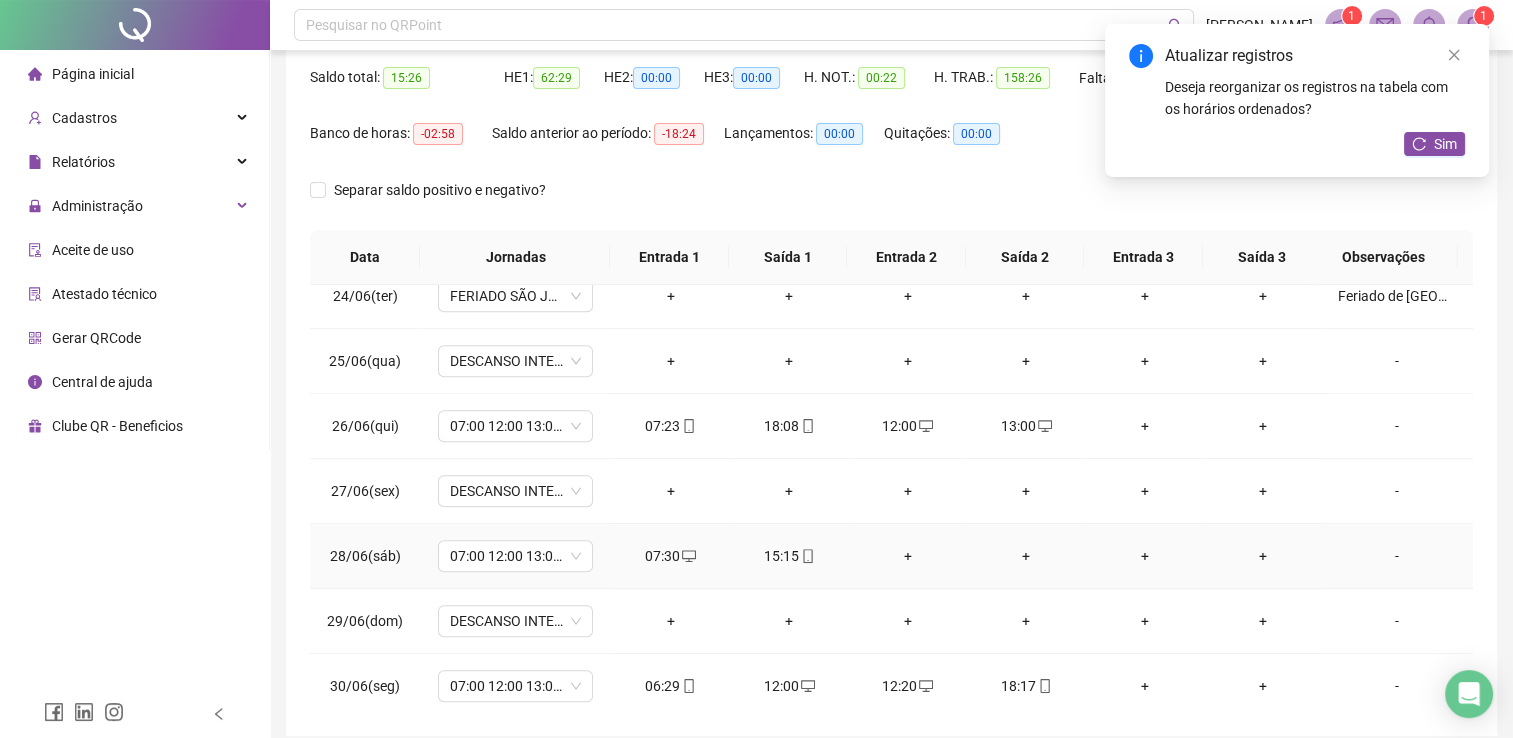 click on "+" at bounding box center [907, 556] 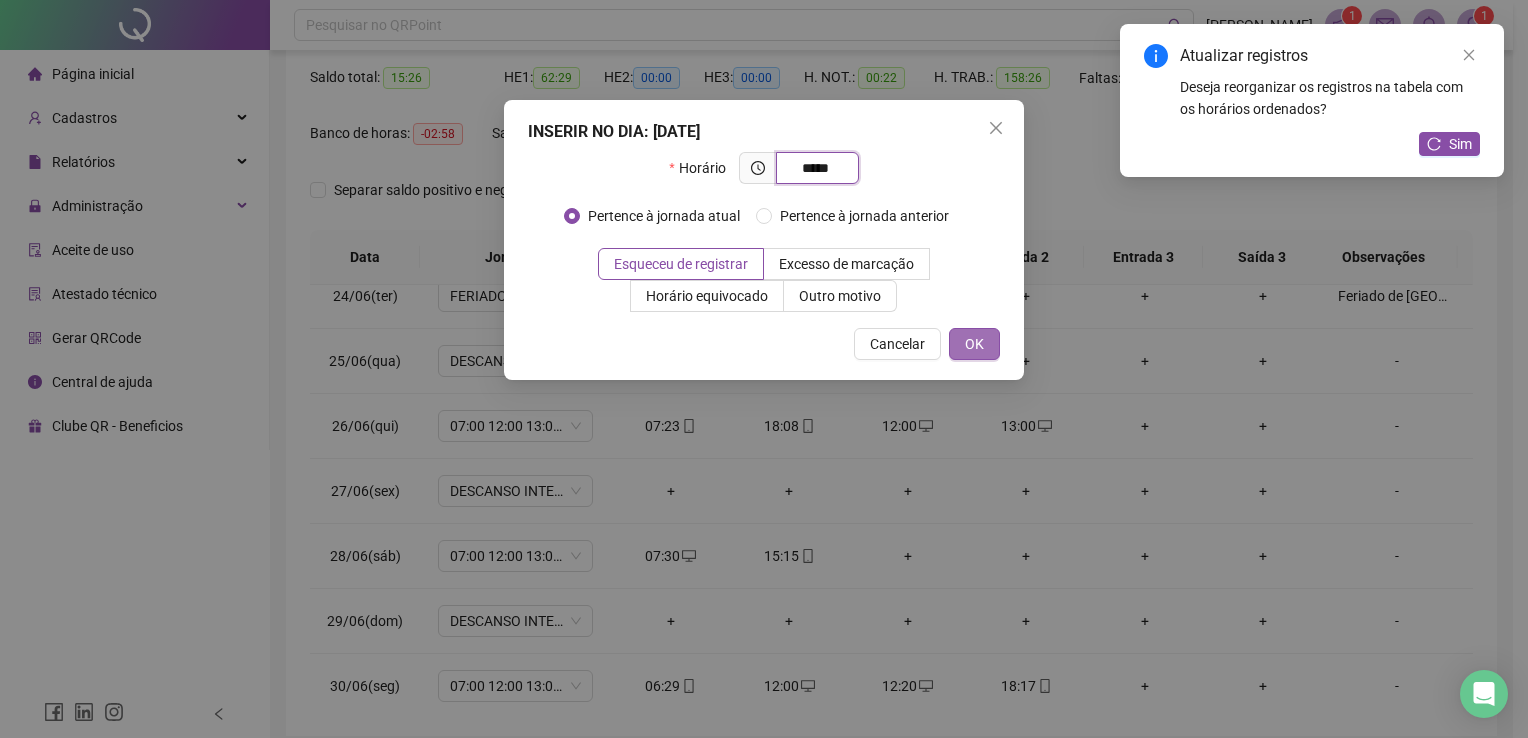 type on "*****" 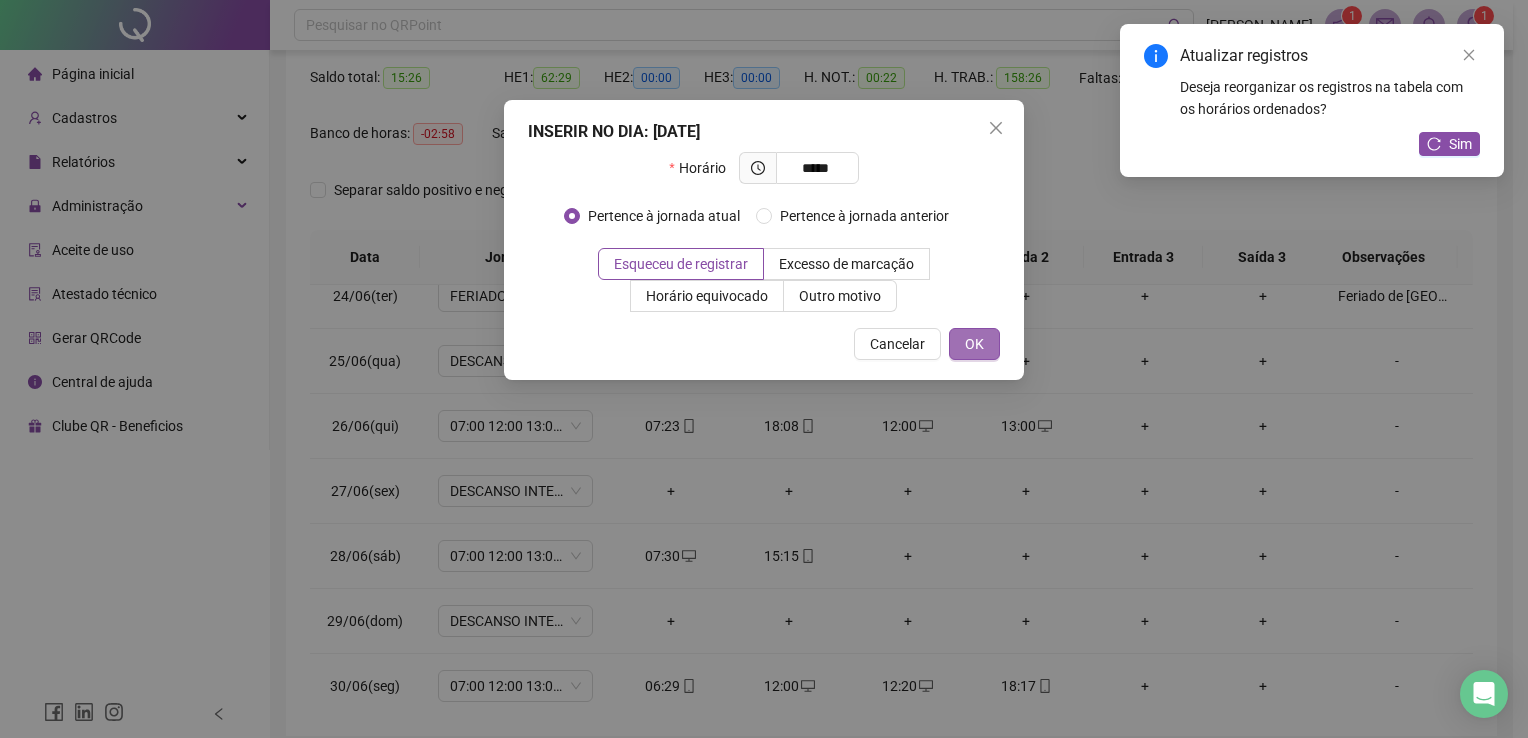 click on "OK" at bounding box center [974, 344] 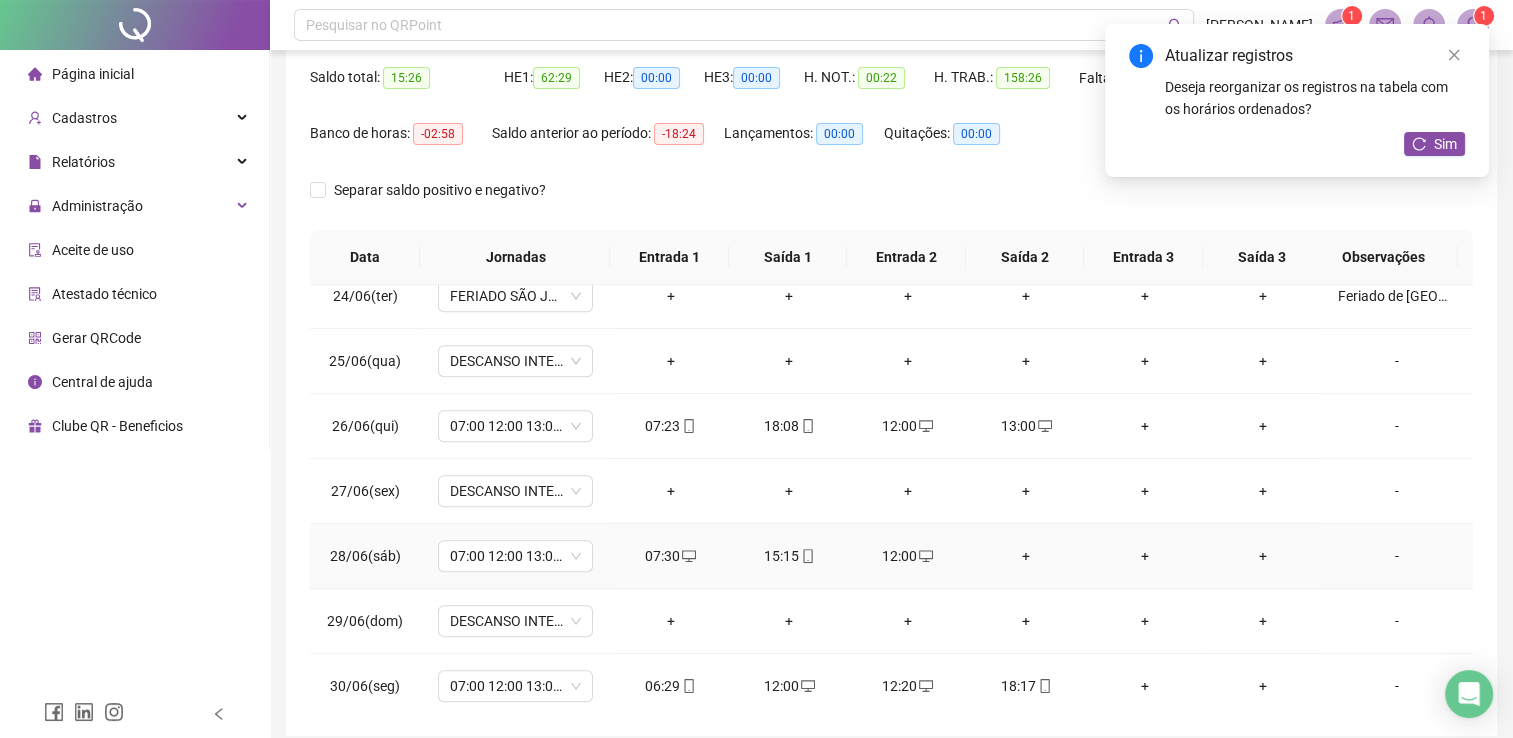 click on "+" at bounding box center [1026, 556] 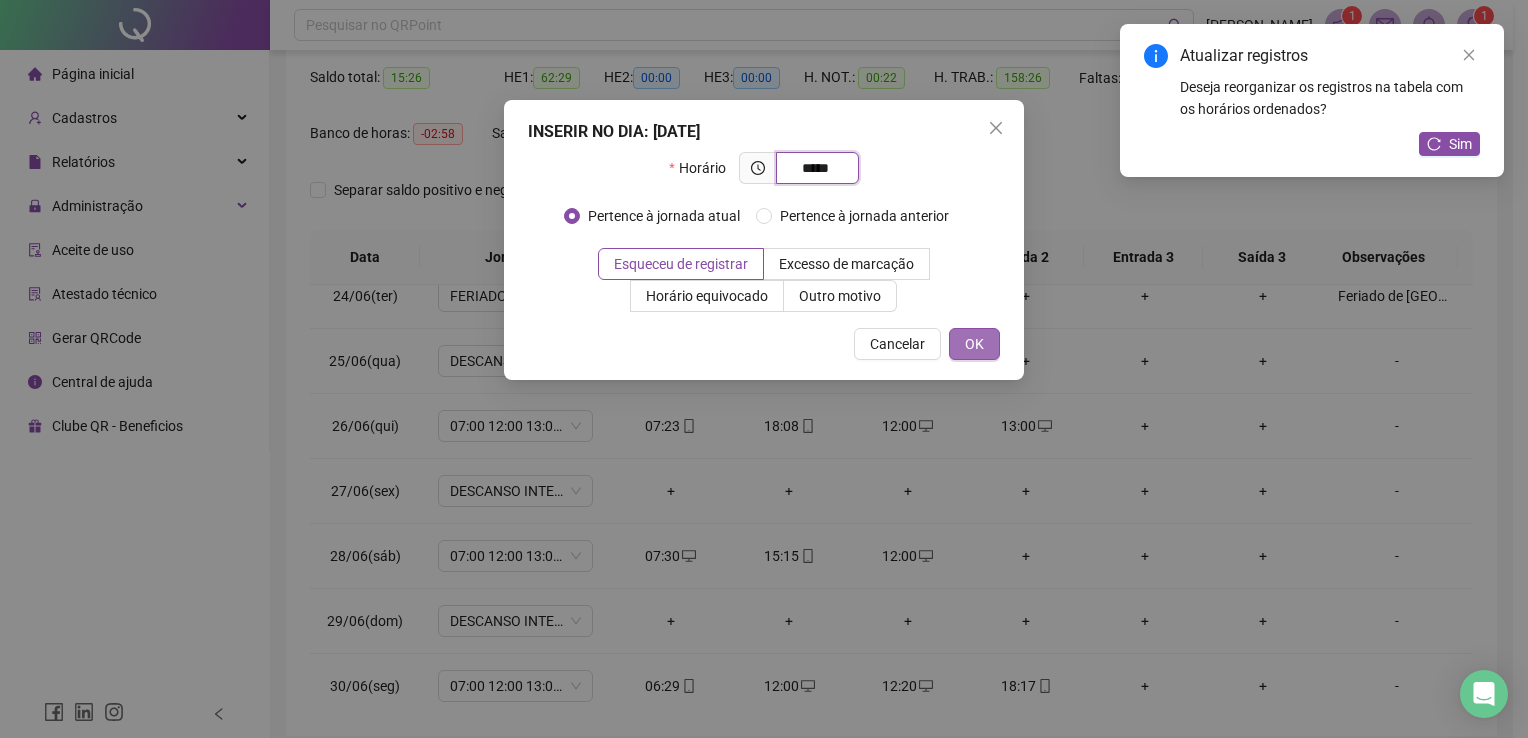 type on "*****" 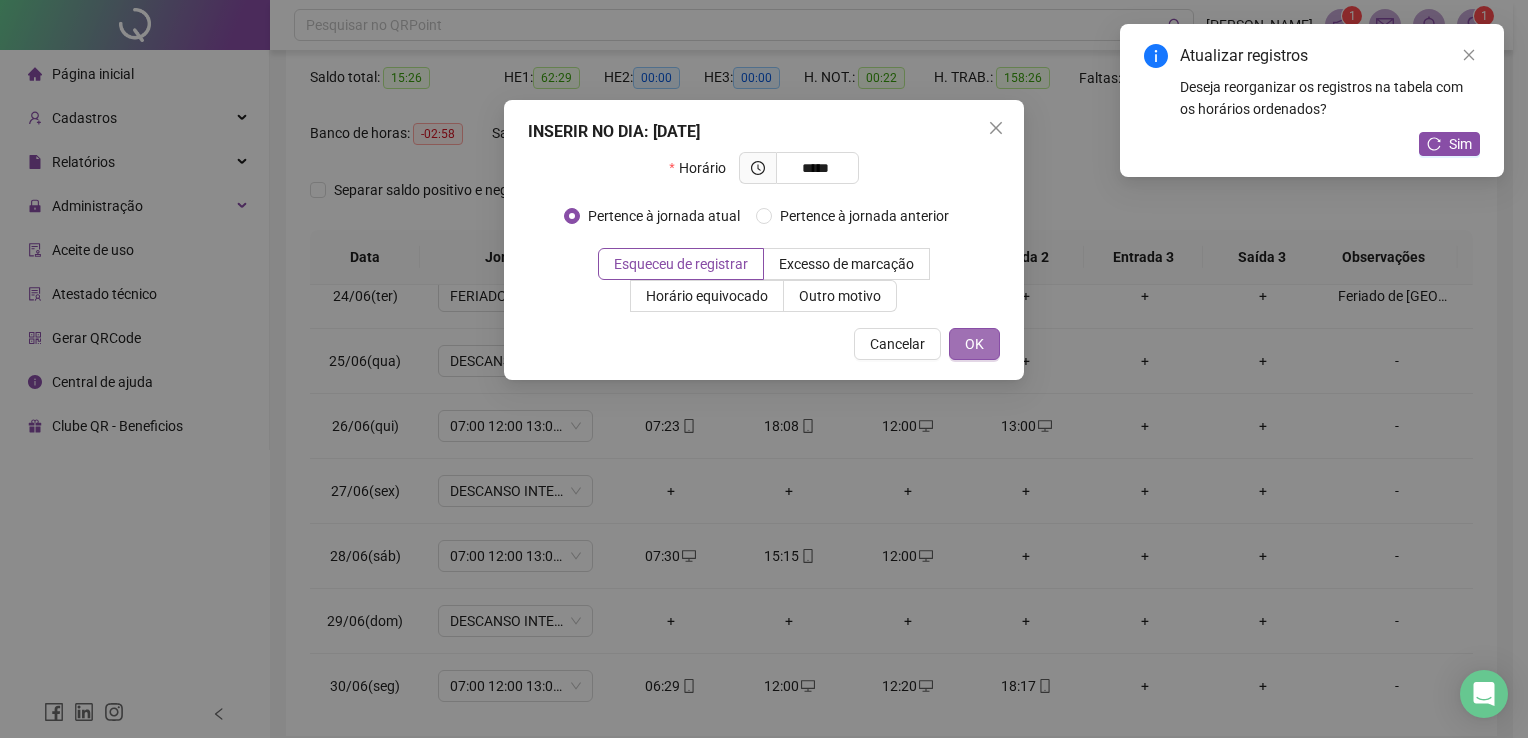 click on "OK" at bounding box center (974, 344) 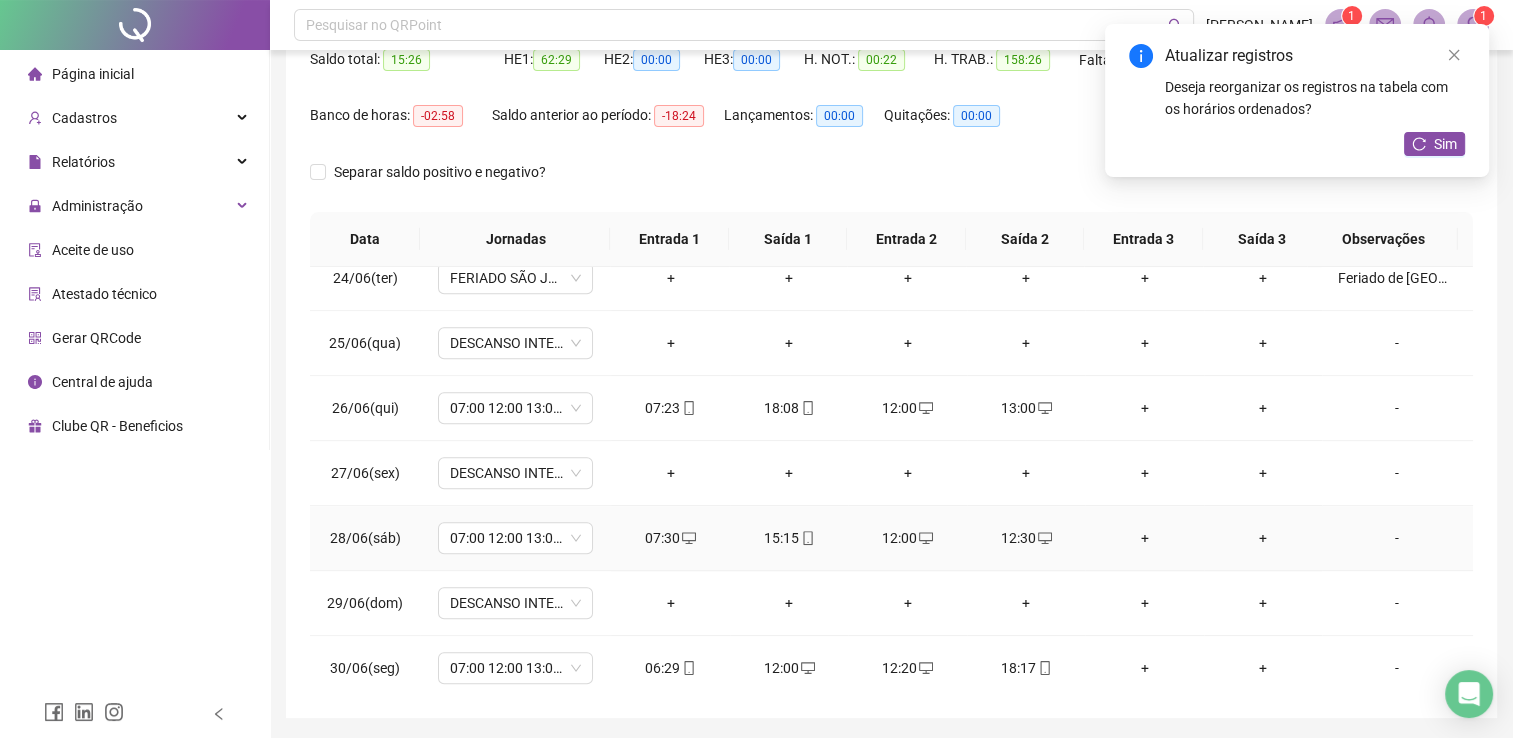scroll, scrollTop: 183, scrollLeft: 0, axis: vertical 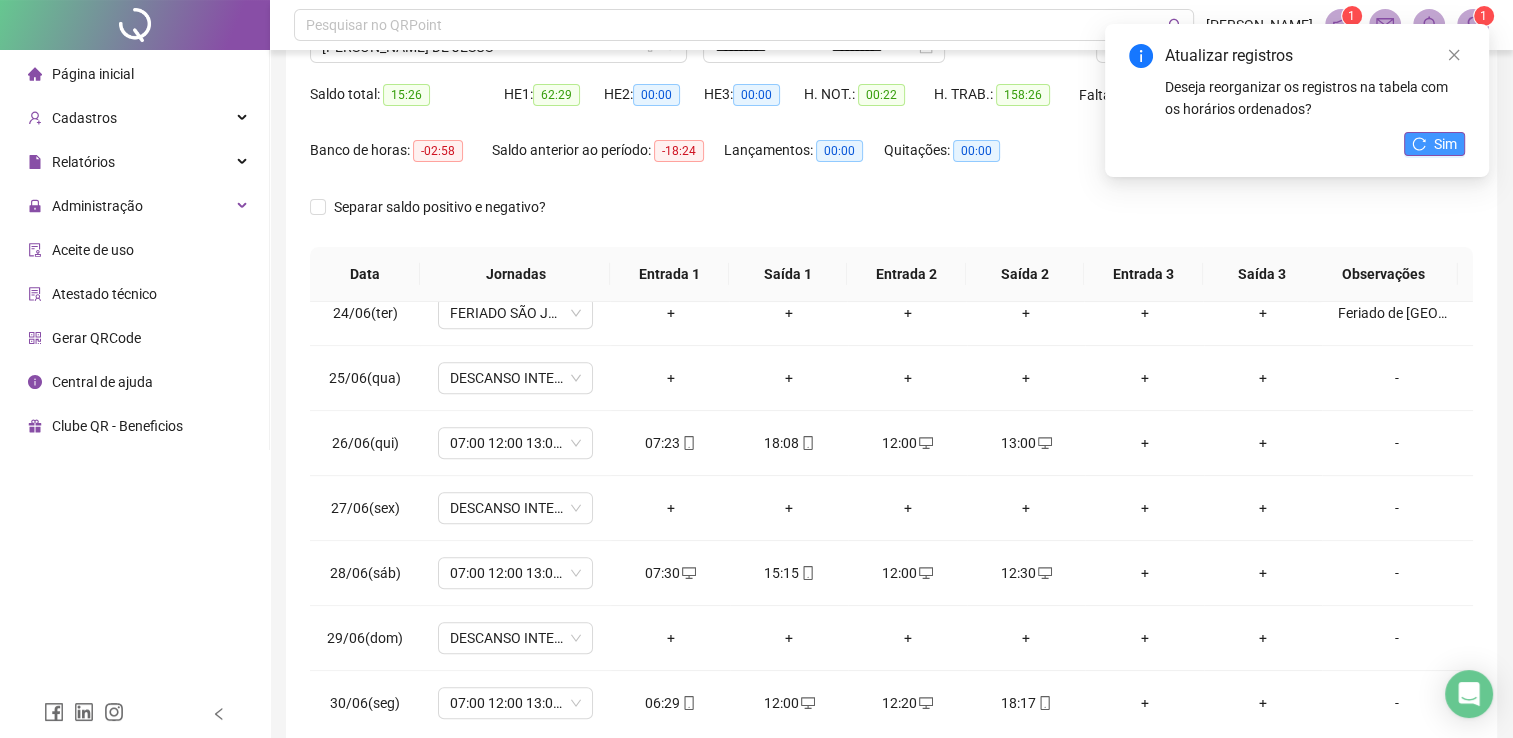 click on "Sim" at bounding box center [1445, 144] 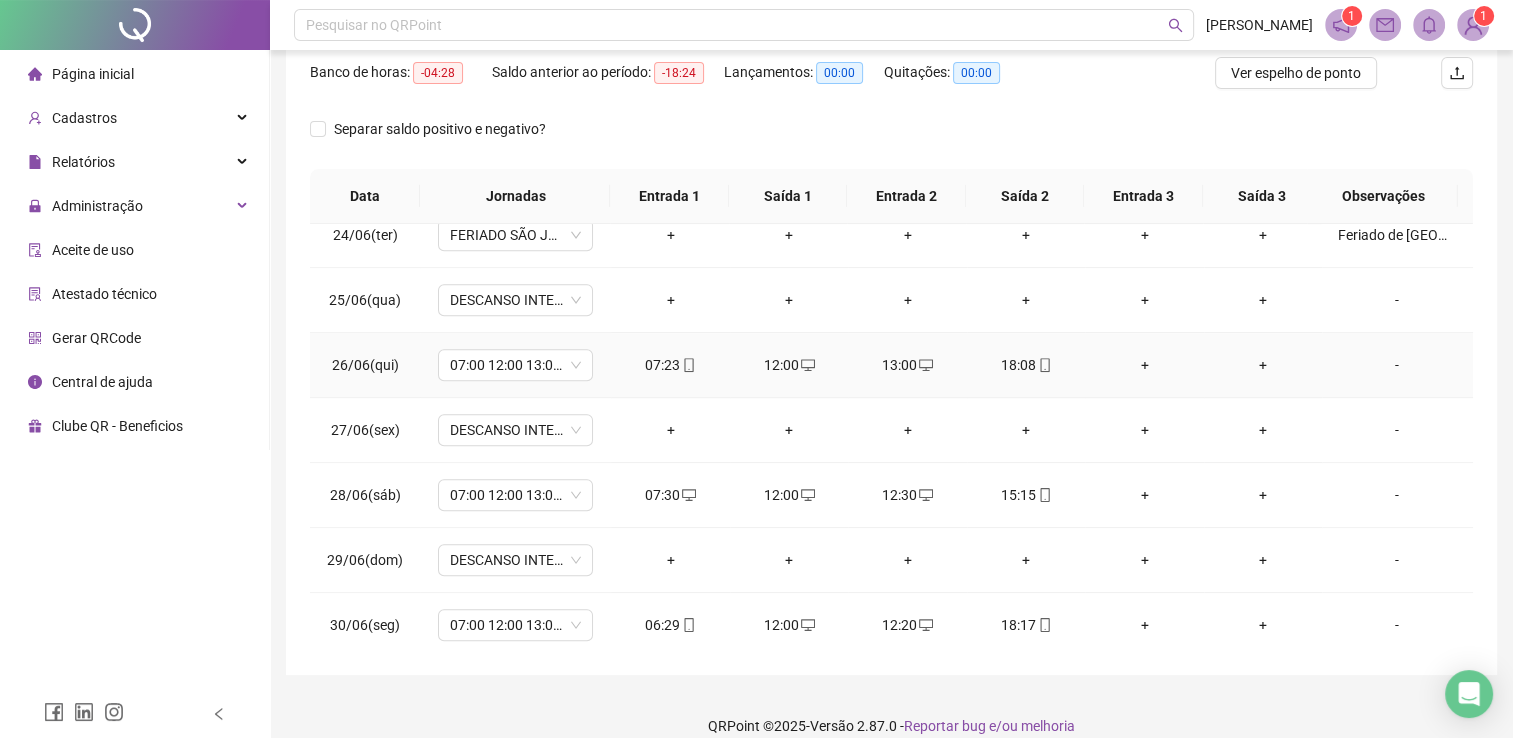 scroll, scrollTop: 283, scrollLeft: 0, axis: vertical 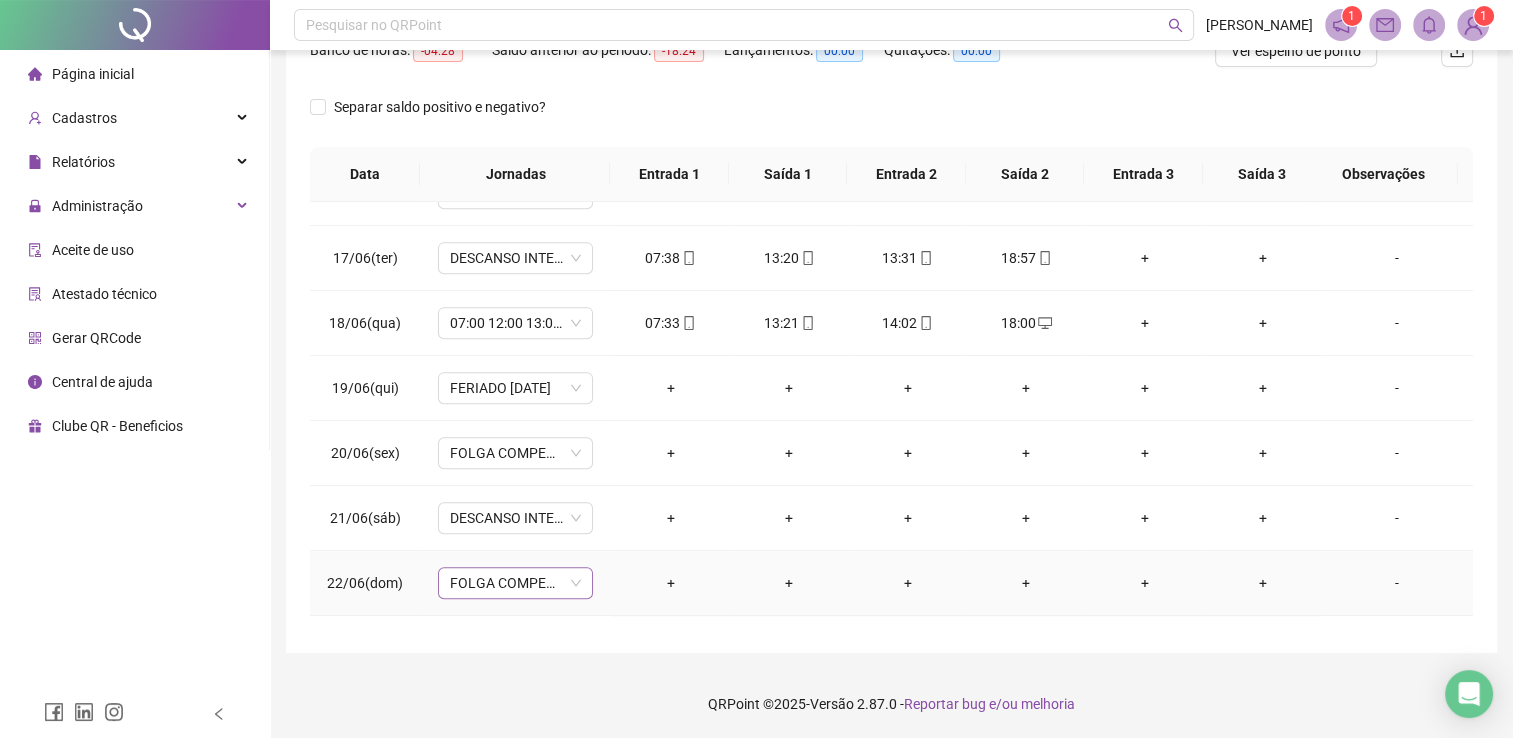 click on "FOLGA COMPENSATÓRIA" at bounding box center (515, 583) 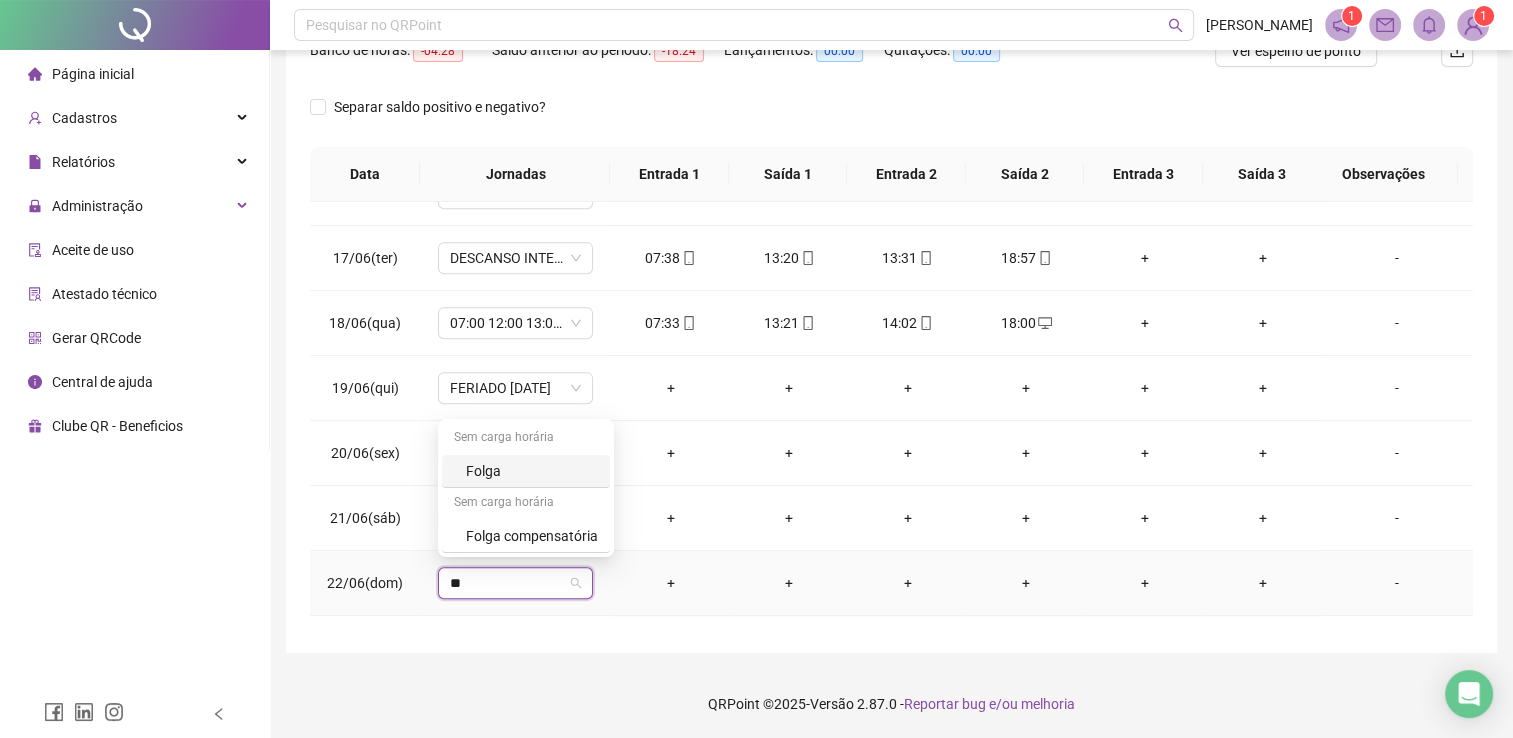 type on "***" 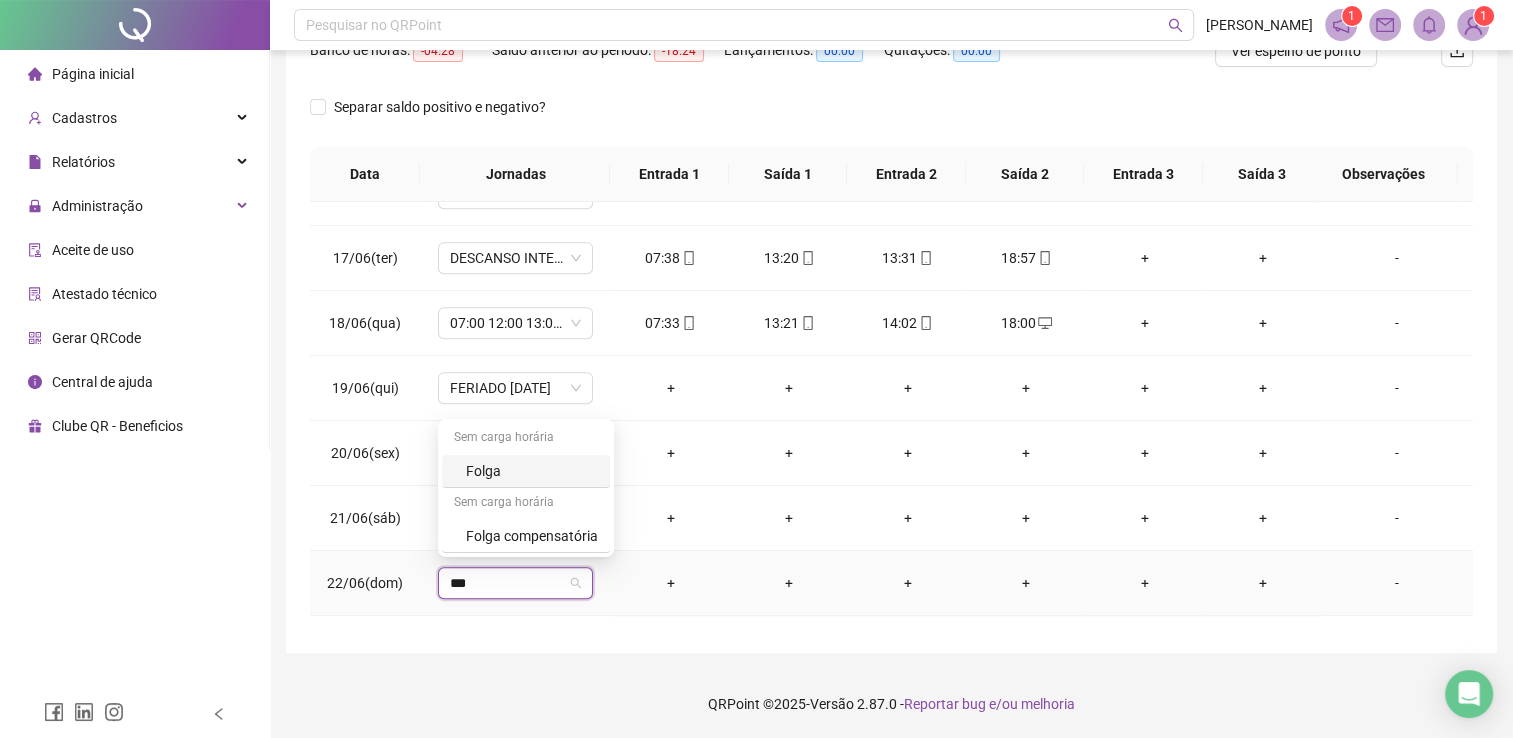 click on "Folga" at bounding box center (532, 471) 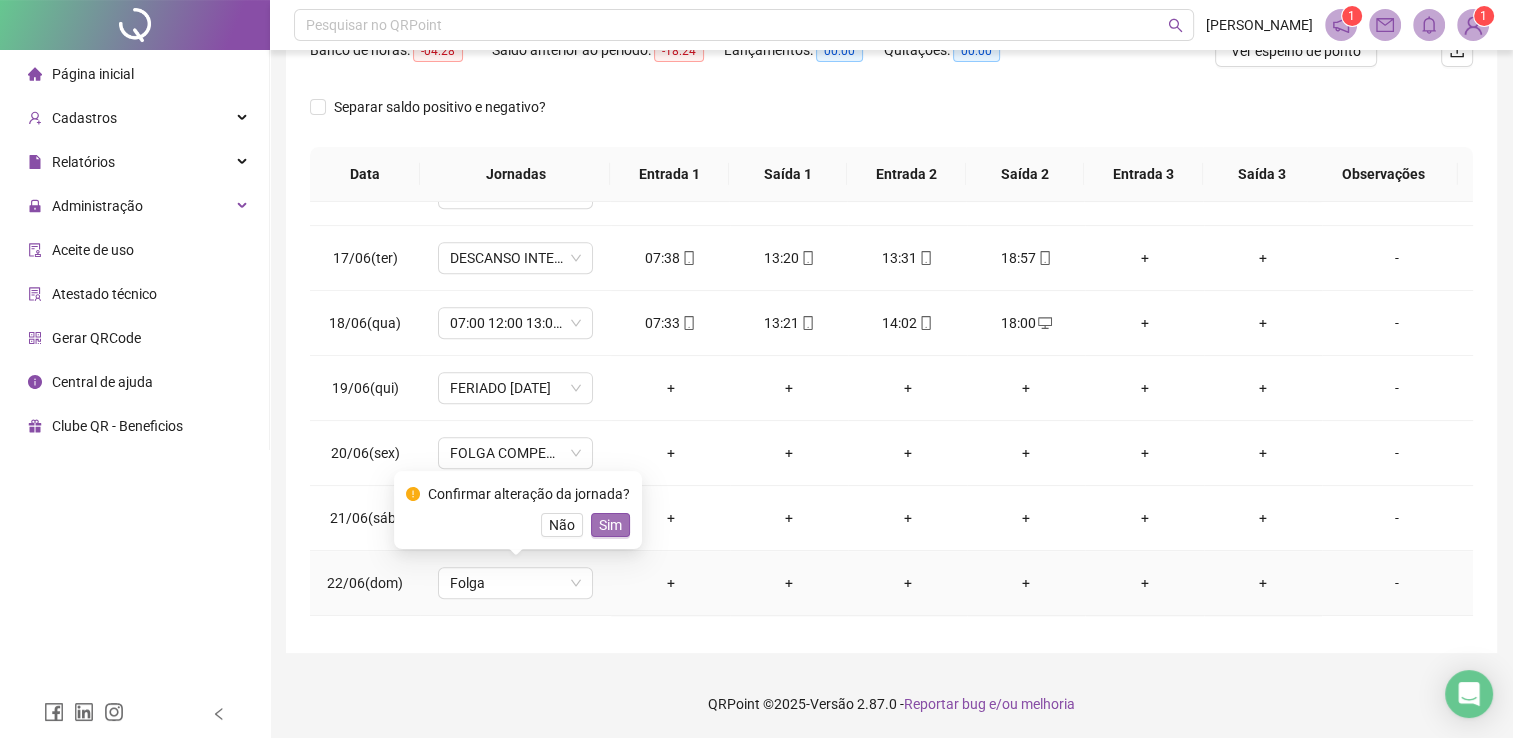 click on "Sim" at bounding box center (610, 525) 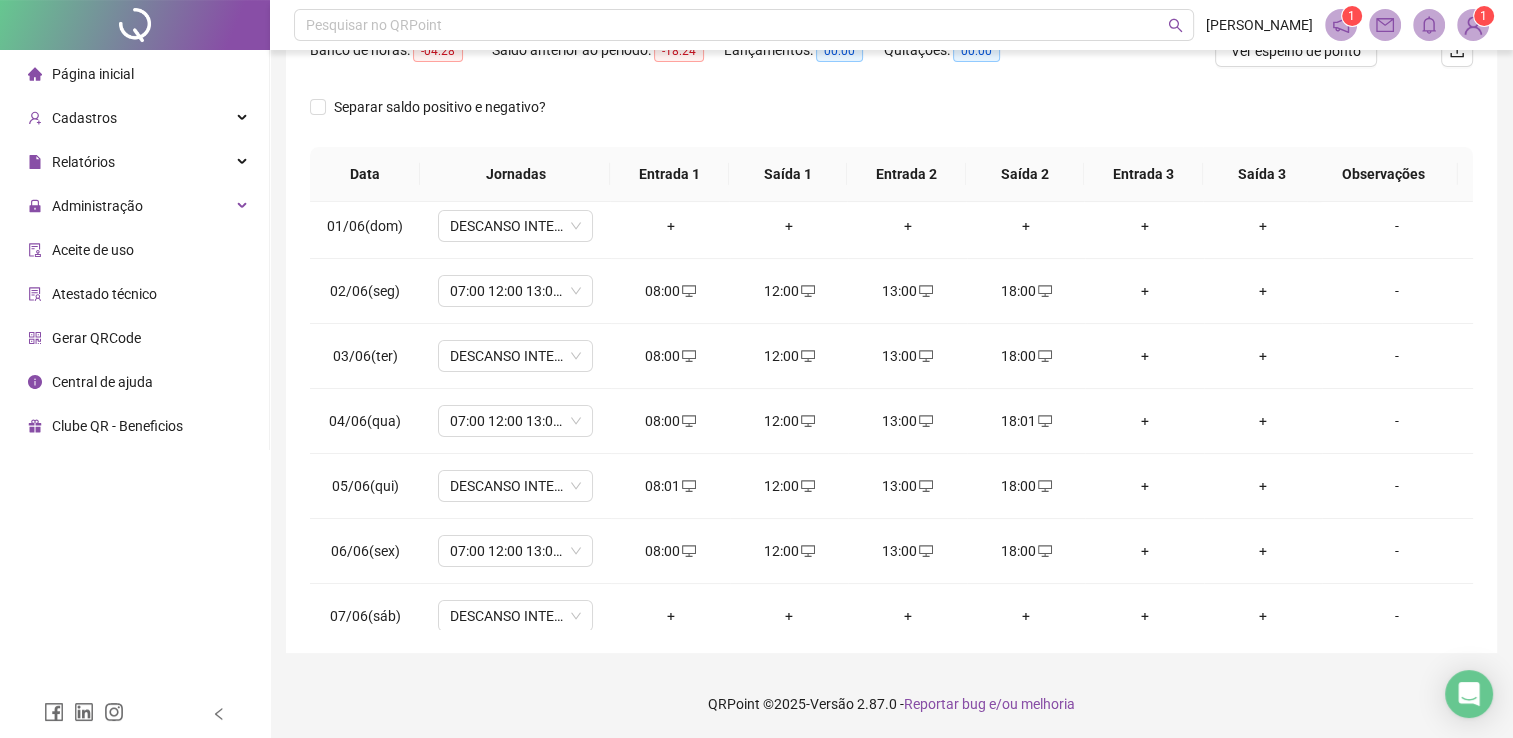 scroll, scrollTop: 0, scrollLeft: 0, axis: both 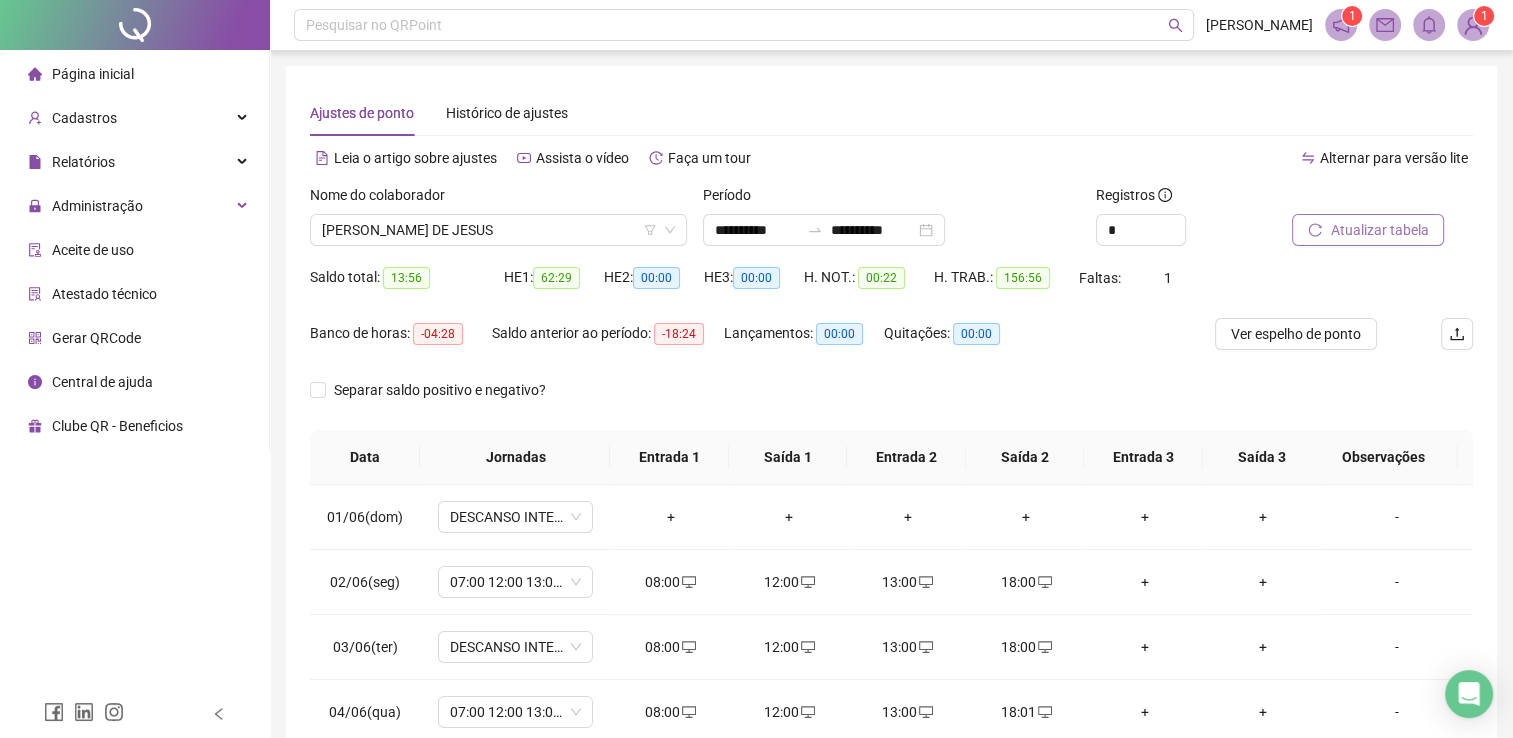 click on "Atualizar tabela" at bounding box center [1379, 230] 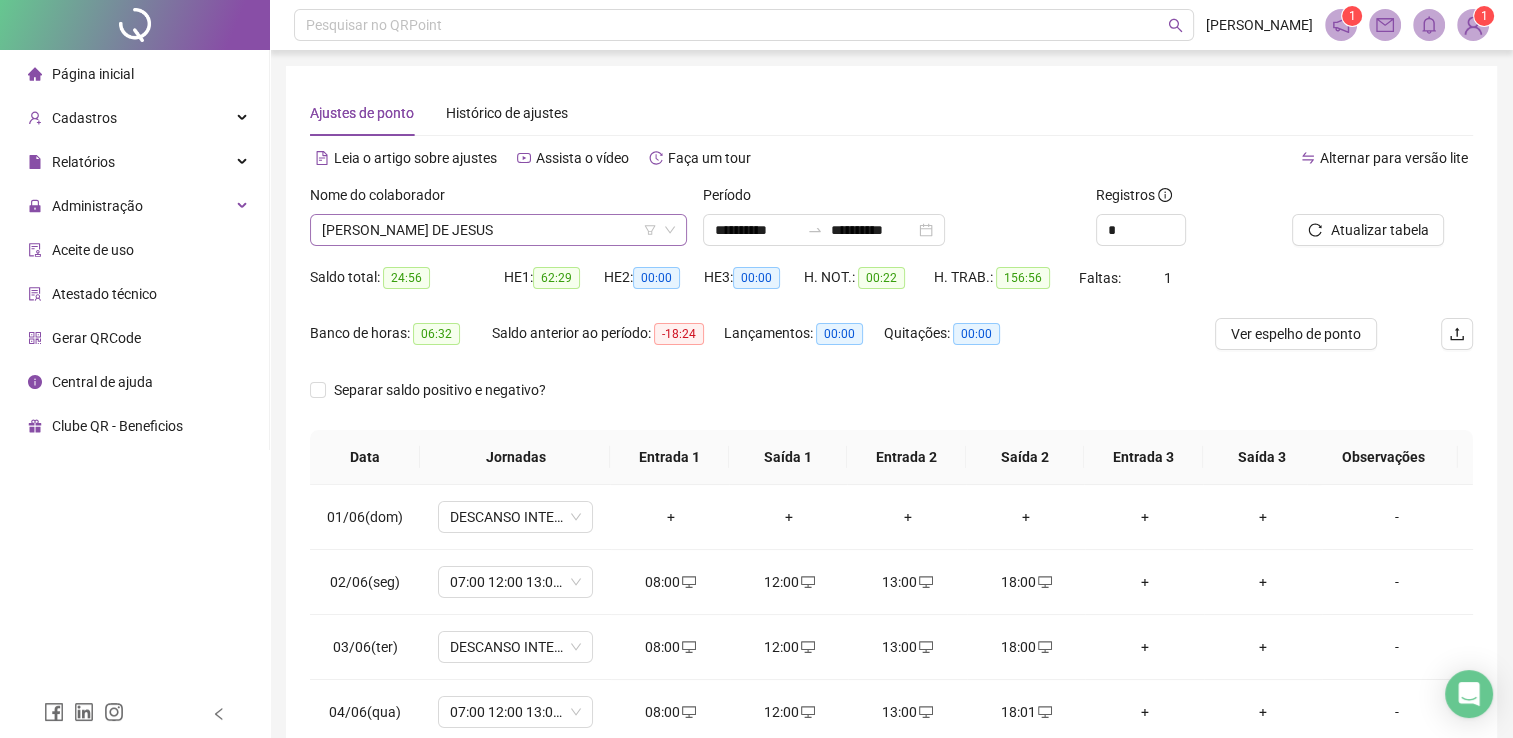 click on "[PERSON_NAME] DE JESUS" at bounding box center [498, 230] 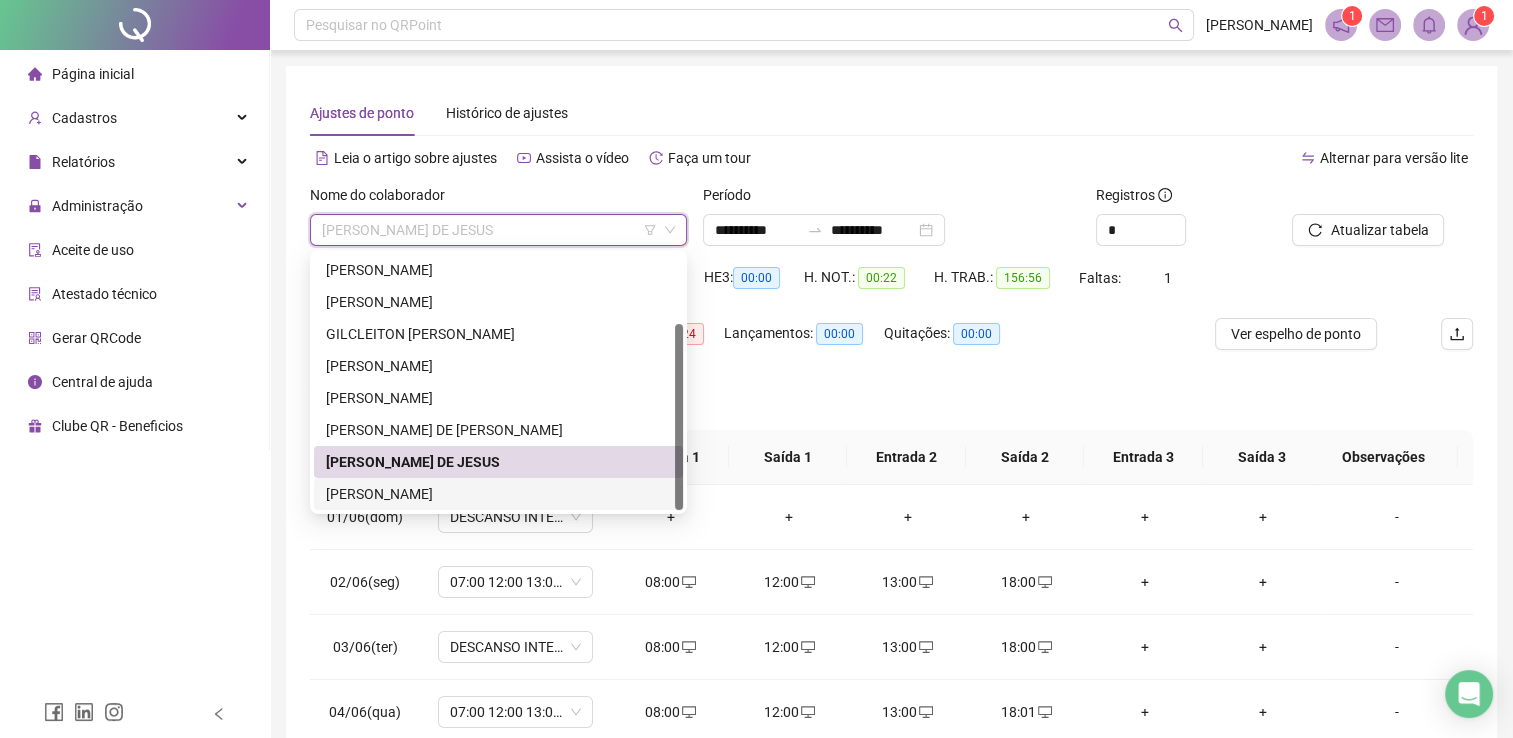 click on "[PERSON_NAME]" at bounding box center (498, 494) 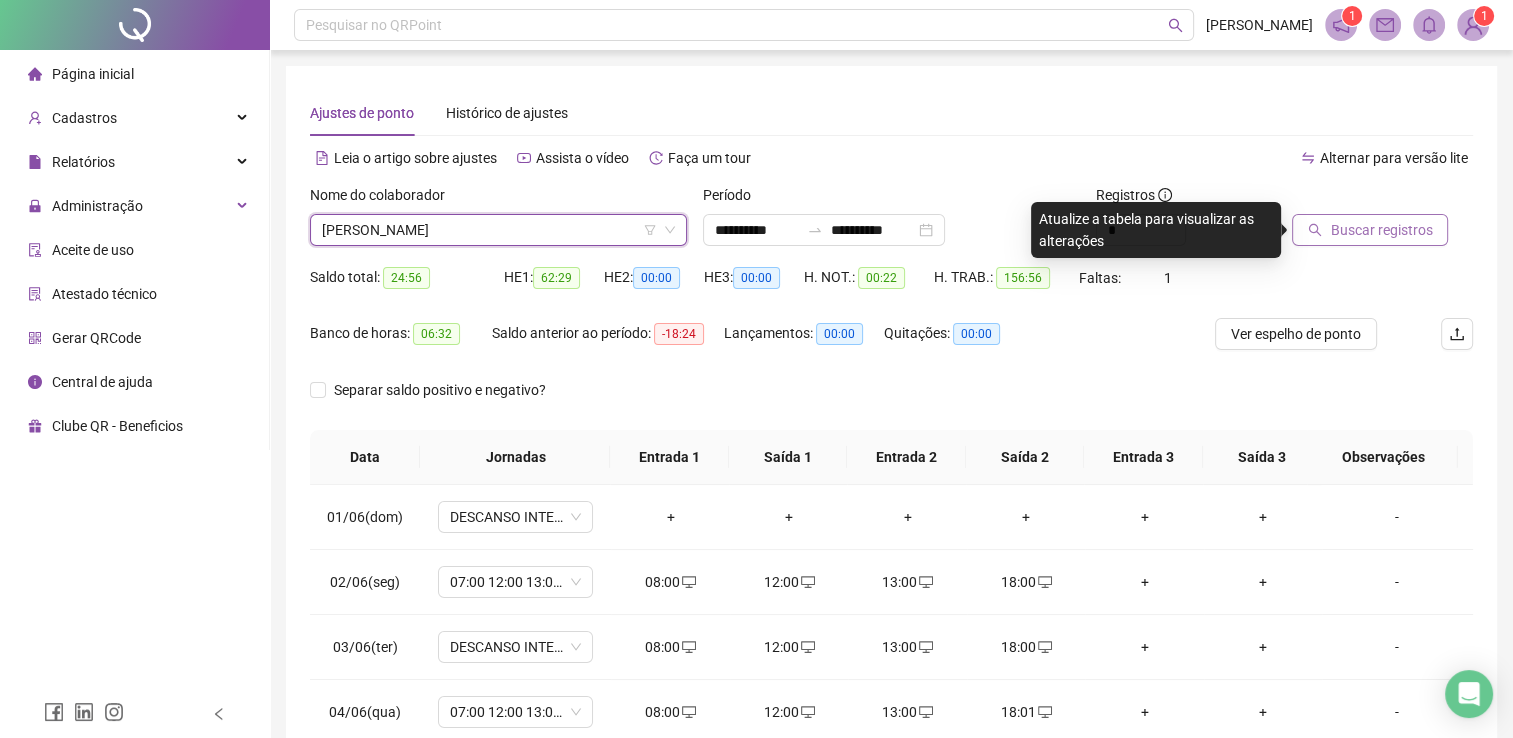 click on "Buscar registros" at bounding box center (1381, 230) 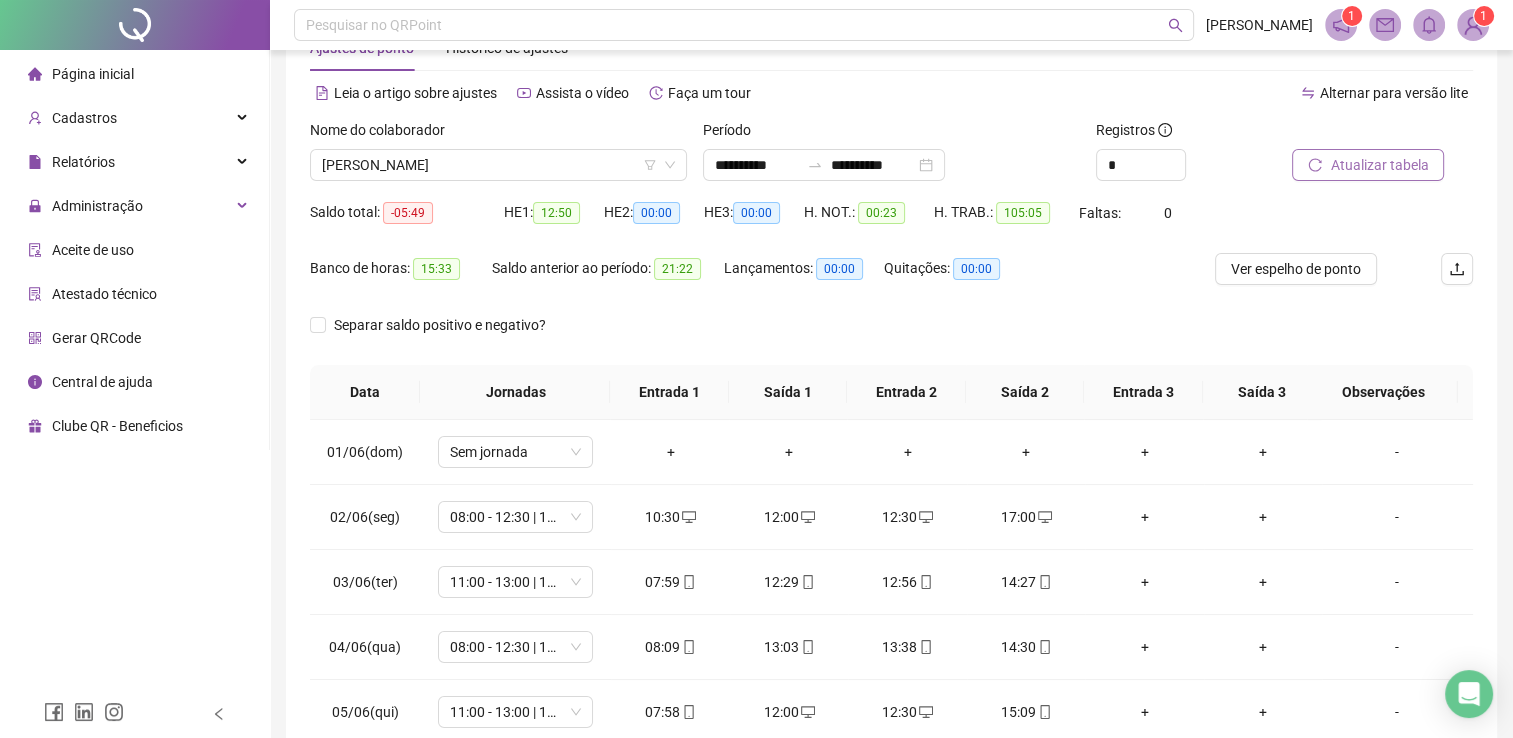 scroll, scrollTop: 100, scrollLeft: 0, axis: vertical 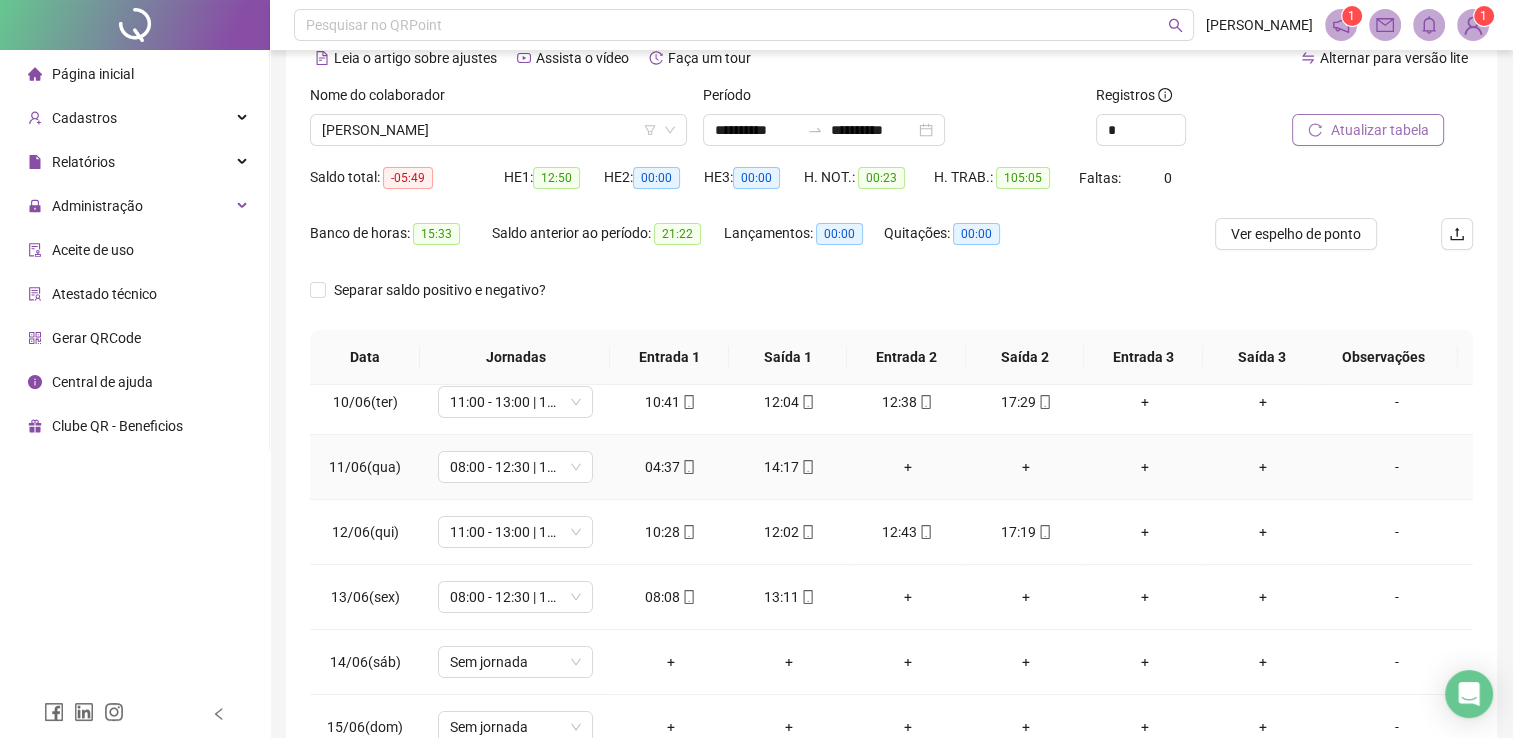 click on "+" at bounding box center [907, 467] 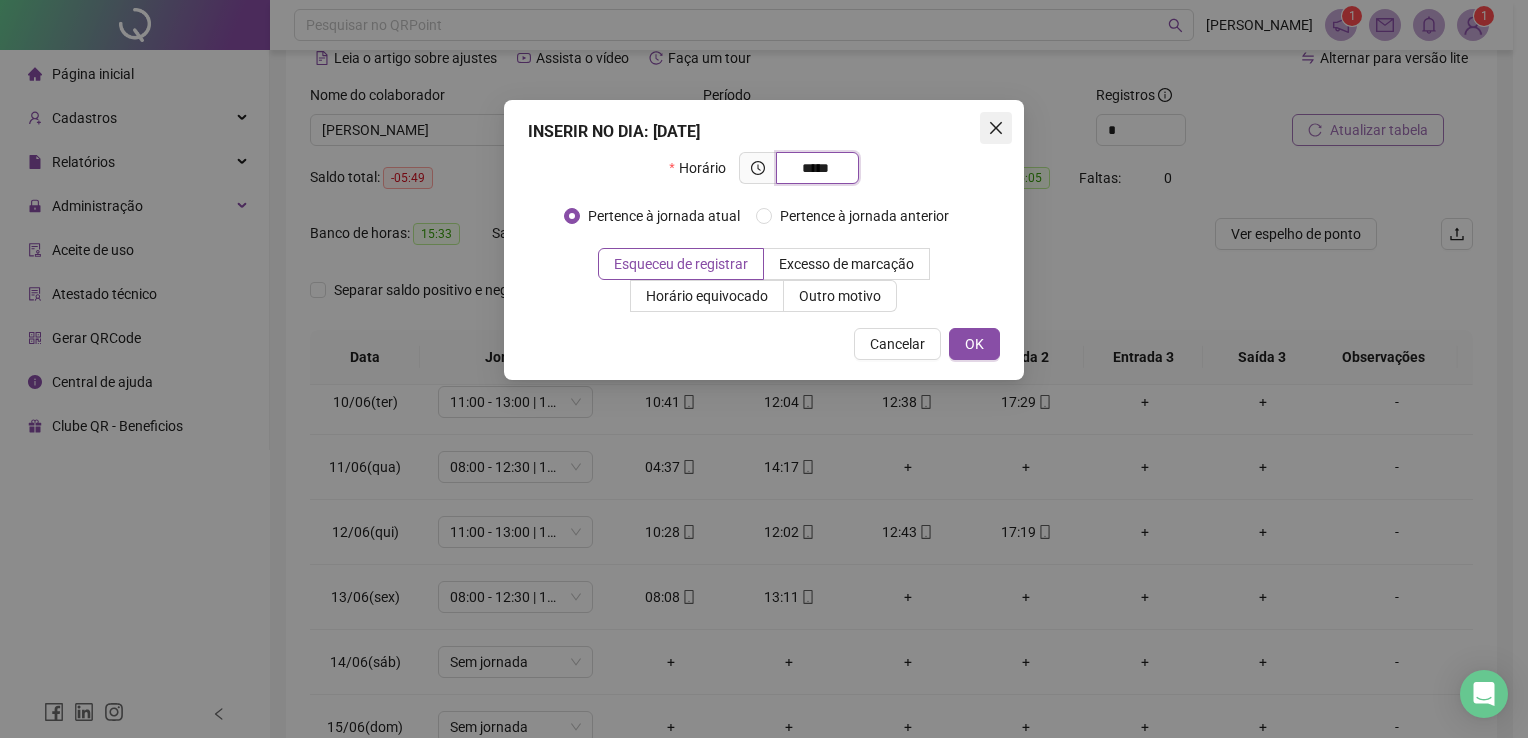 type on "*****" 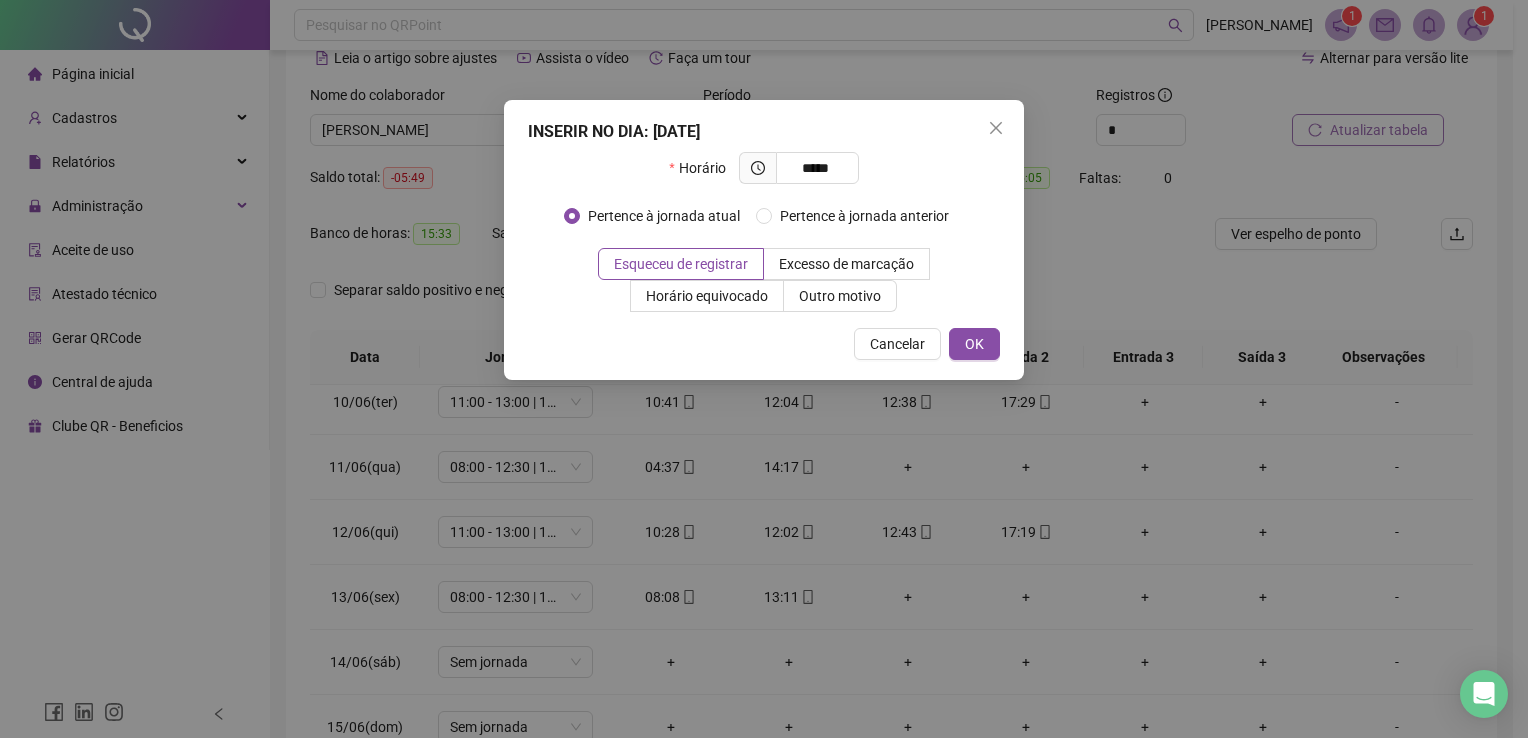 click 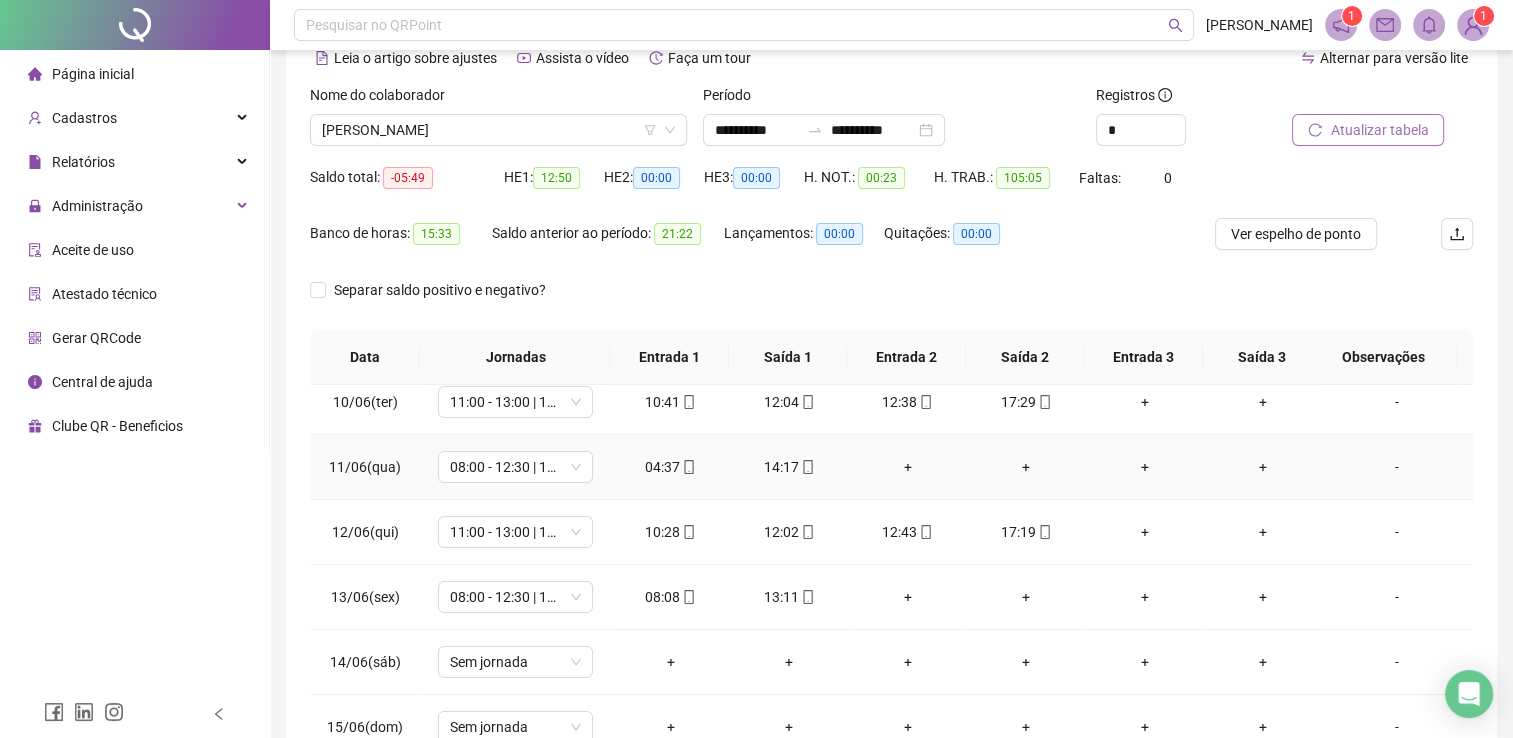 scroll, scrollTop: 700, scrollLeft: 0, axis: vertical 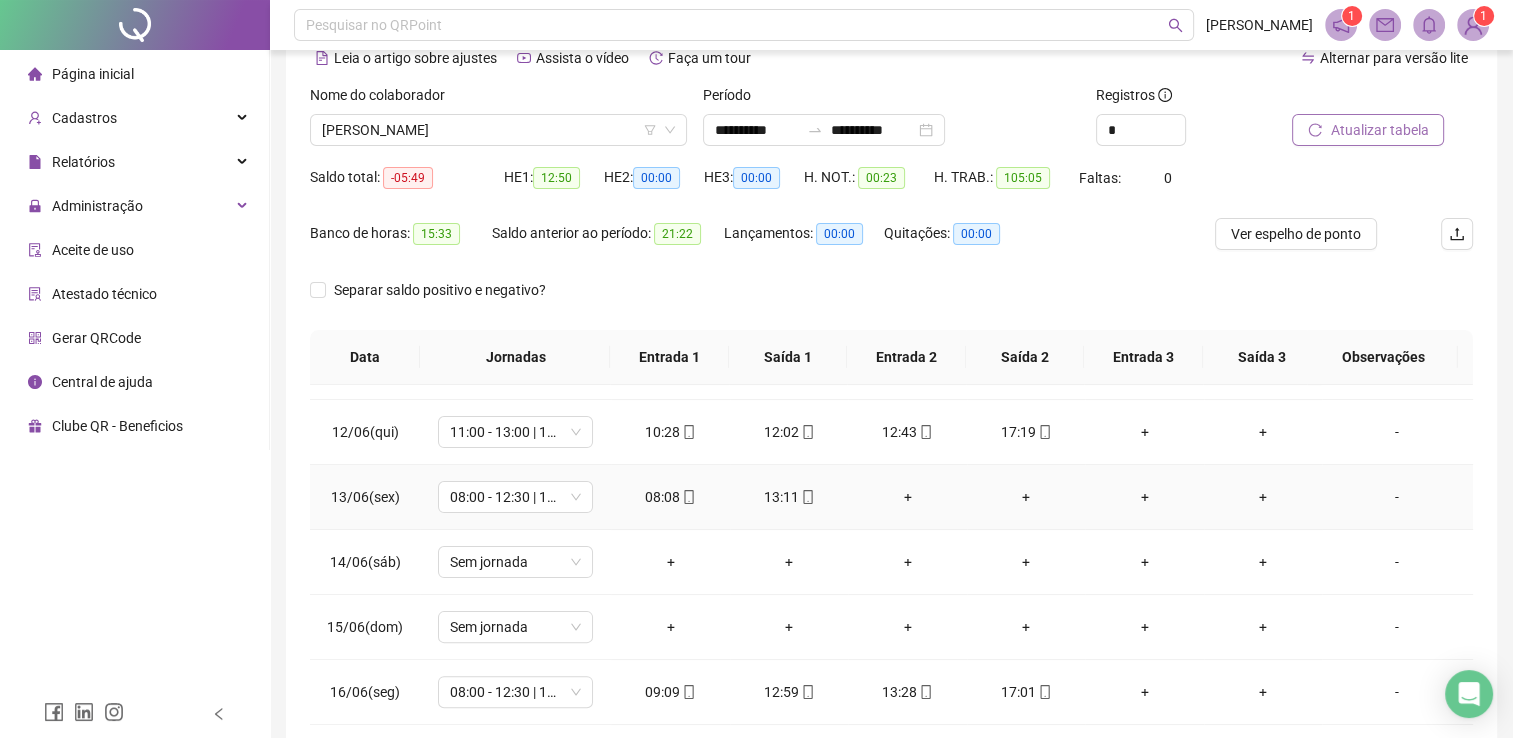 click on "+" at bounding box center (907, 497) 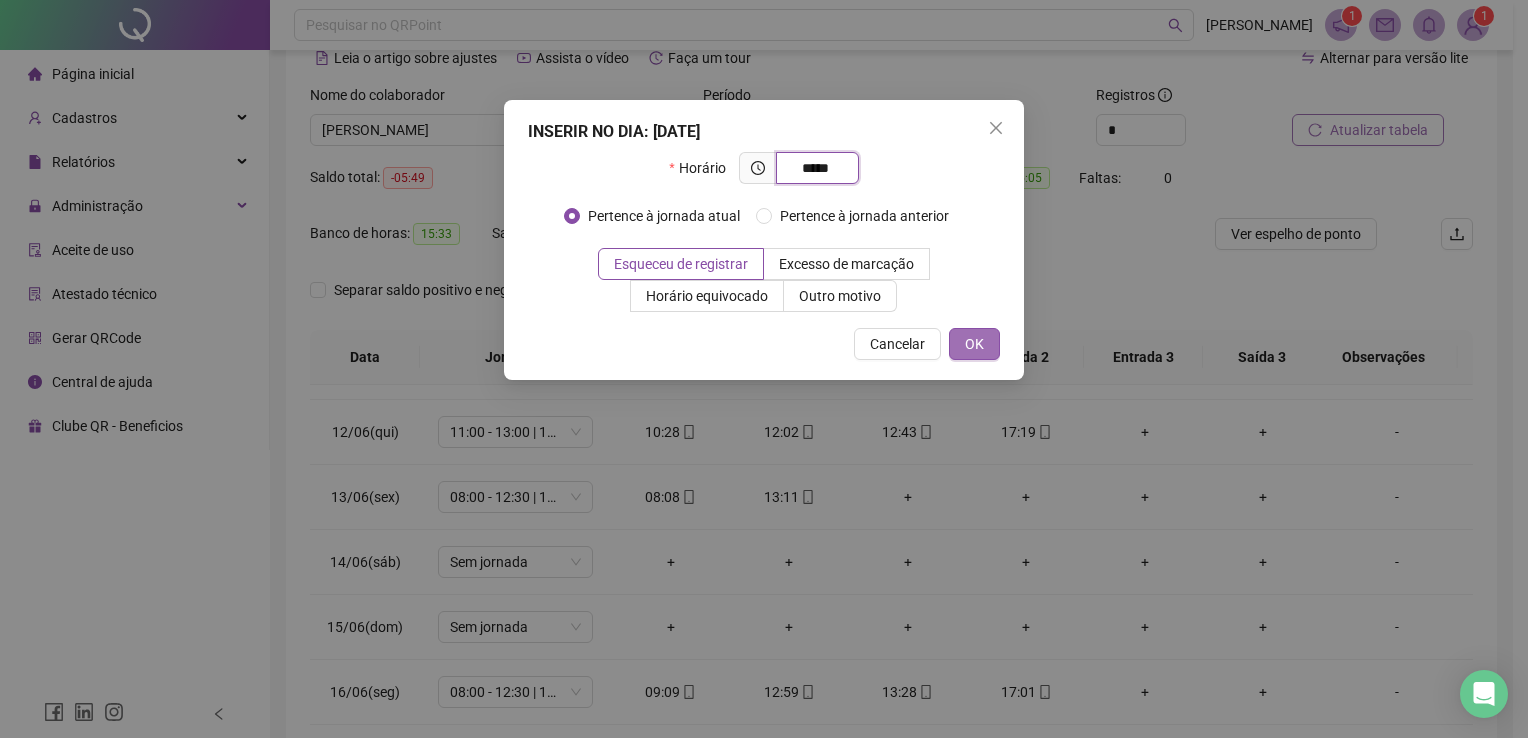 type on "*****" 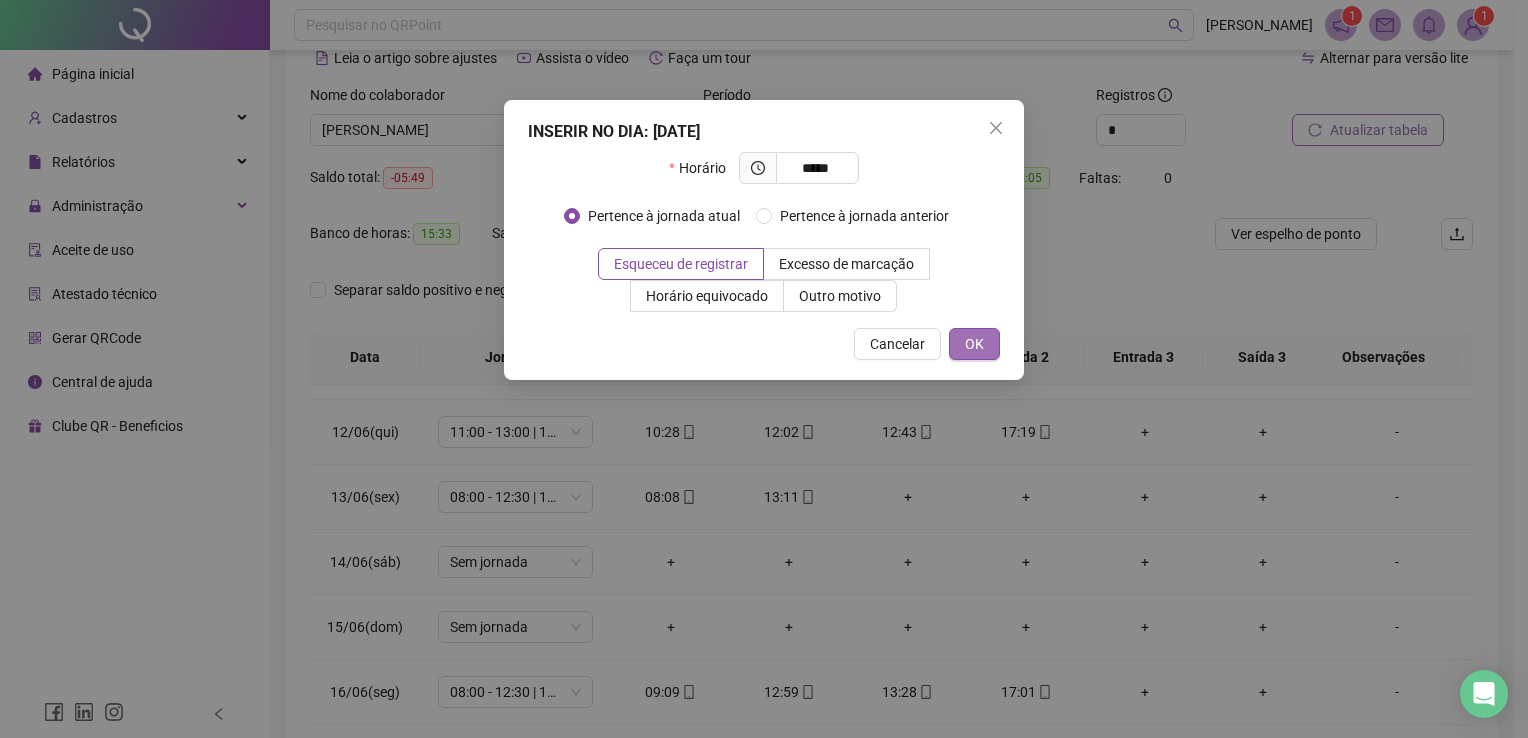 click on "OK" at bounding box center [974, 344] 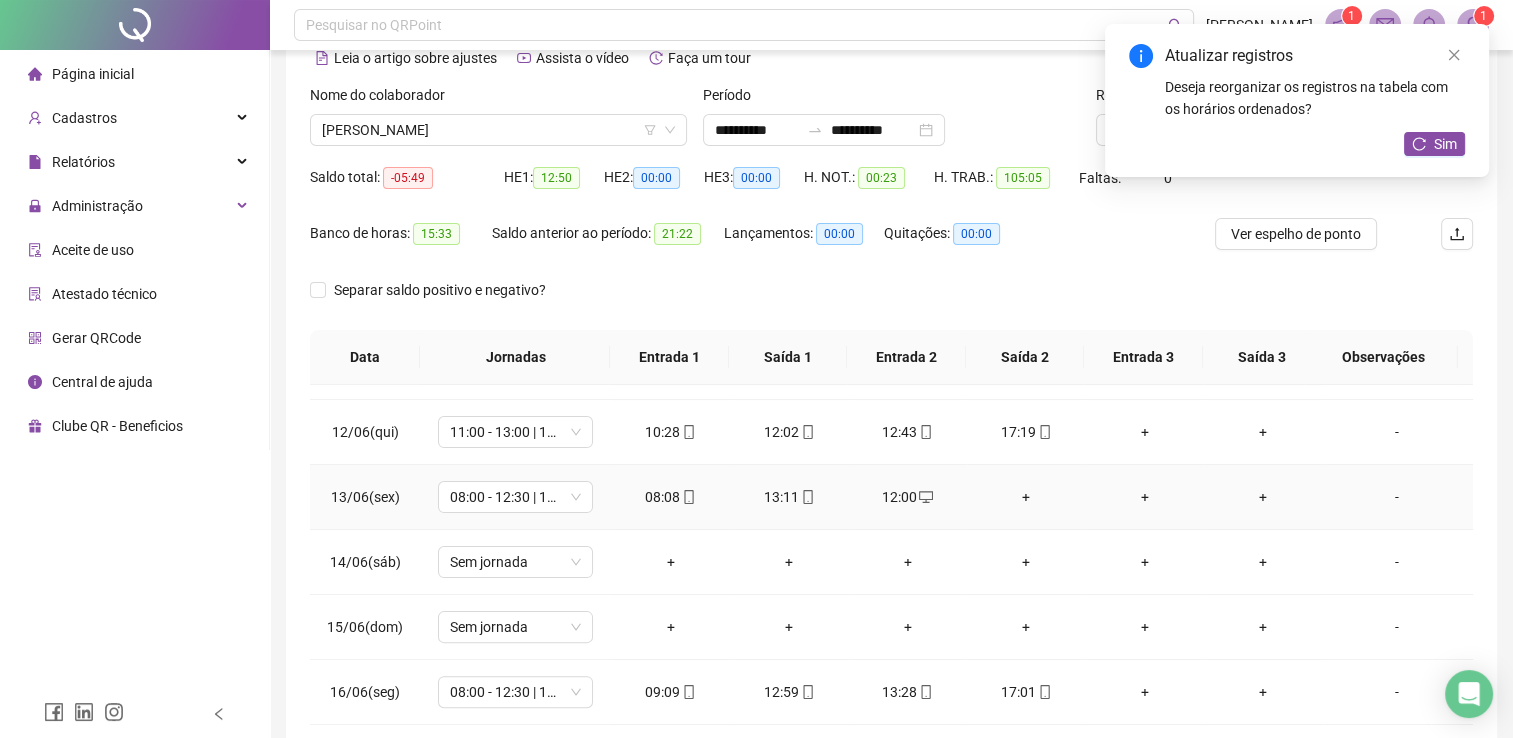 click on "+" at bounding box center (1026, 497) 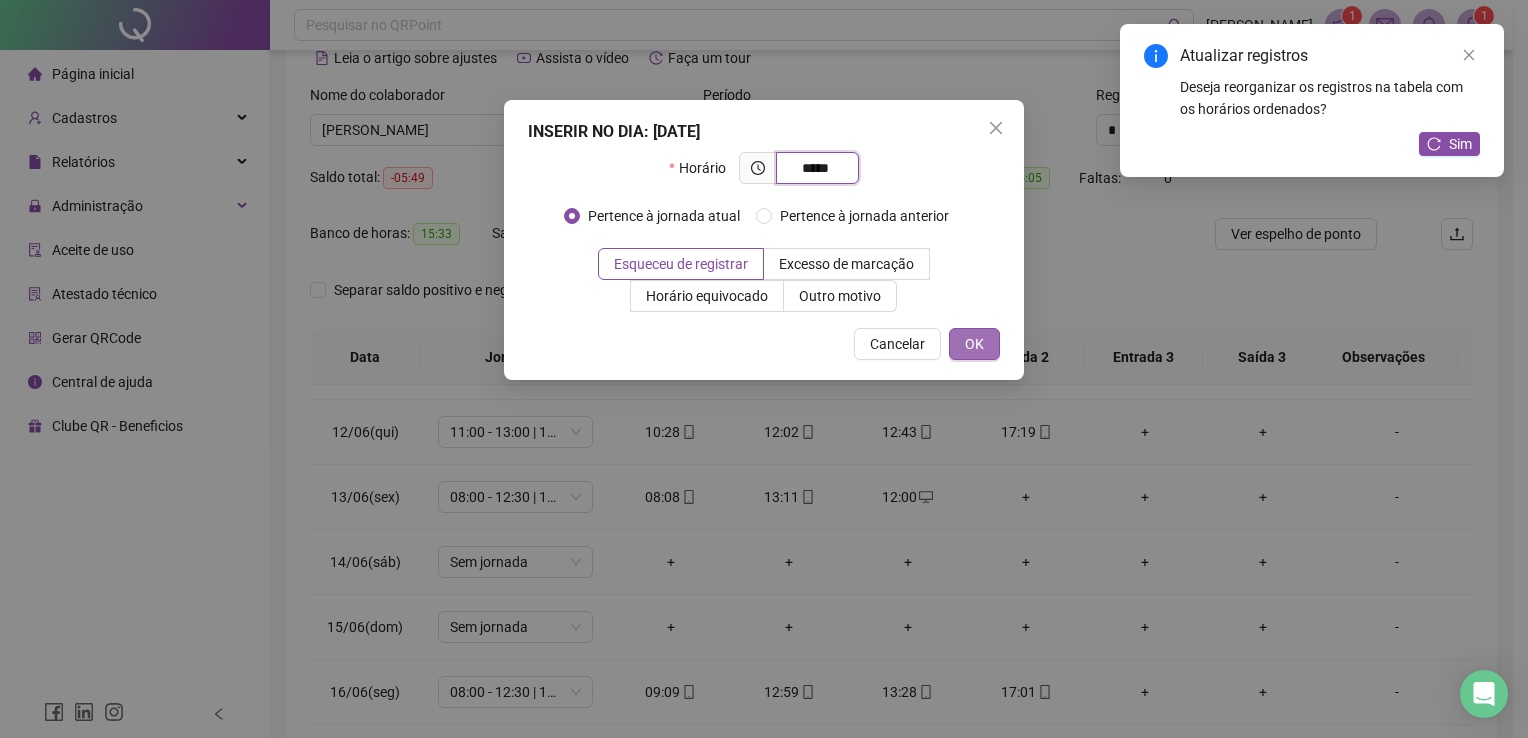 type on "*****" 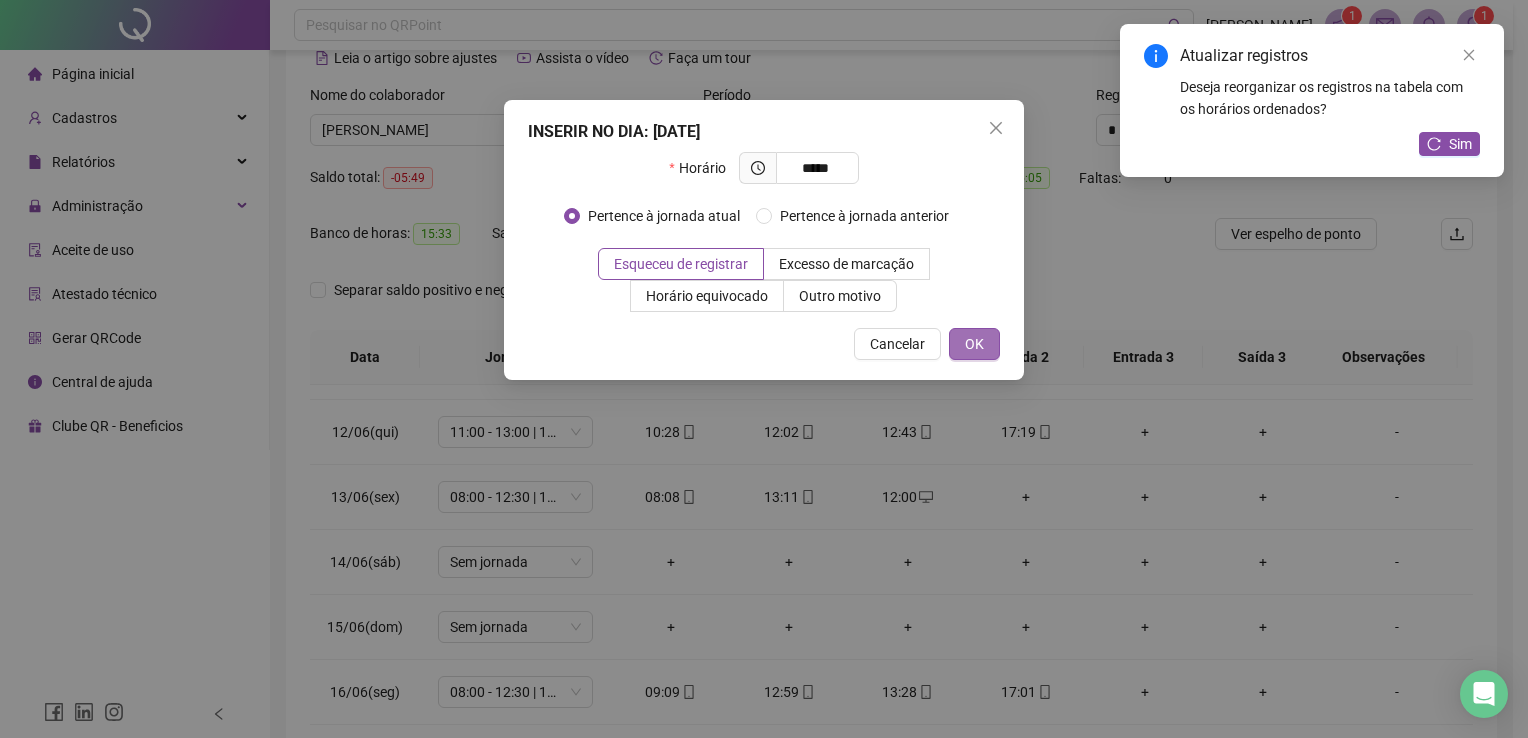 click on "OK" at bounding box center (974, 344) 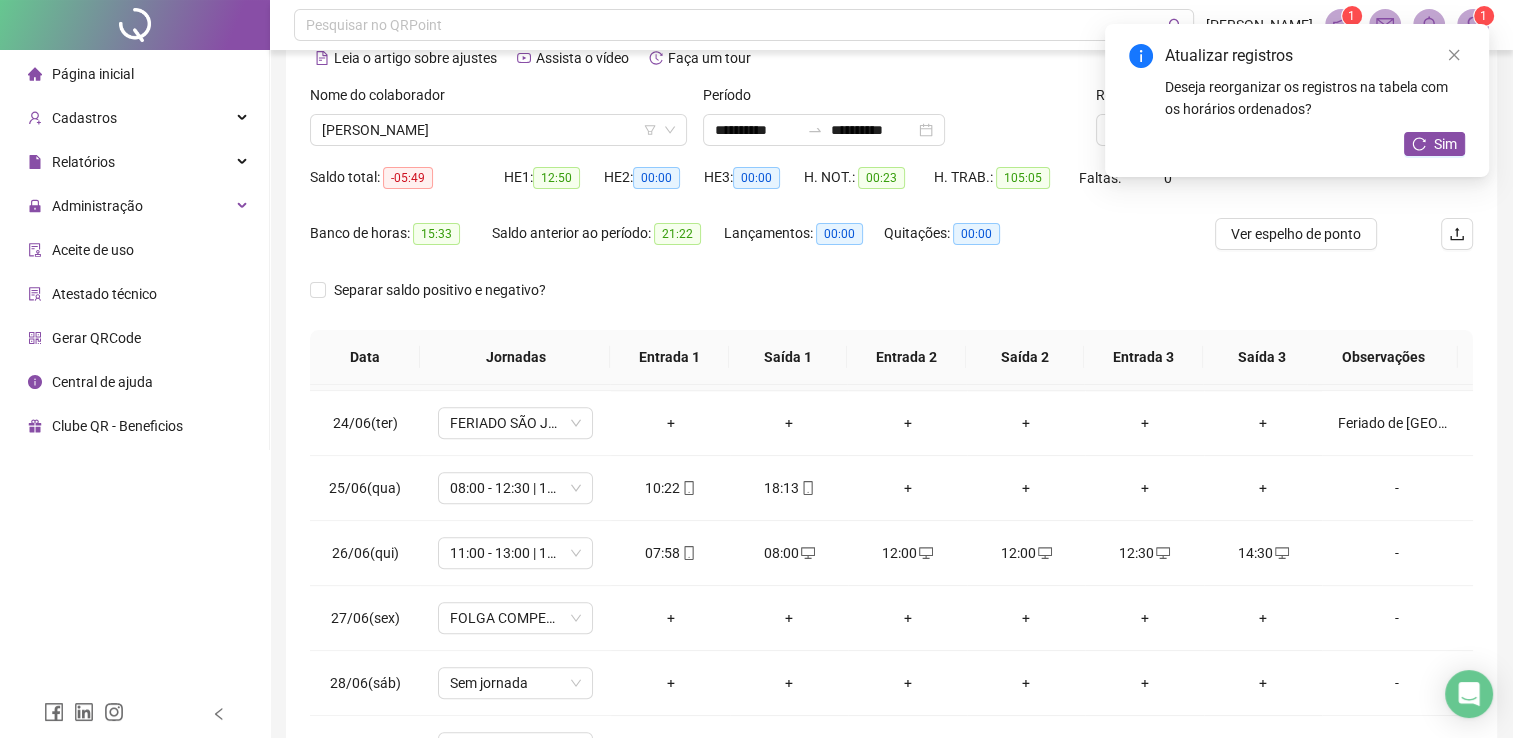 scroll, scrollTop: 1500, scrollLeft: 0, axis: vertical 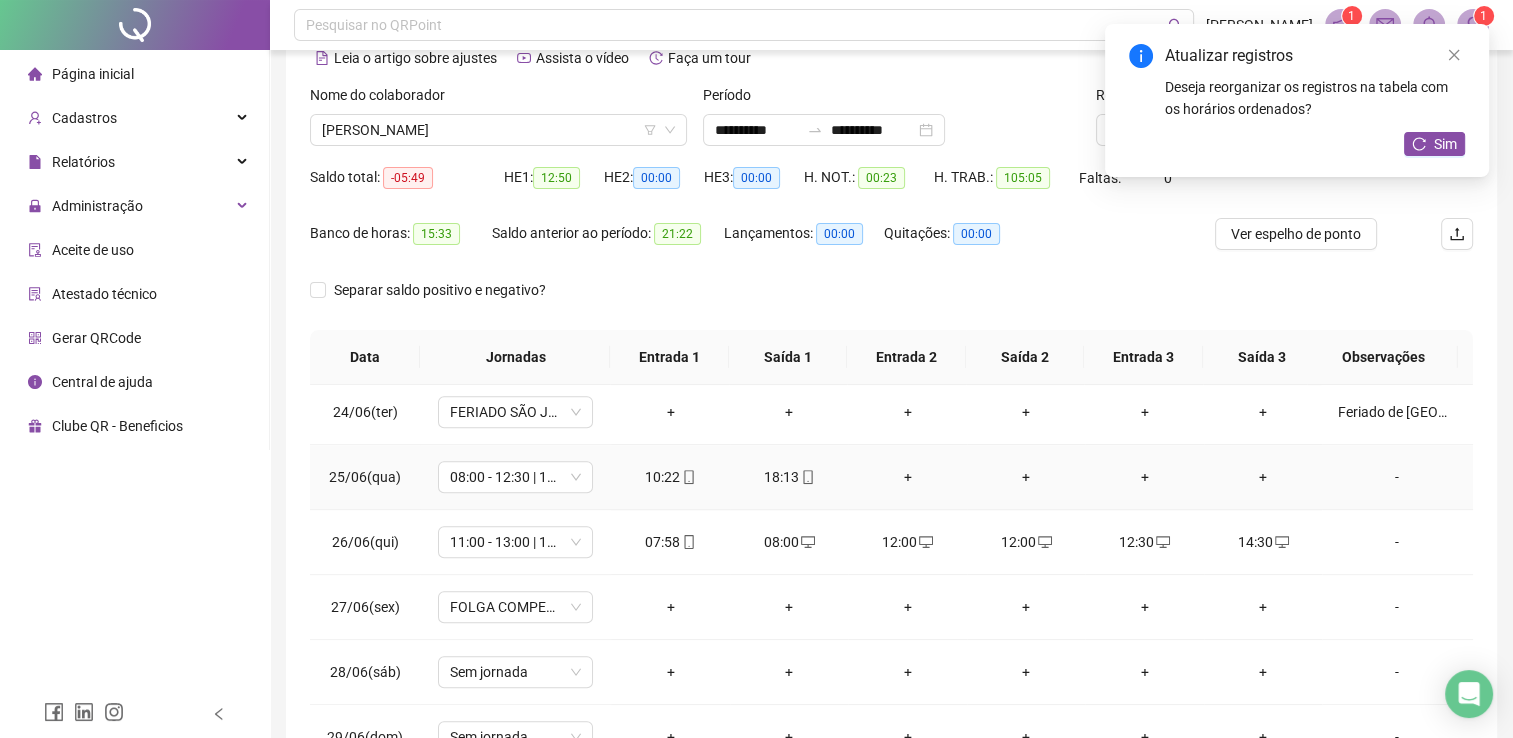 click on "+" at bounding box center [907, 477] 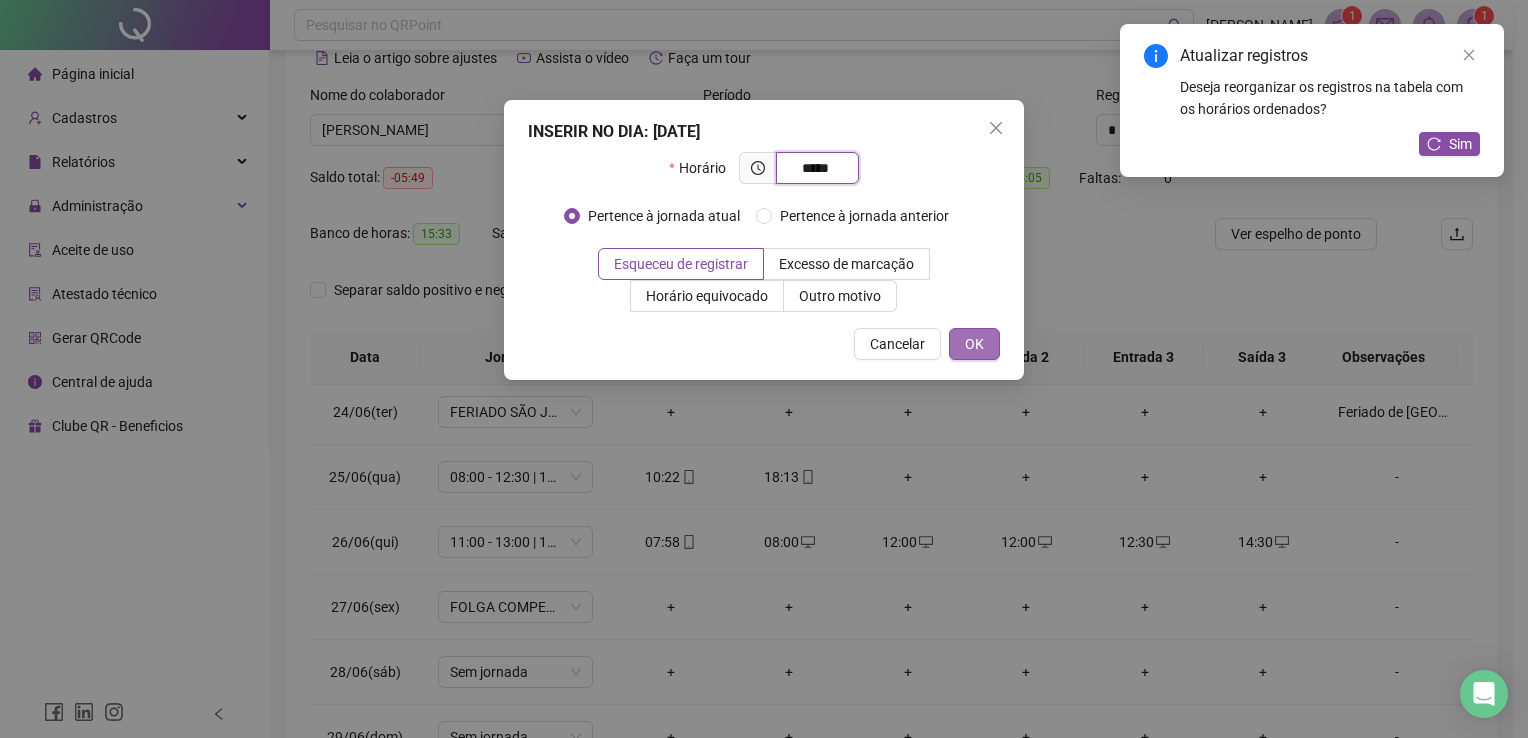 type on "*****" 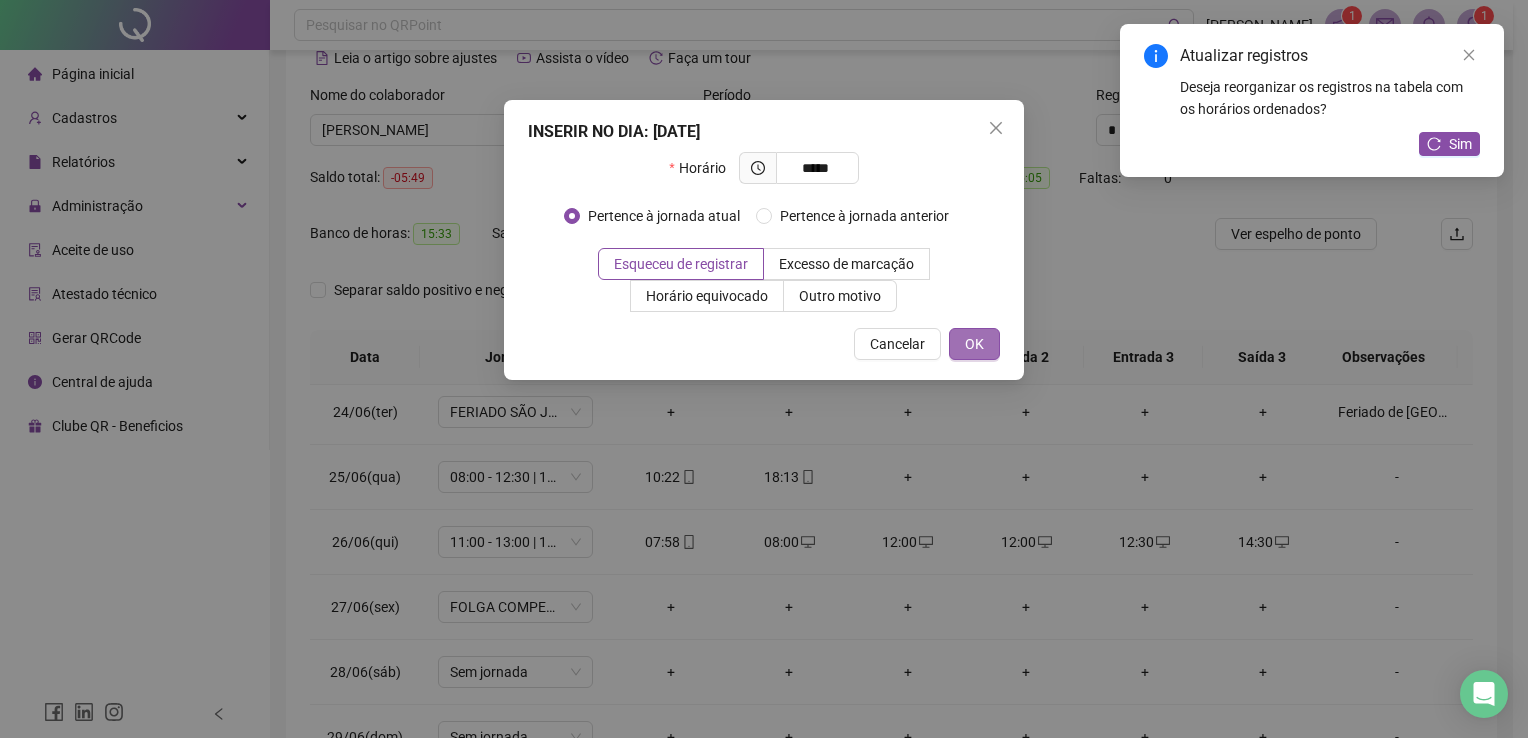 click on "OK" at bounding box center [974, 344] 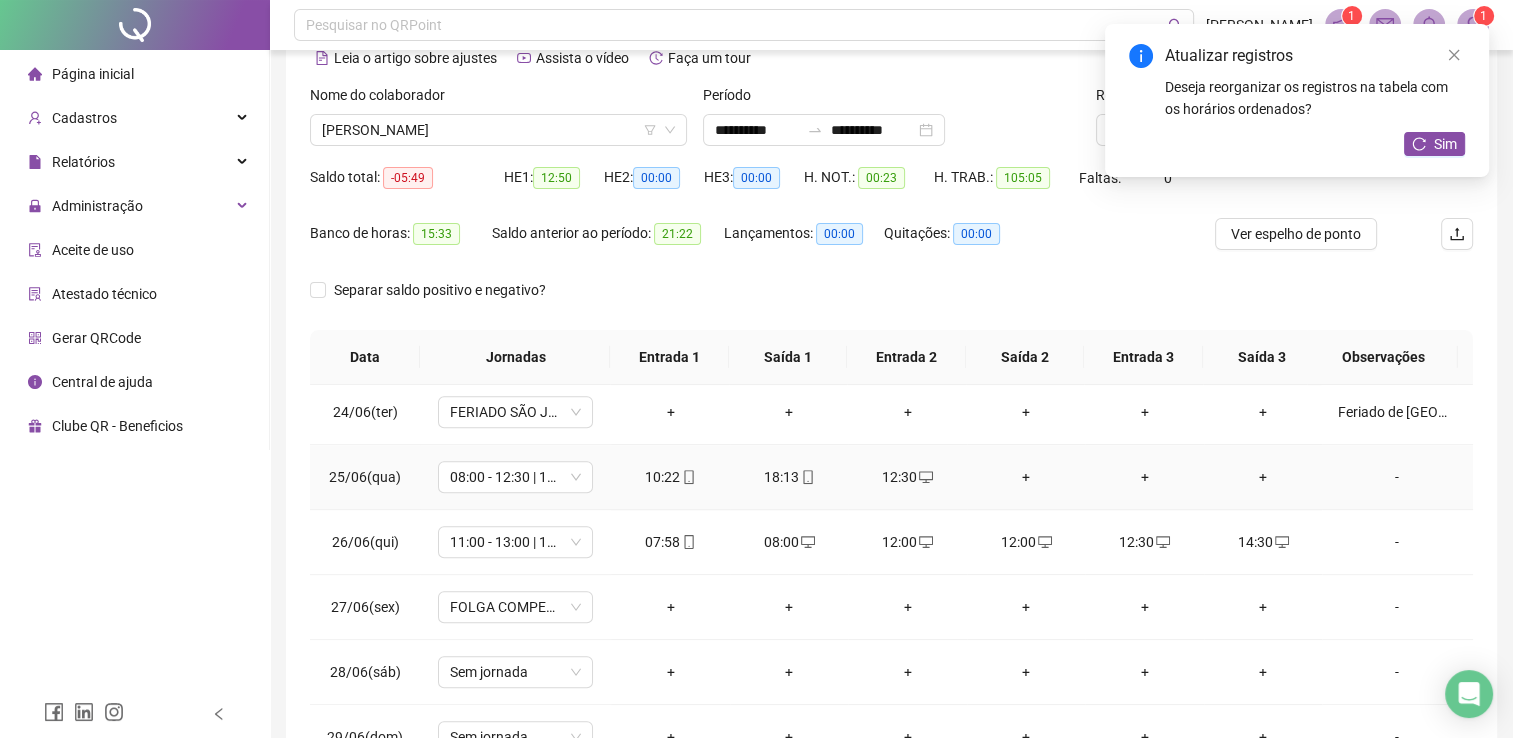 click on "+" at bounding box center (1026, 477) 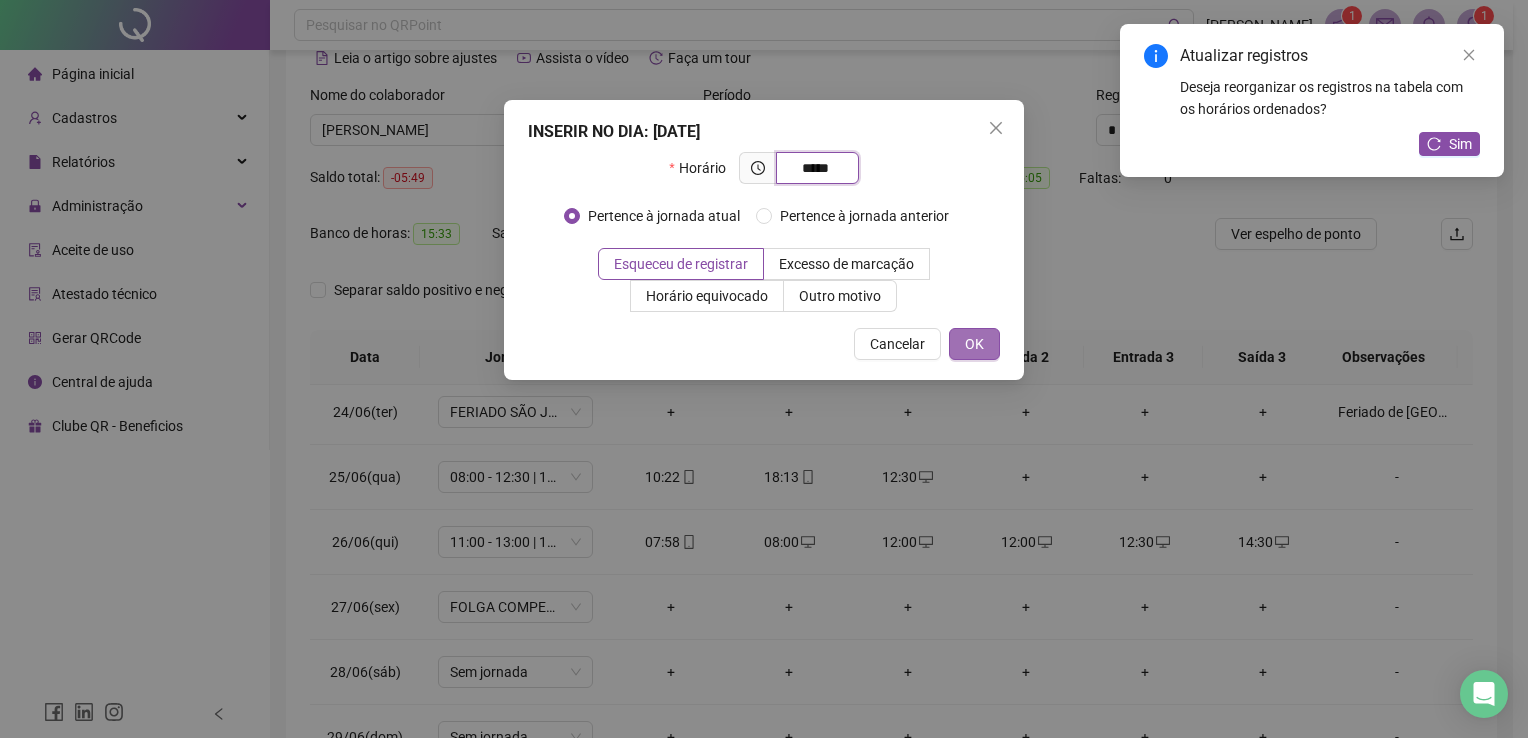 type on "*****" 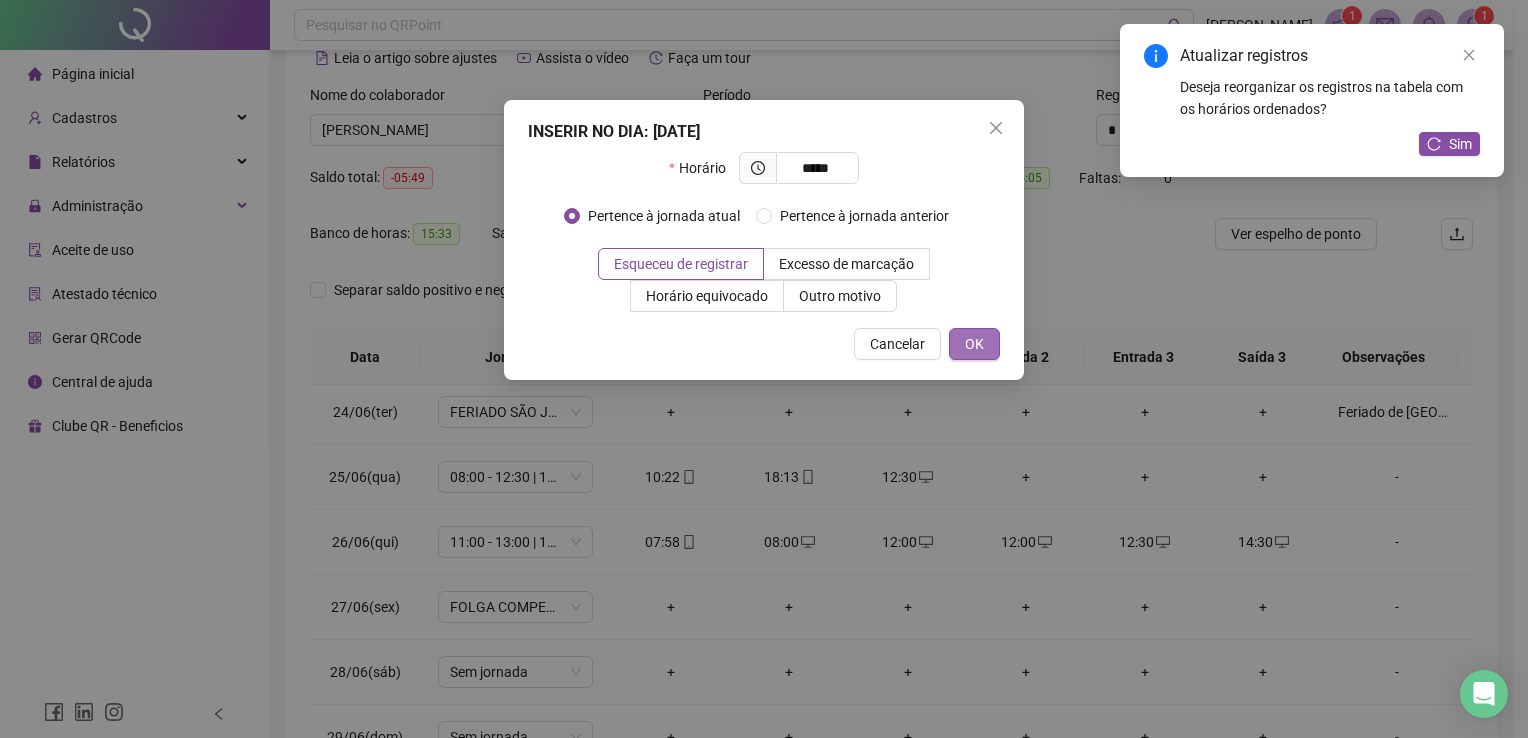 click on "OK" at bounding box center [974, 344] 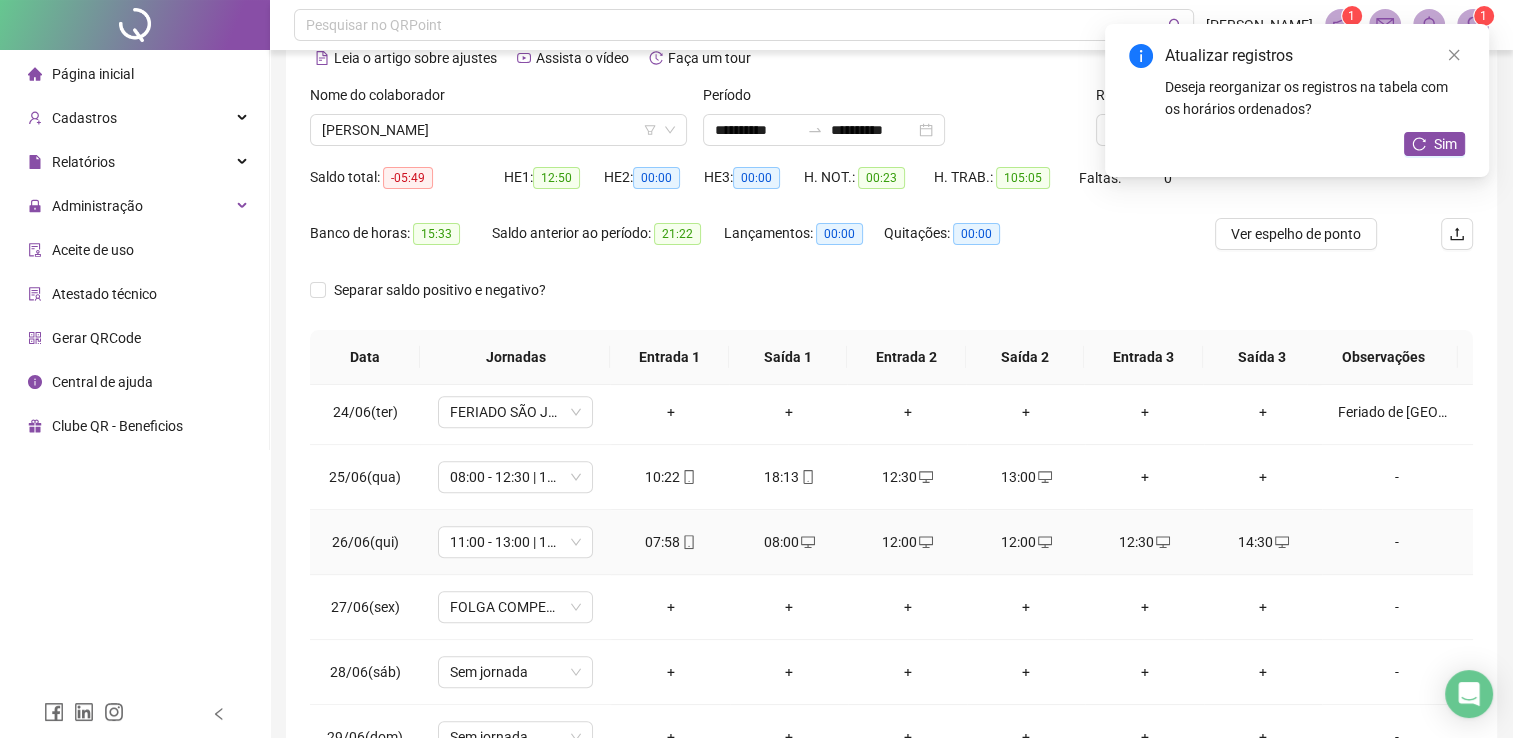 click 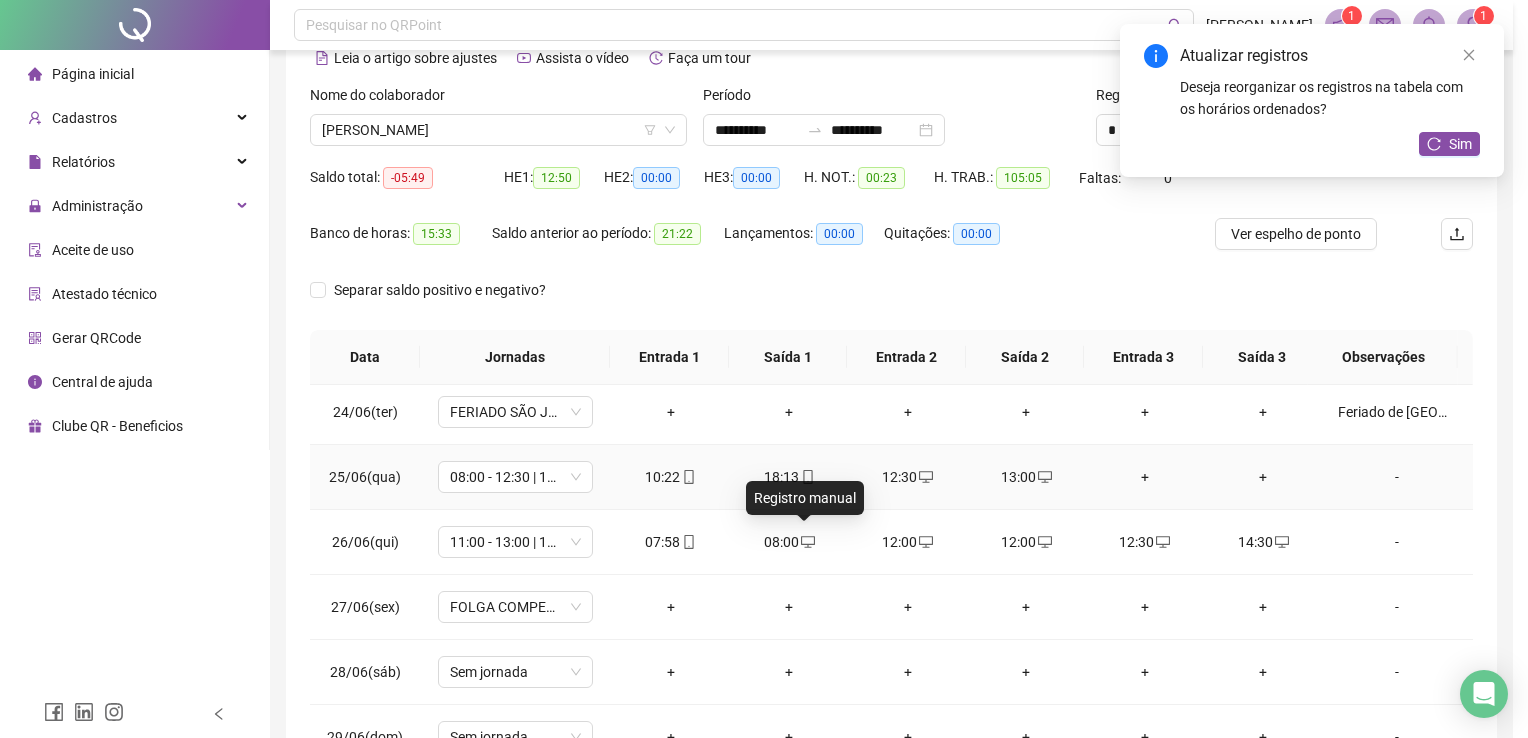 type on "**********" 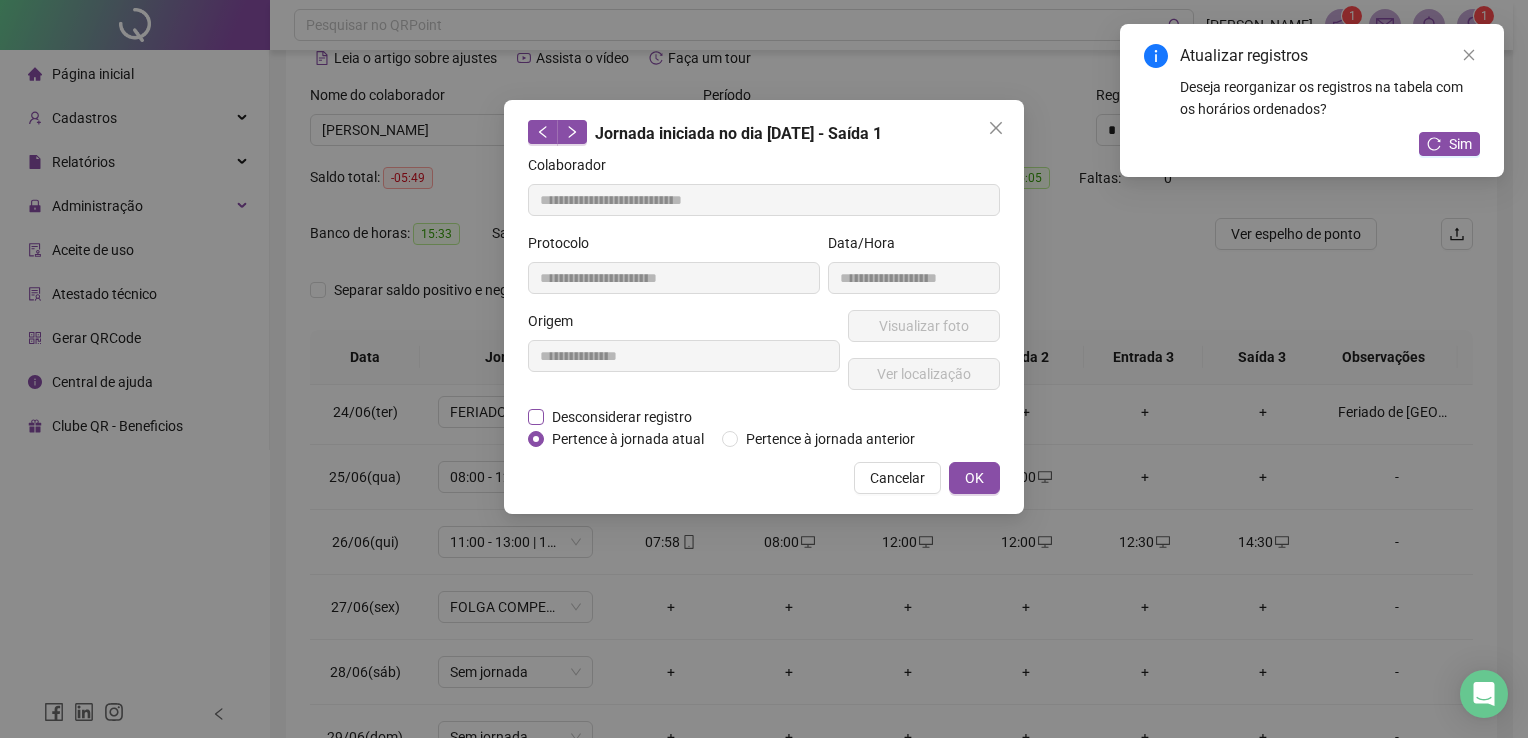 click on "Desconsiderar registro" at bounding box center [622, 417] 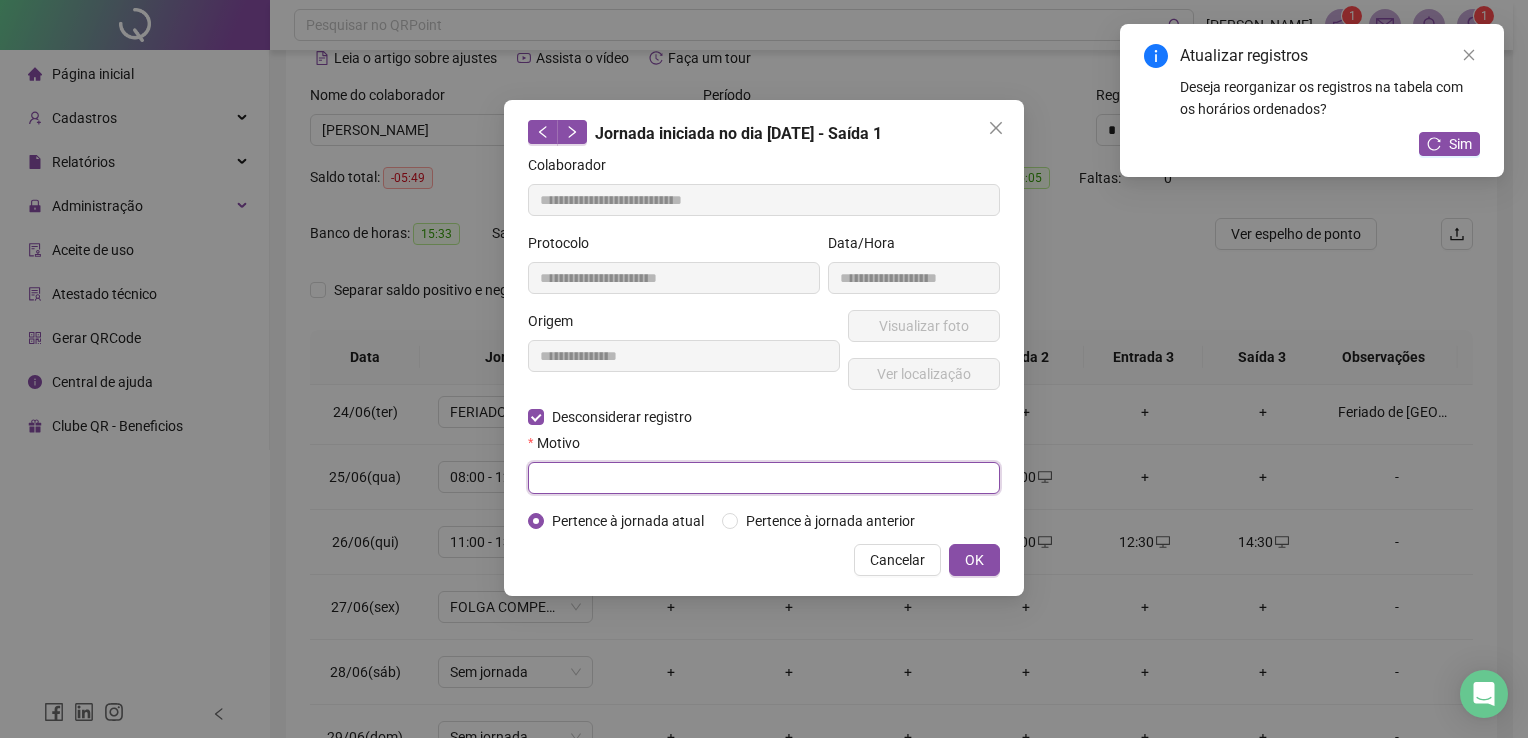click at bounding box center [764, 478] 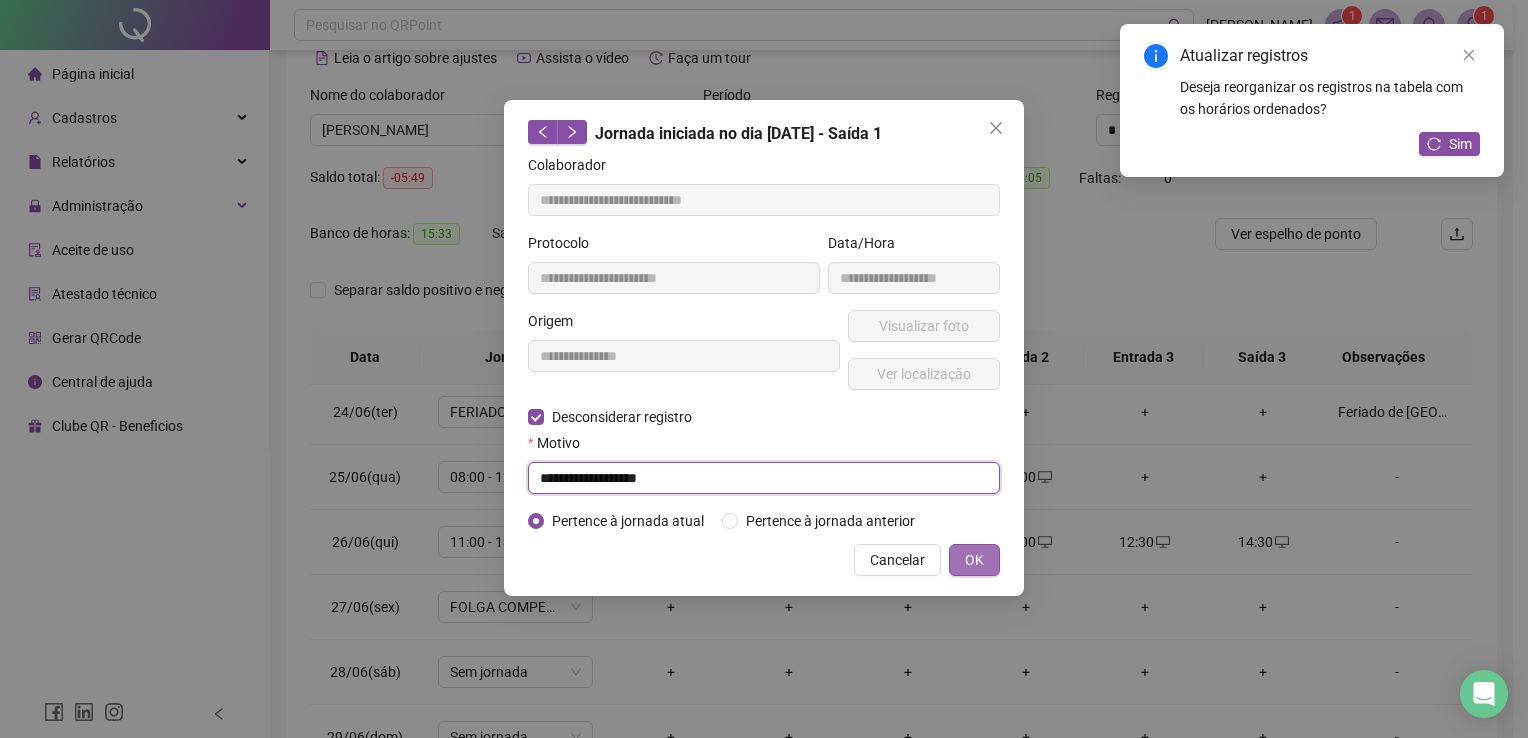 type on "**********" 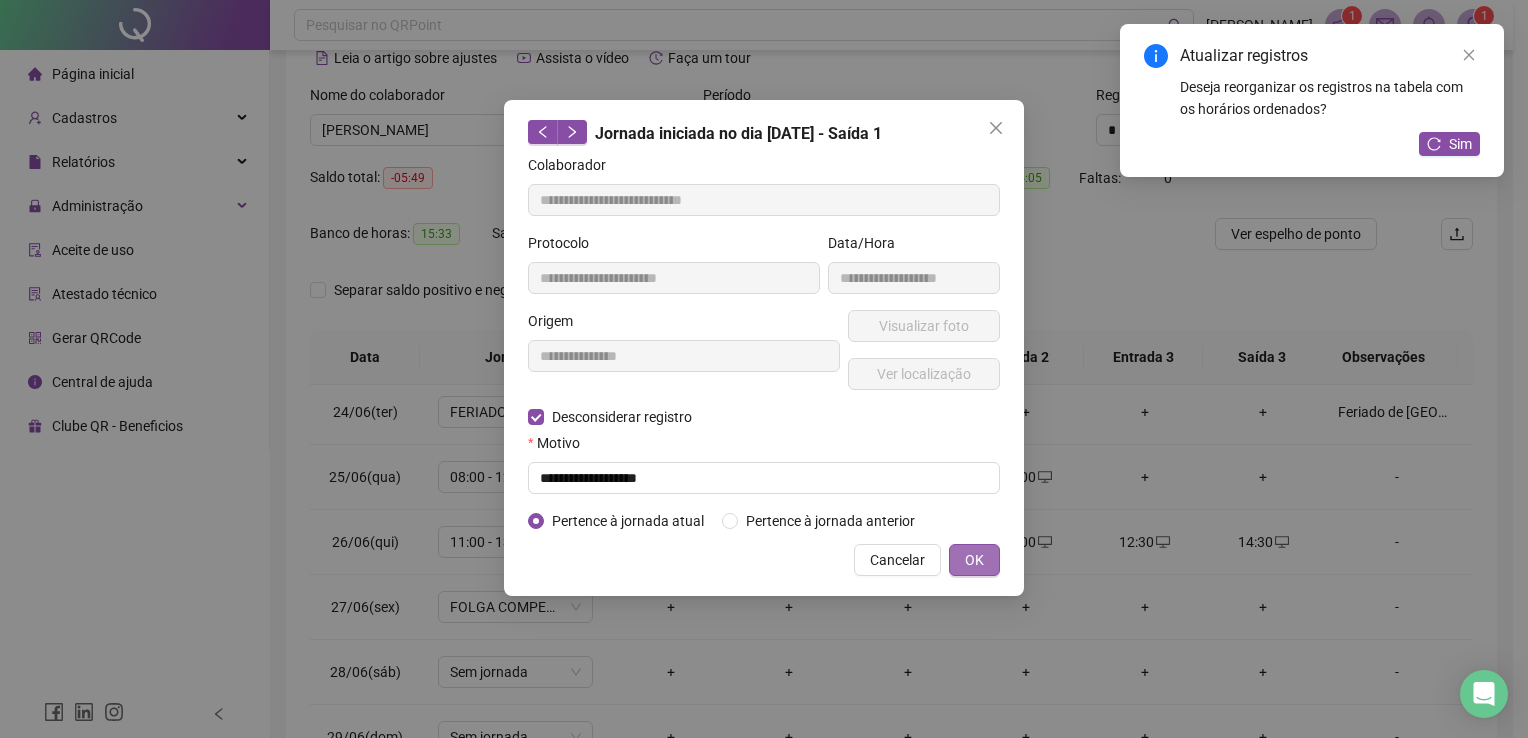 click on "OK" at bounding box center (974, 560) 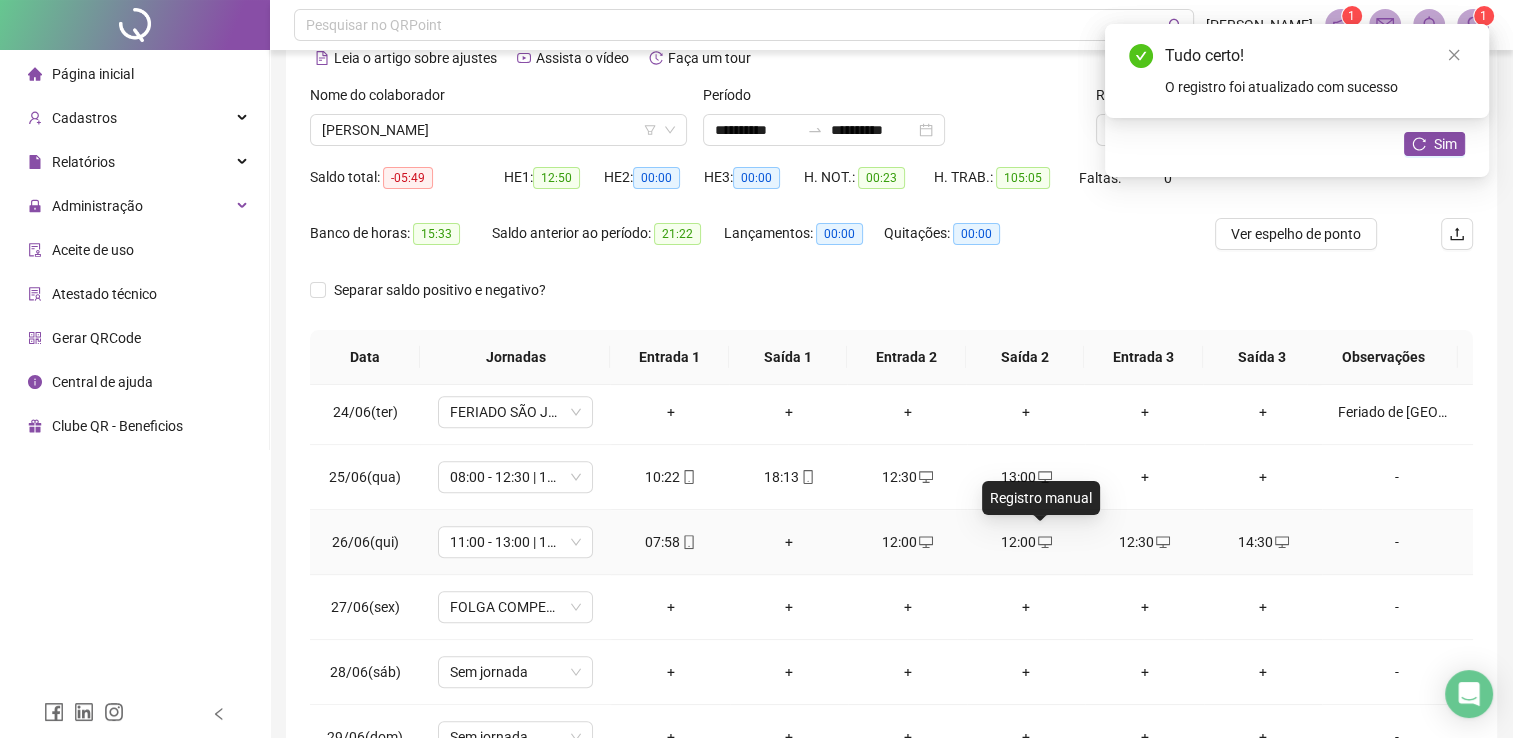 click 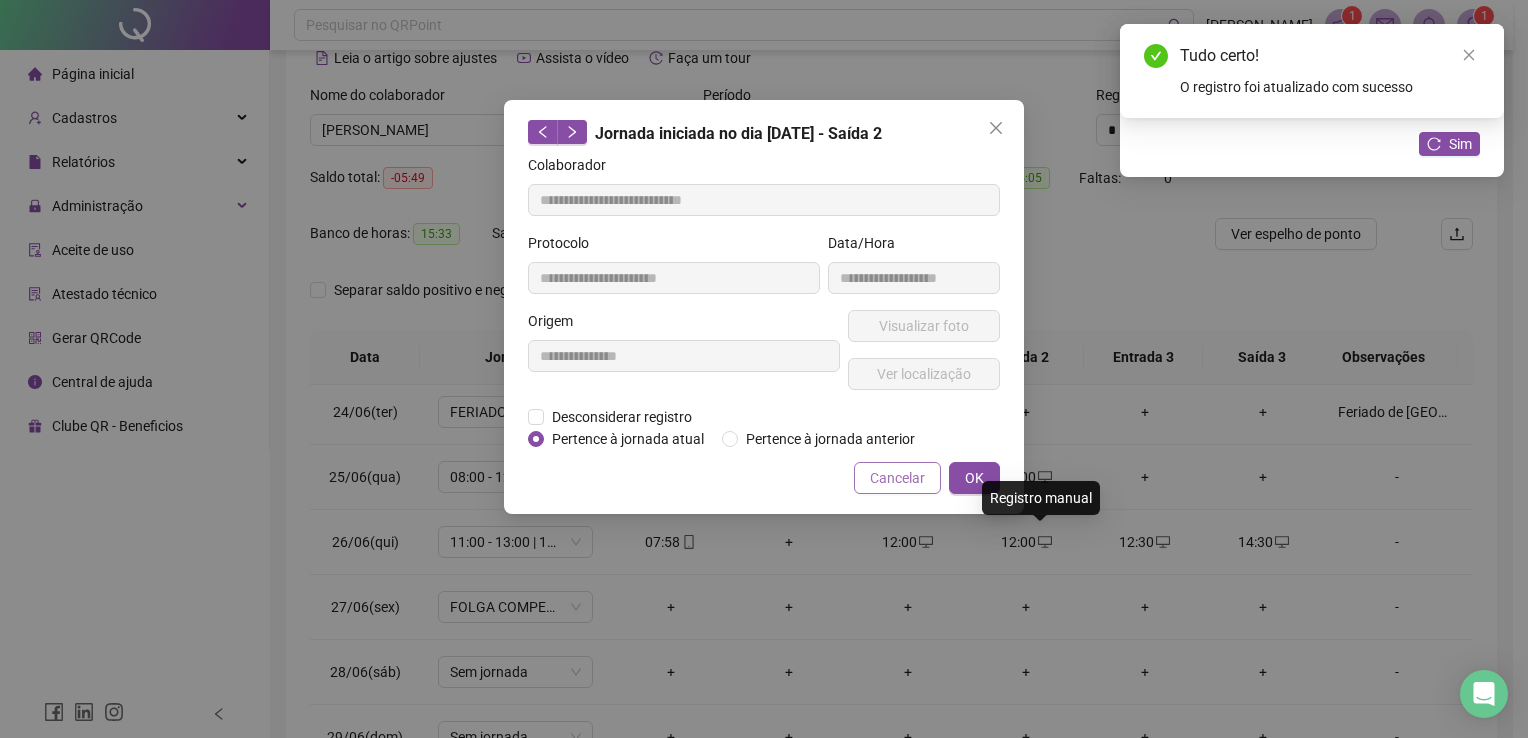 type on "**********" 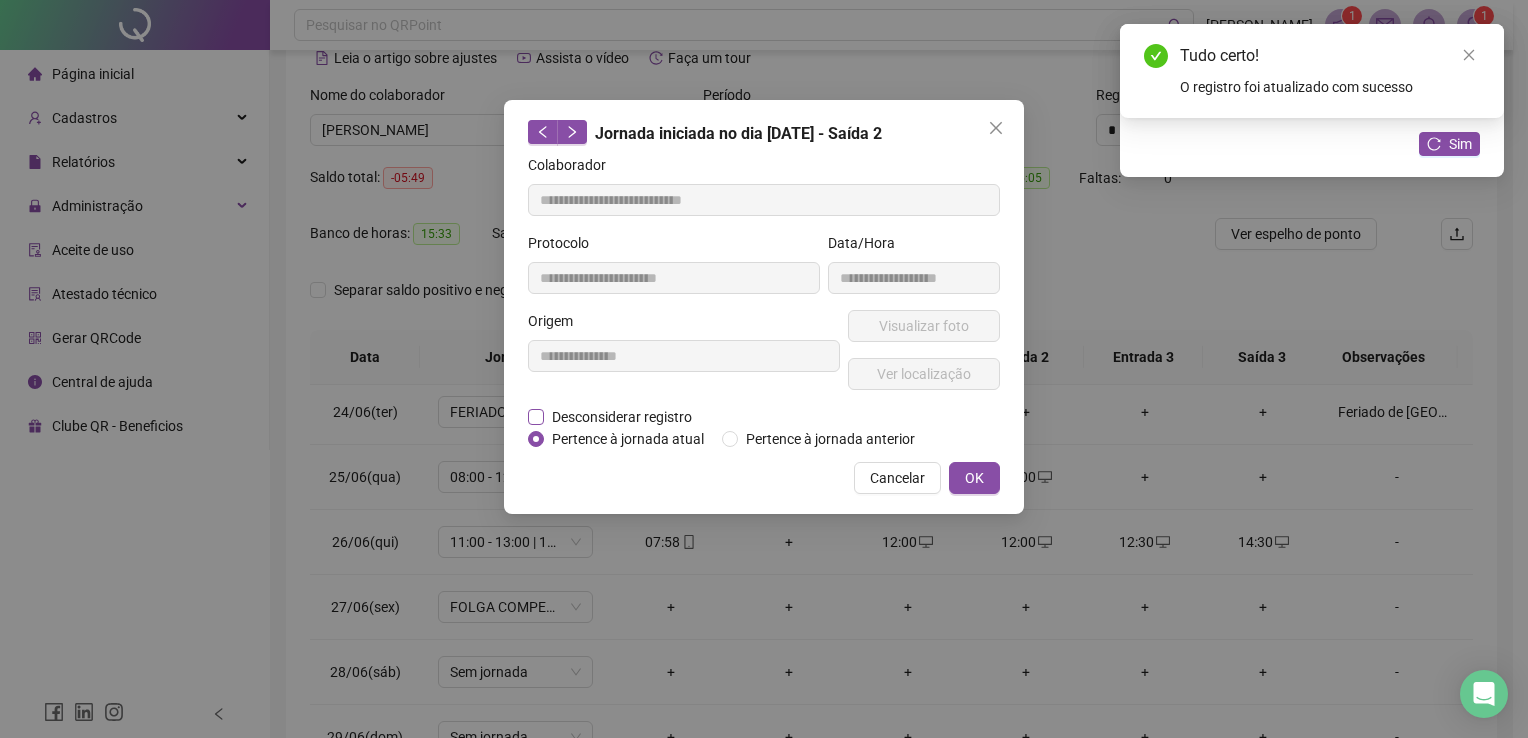 click on "Desconsiderar registro" at bounding box center (622, 417) 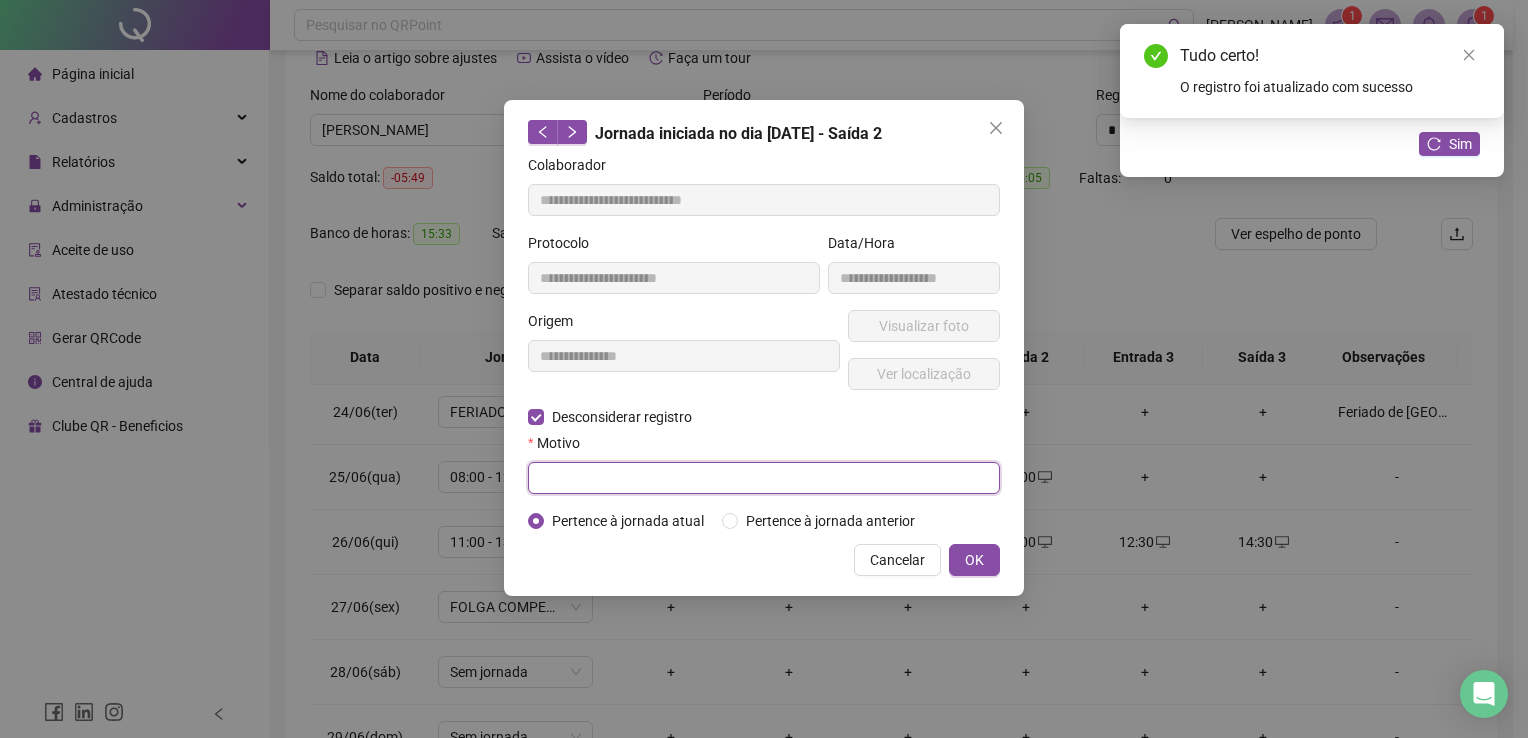 click at bounding box center (764, 478) 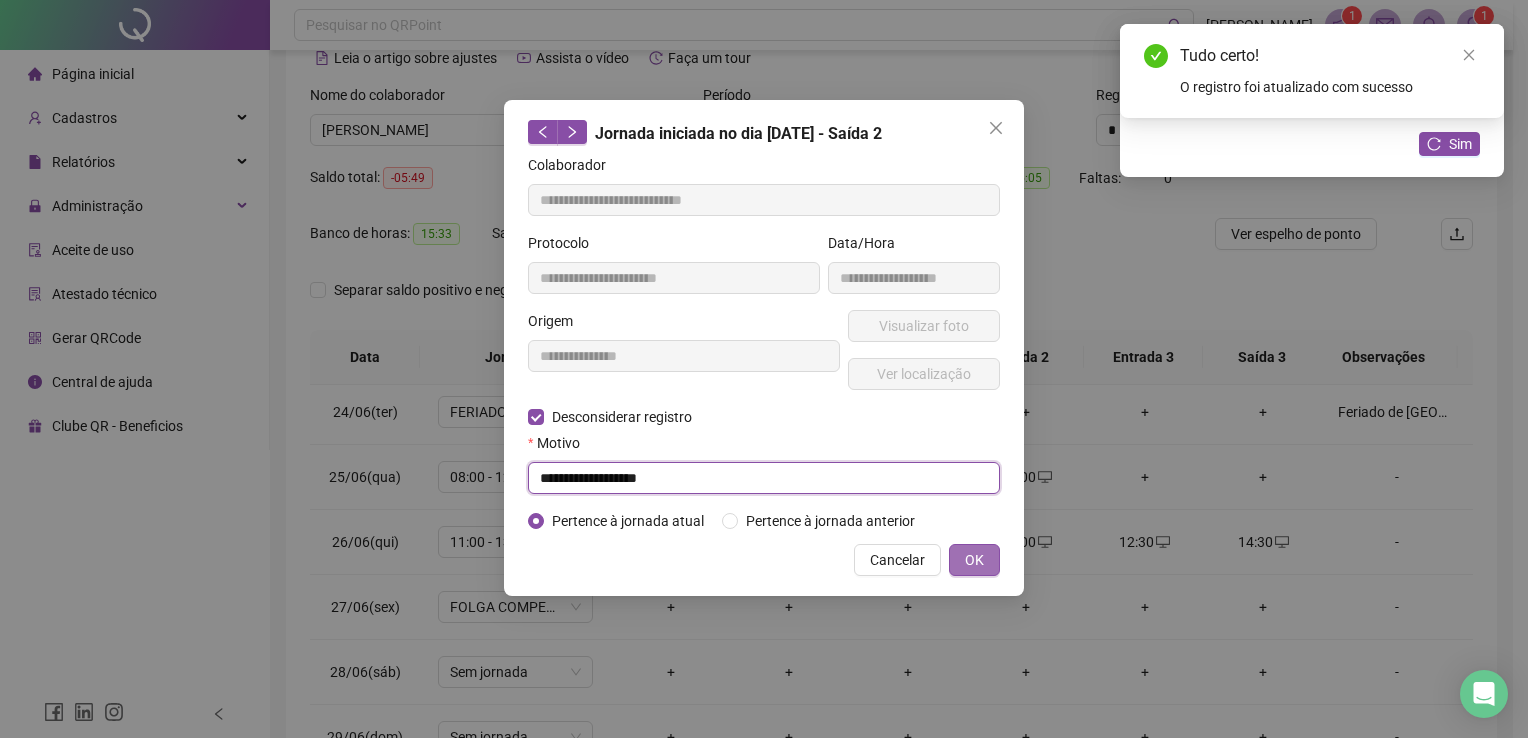 type on "**********" 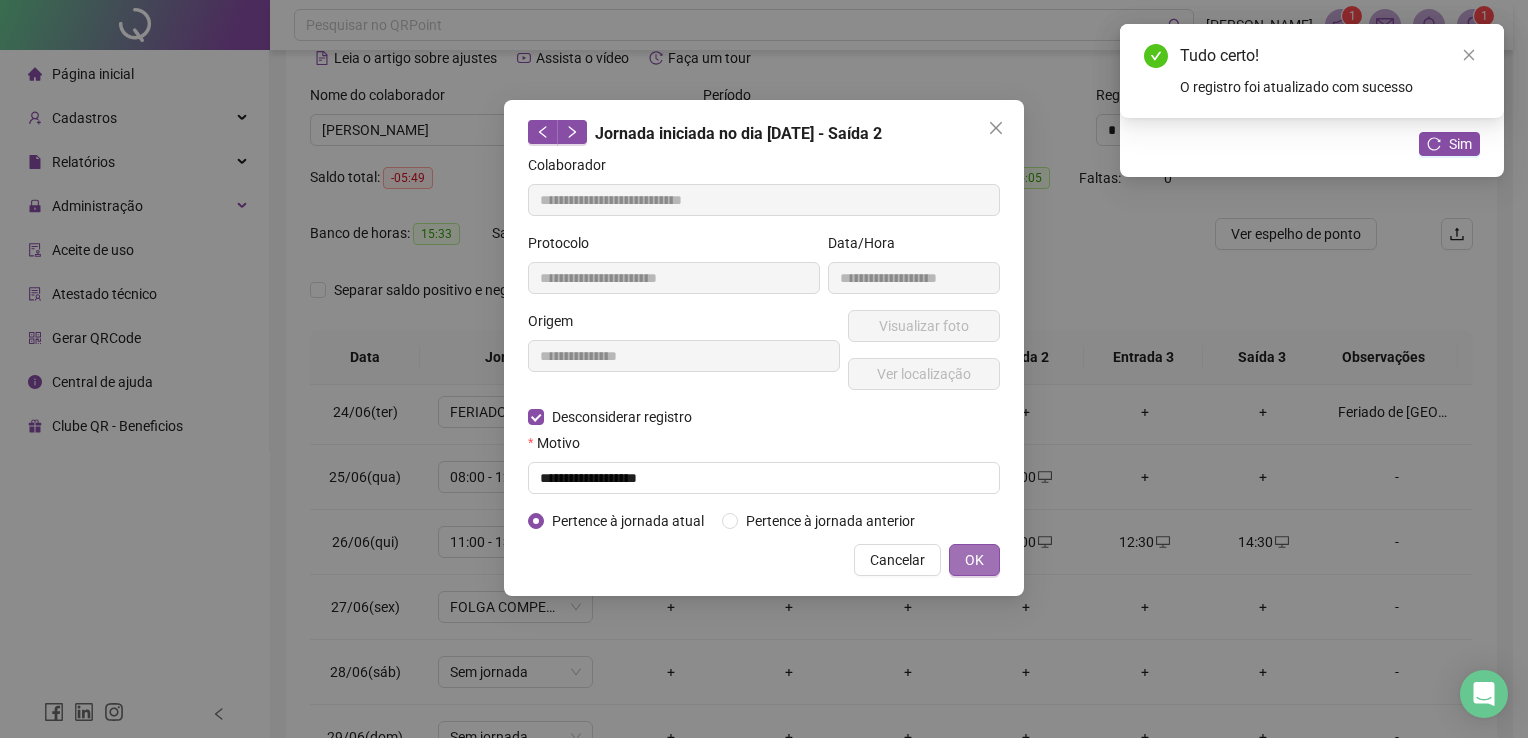 click on "OK" at bounding box center (974, 560) 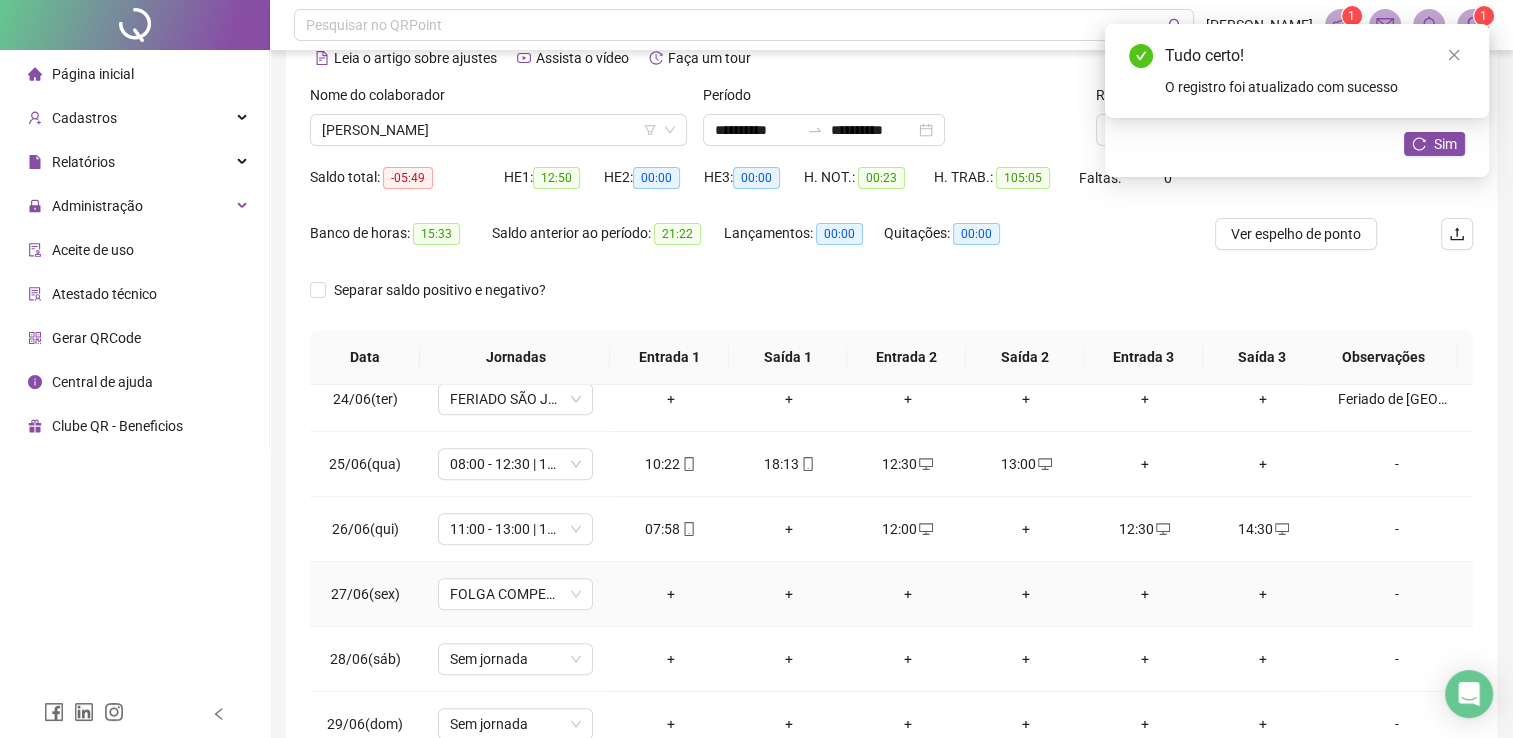 scroll, scrollTop: 1516, scrollLeft: 0, axis: vertical 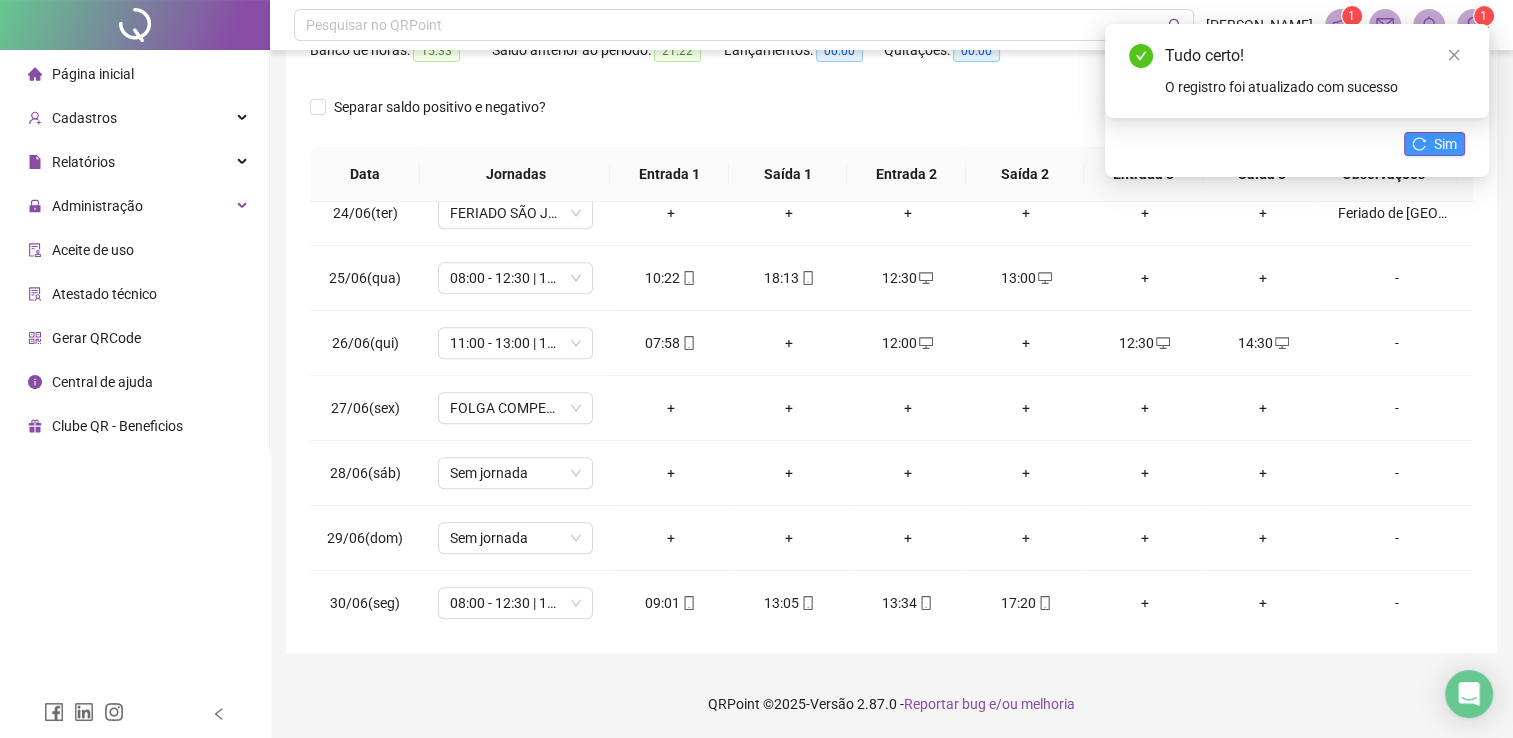 click on "Sim" at bounding box center (1445, 144) 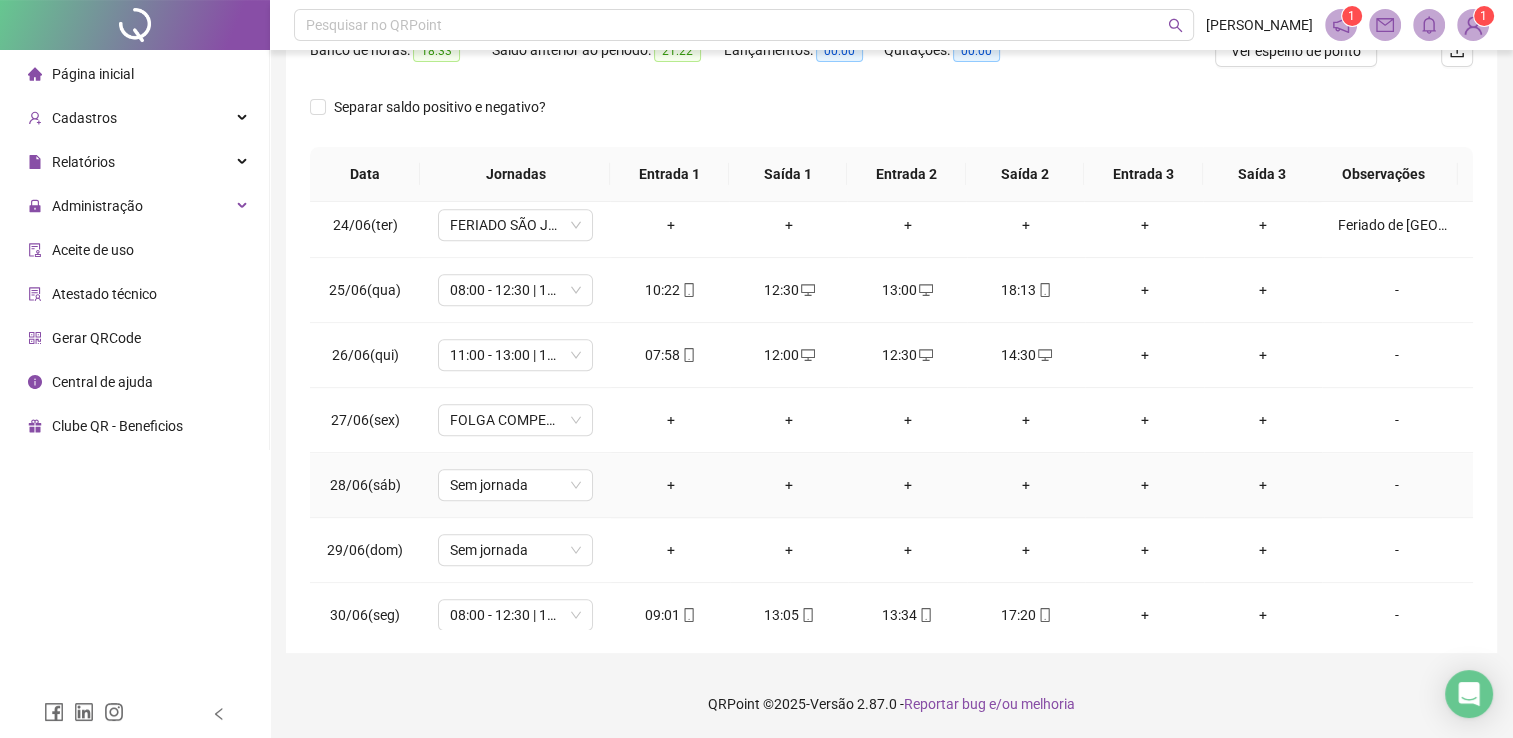 scroll, scrollTop: 1516, scrollLeft: 0, axis: vertical 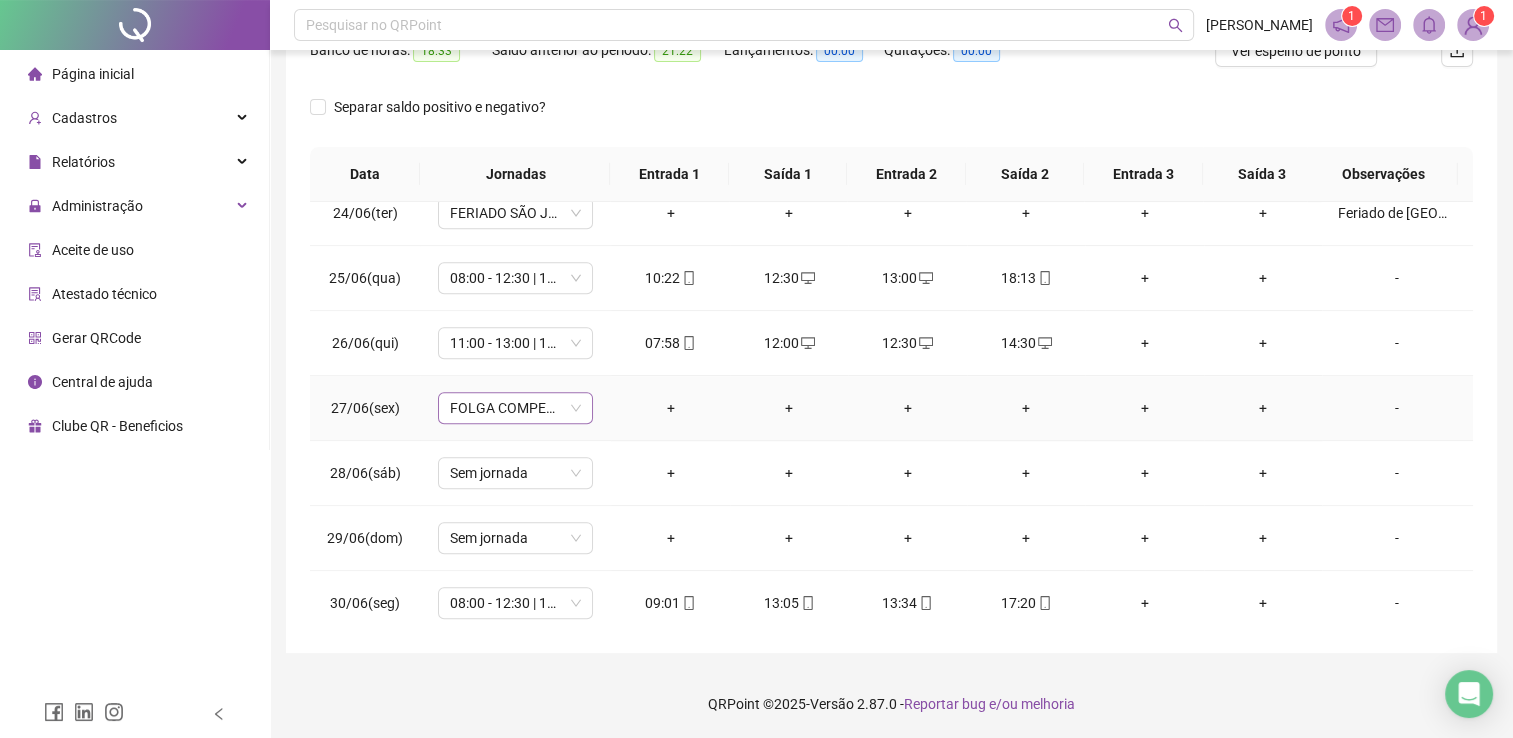 click on "FOLGA COMPENSATÓRIA" at bounding box center (515, 408) 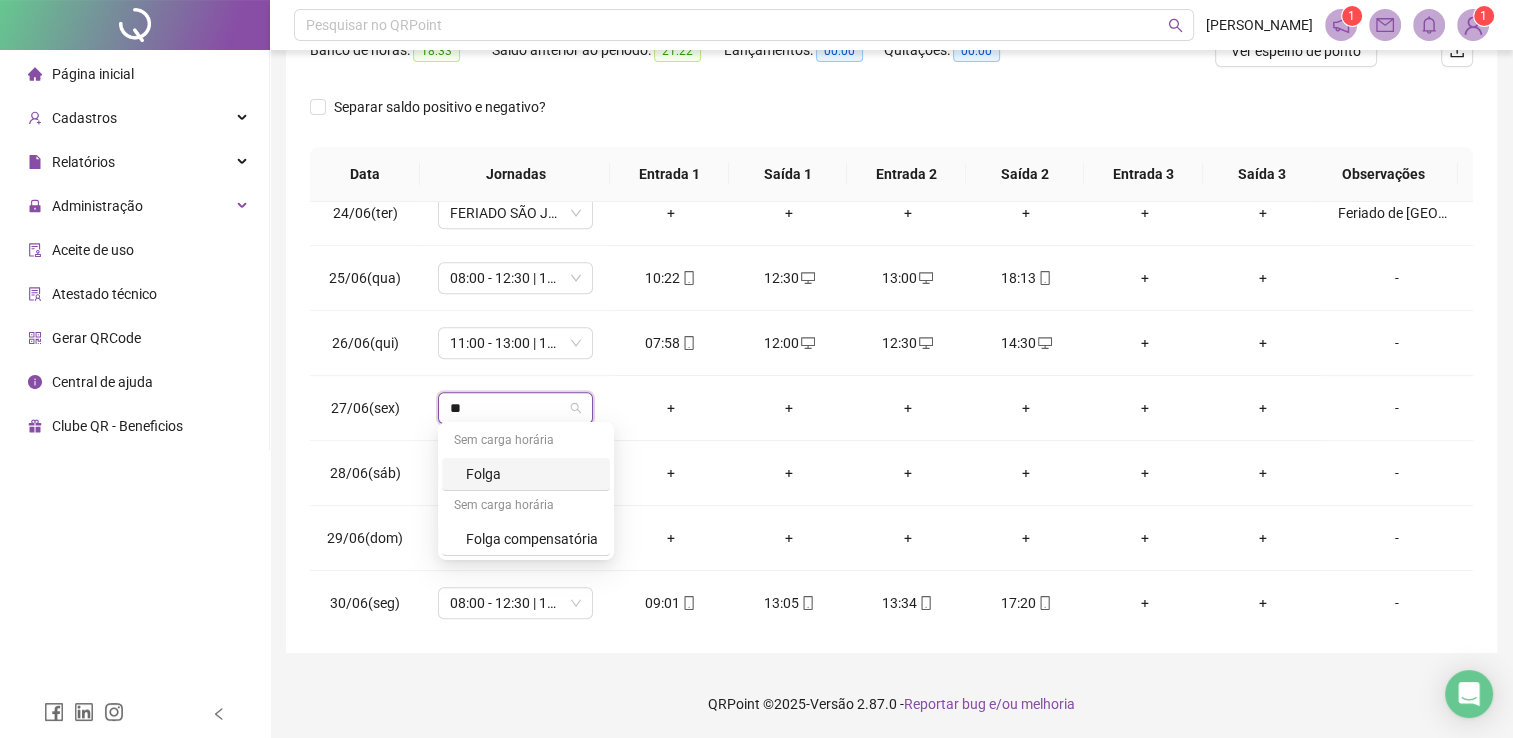 type on "**" 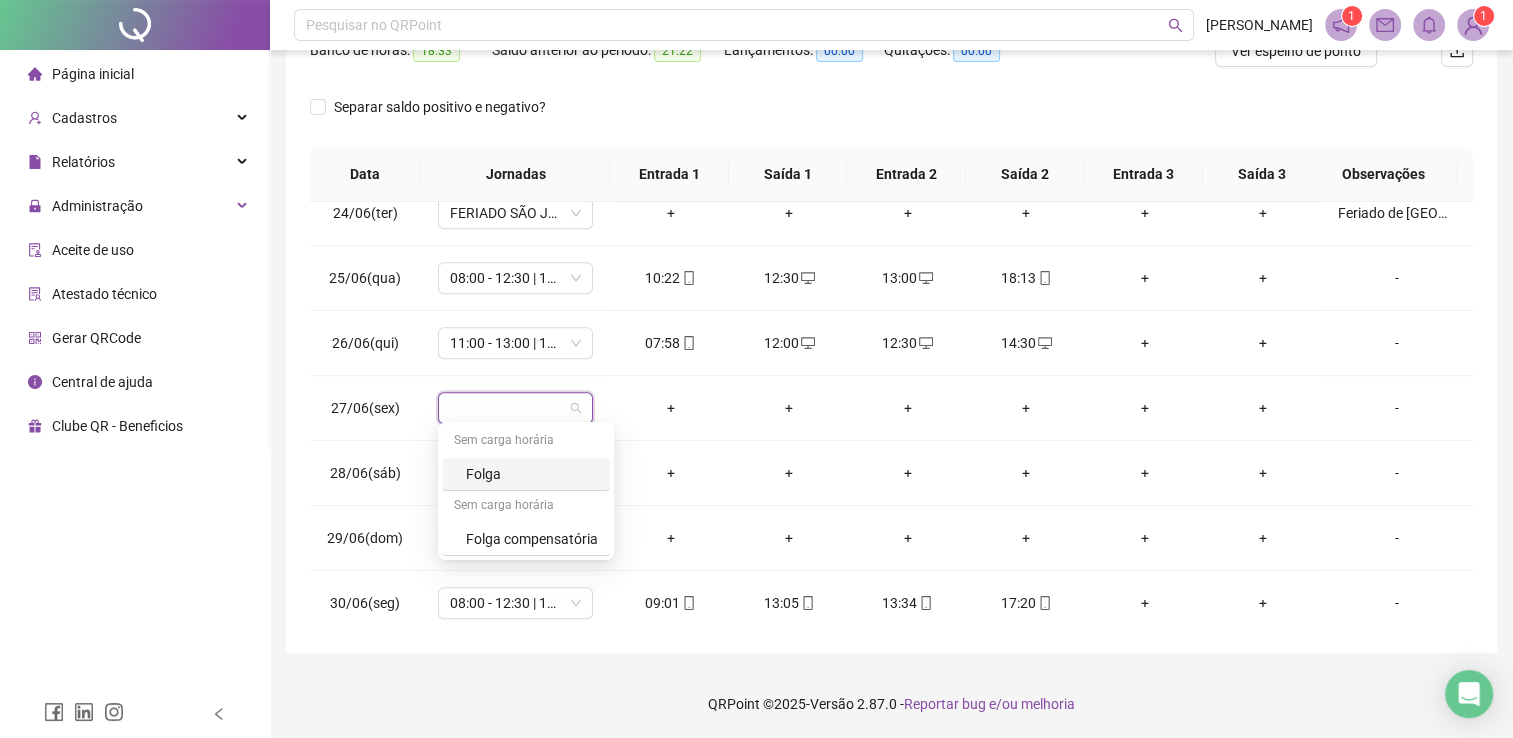 click on "Página inicial Cadastros Relatórios Administração Aceite de uso Atestado técnico Gerar QRCode Central de ajuda Clube QR - Beneficios" at bounding box center (135, 345) 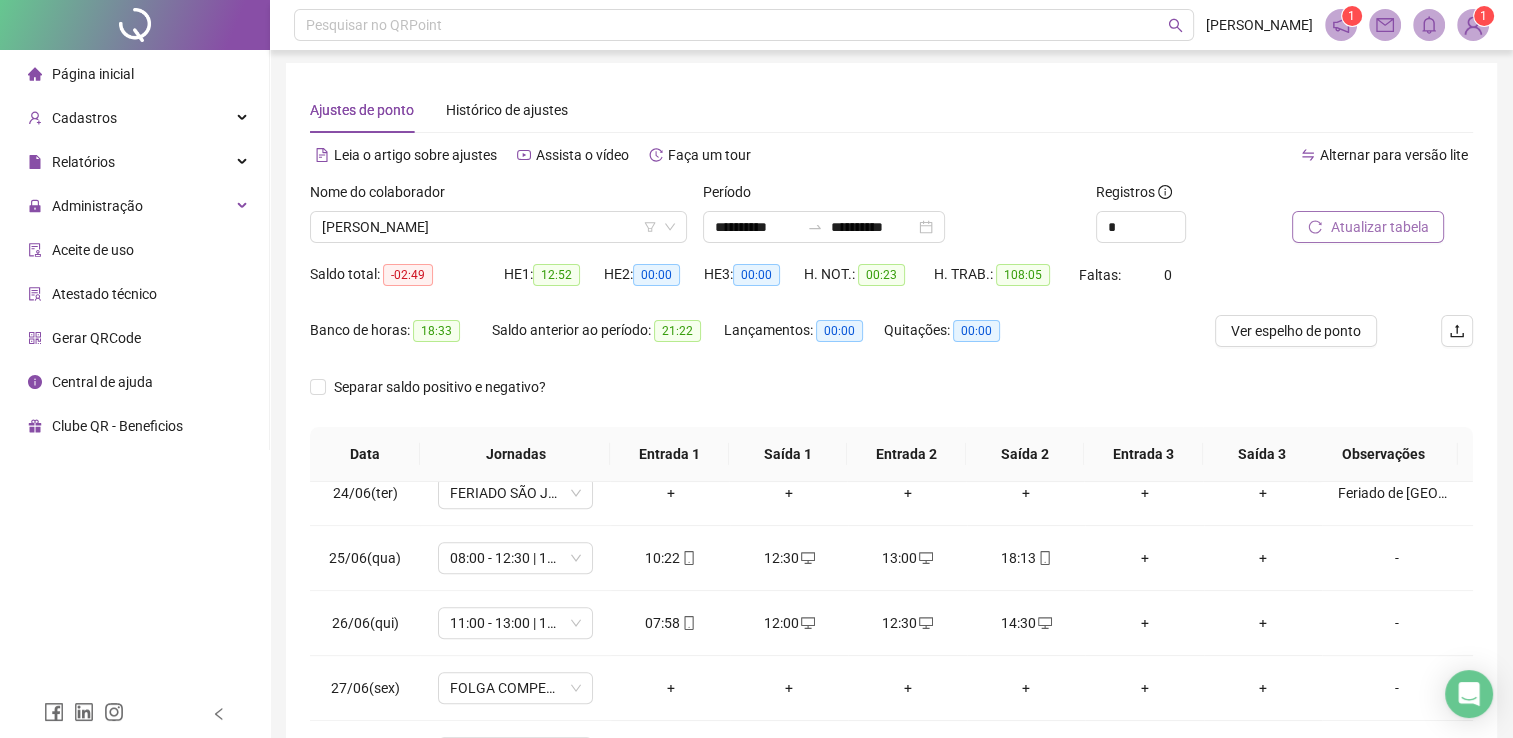 scroll, scrollTop: 0, scrollLeft: 0, axis: both 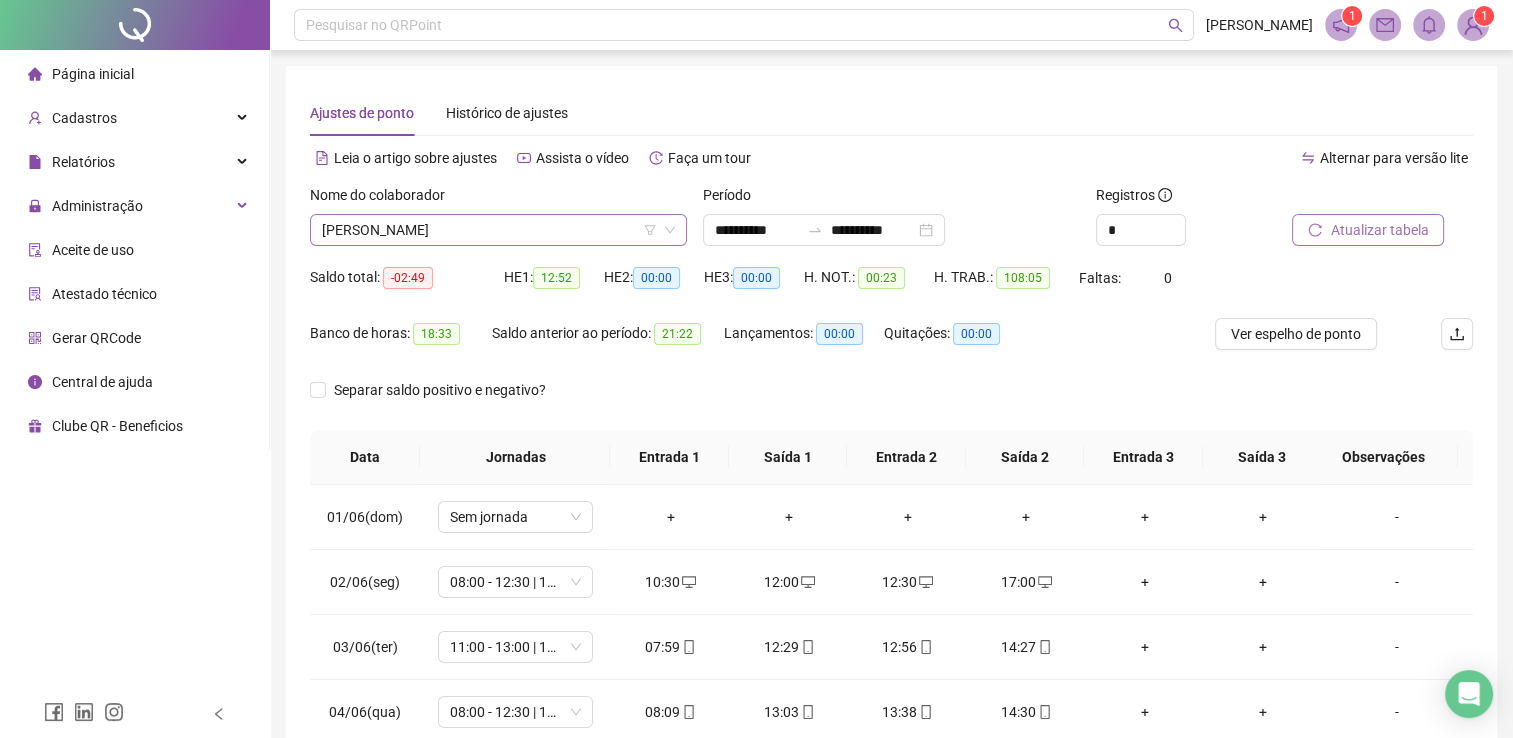 click on "[PERSON_NAME]" at bounding box center [498, 230] 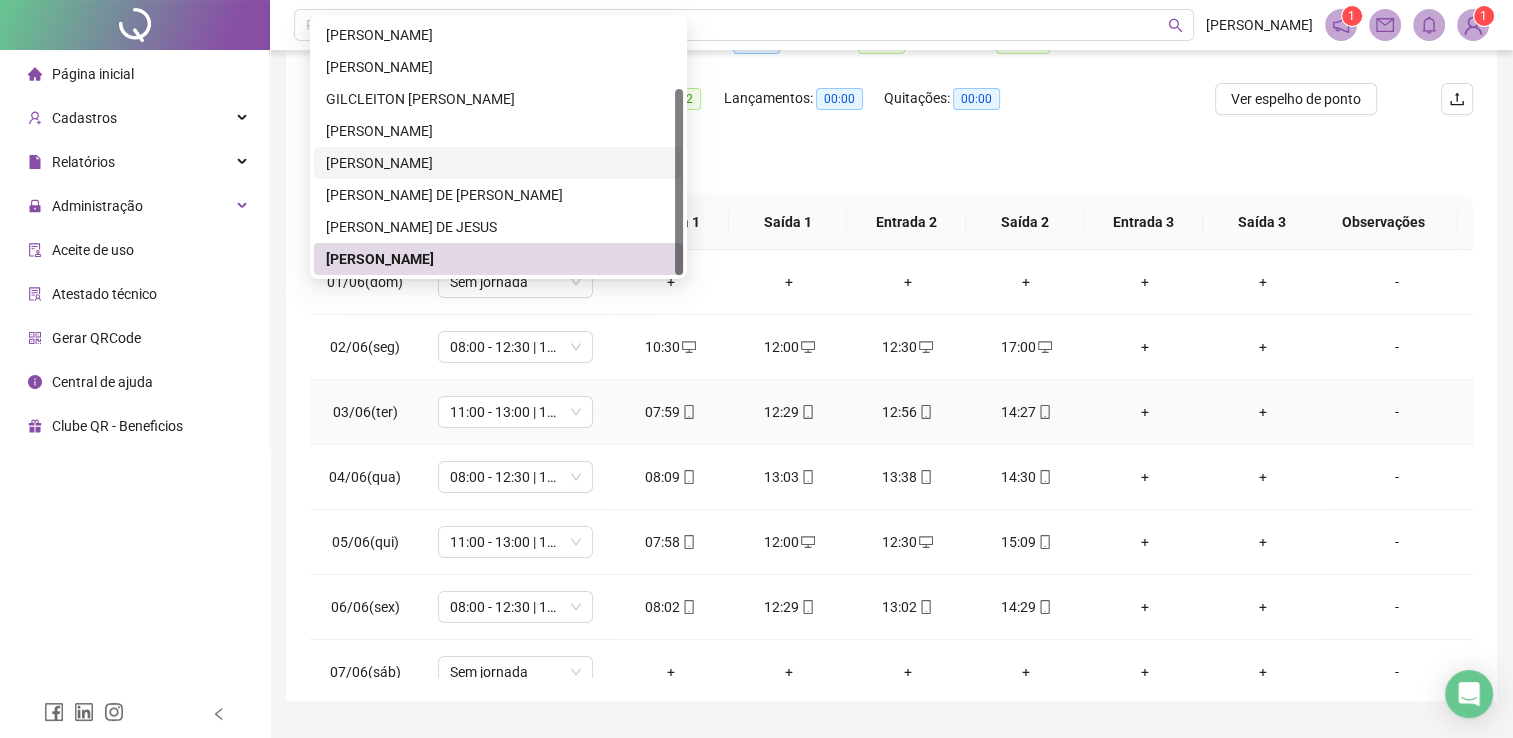 scroll, scrollTop: 283, scrollLeft: 0, axis: vertical 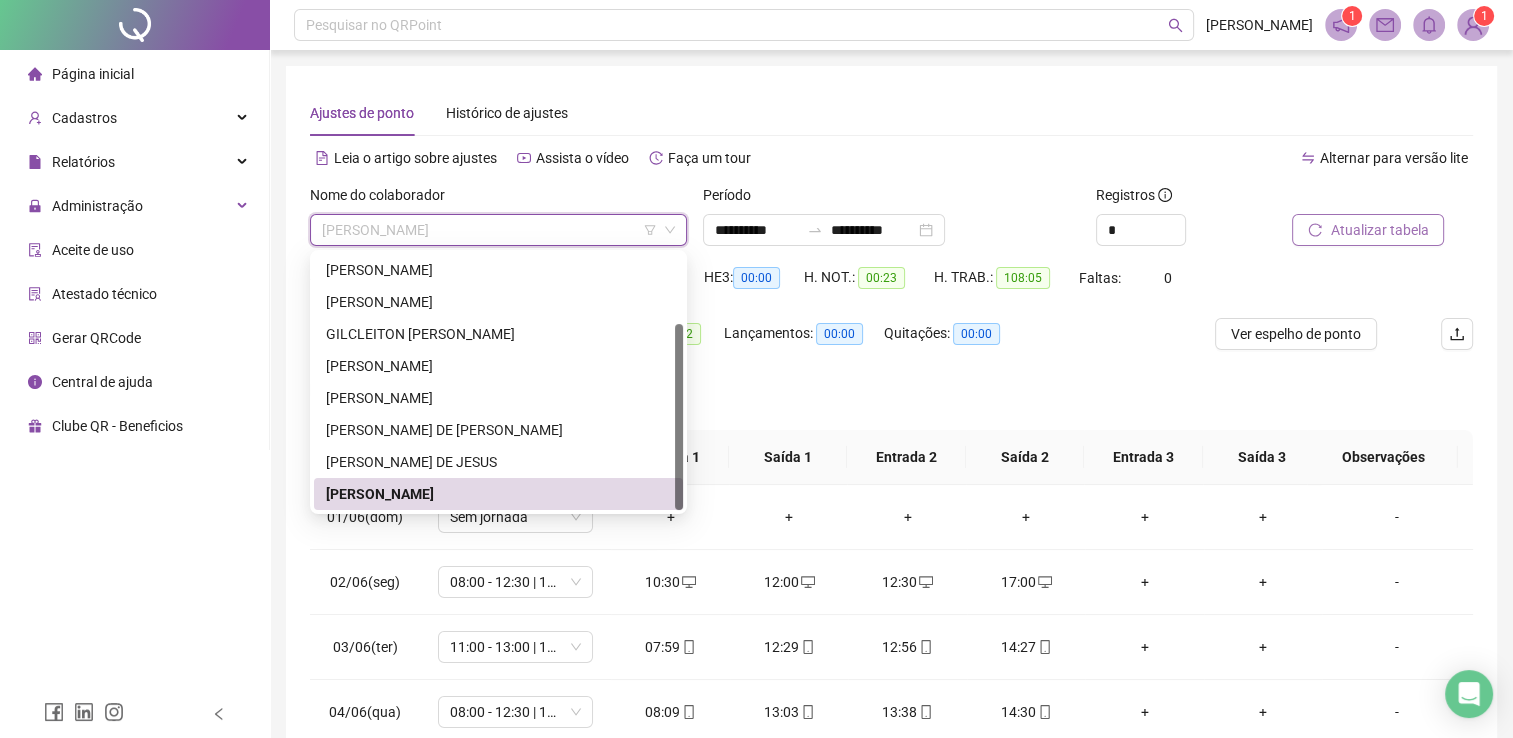 drag, startPoint x: 683, startPoint y: 187, endPoint x: 681, endPoint y: 202, distance: 15.132746 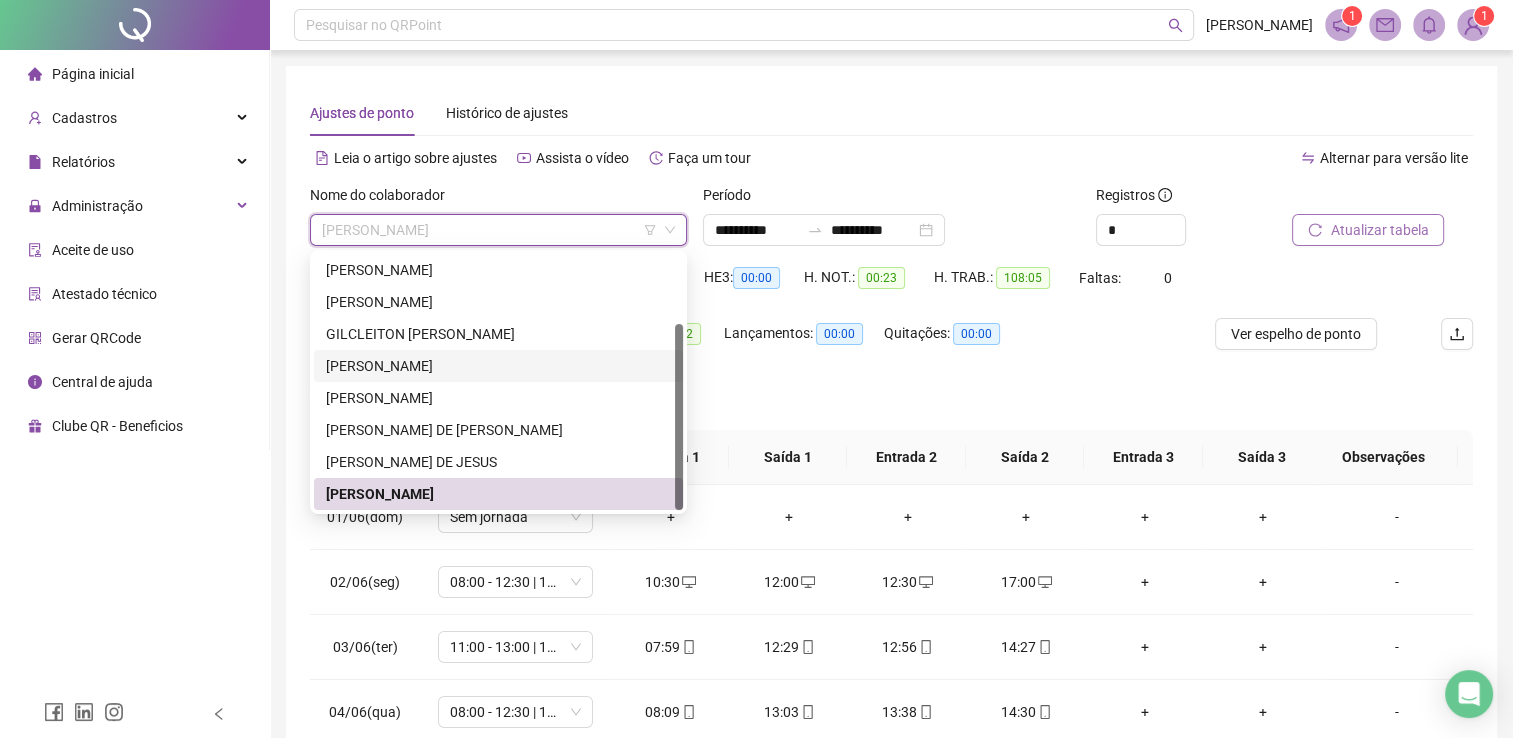 click on "[PERSON_NAME]" at bounding box center [498, 366] 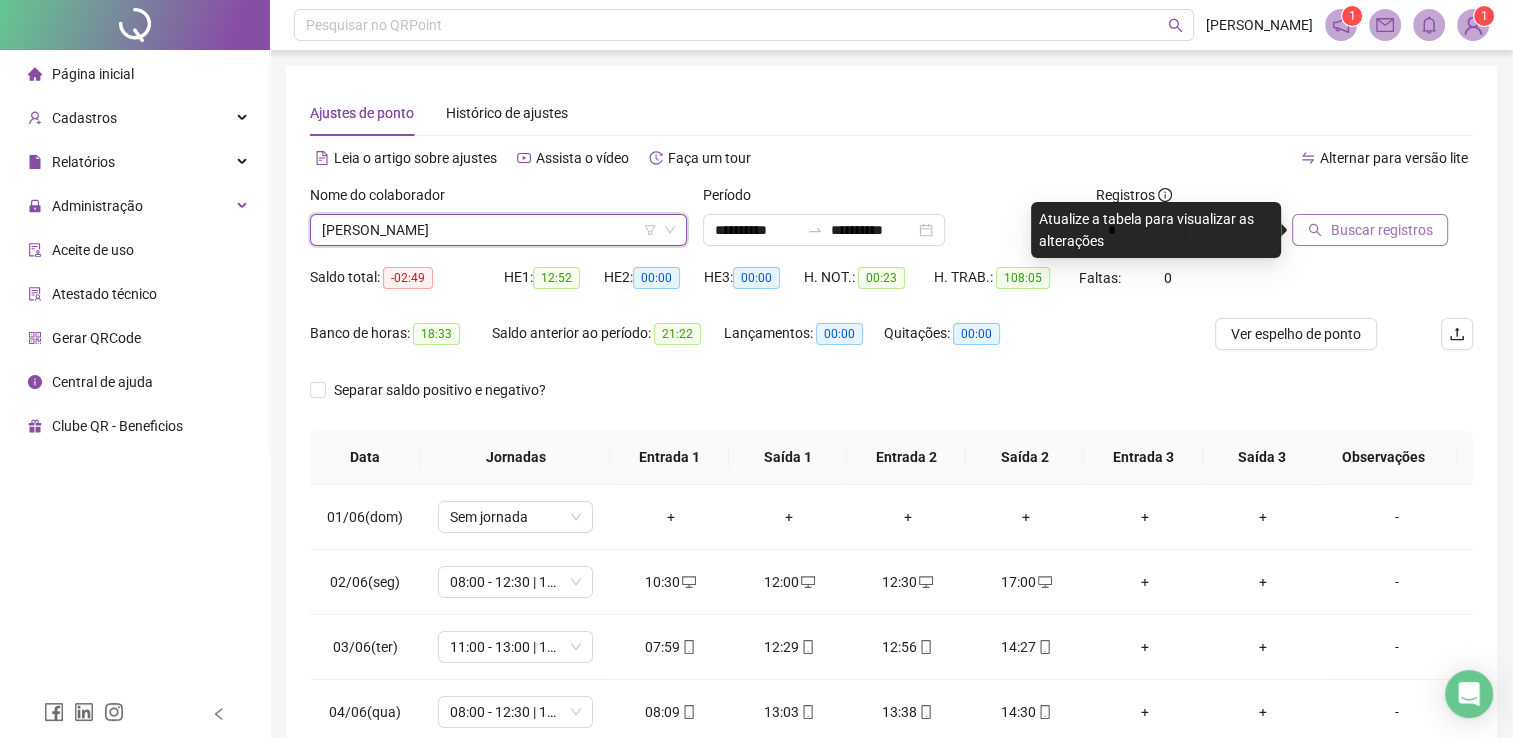 click on "Buscar registros" at bounding box center [1370, 230] 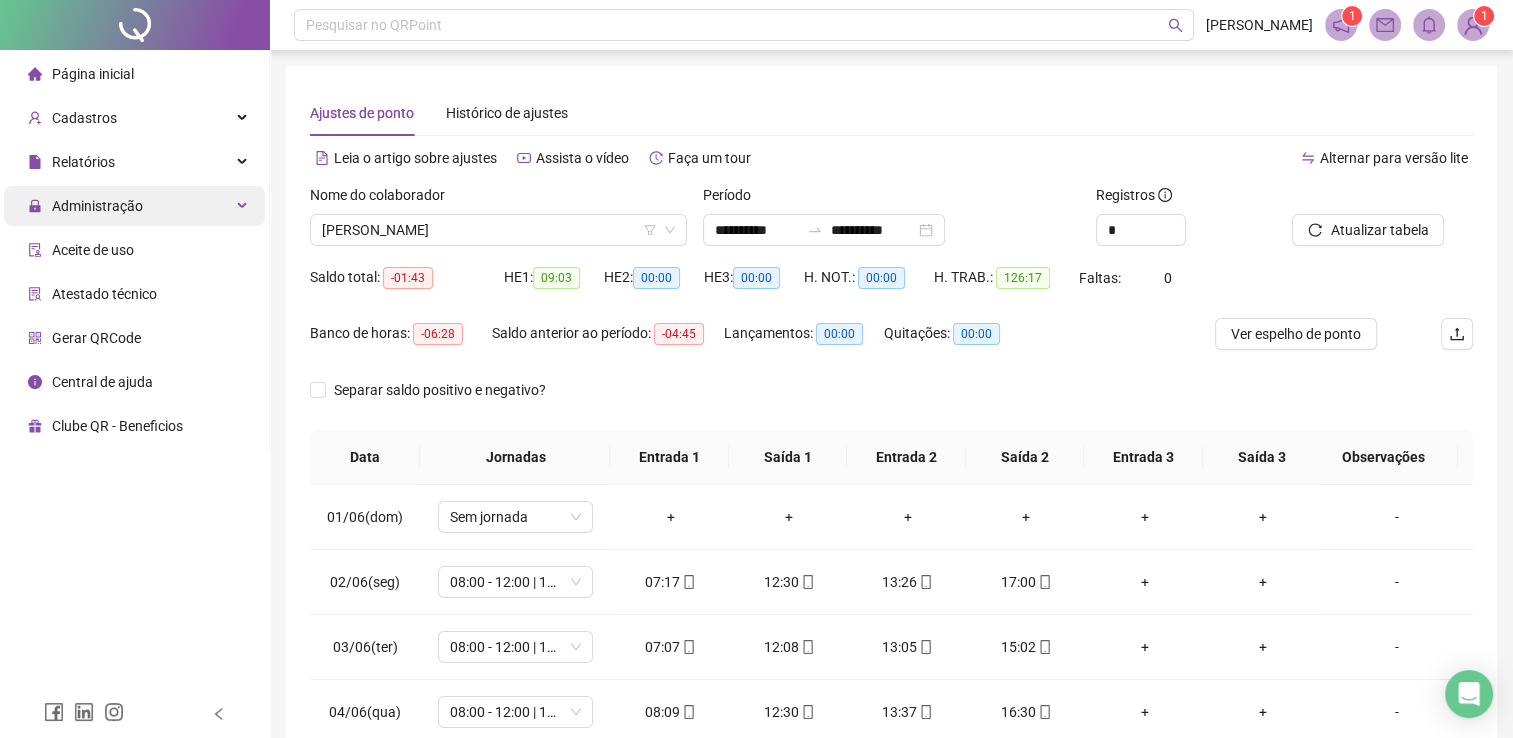 click on "Administração" at bounding box center [85, 206] 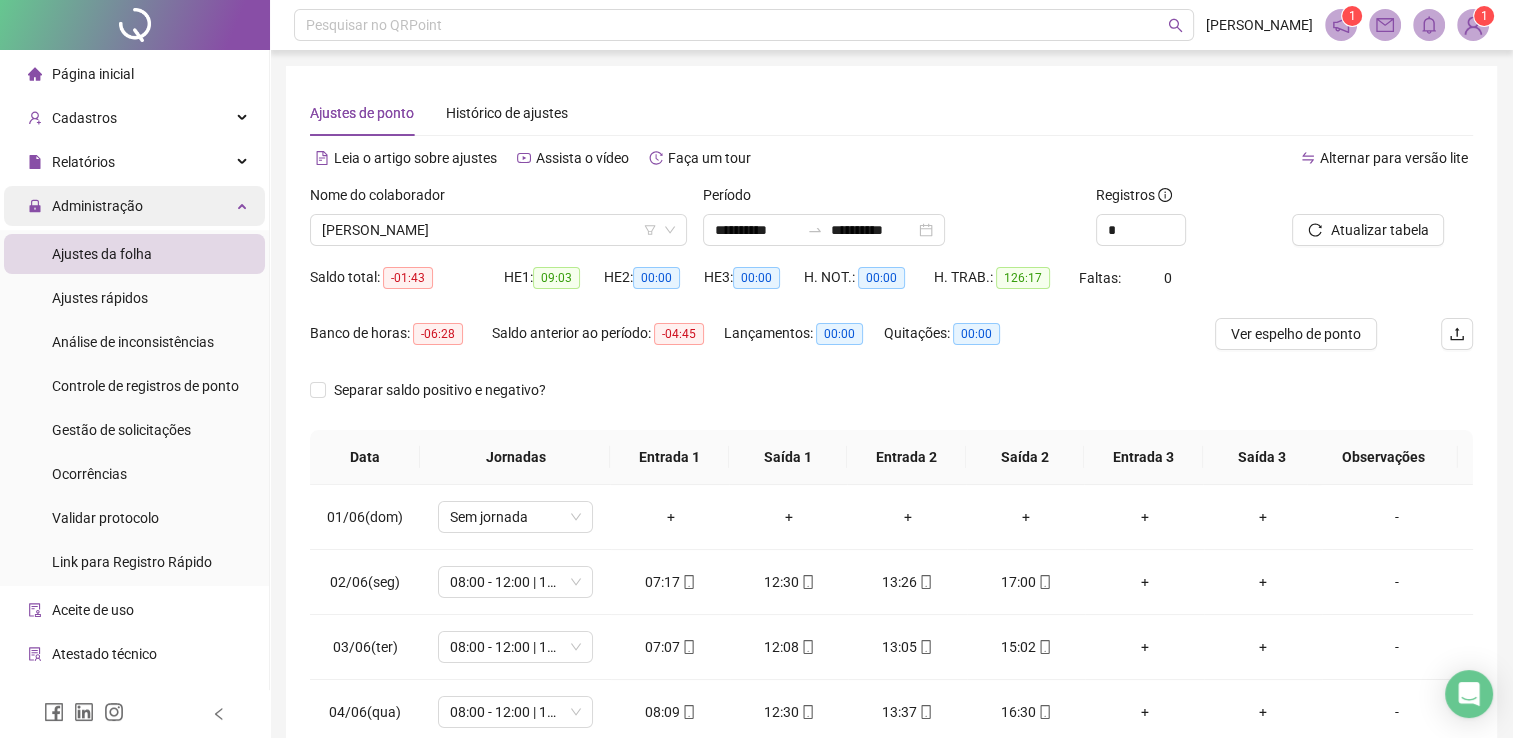click on "Administração" at bounding box center (97, 206) 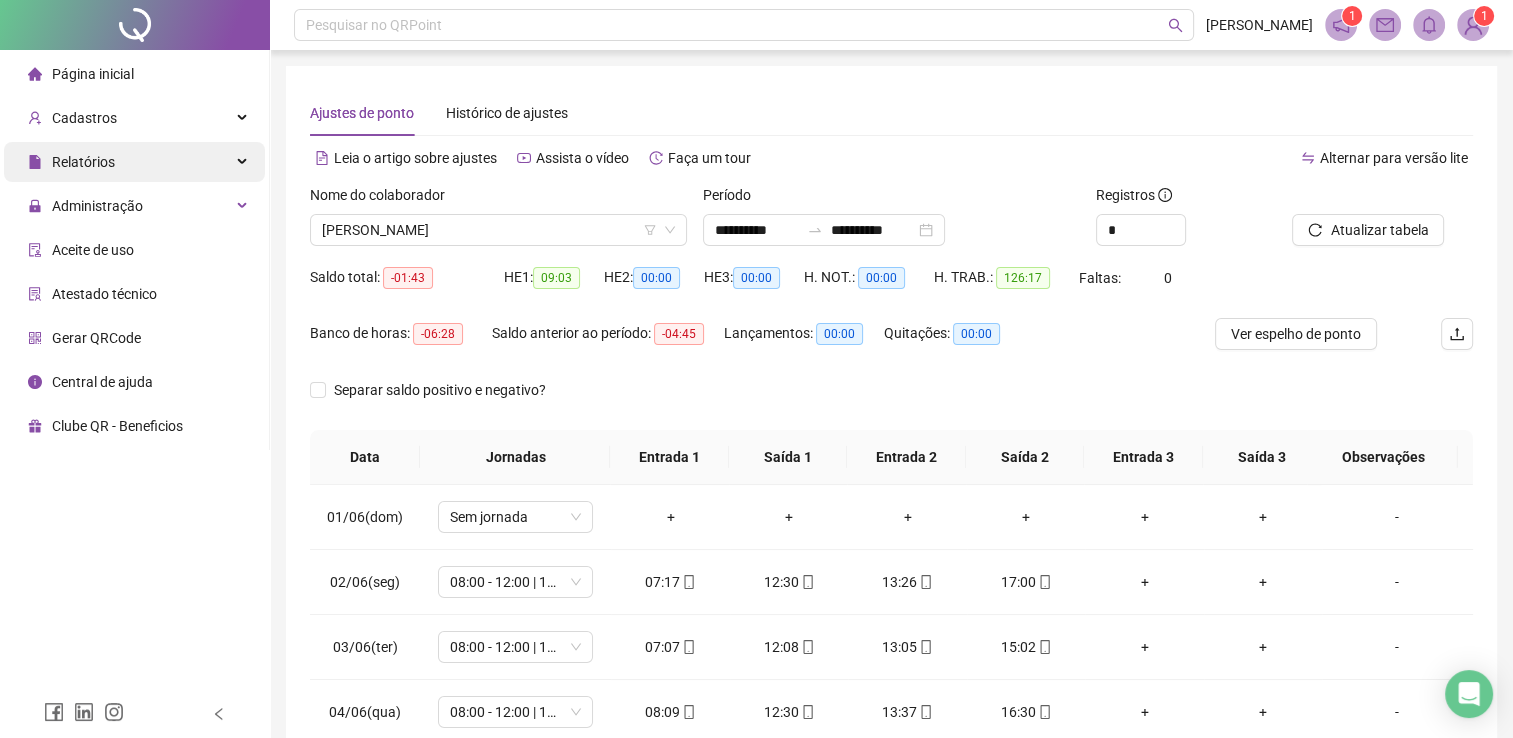 click on "Relatórios" at bounding box center [134, 162] 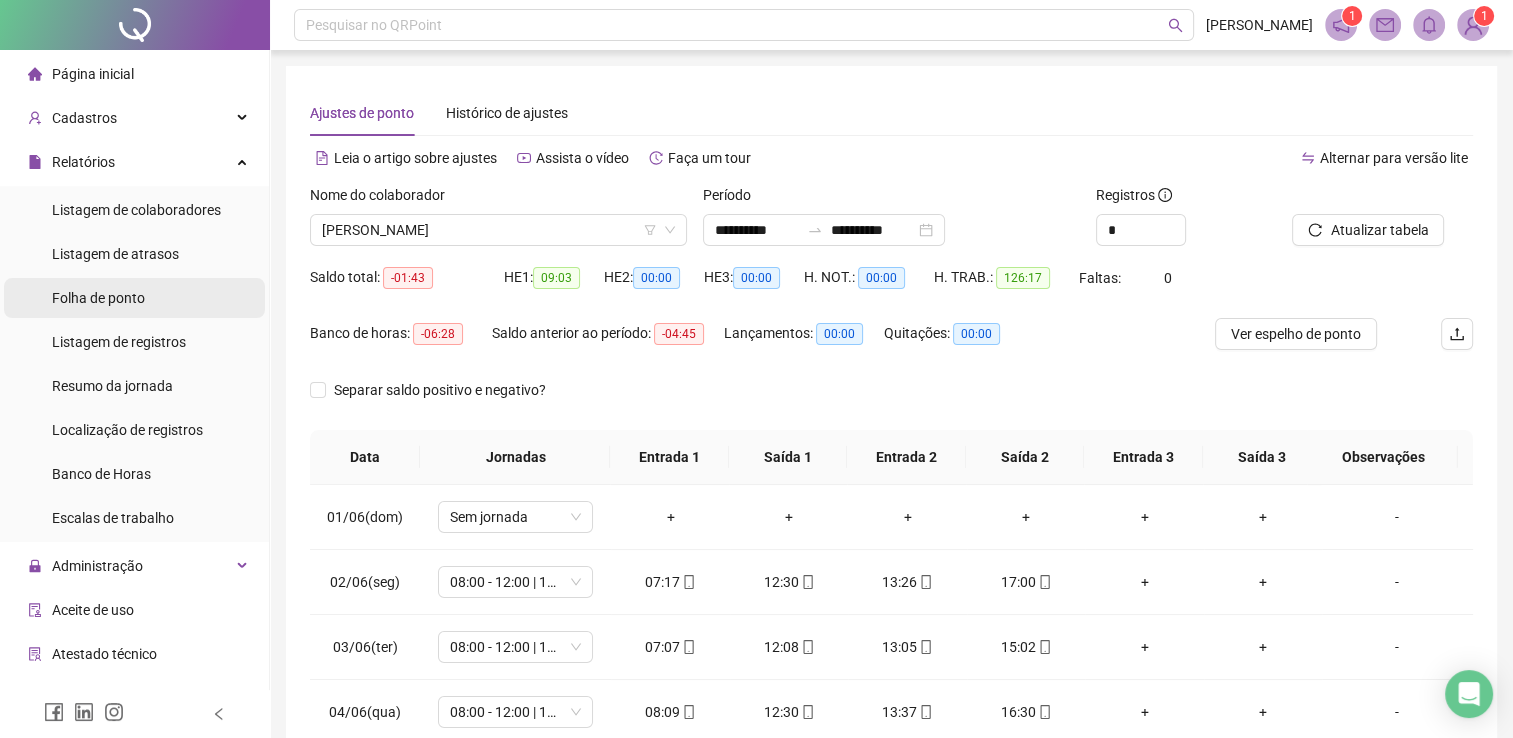 click on "Folha de ponto" at bounding box center [98, 298] 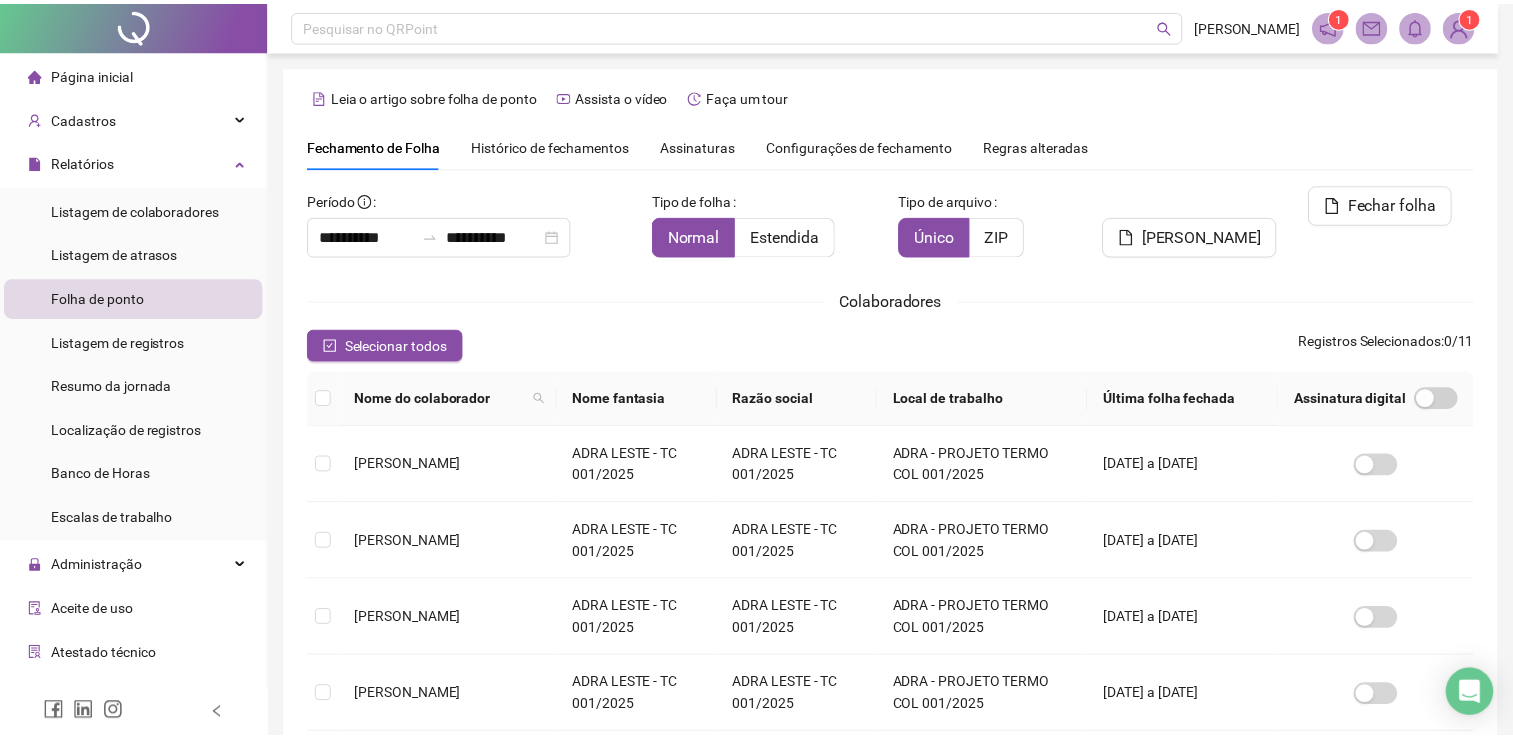 scroll, scrollTop: 29, scrollLeft: 0, axis: vertical 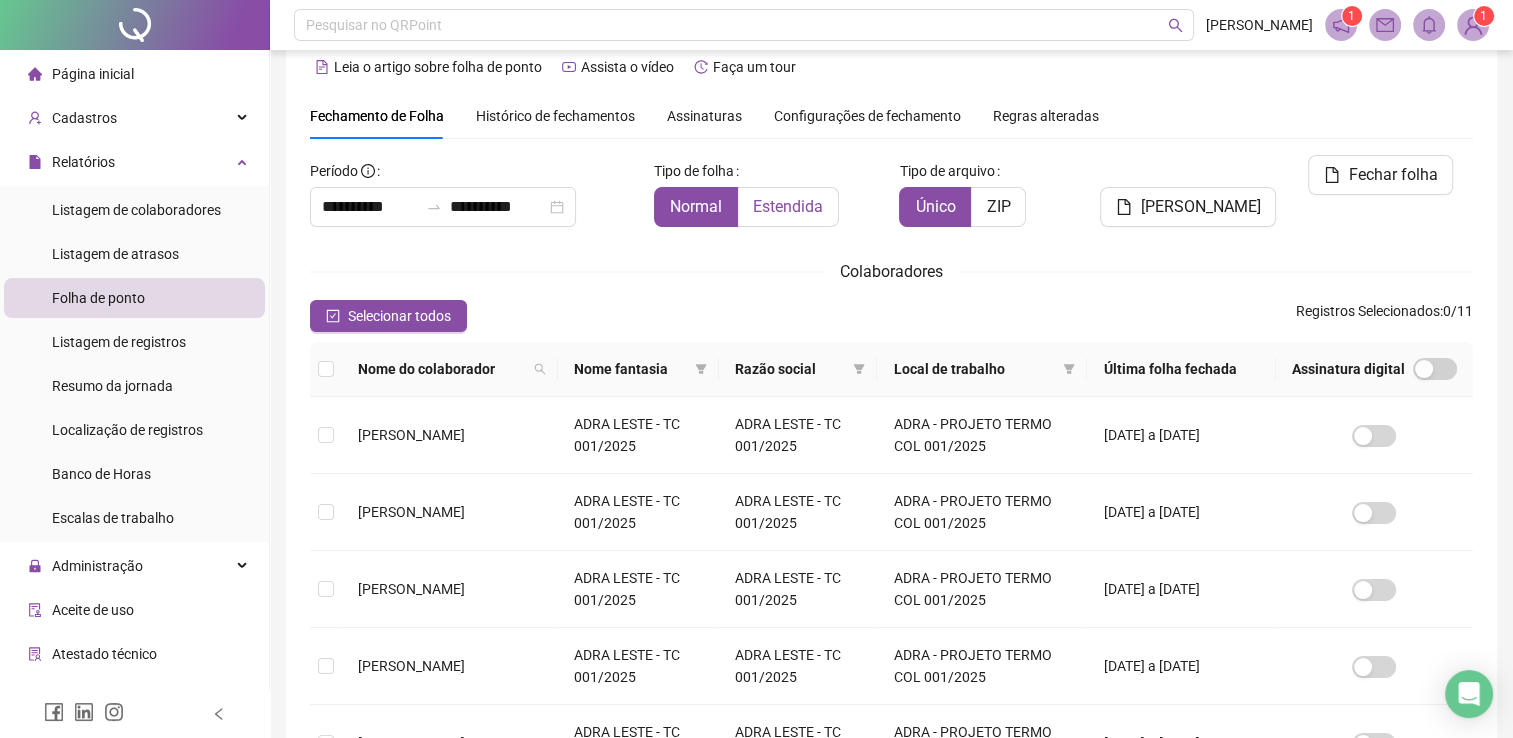 click on "Estendida" at bounding box center [788, 207] 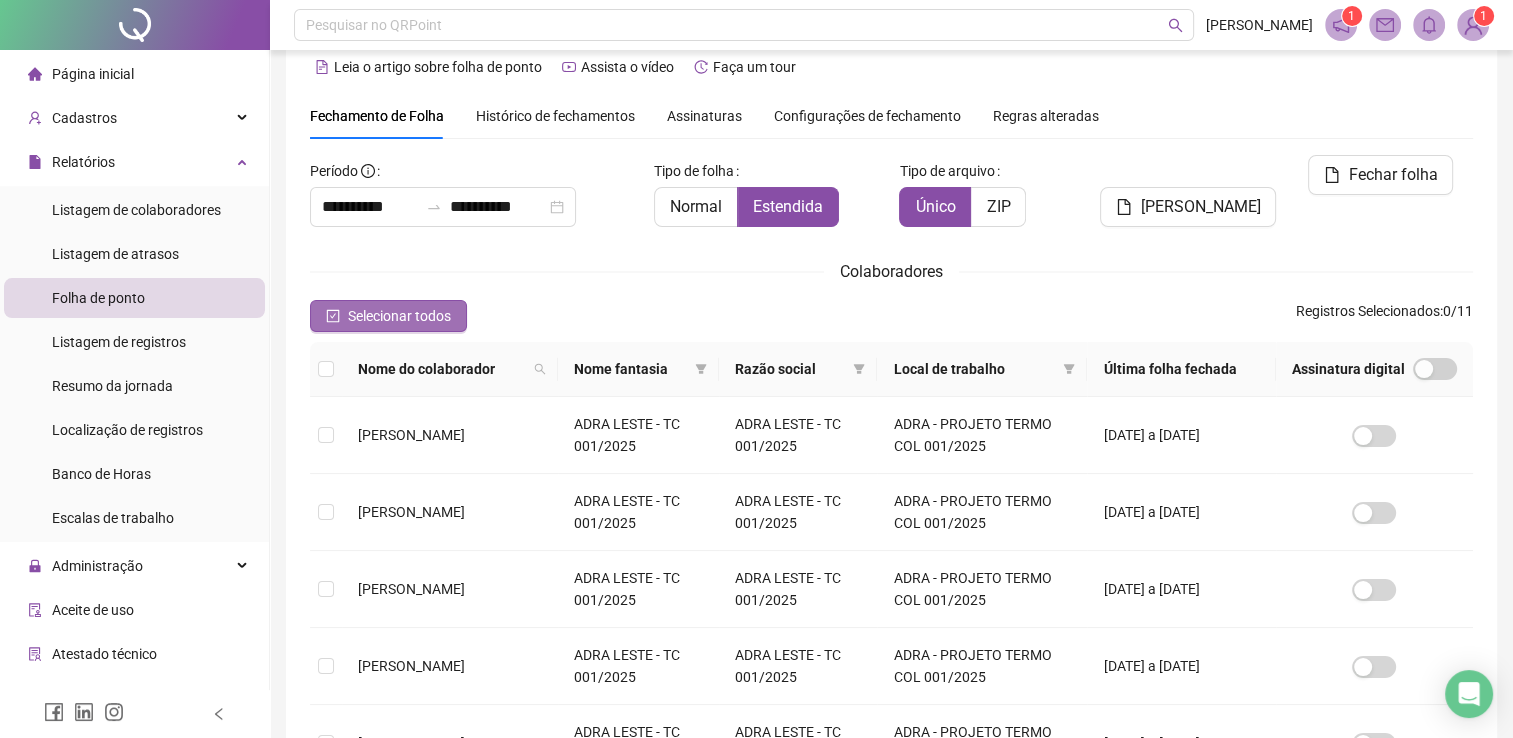 click on "Selecionar todos" at bounding box center [399, 316] 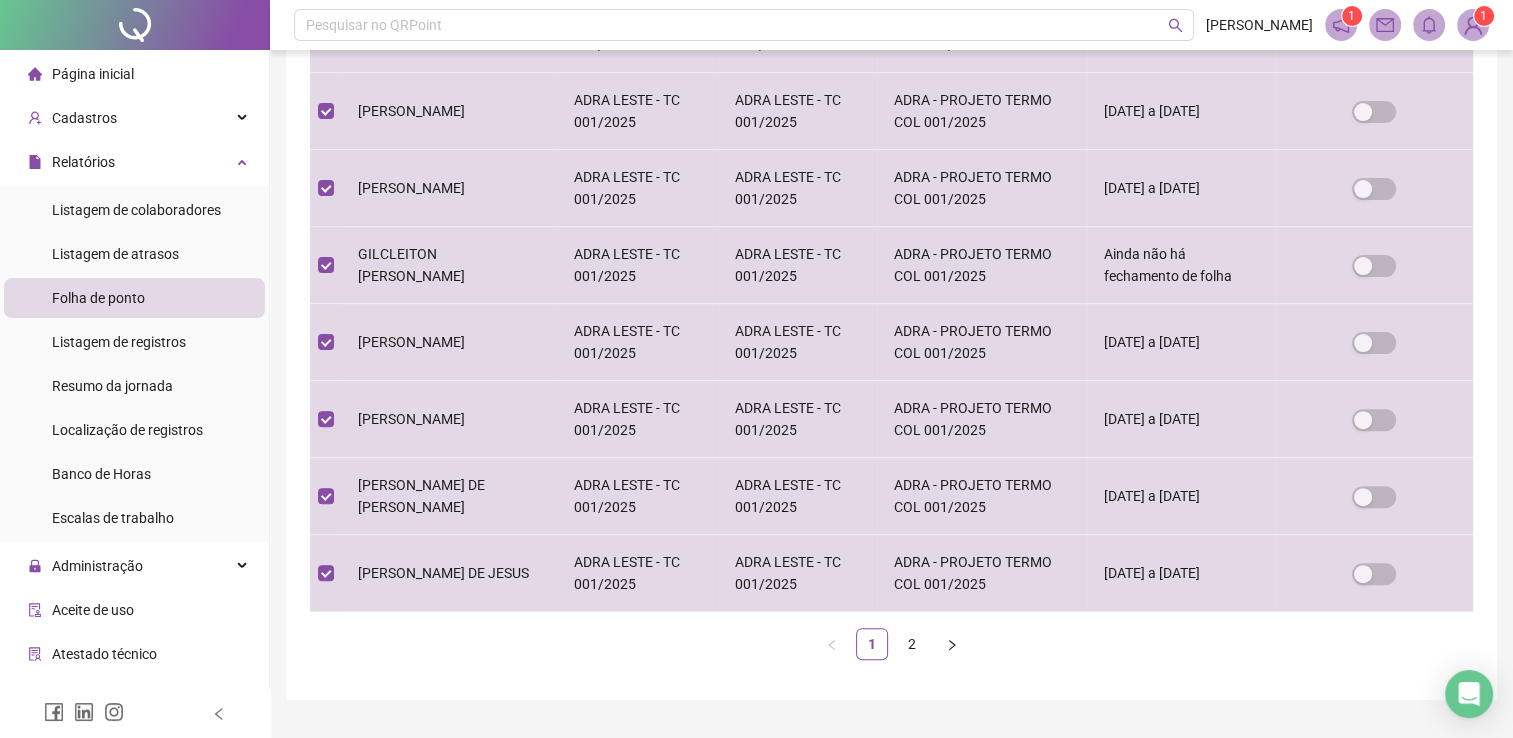 scroll, scrollTop: 629, scrollLeft: 0, axis: vertical 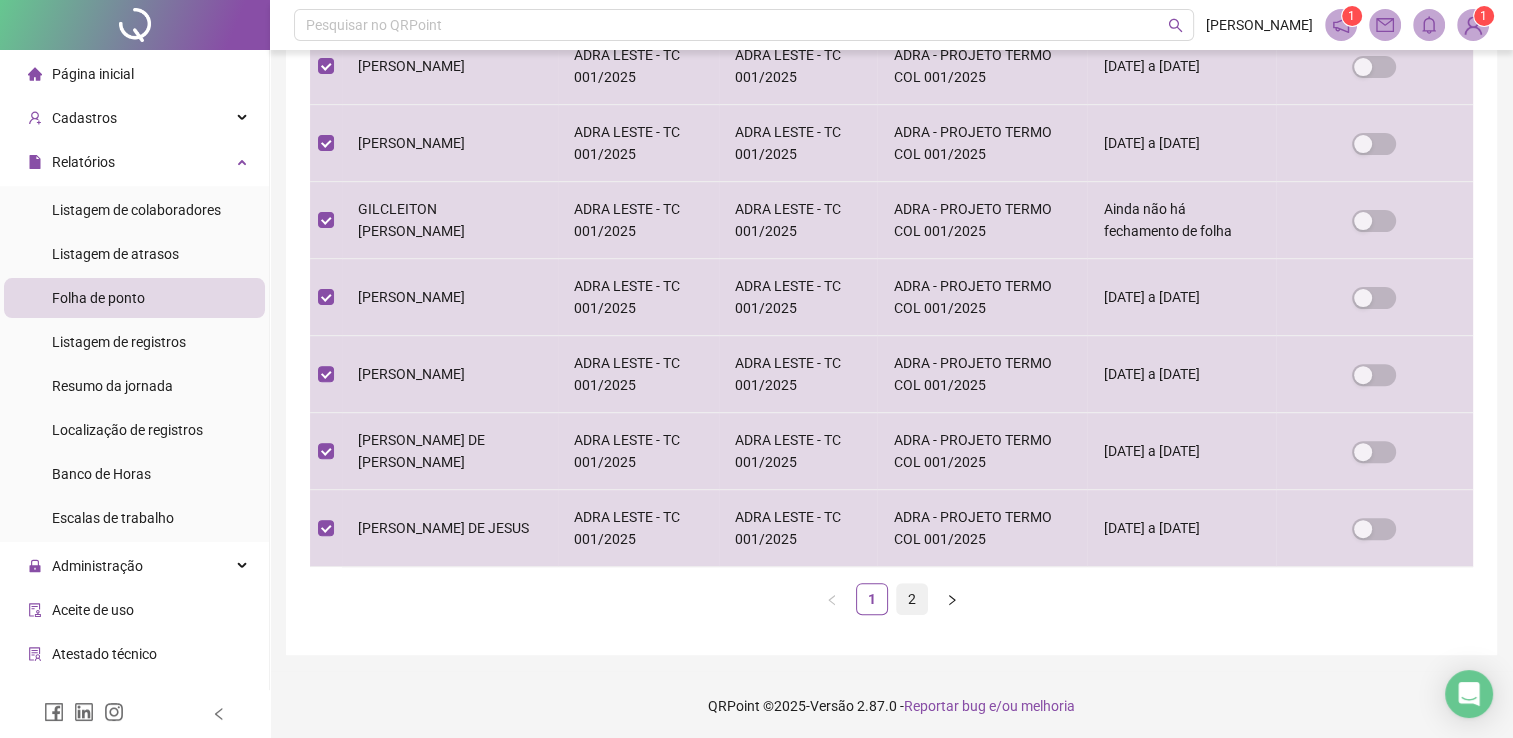 click on "2" at bounding box center [912, 599] 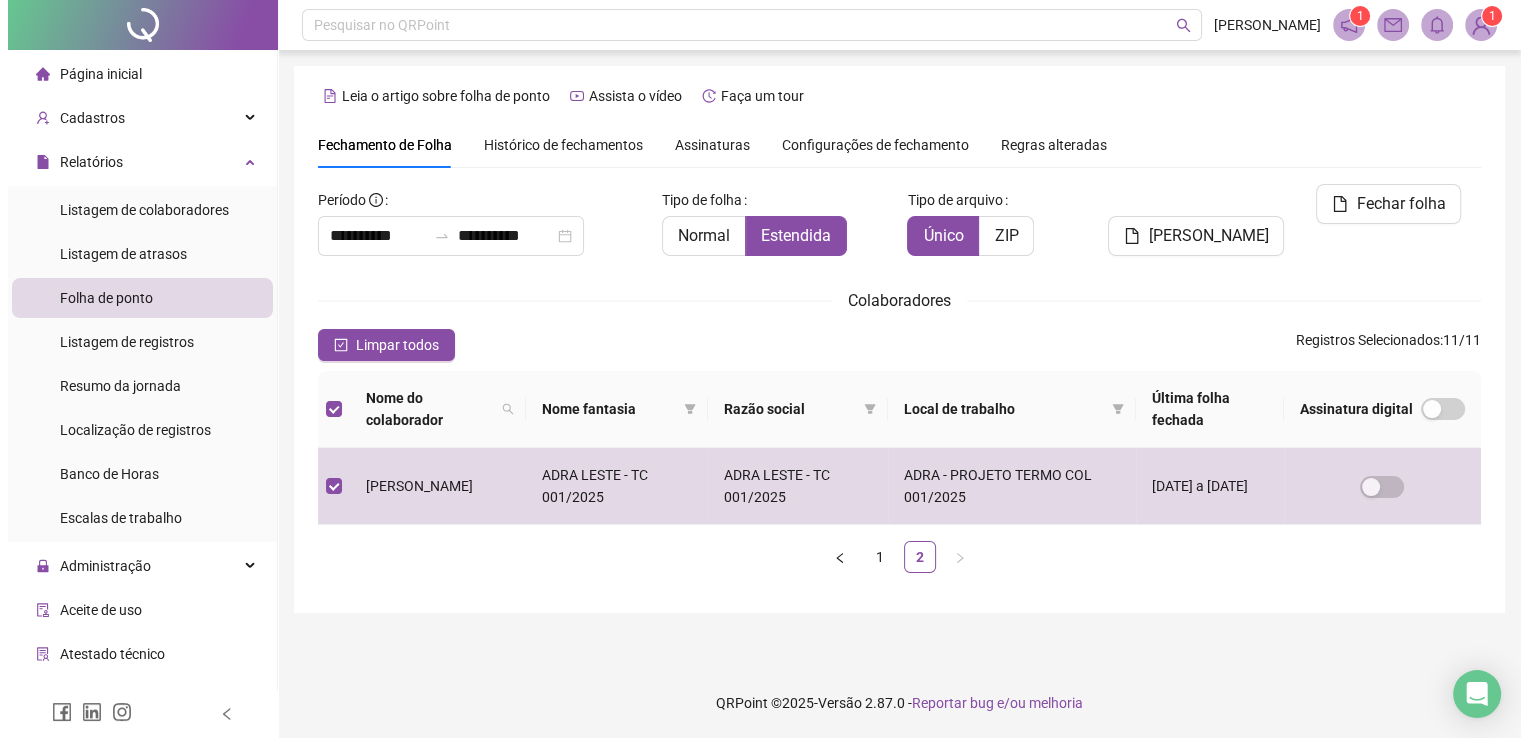 scroll, scrollTop: 0, scrollLeft: 0, axis: both 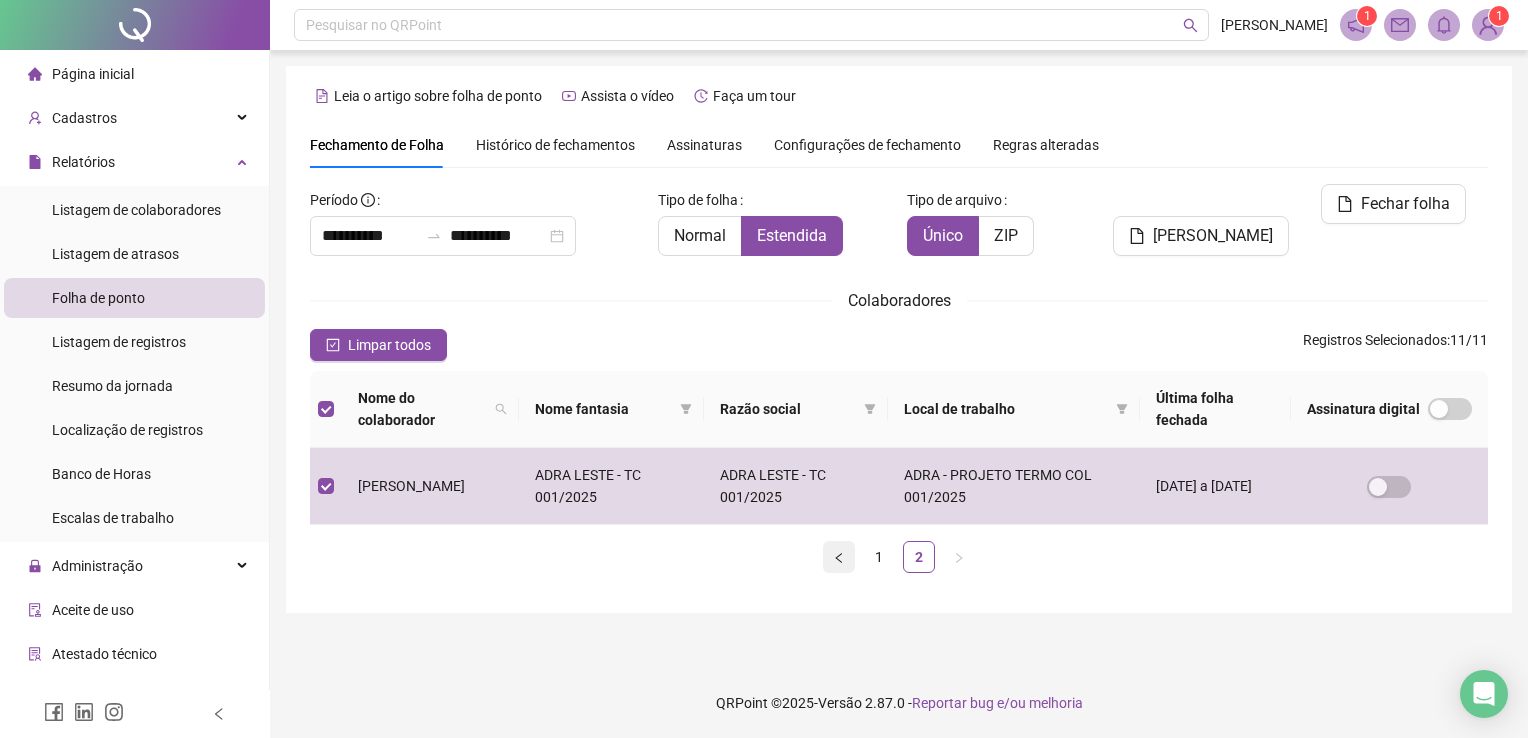 click at bounding box center (839, 557) 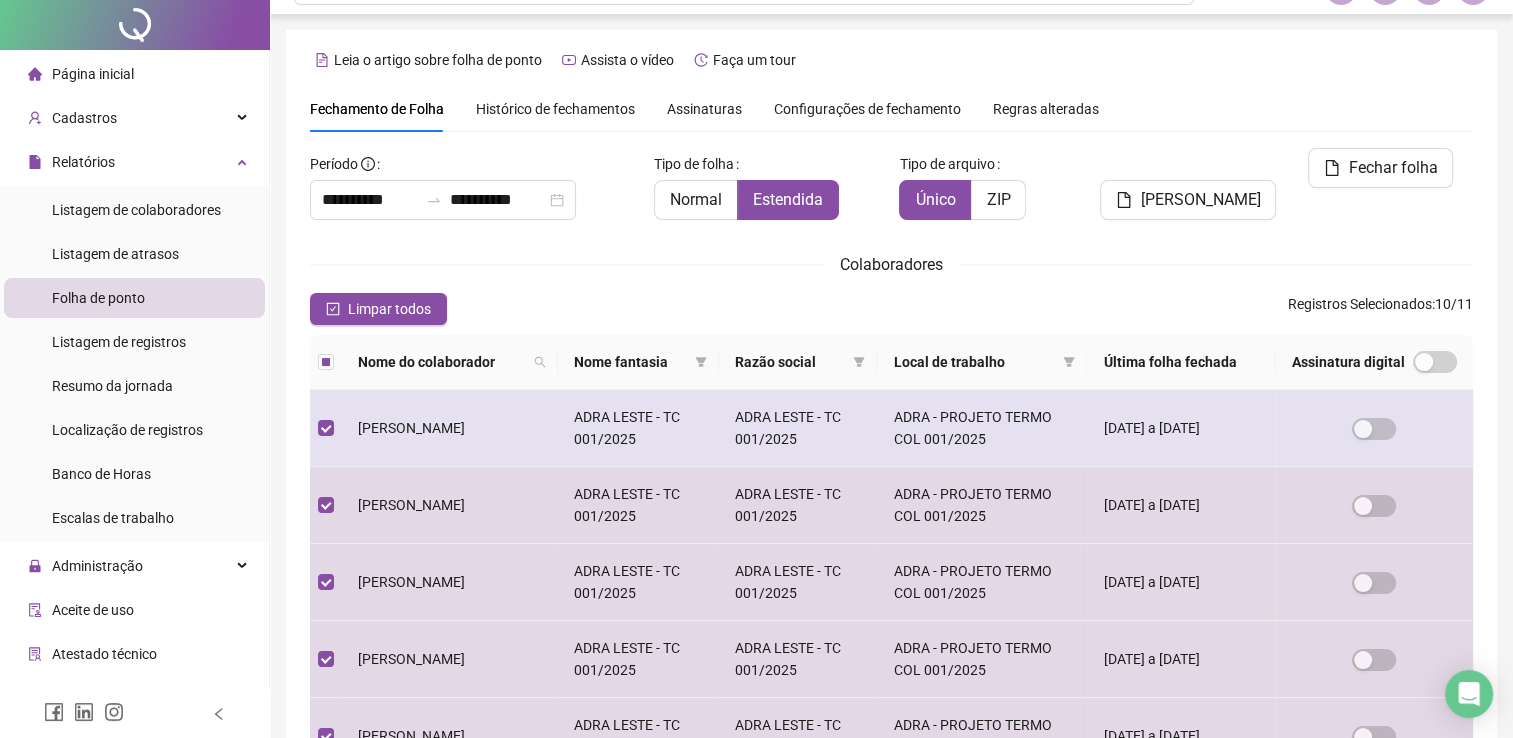 scroll, scrollTop: 0, scrollLeft: 0, axis: both 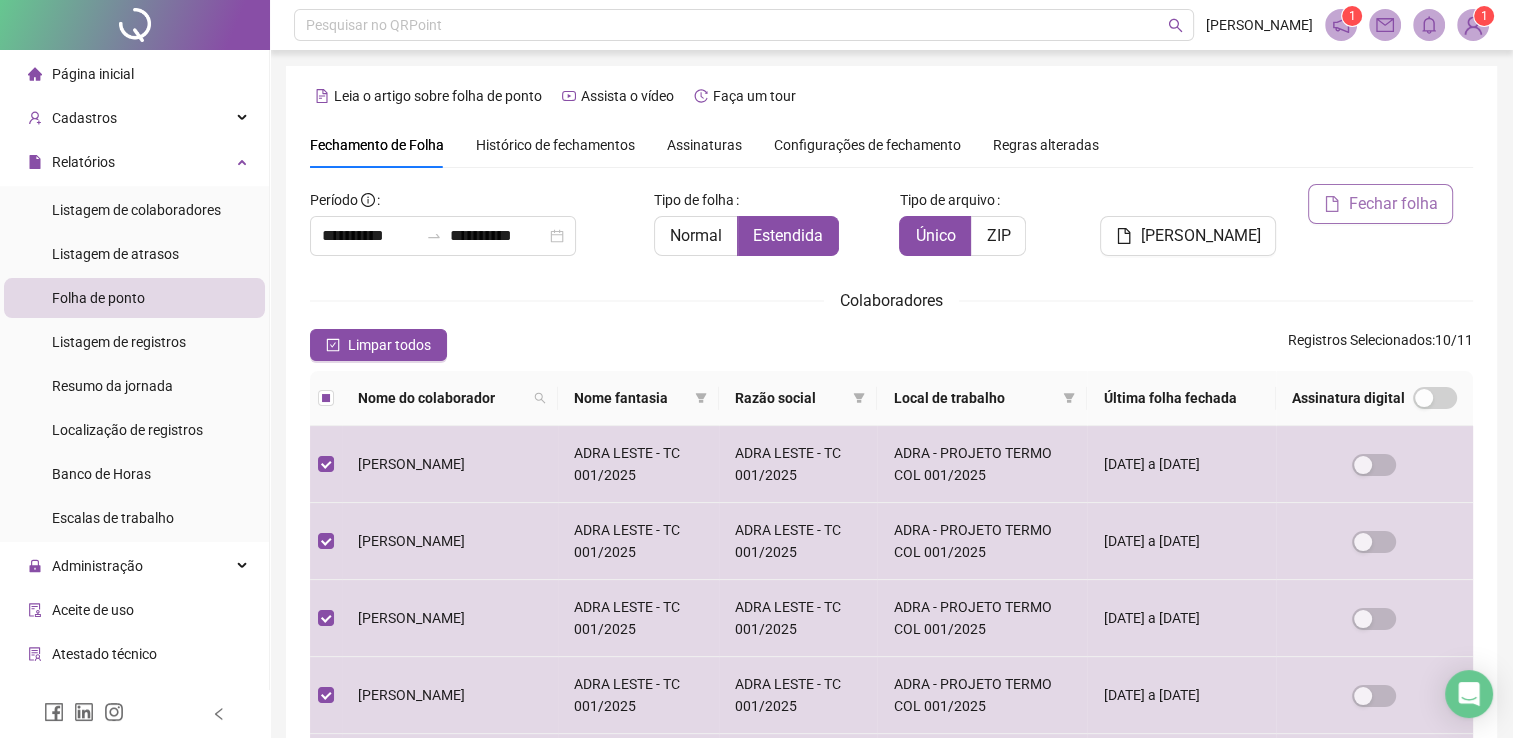 click on "Fechar folha" at bounding box center (1392, 204) 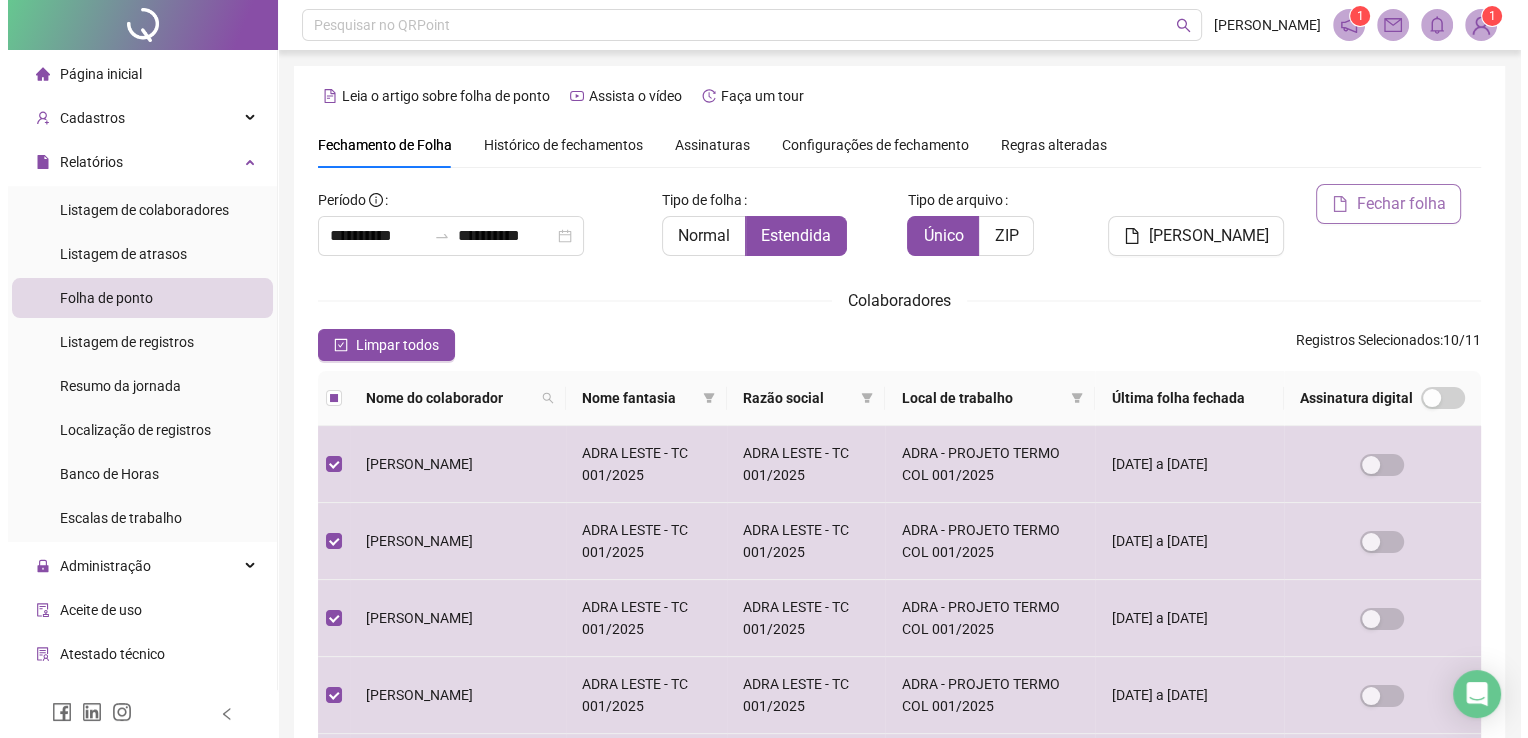 scroll, scrollTop: 29, scrollLeft: 0, axis: vertical 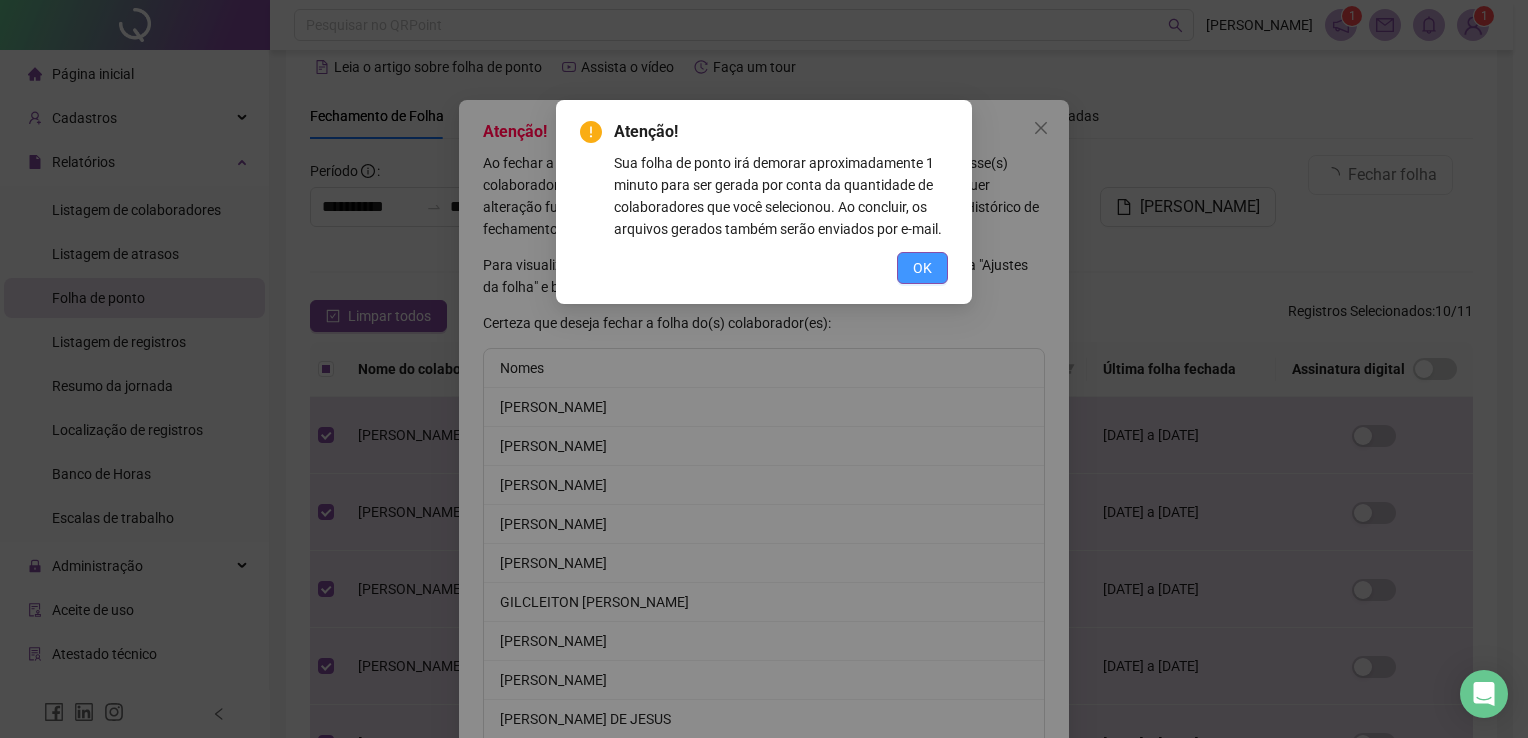 click on "OK" at bounding box center (922, 268) 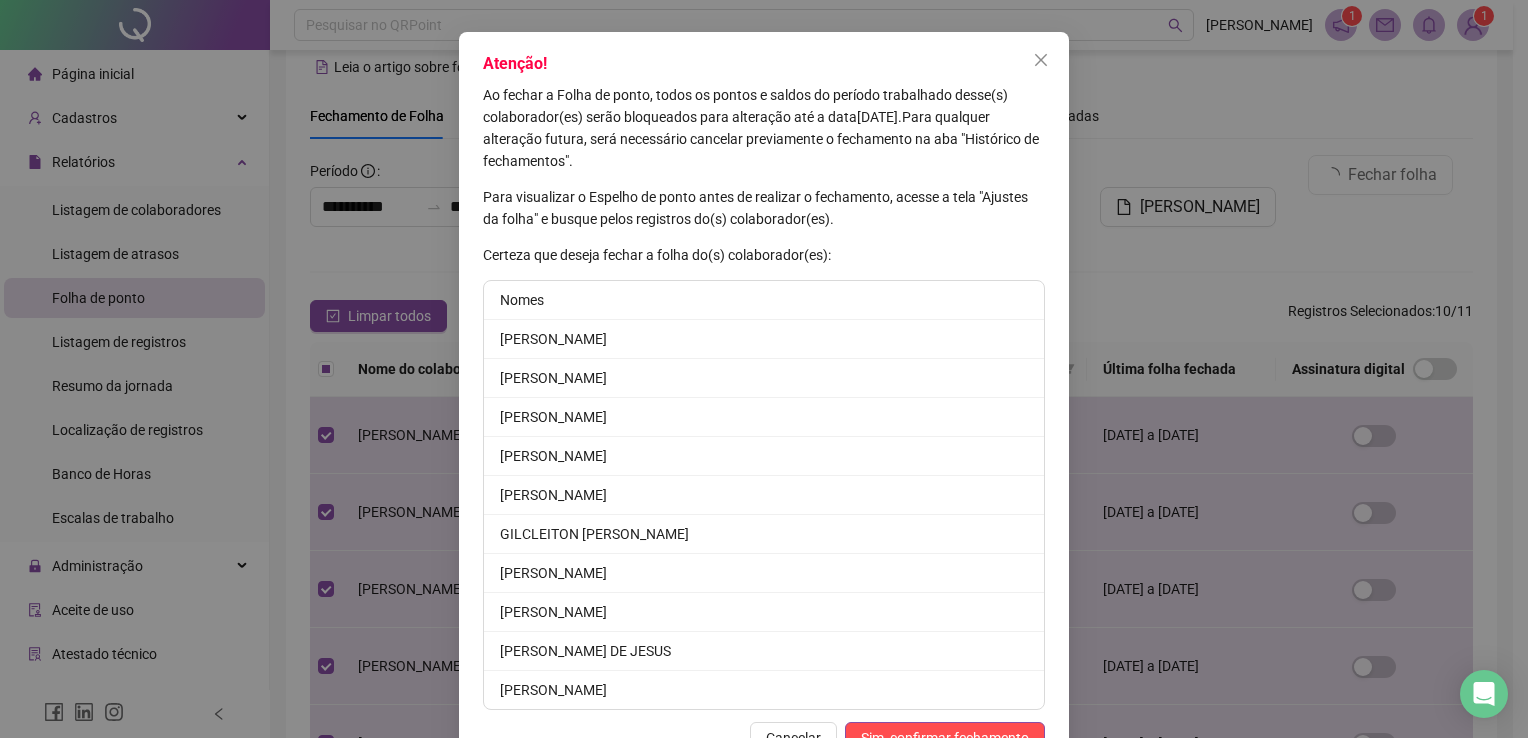 scroll, scrollTop: 125, scrollLeft: 0, axis: vertical 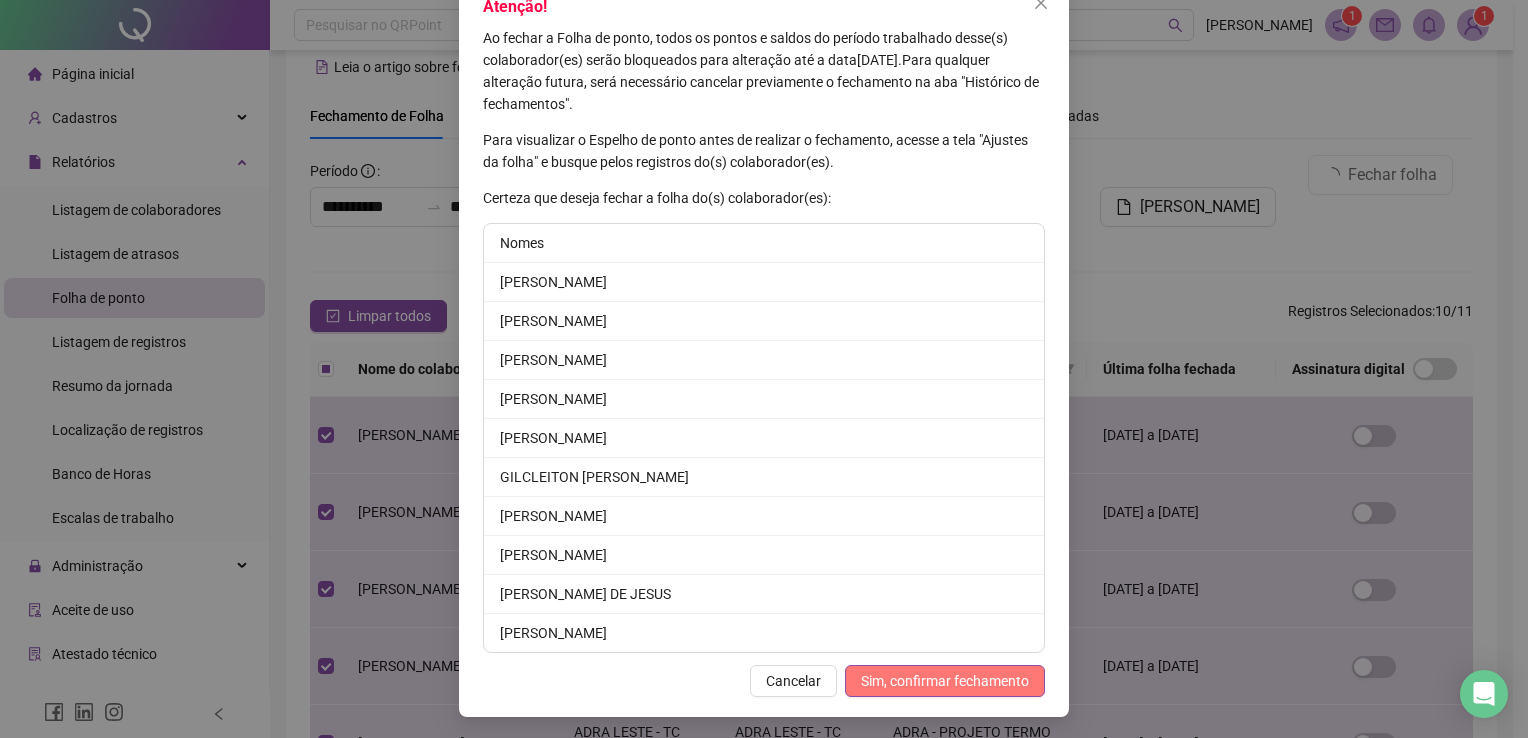 click on "Sim, confirmar fechamento" at bounding box center [945, 681] 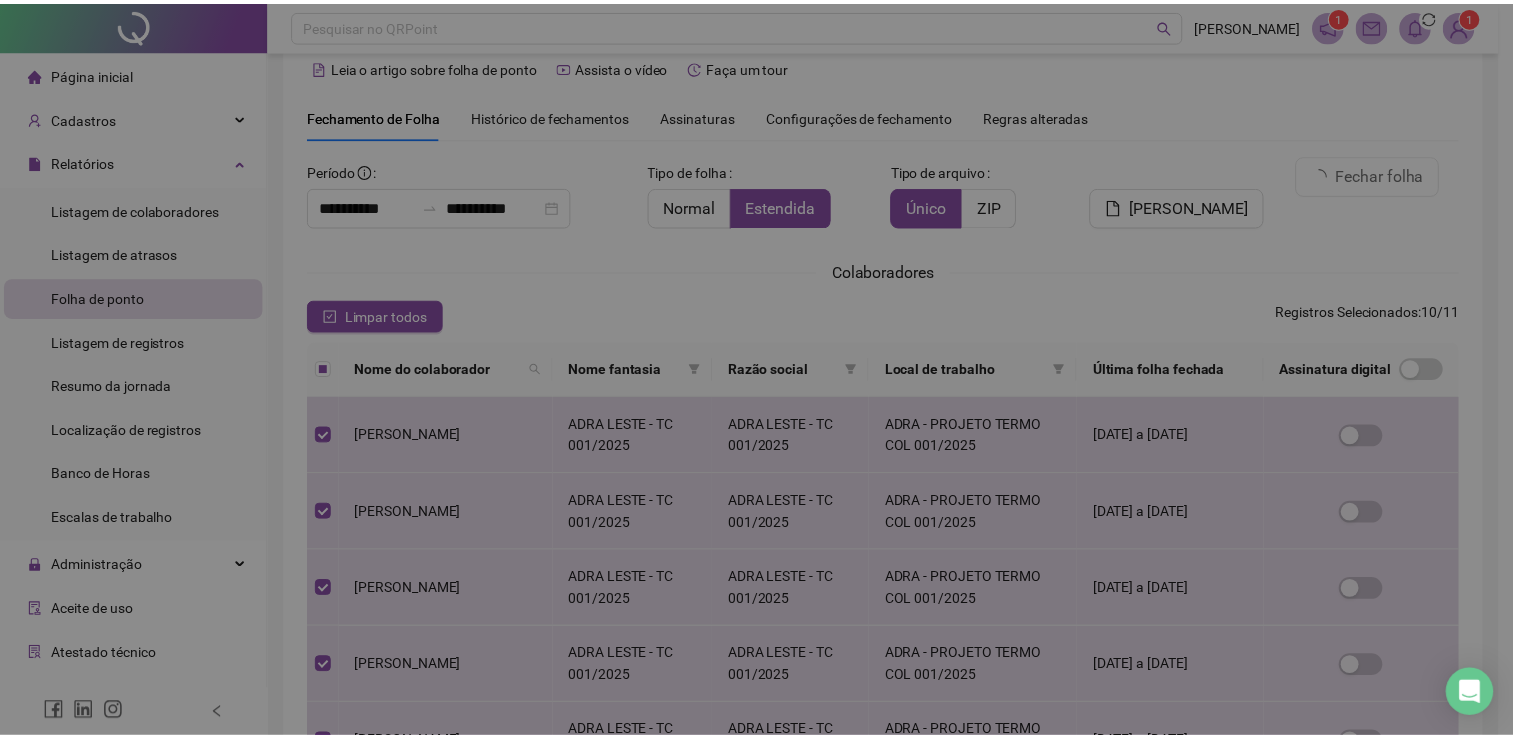 scroll, scrollTop: 26, scrollLeft: 0, axis: vertical 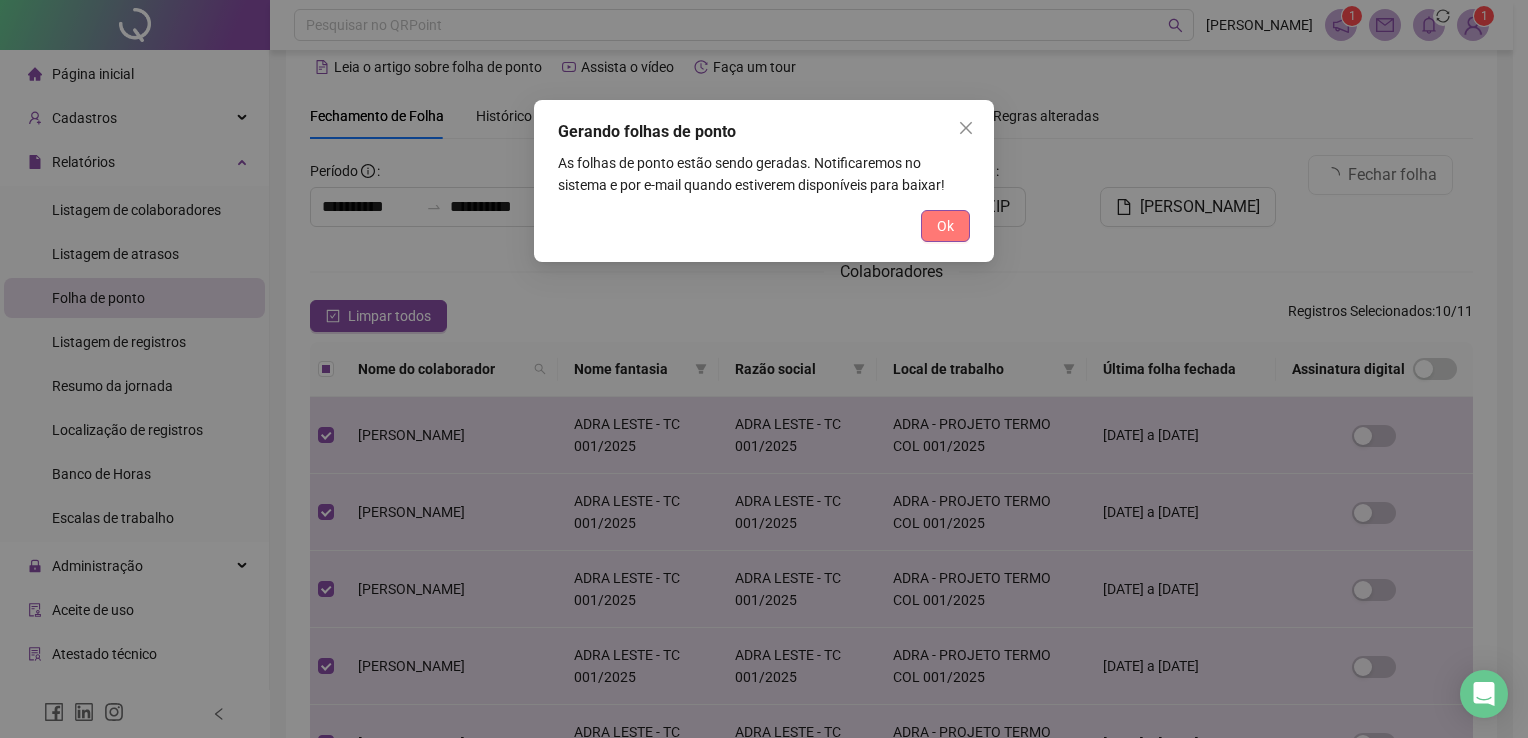 click on "Ok" at bounding box center (945, 226) 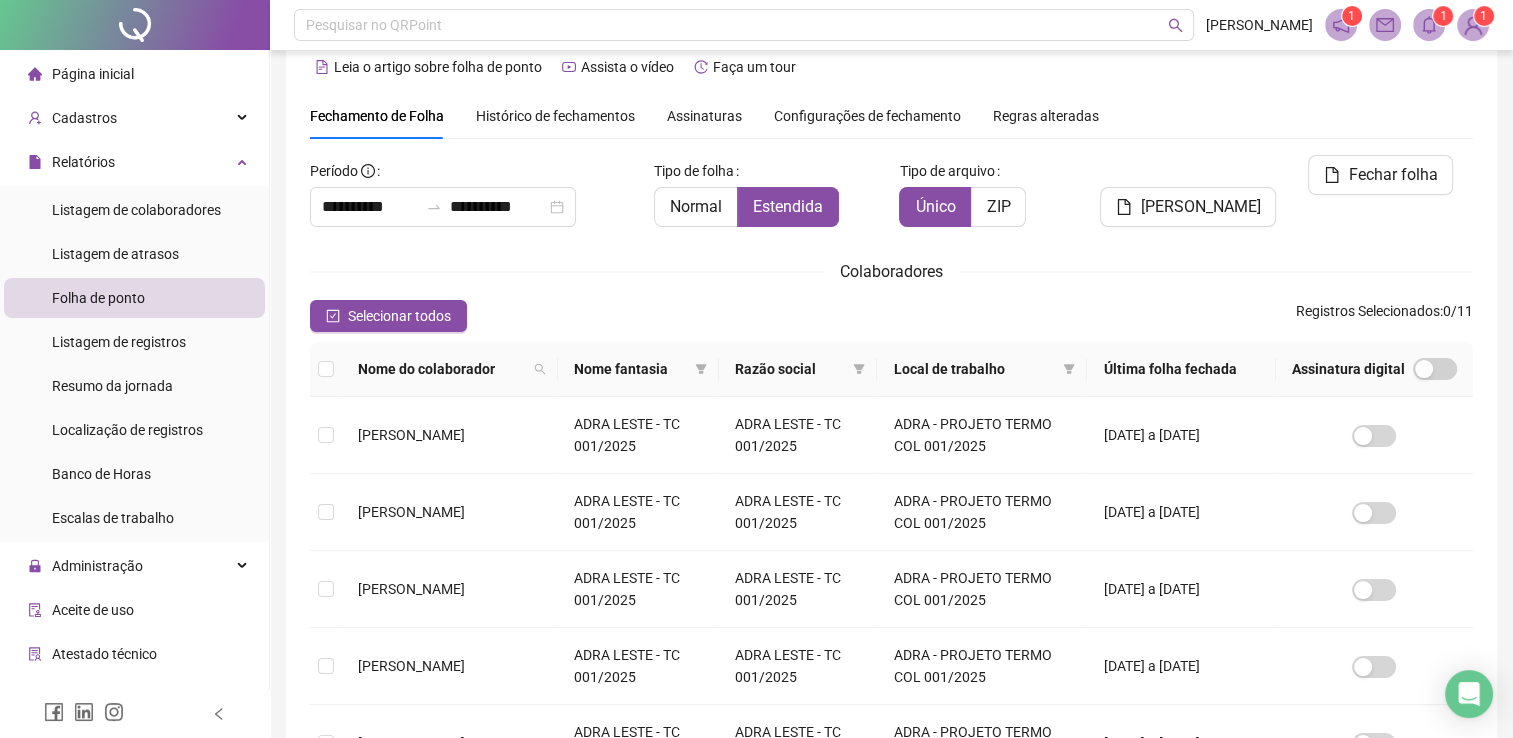 scroll, scrollTop: 40, scrollLeft: 0, axis: vertical 